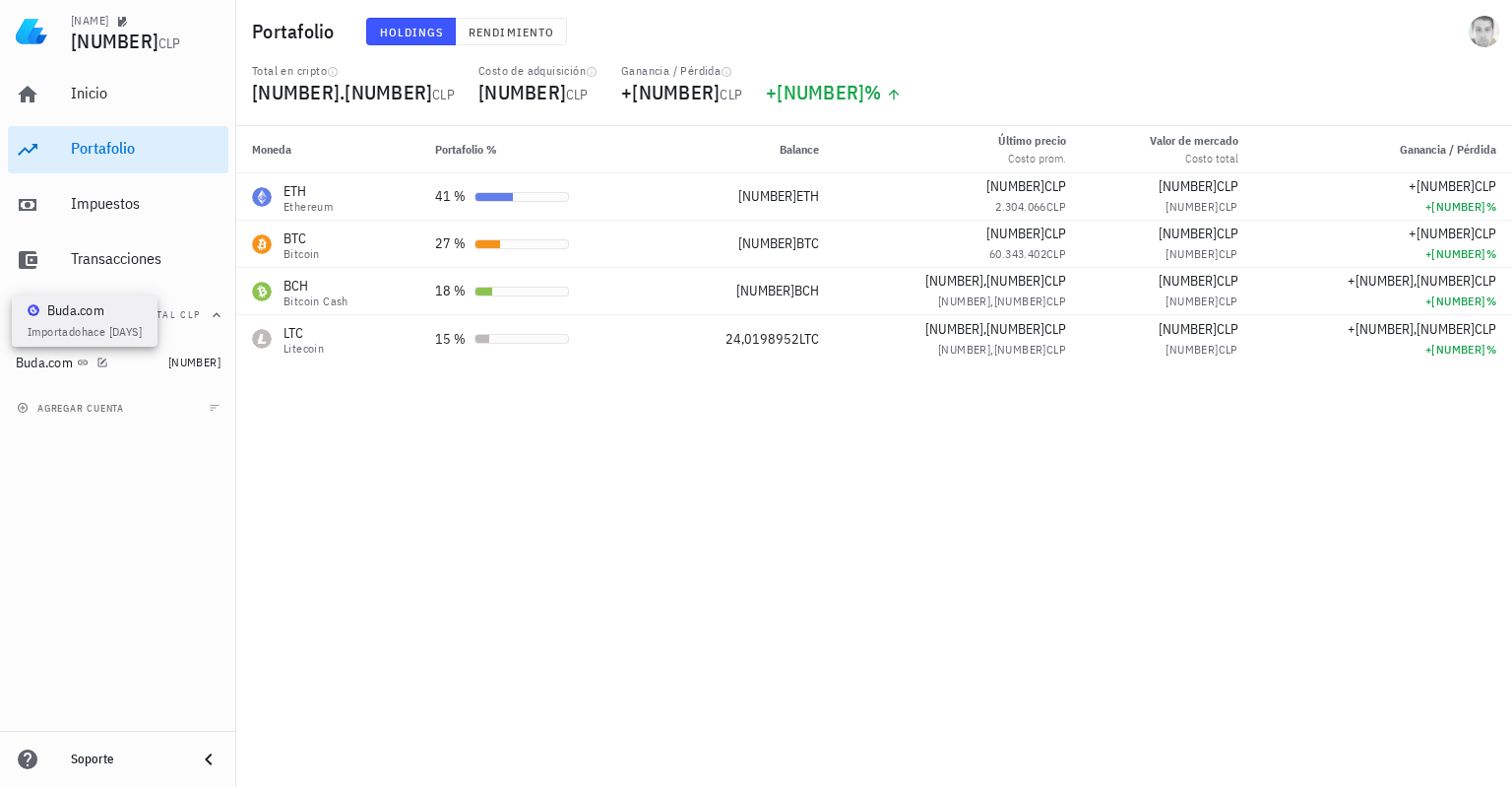 scroll, scrollTop: 0, scrollLeft: 0, axis: both 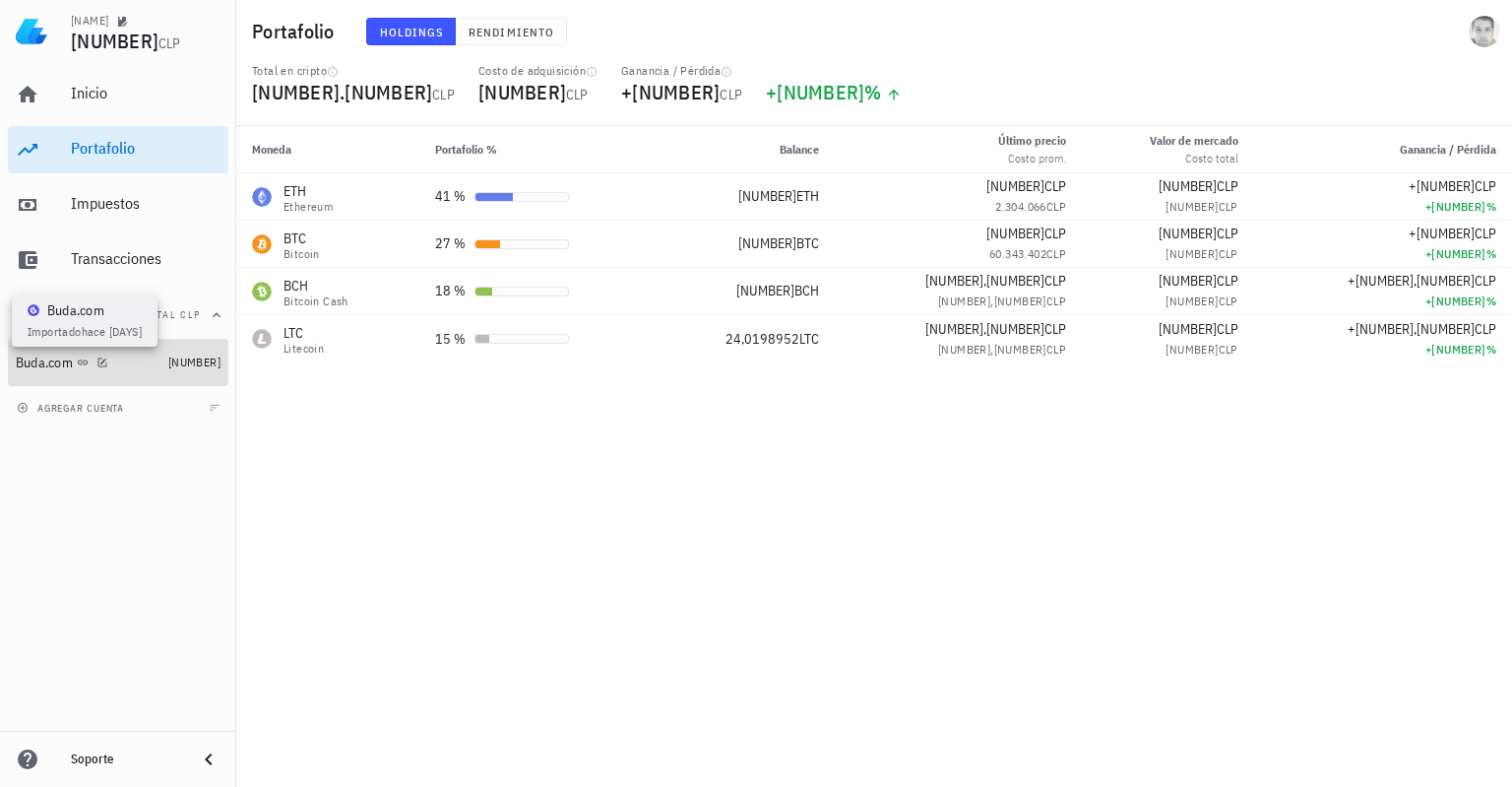 click 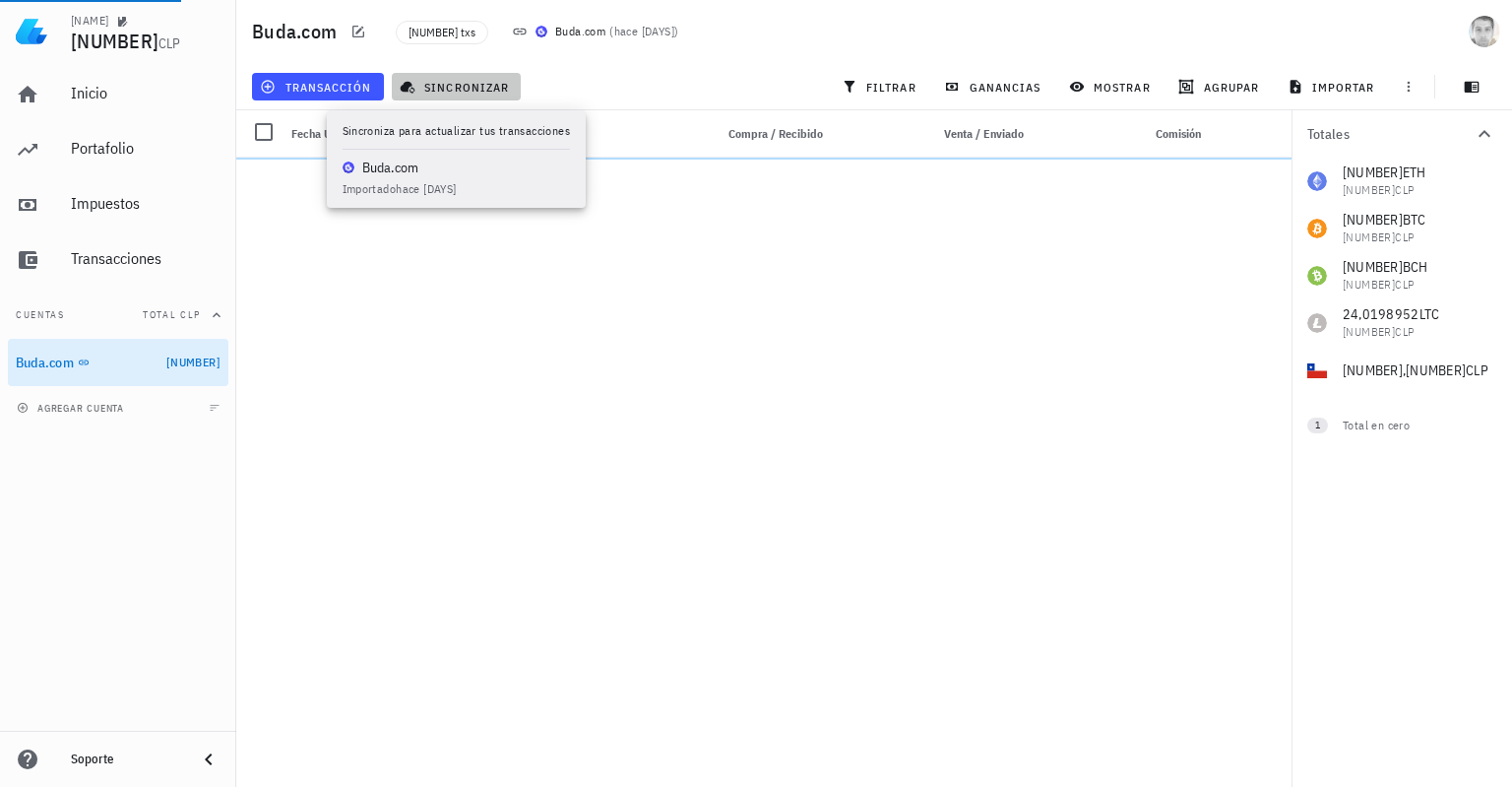 click on "sincronizar" at bounding box center [456, 87] 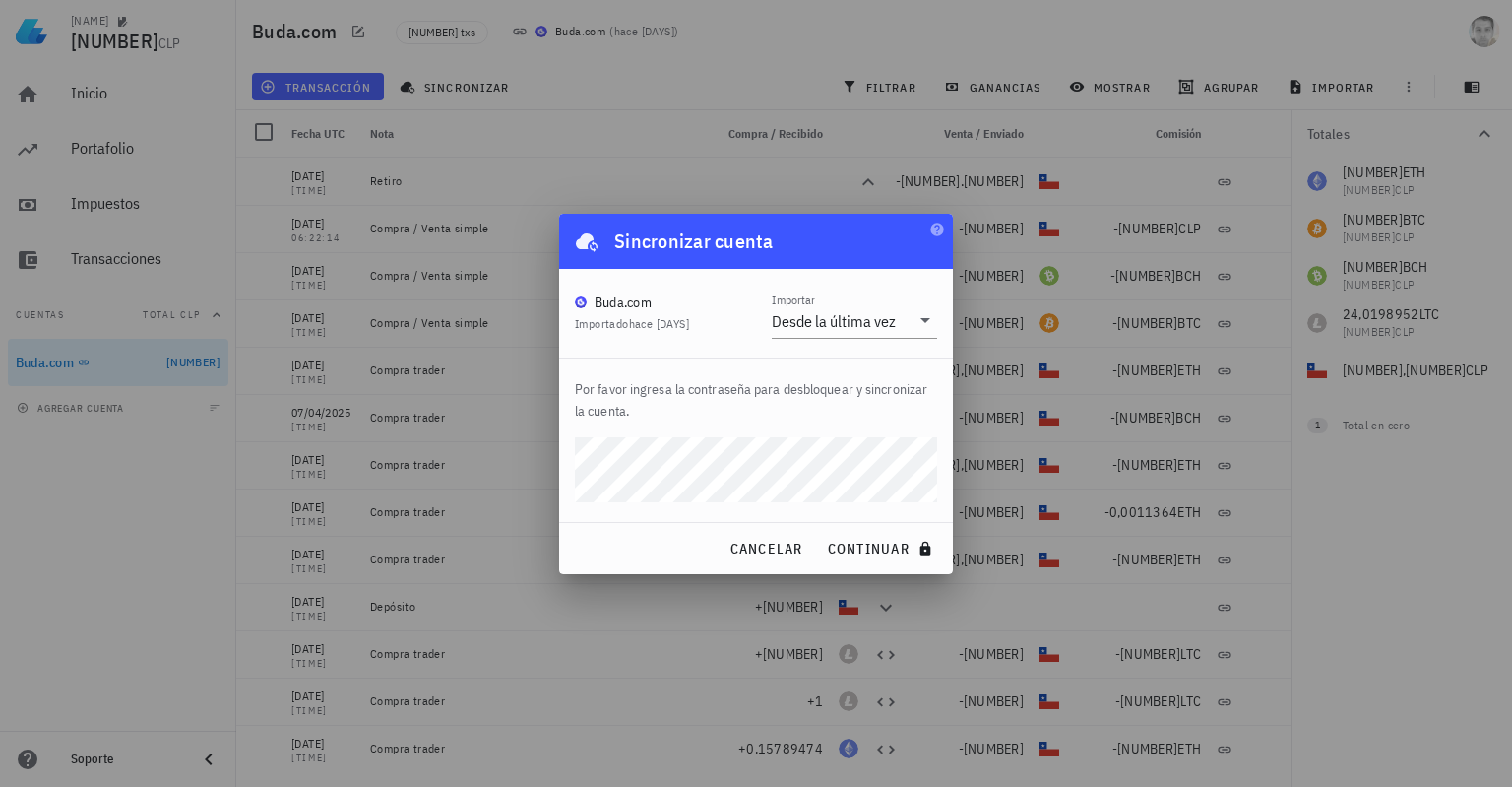 click on "continuar" at bounding box center [882, 549] 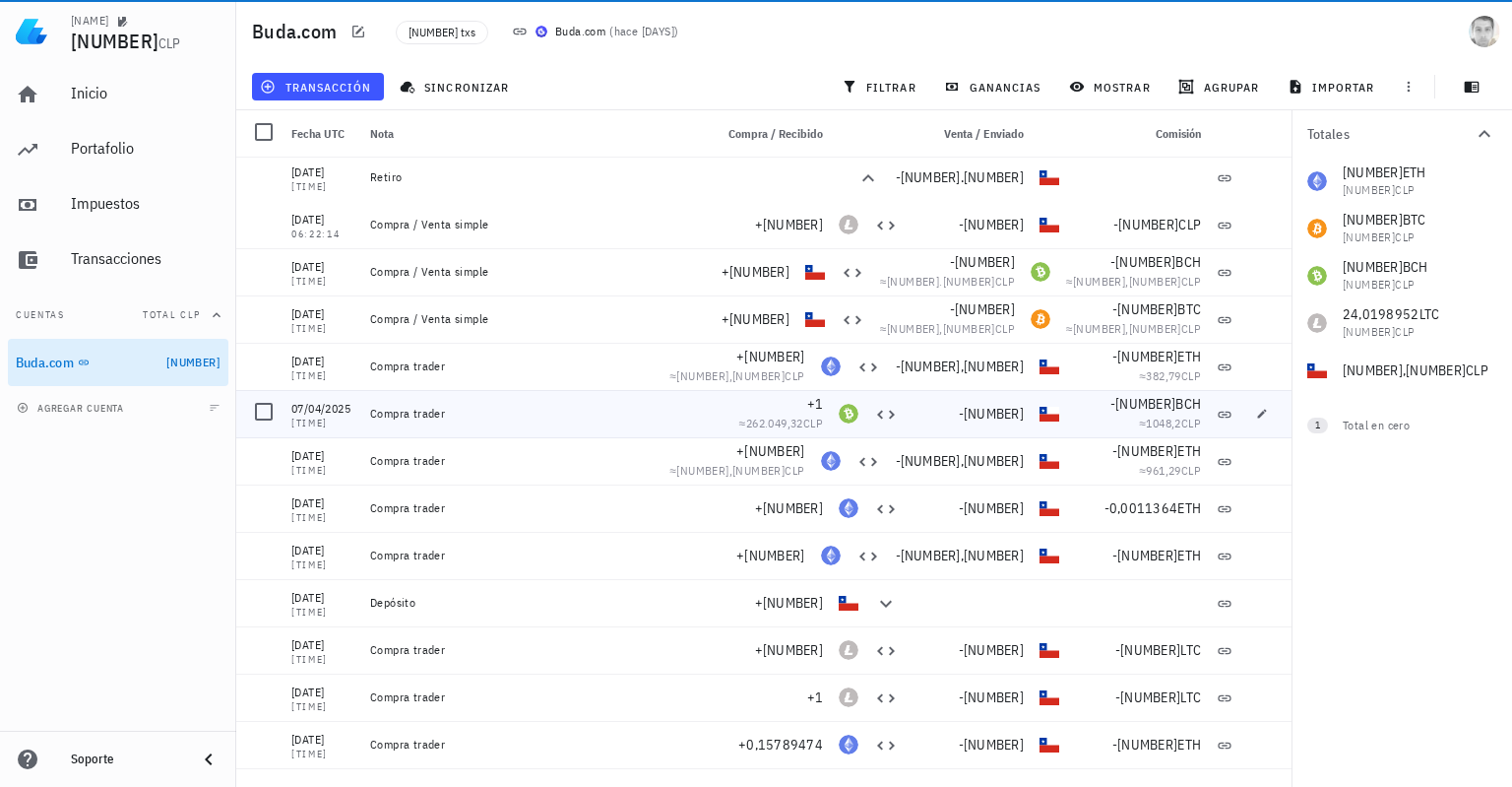 scroll, scrollTop: 0, scrollLeft: 0, axis: both 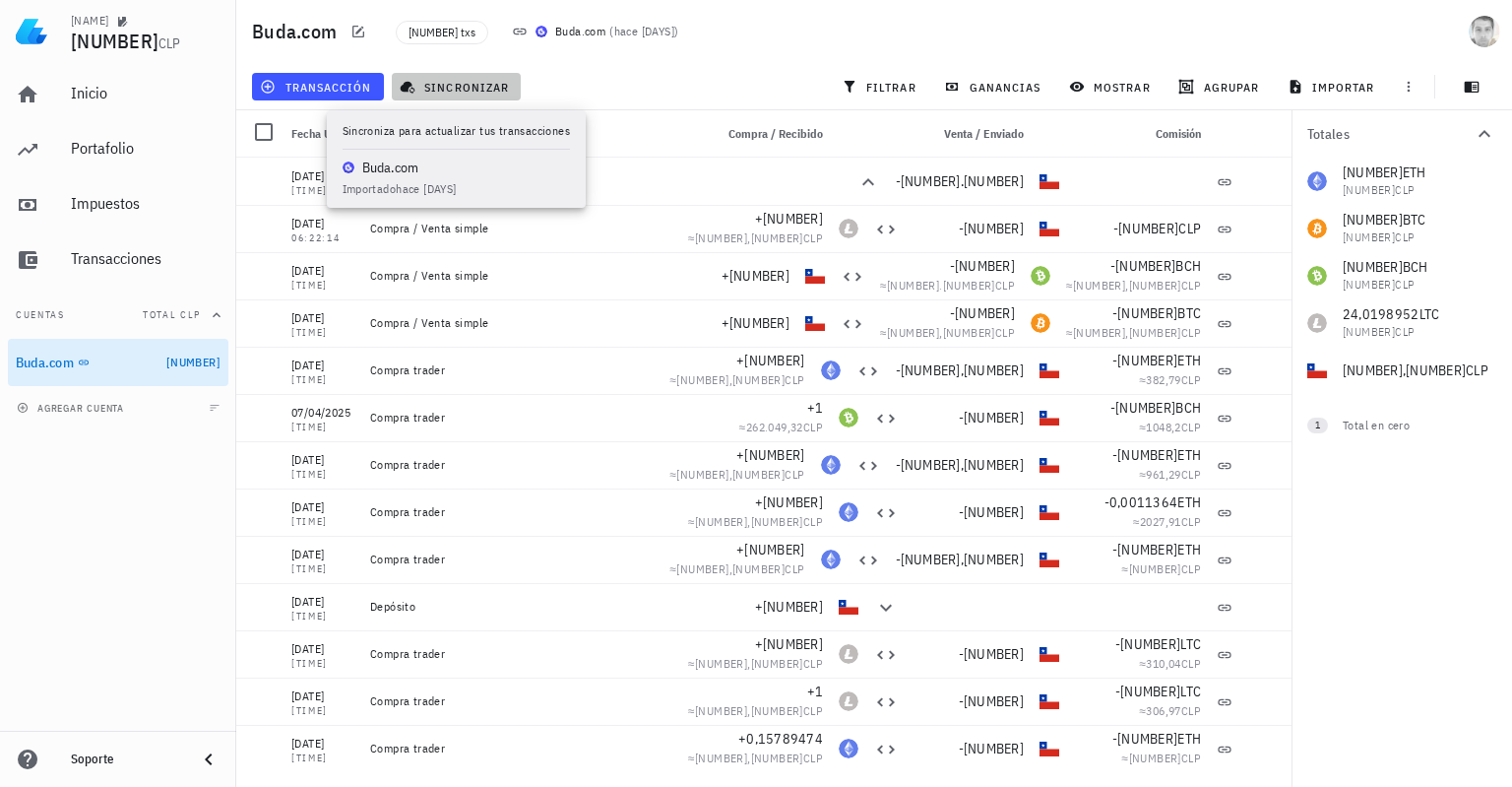 click on "sincronizar" at bounding box center (456, 87) 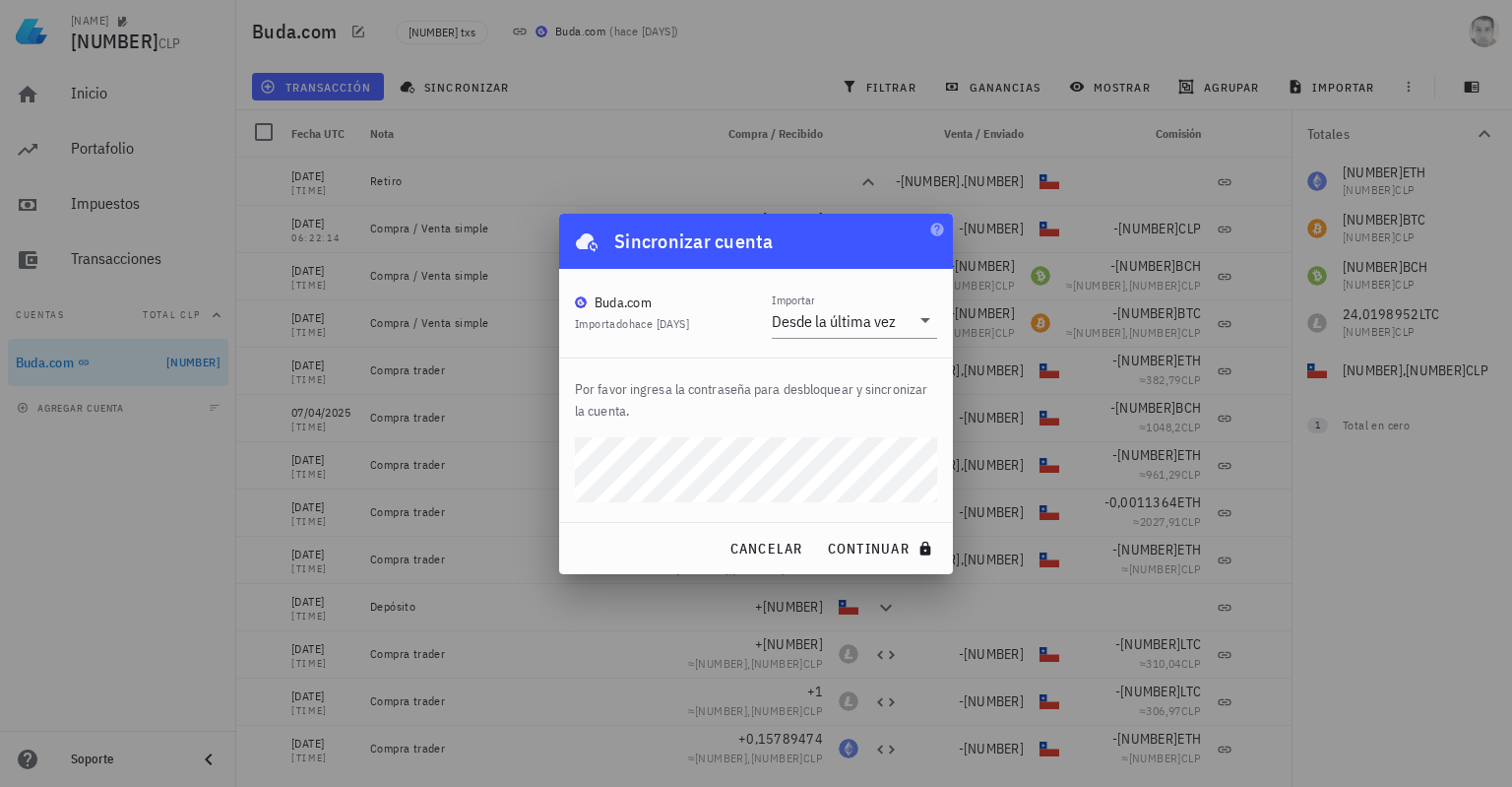 click on "continuar" at bounding box center [882, 549] 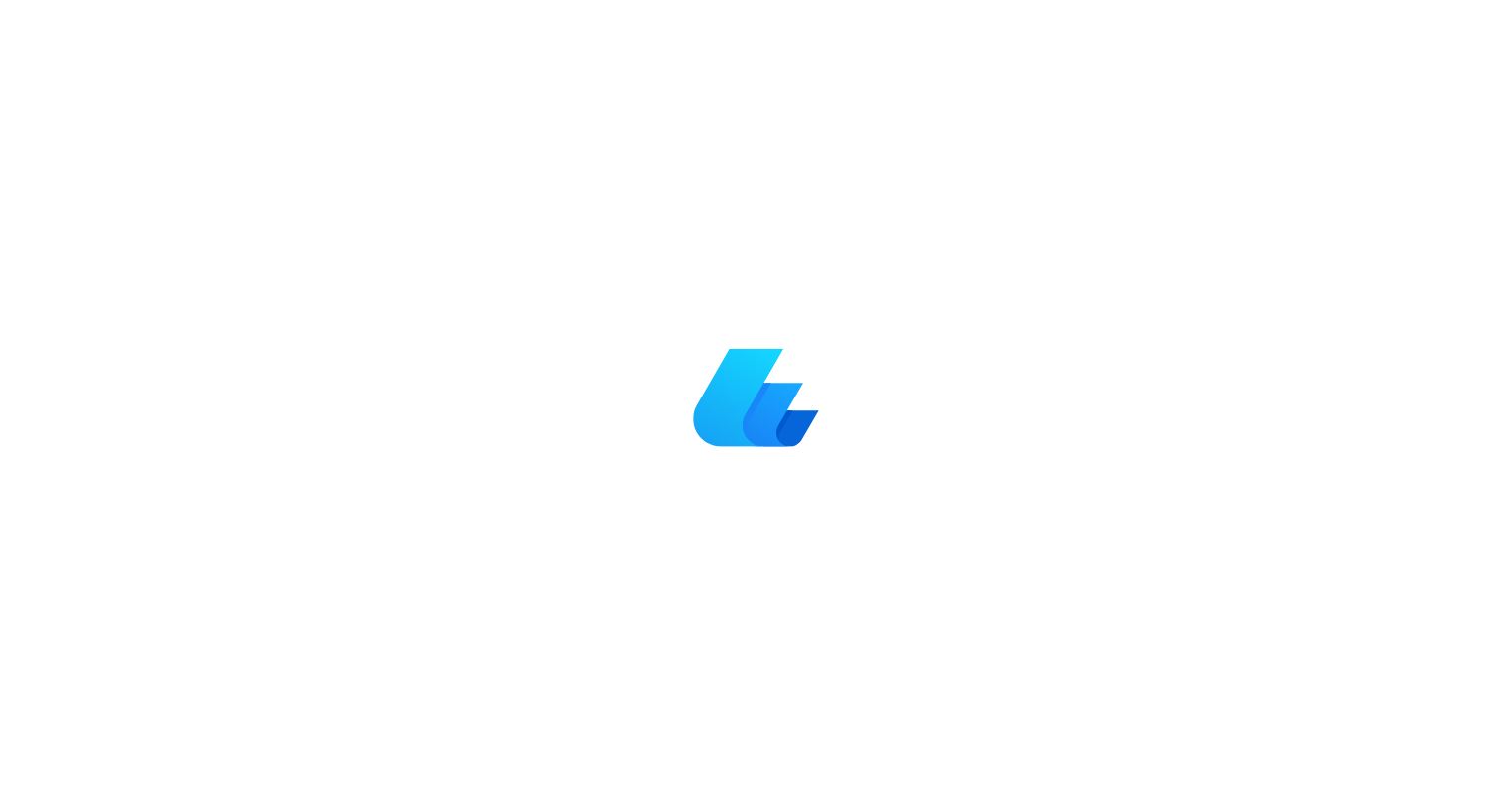 scroll, scrollTop: 0, scrollLeft: 0, axis: both 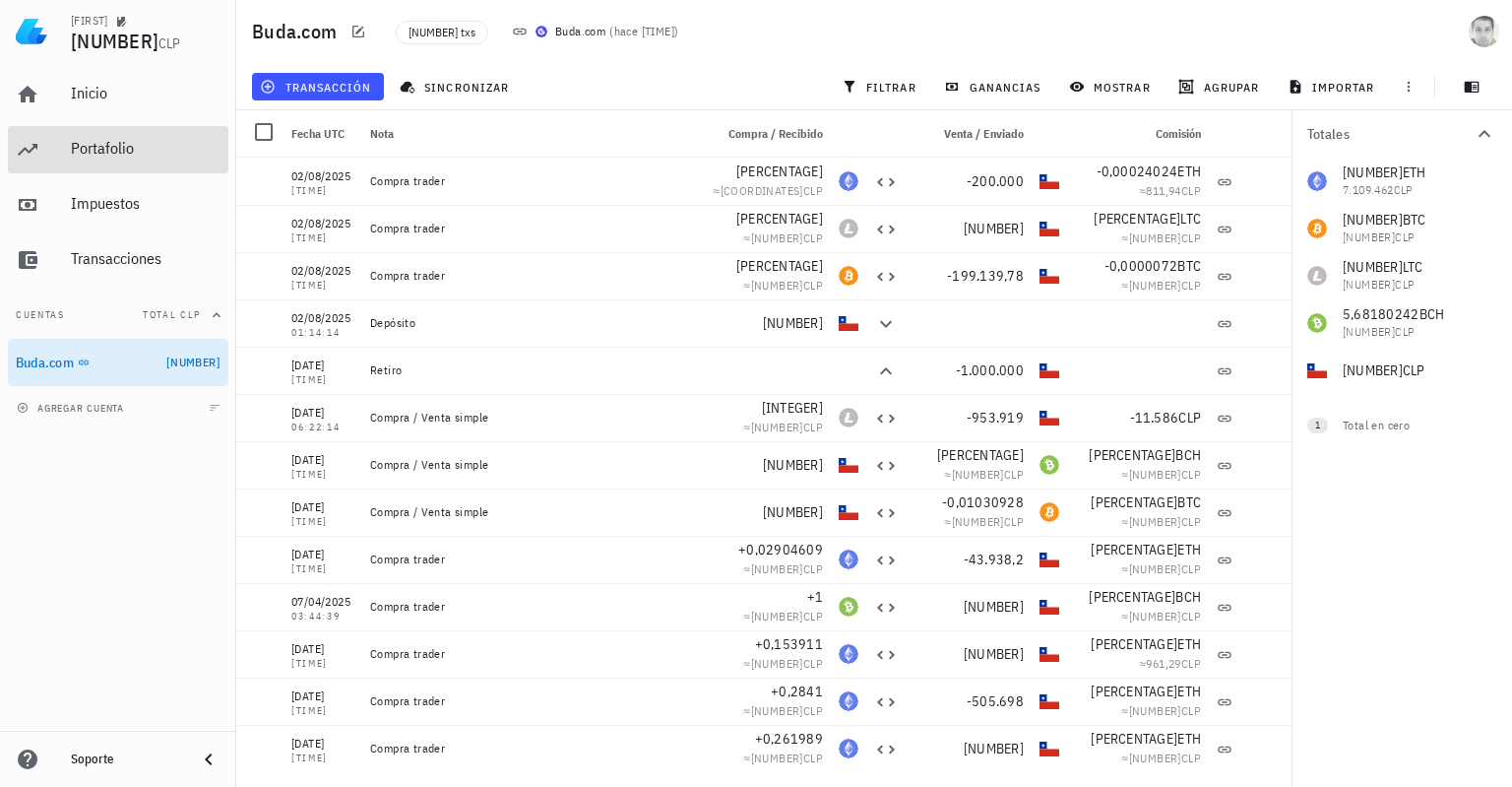 click on "Portafolio" at bounding box center [146, 148] 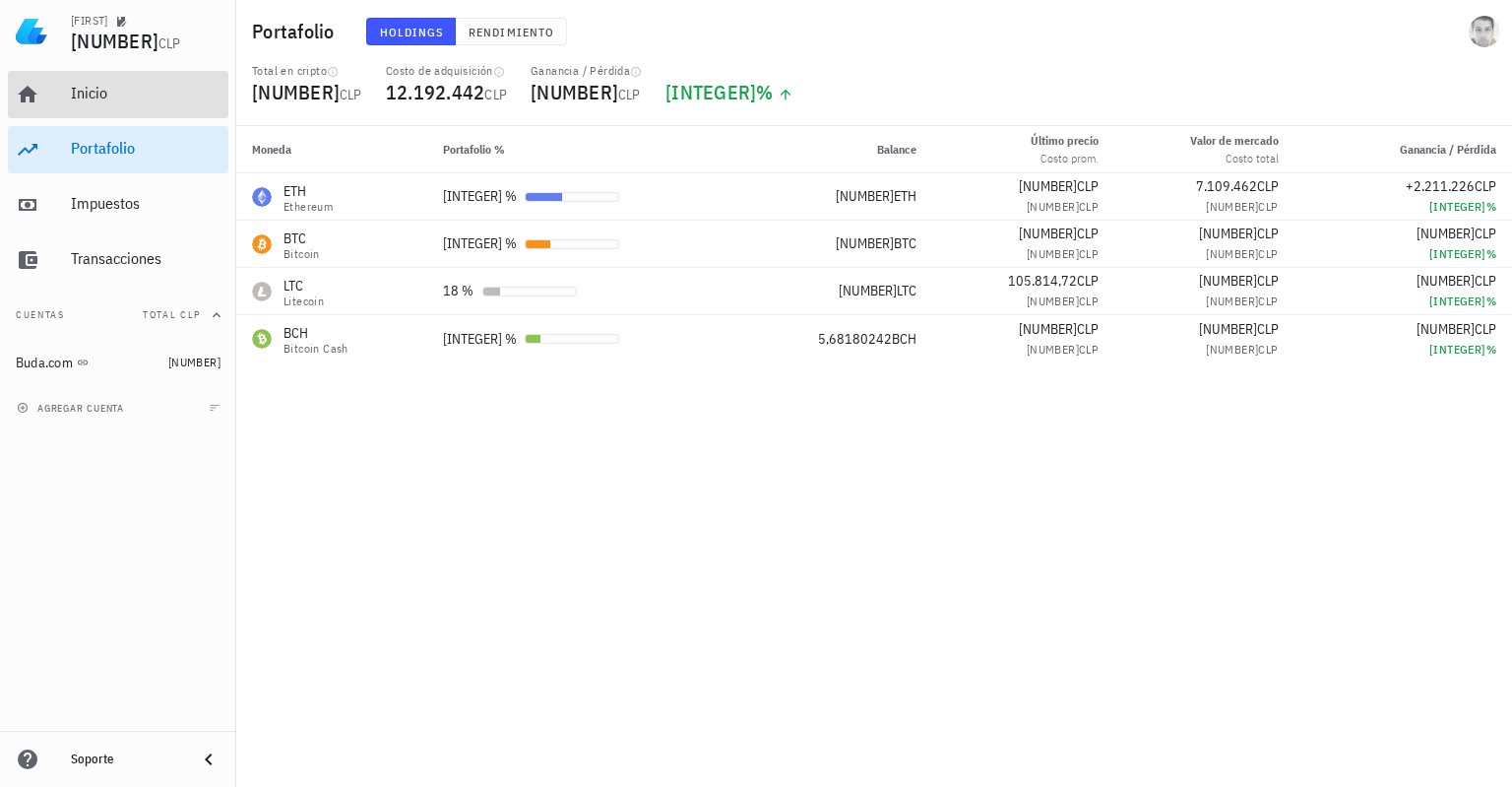 click on "Inicio" at bounding box center (146, 93) 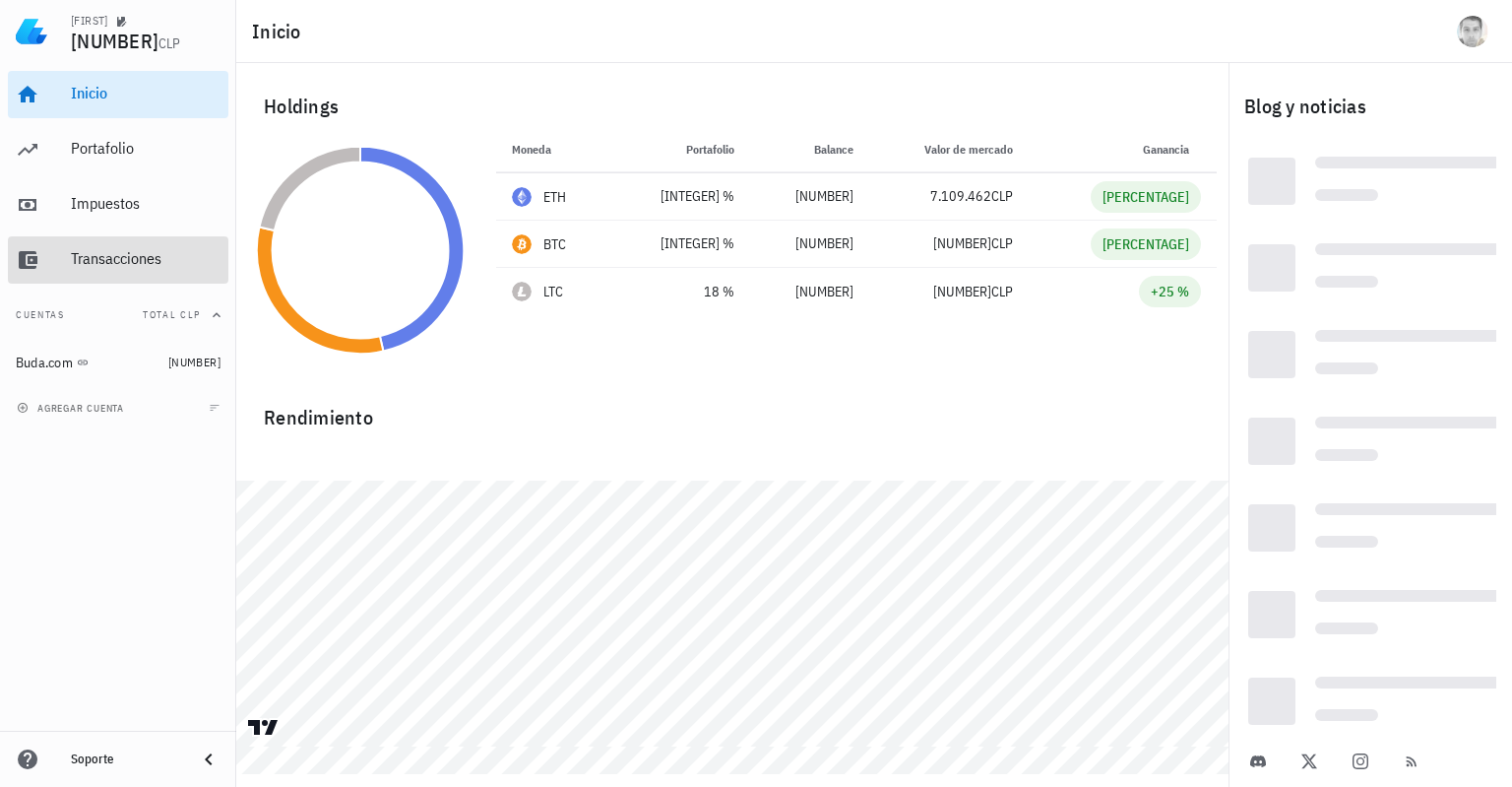 click on "Transacciones" at bounding box center (146, 259) 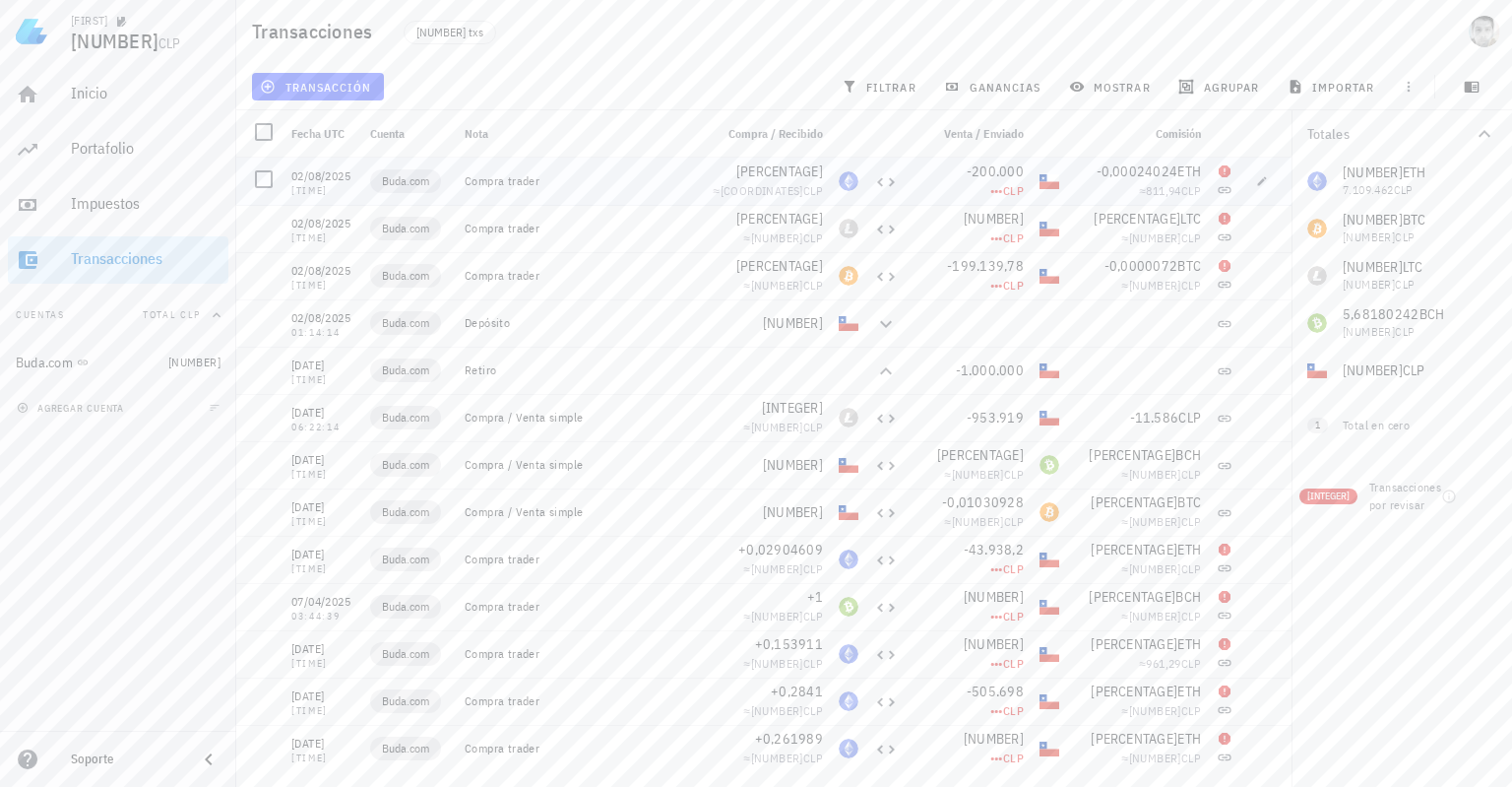click on "Compra trader" at bounding box center [581, 181] 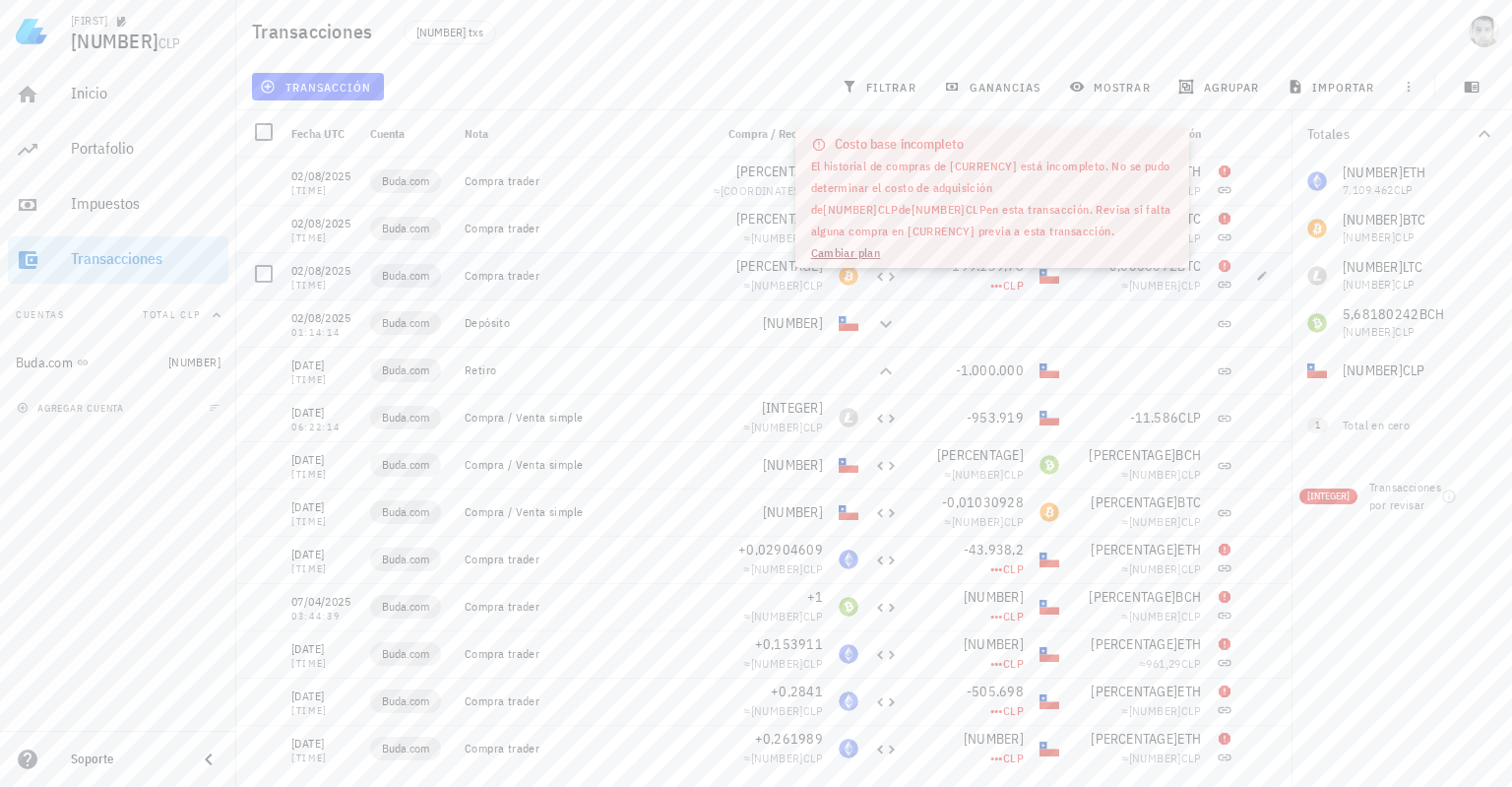 click on "•••" at bounding box center [996, 285] 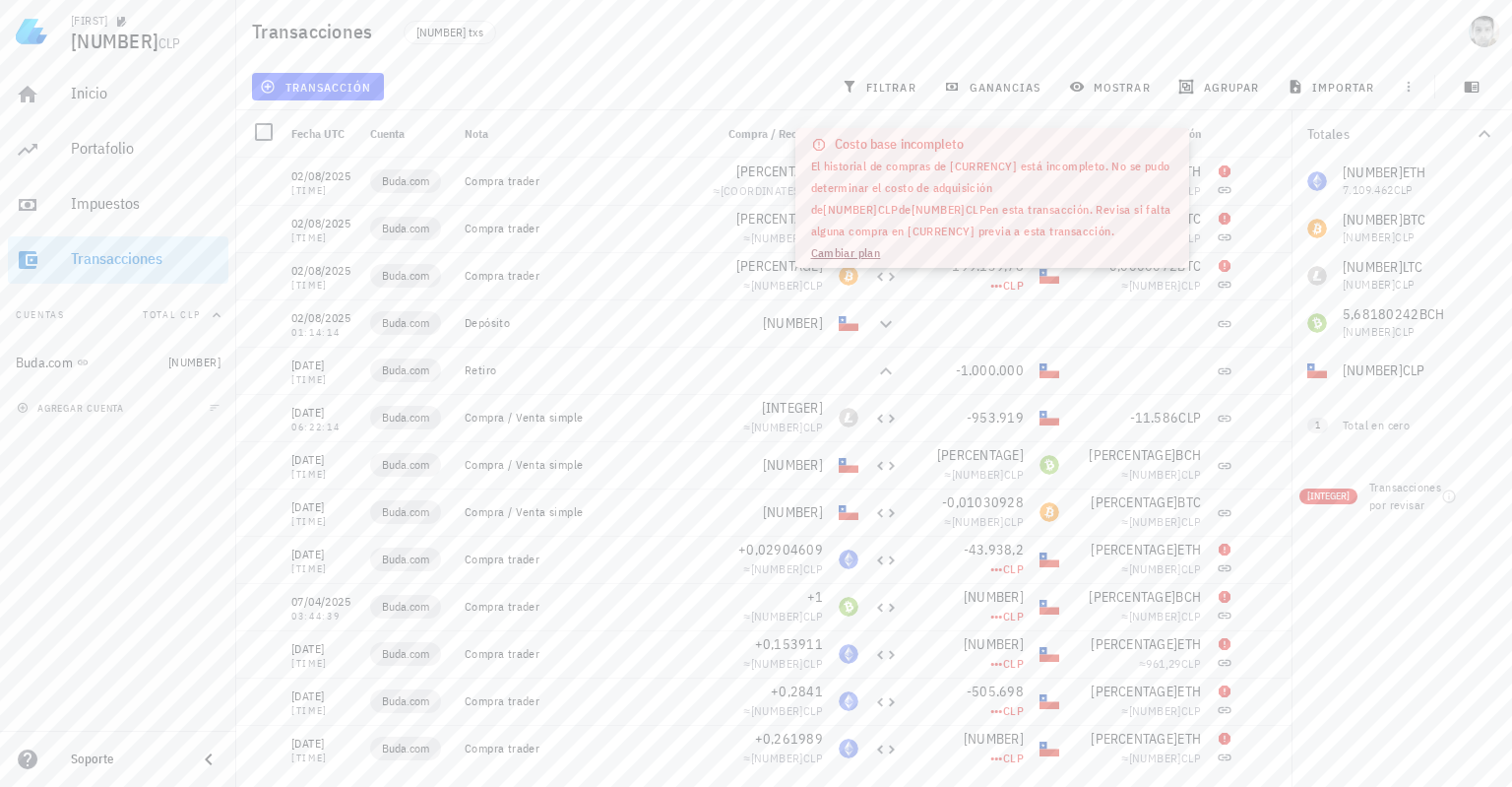 click on "Cambiar plan" at bounding box center (846, 252) 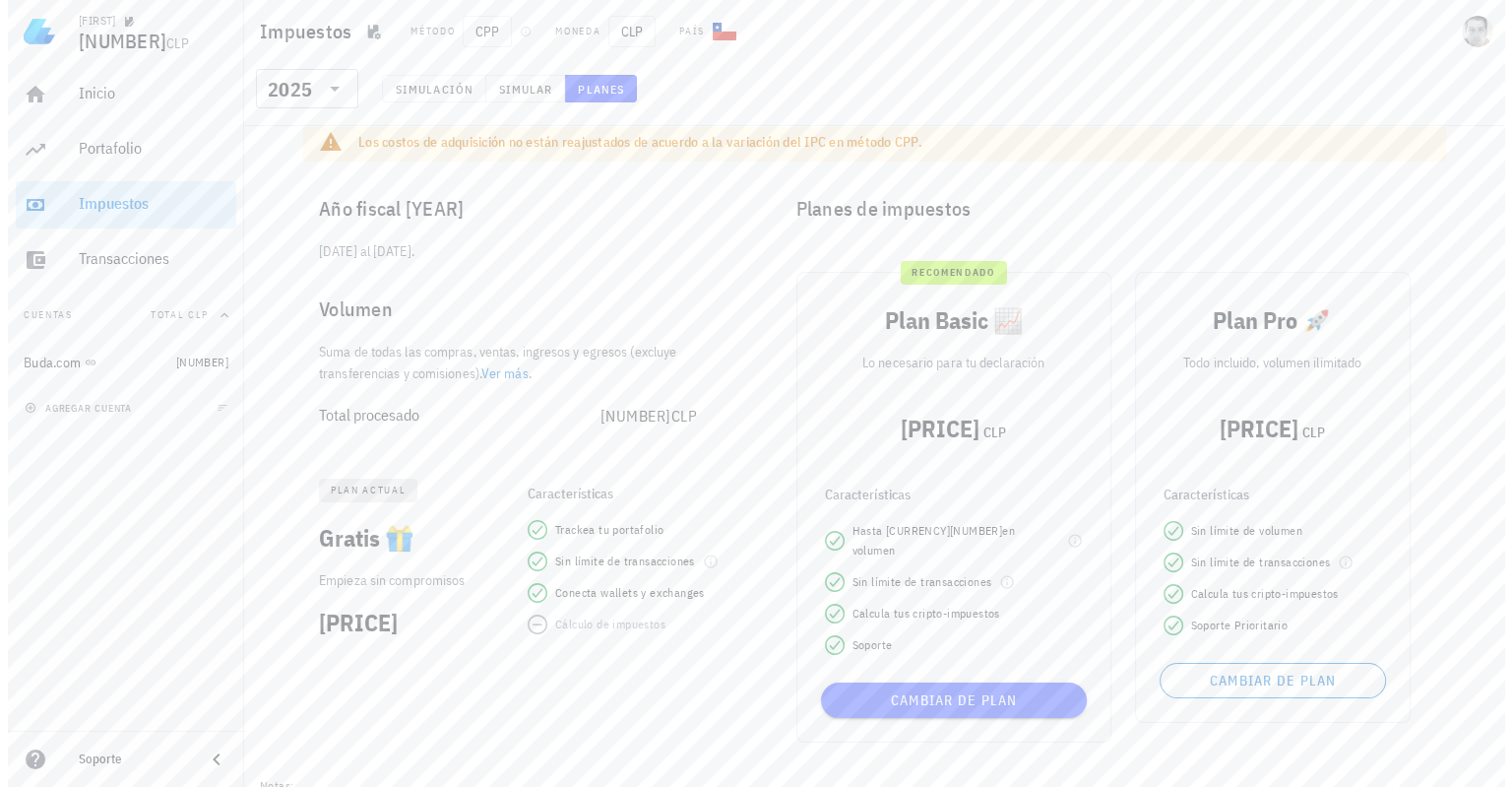 scroll, scrollTop: 0, scrollLeft: 0, axis: both 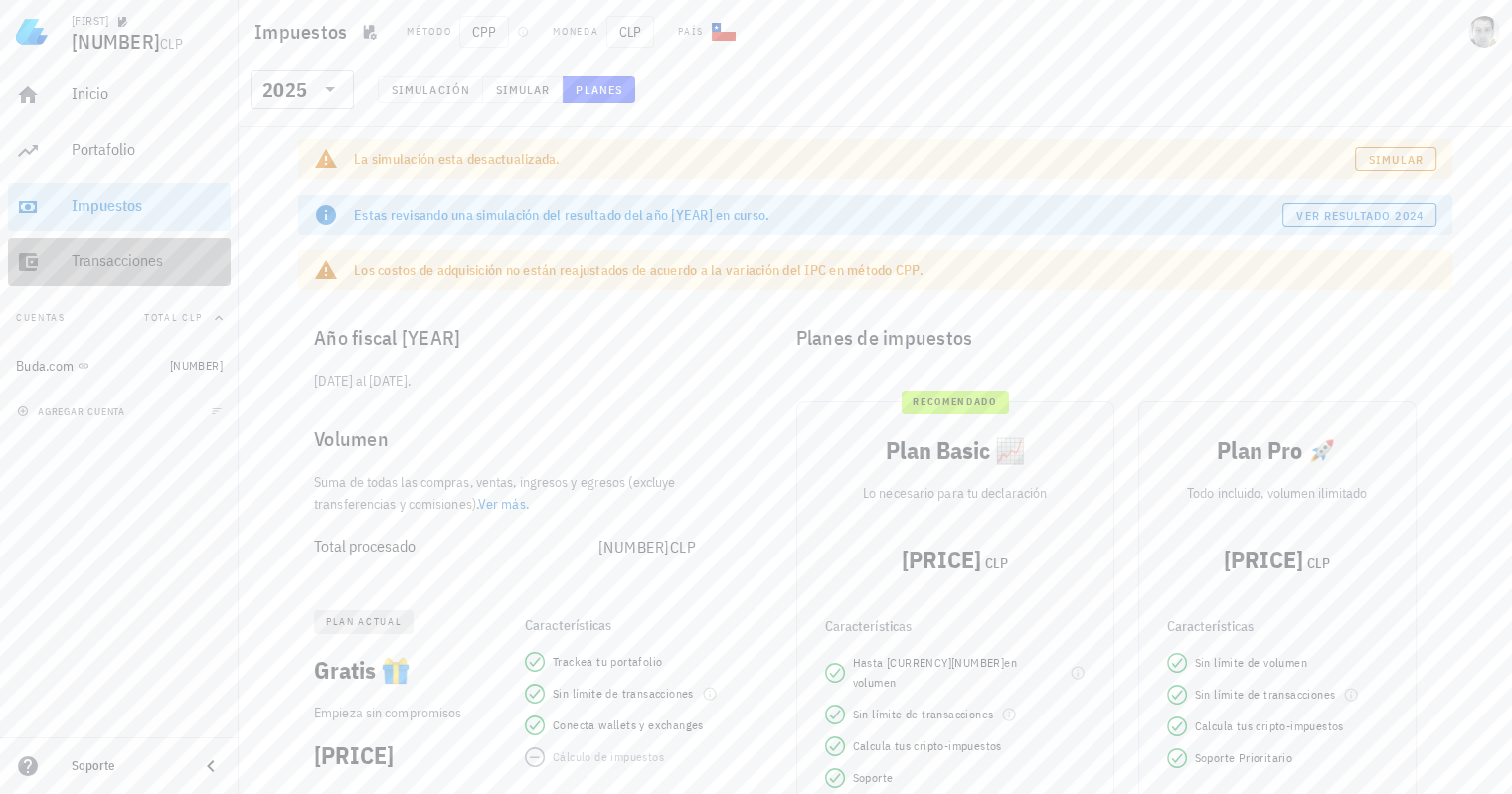 click on "Transacciones" at bounding box center (147, 261) 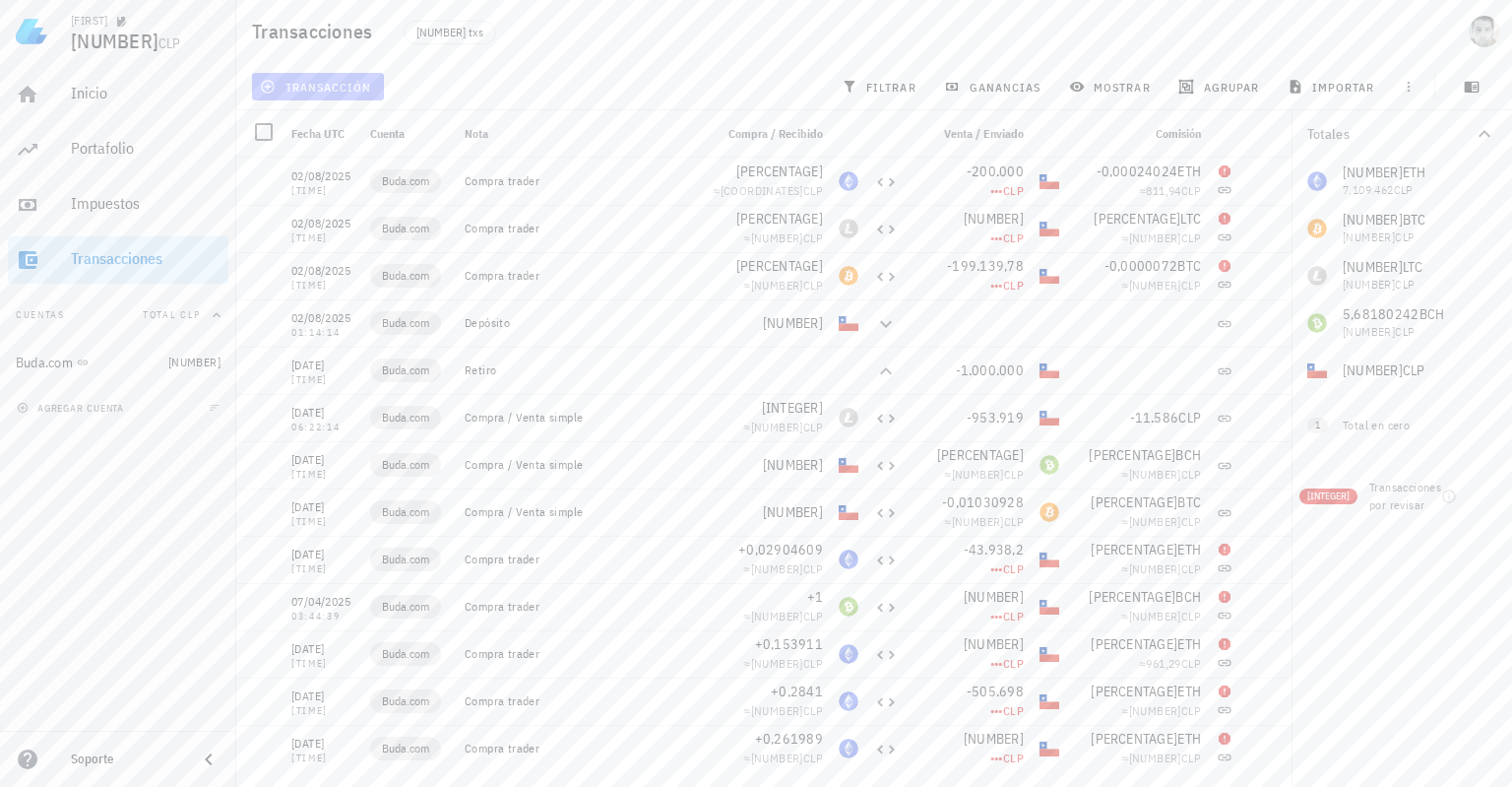 click on "transacción" at bounding box center (317, 87) 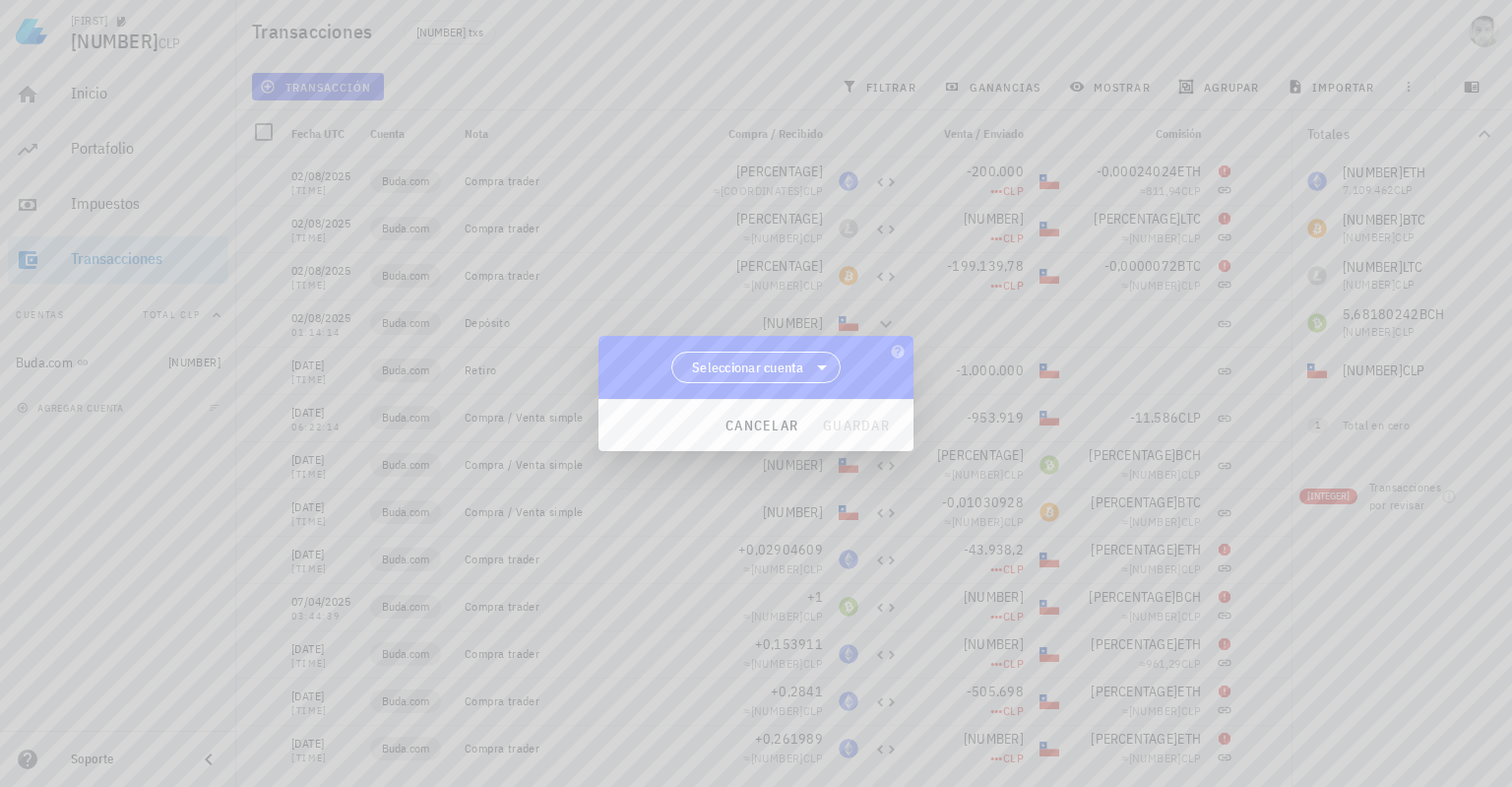 click on "Seleccionar cuenta" at bounding box center (748, 367) 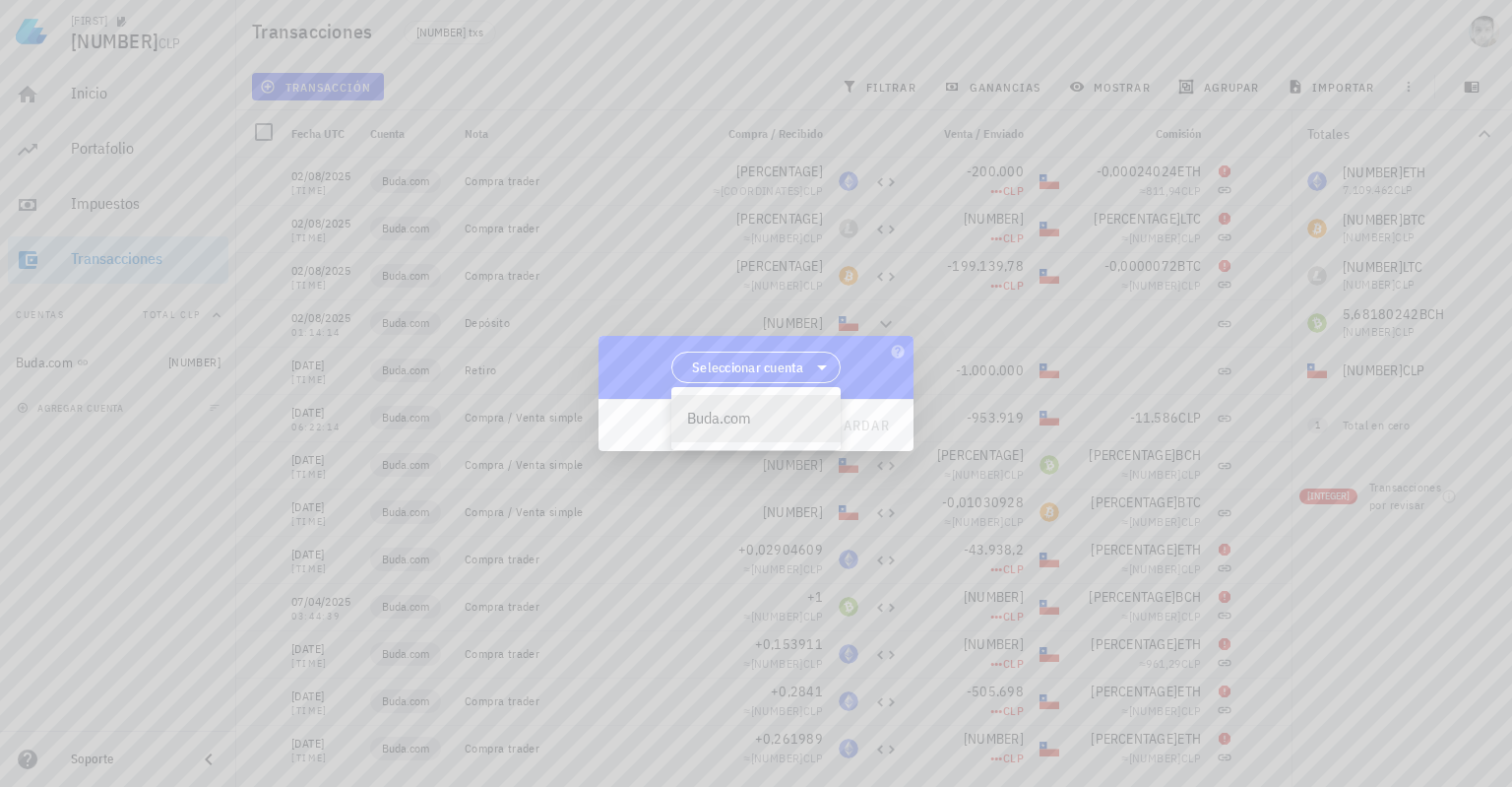 click on "Buda.com" at bounding box center [756, 418] 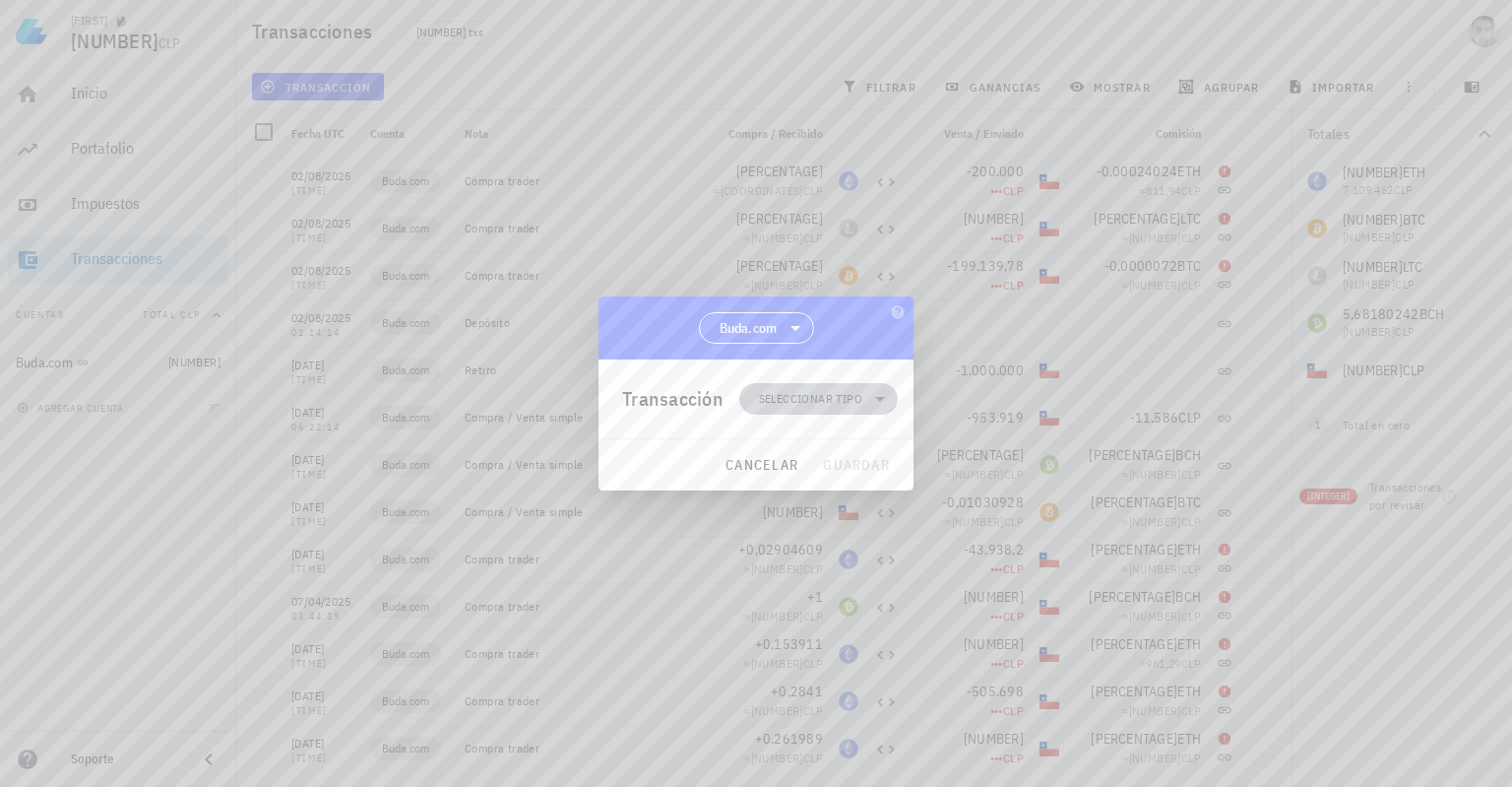 click on "Seleccionar tipo" at bounding box center [810, 399] 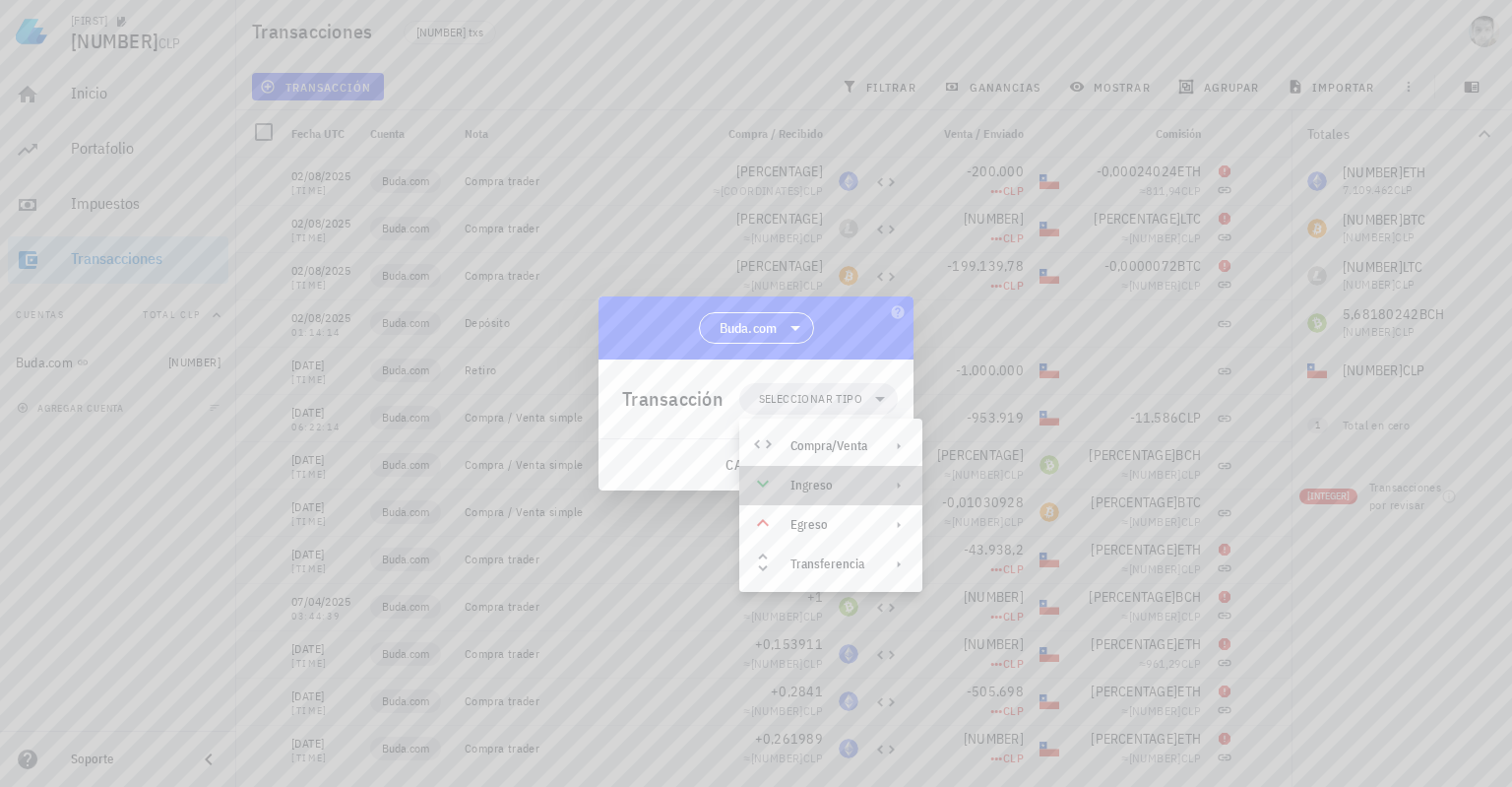 click 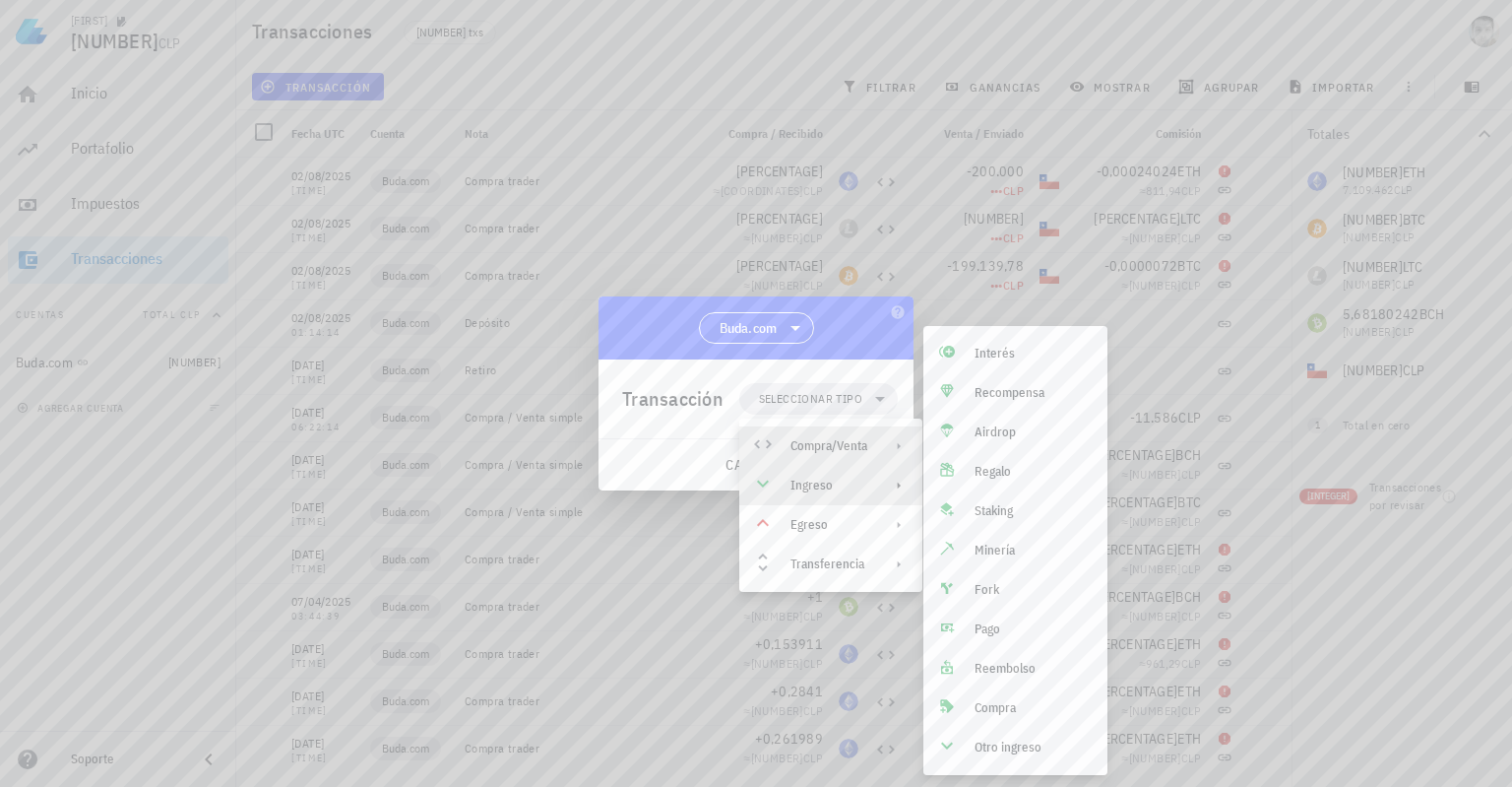 click 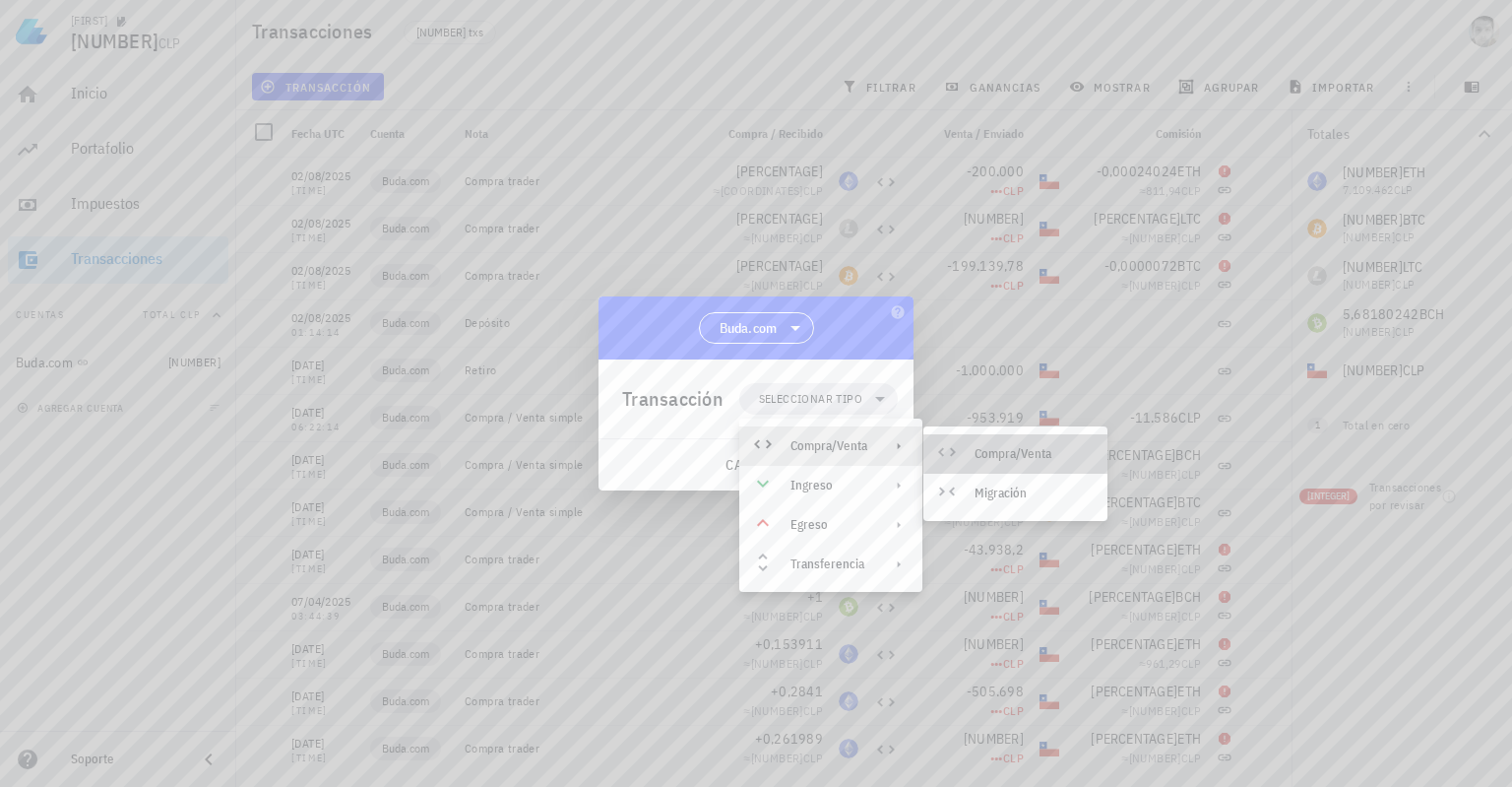 click on "Compra/Venta" at bounding box center (1033, 454) 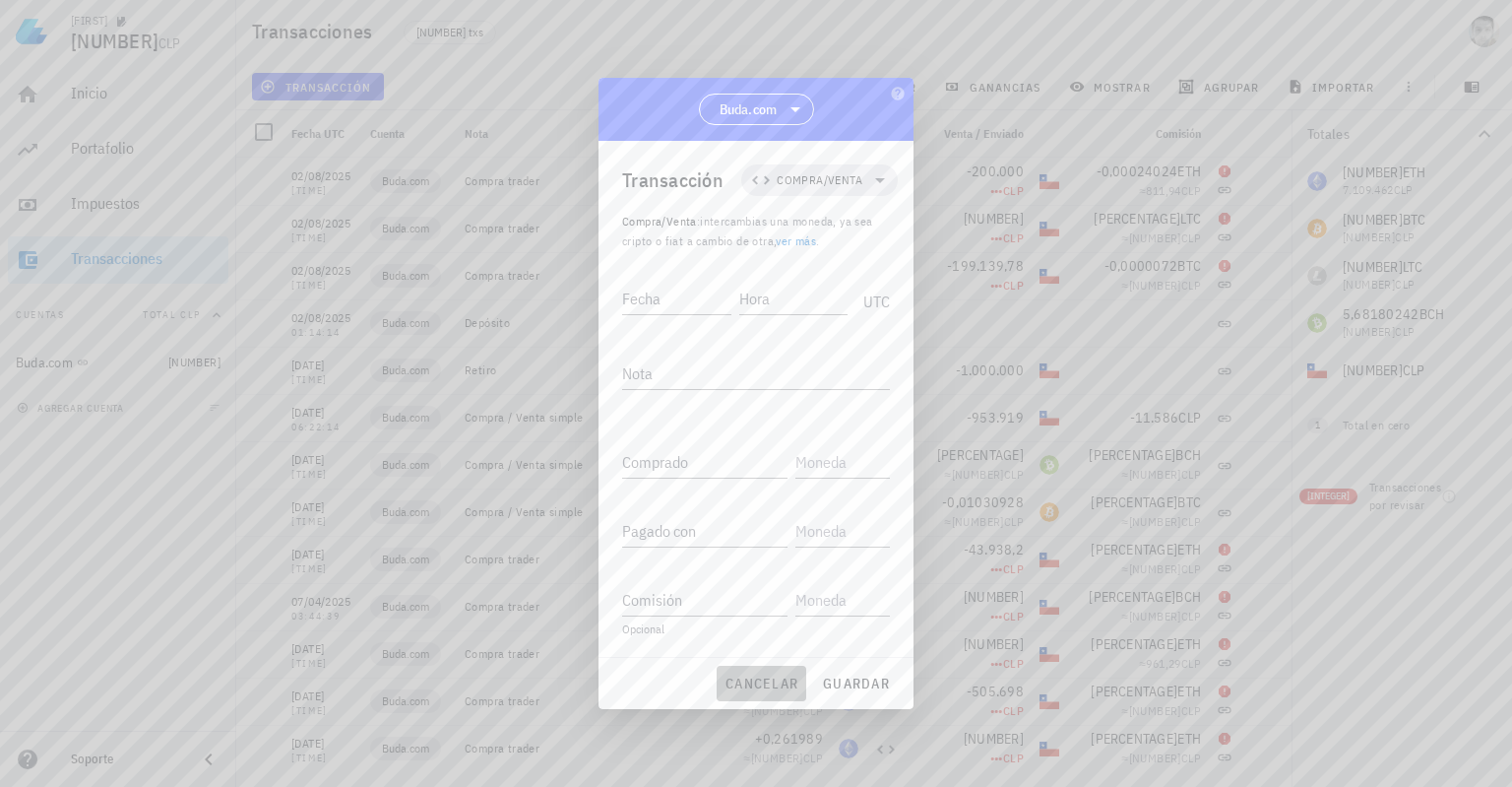 click on "cancelar" at bounding box center [761, 684] 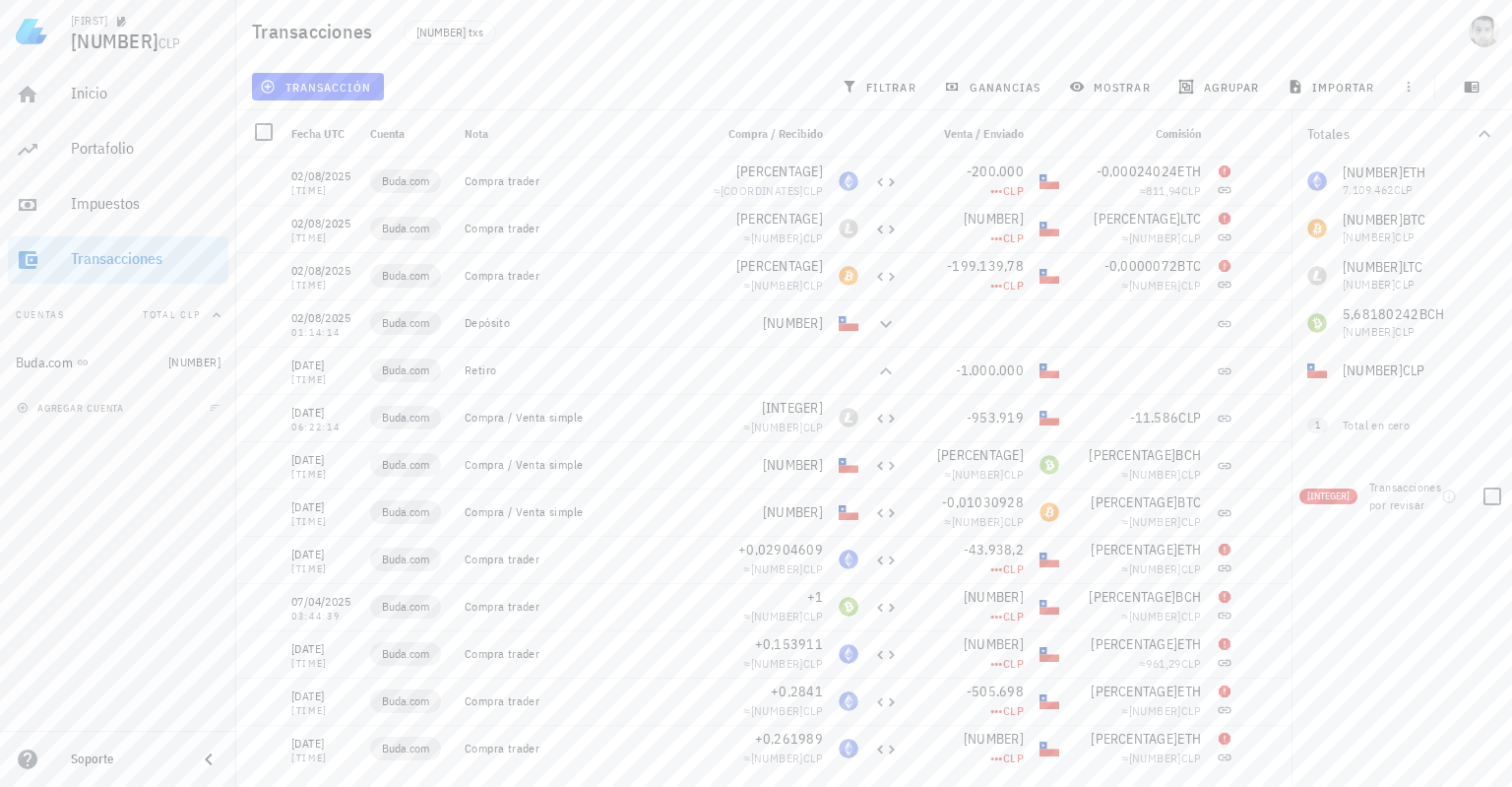 click on "[NUMBER]" at bounding box center [1328, 496] 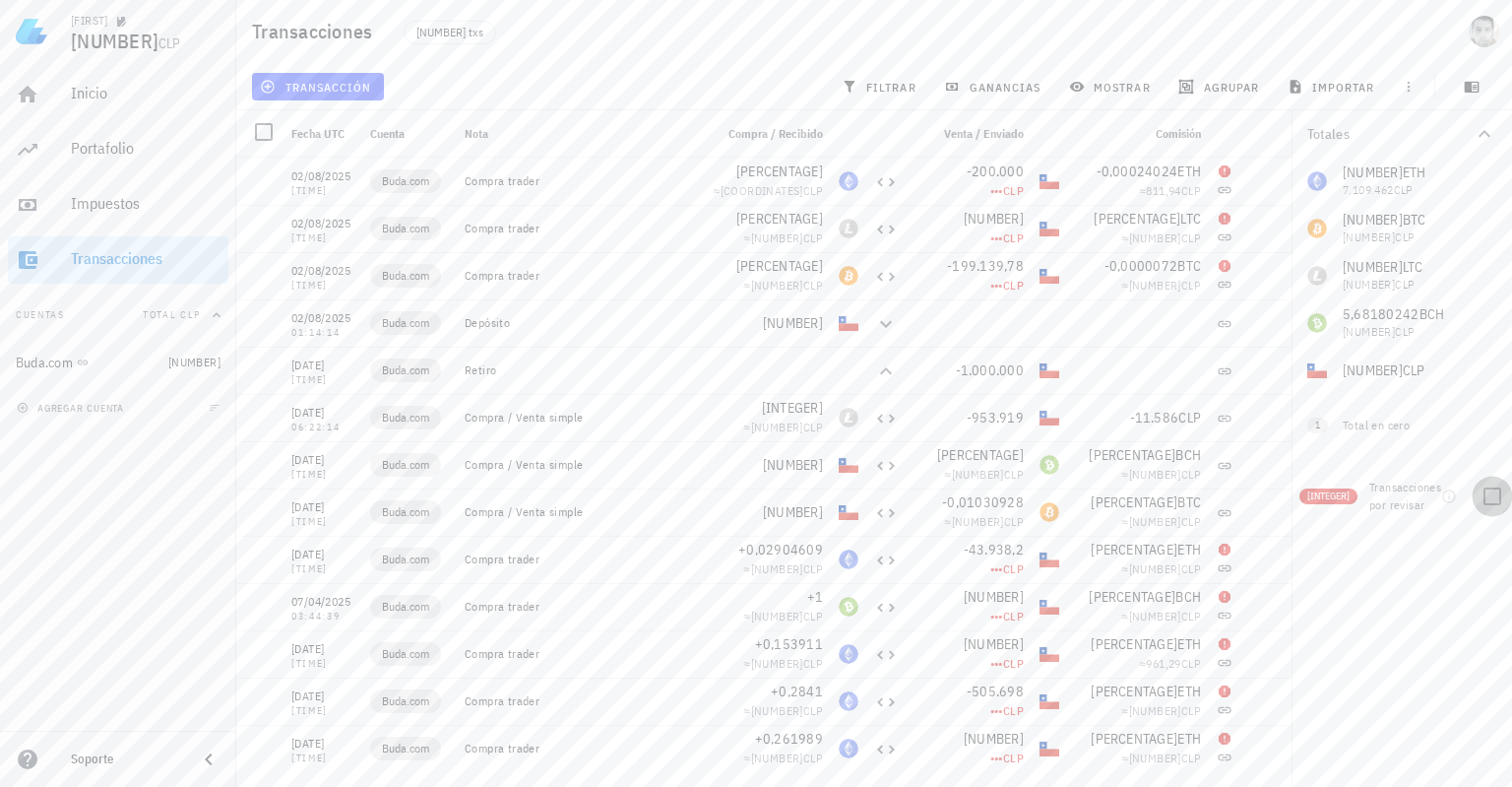 click at bounding box center (1492, 496) 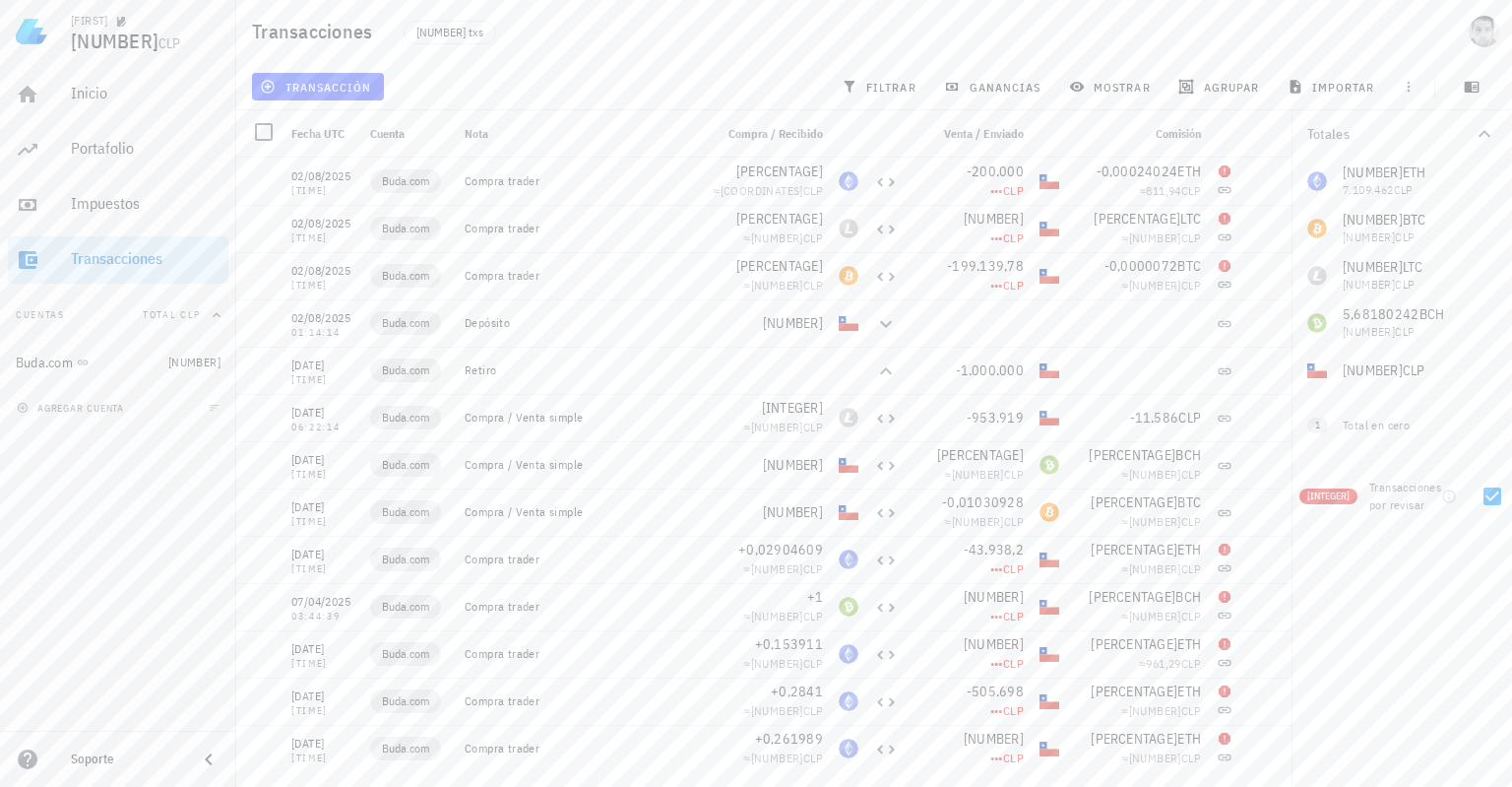 click on "Transacciones por revisar" at bounding box center (1405, 496) 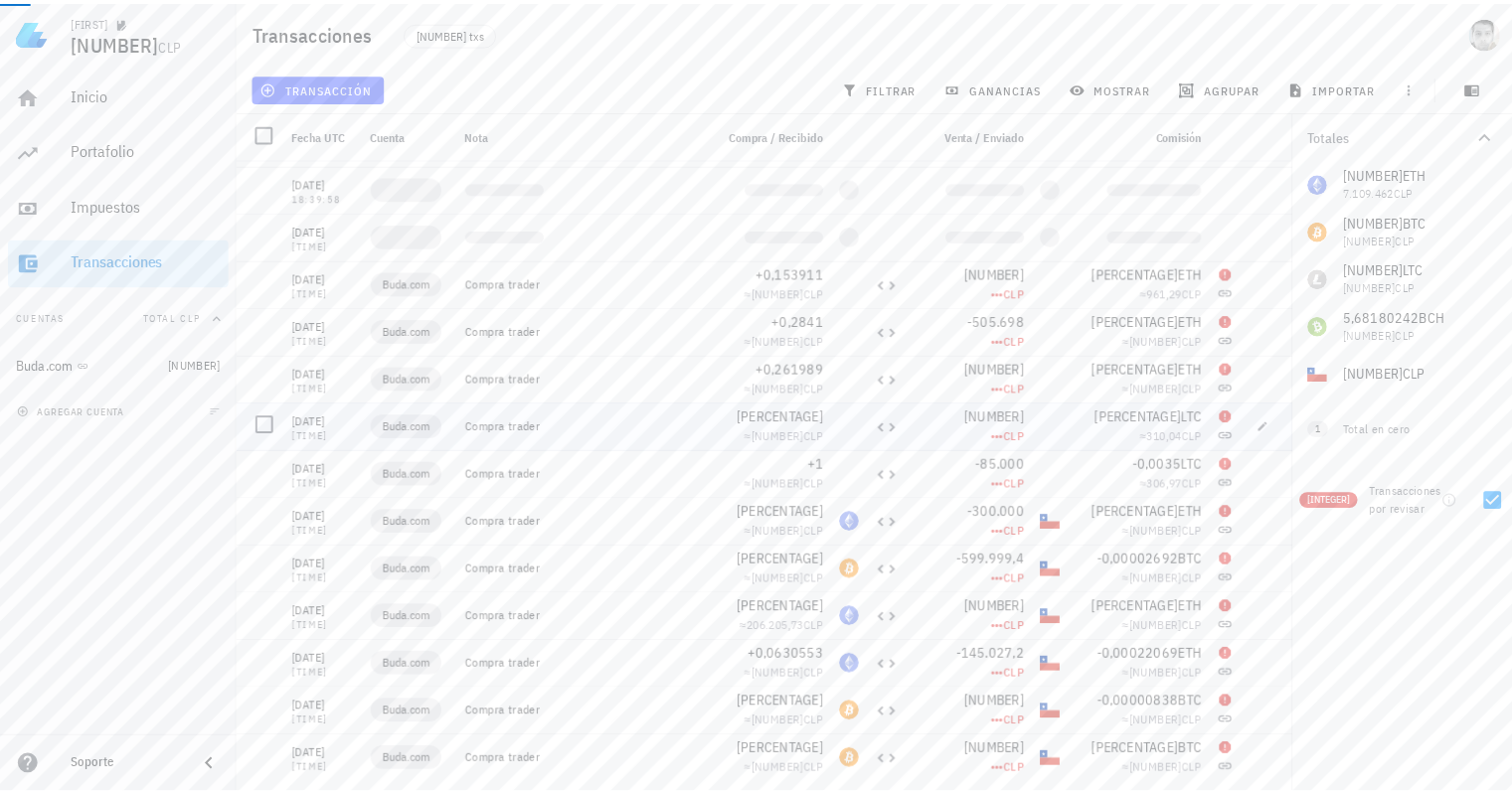 scroll, scrollTop: 0, scrollLeft: 0, axis: both 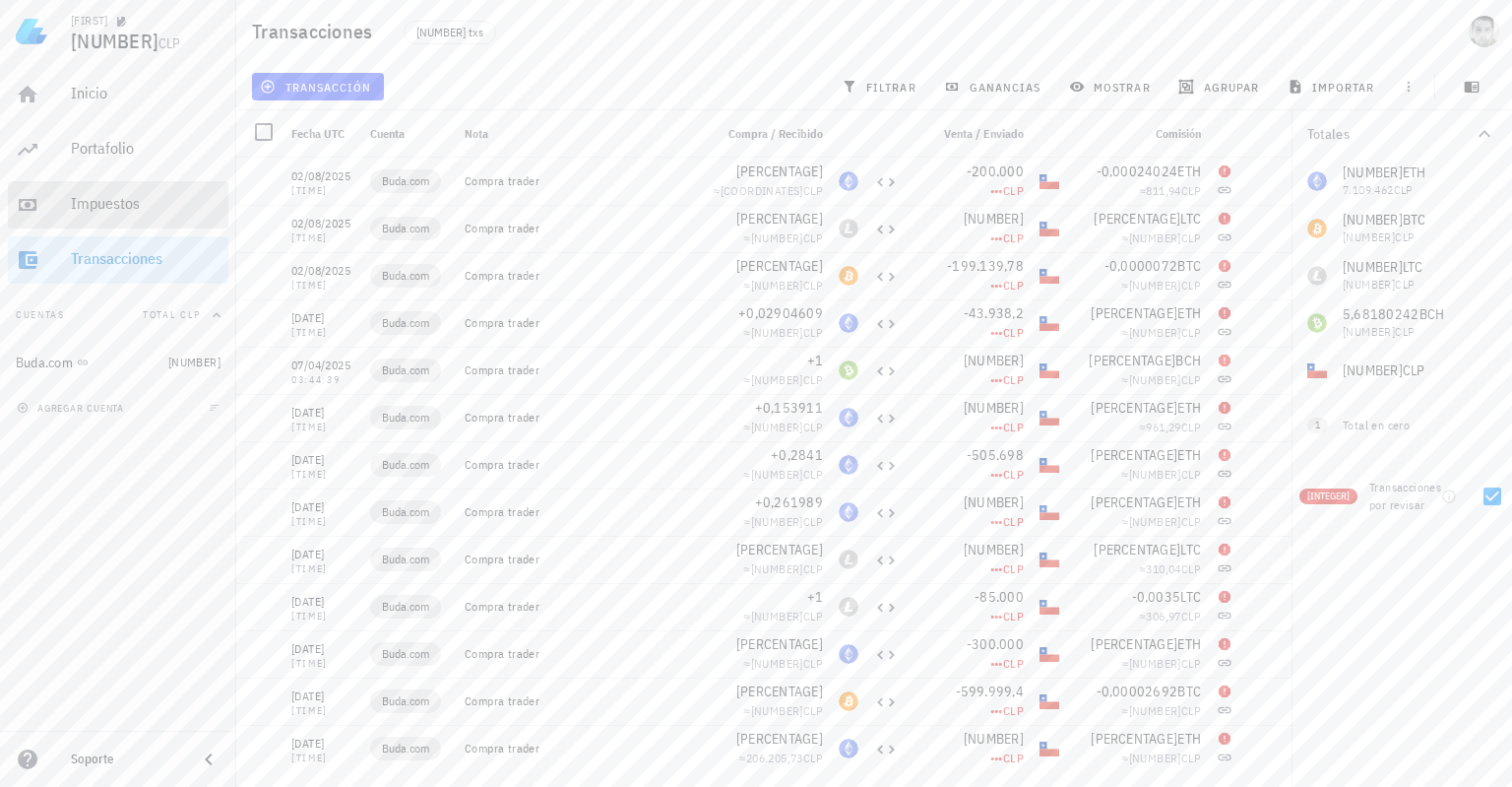 click on "Impuestos" at bounding box center [146, 203] 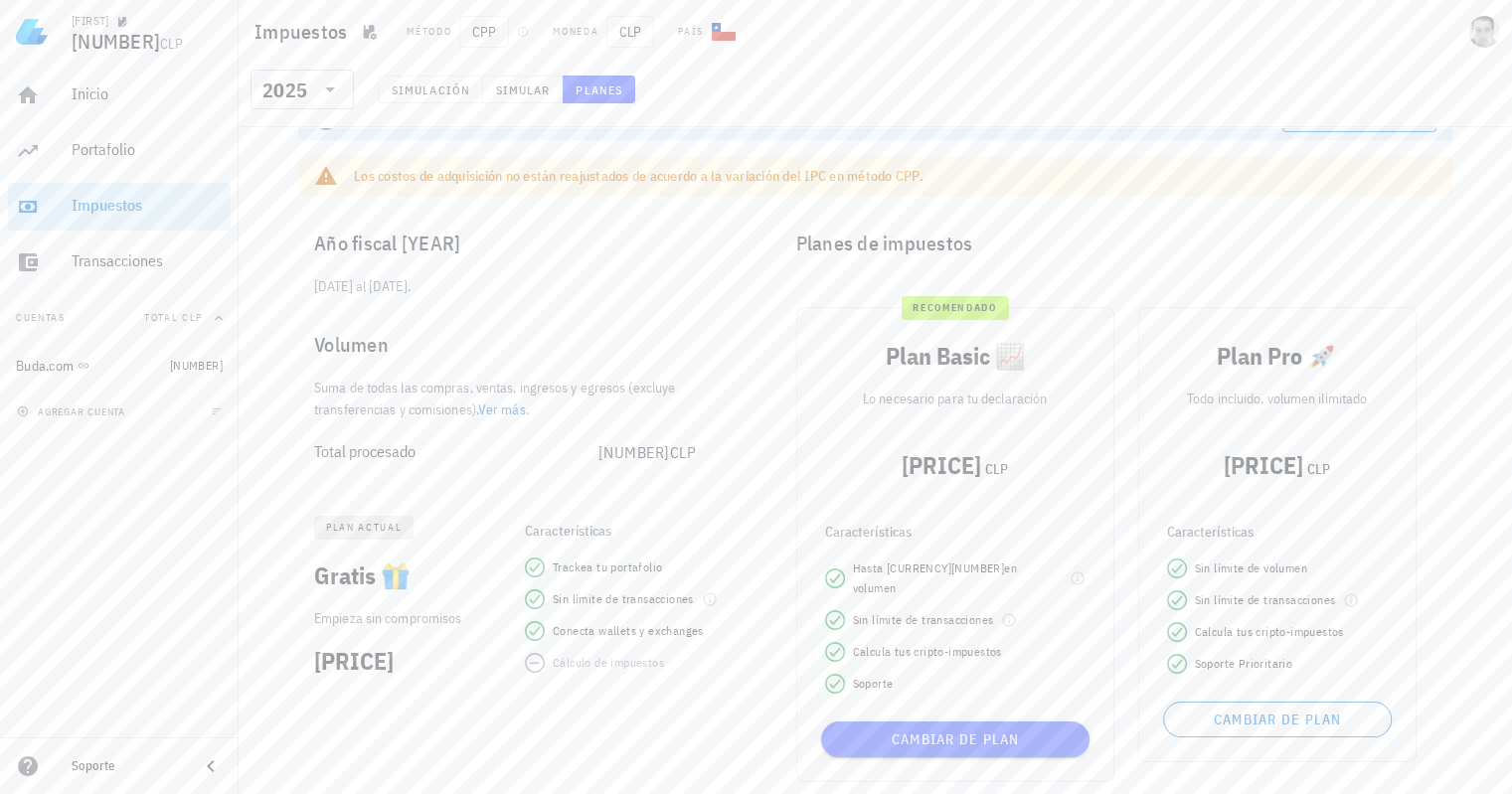 scroll, scrollTop: 0, scrollLeft: 0, axis: both 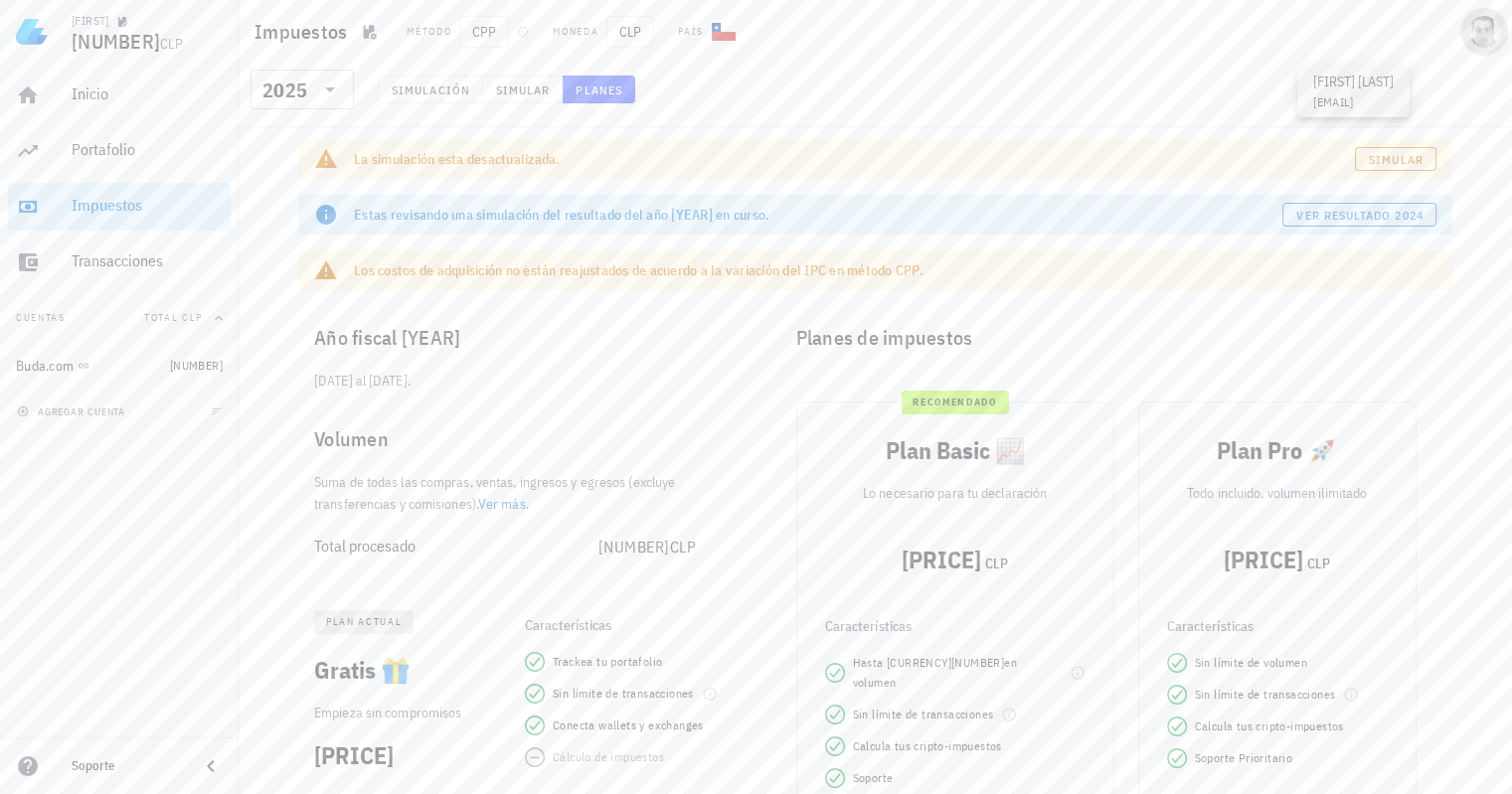 click at bounding box center (1484, 32) 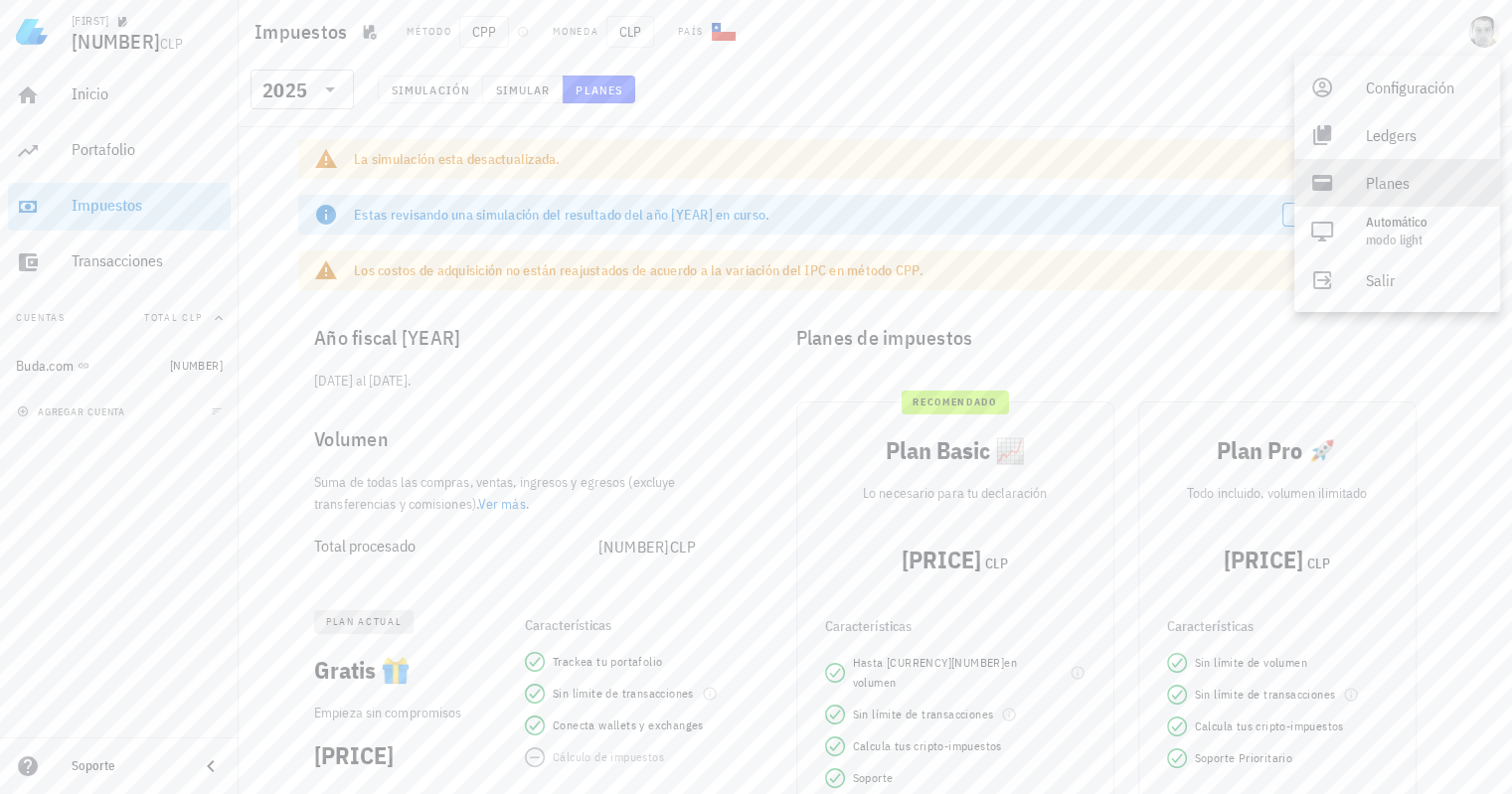 click on "Planes" at bounding box center (1425, 183) 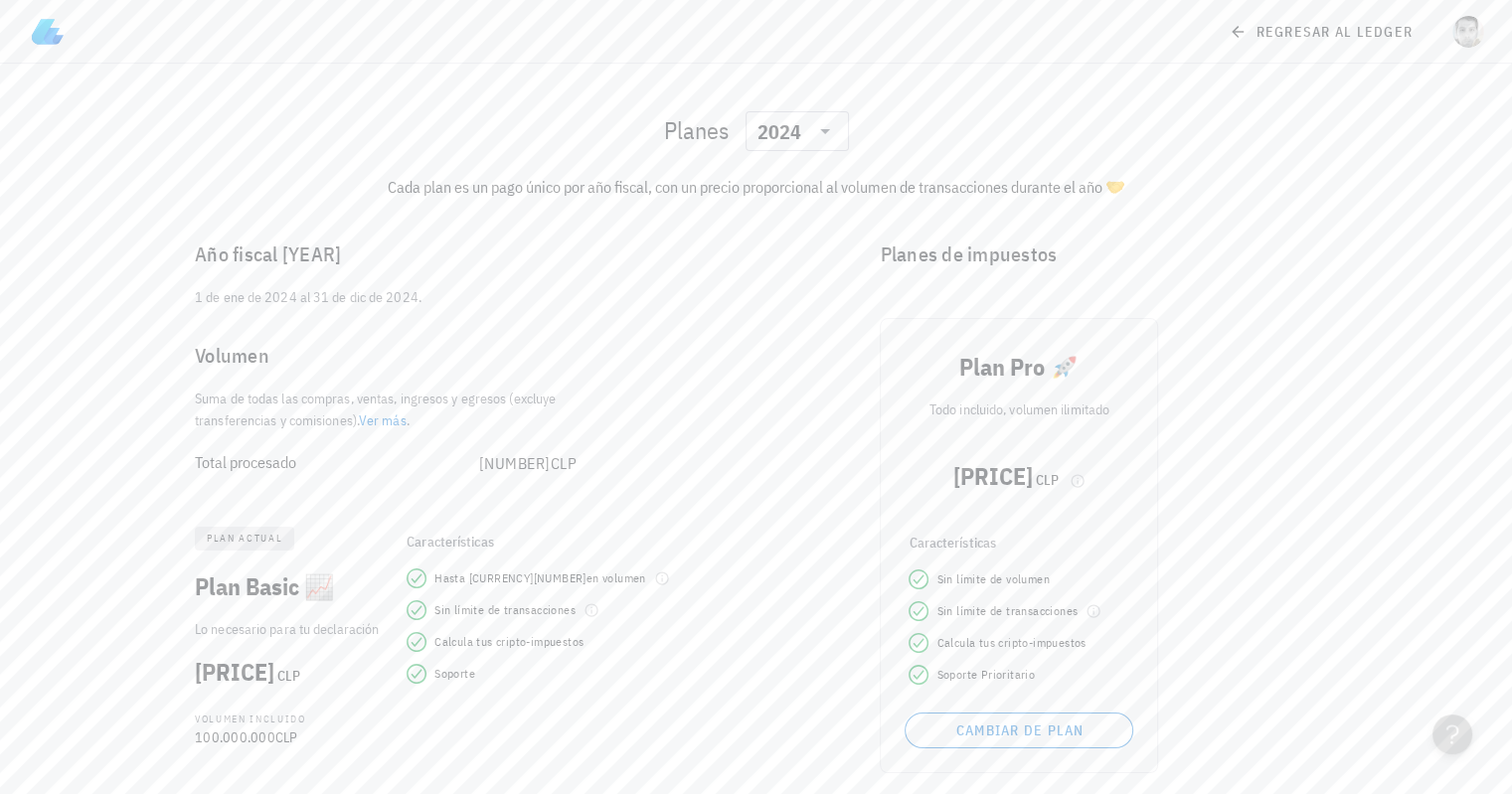 scroll, scrollTop: 6, scrollLeft: 0, axis: vertical 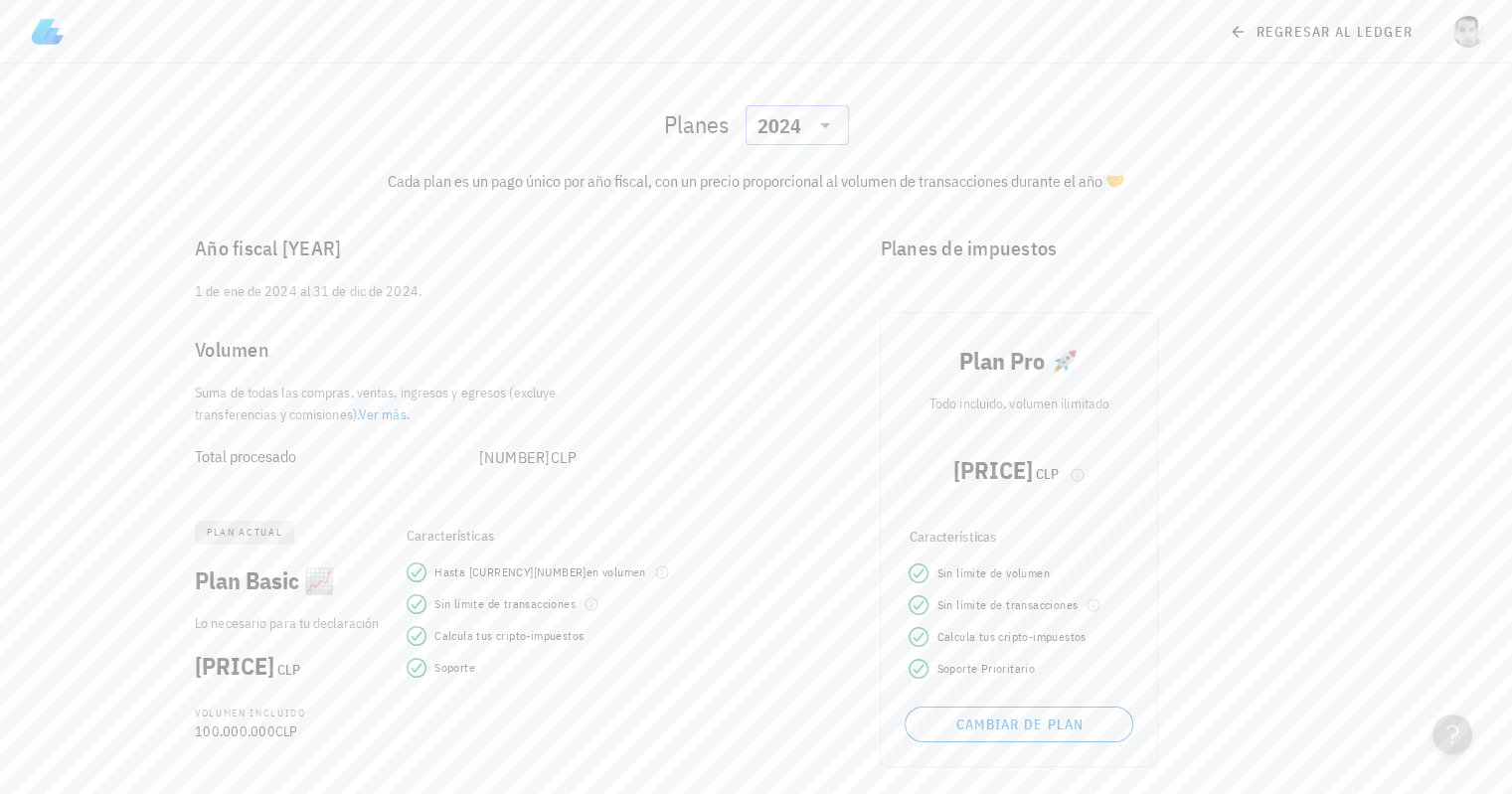 click on "2024" at bounding box center (783, 125) 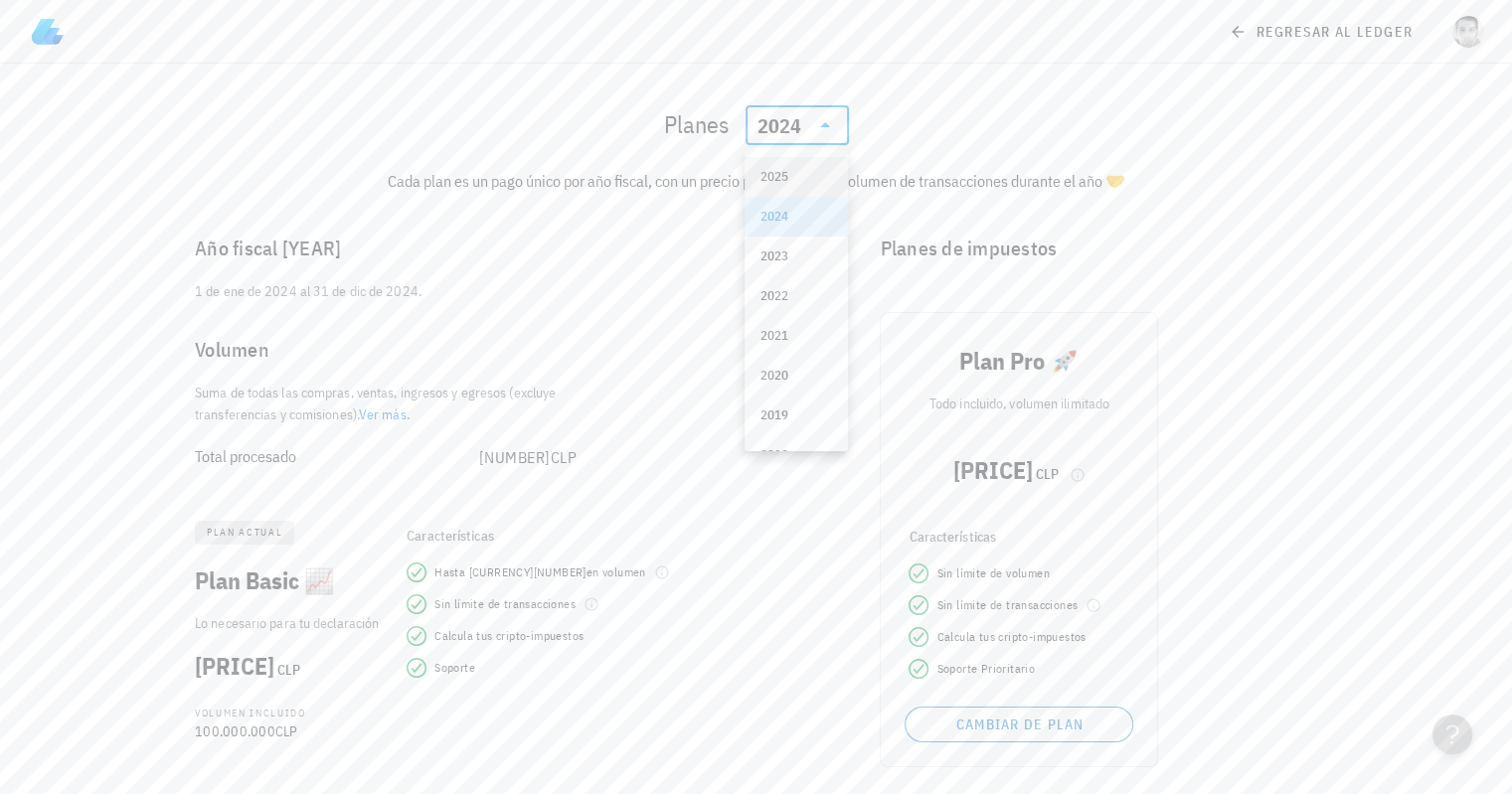 click on "2025" at bounding box center [796, 177] 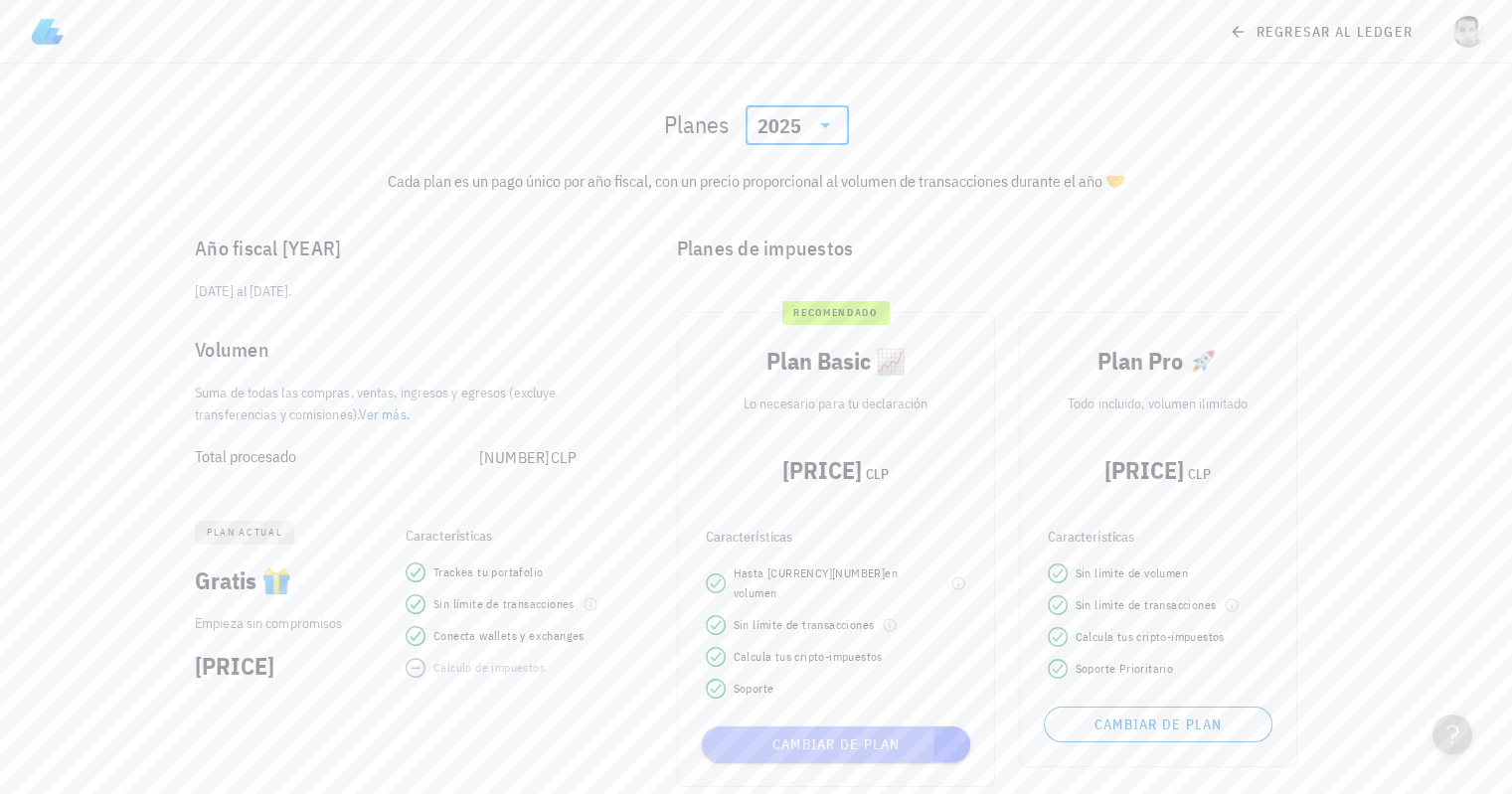 click on "Cambiar de plan" at bounding box center (836, 744) 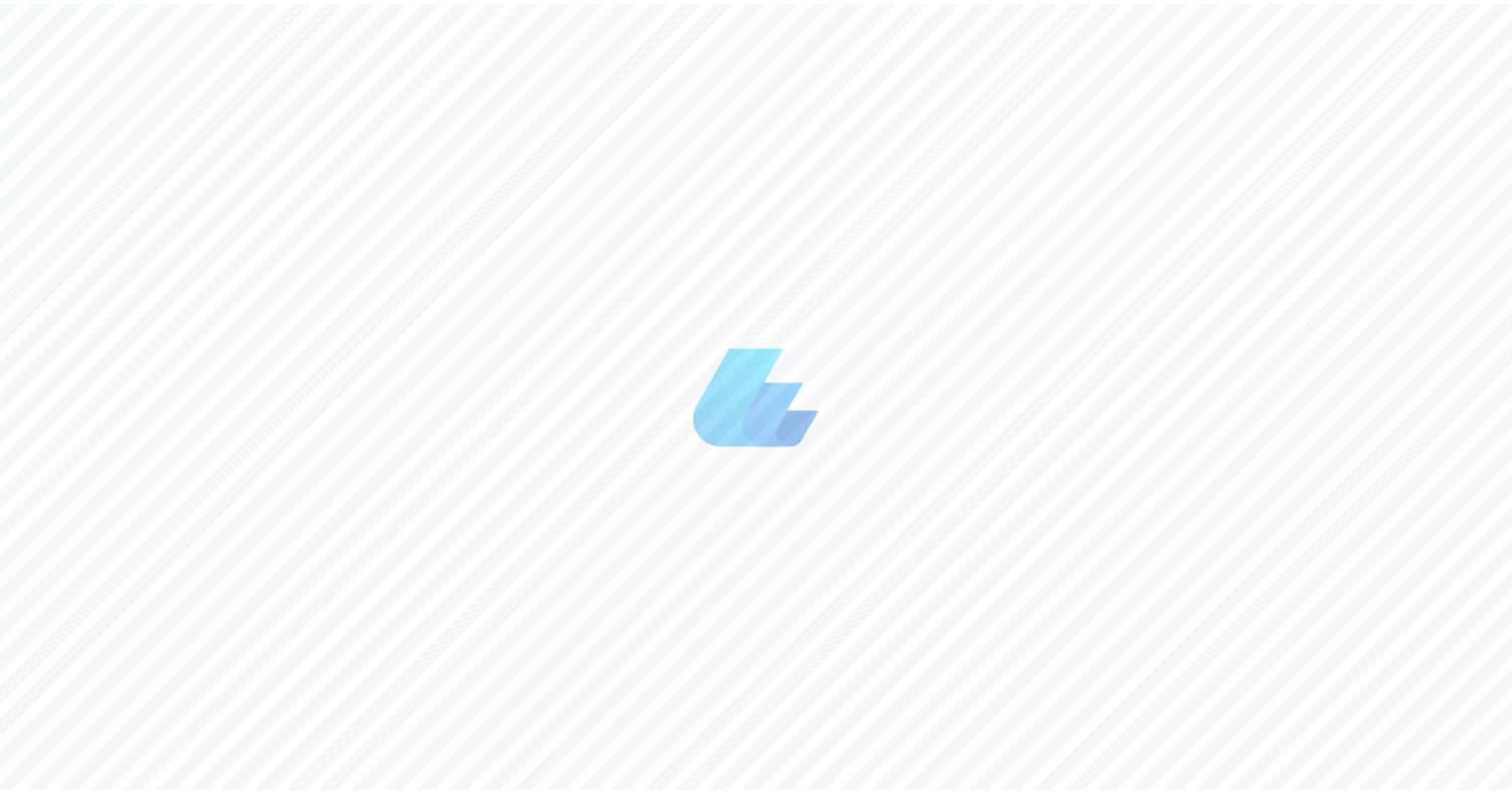 scroll, scrollTop: 0, scrollLeft: 0, axis: both 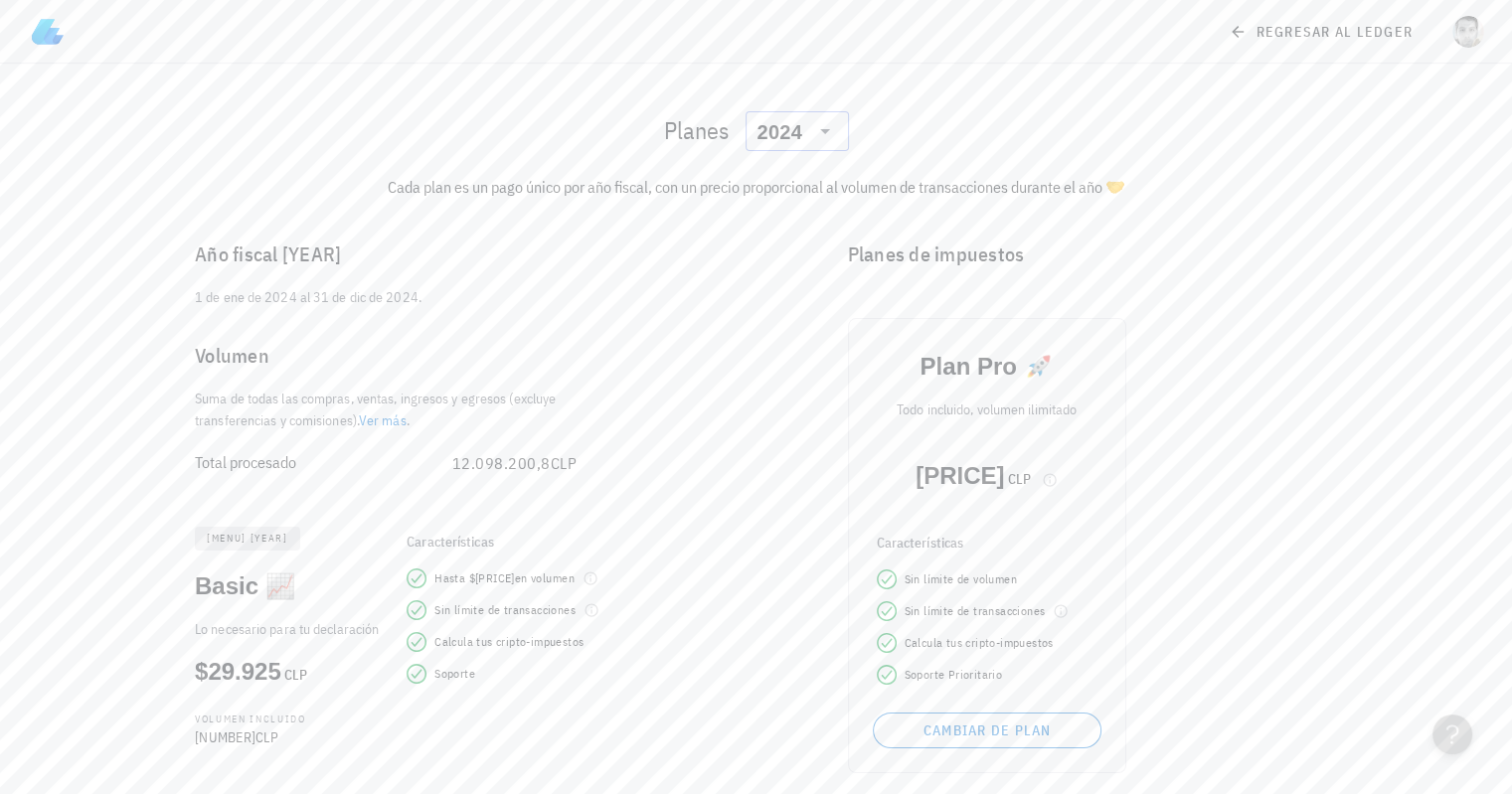 click on "2024" at bounding box center [780, 132] 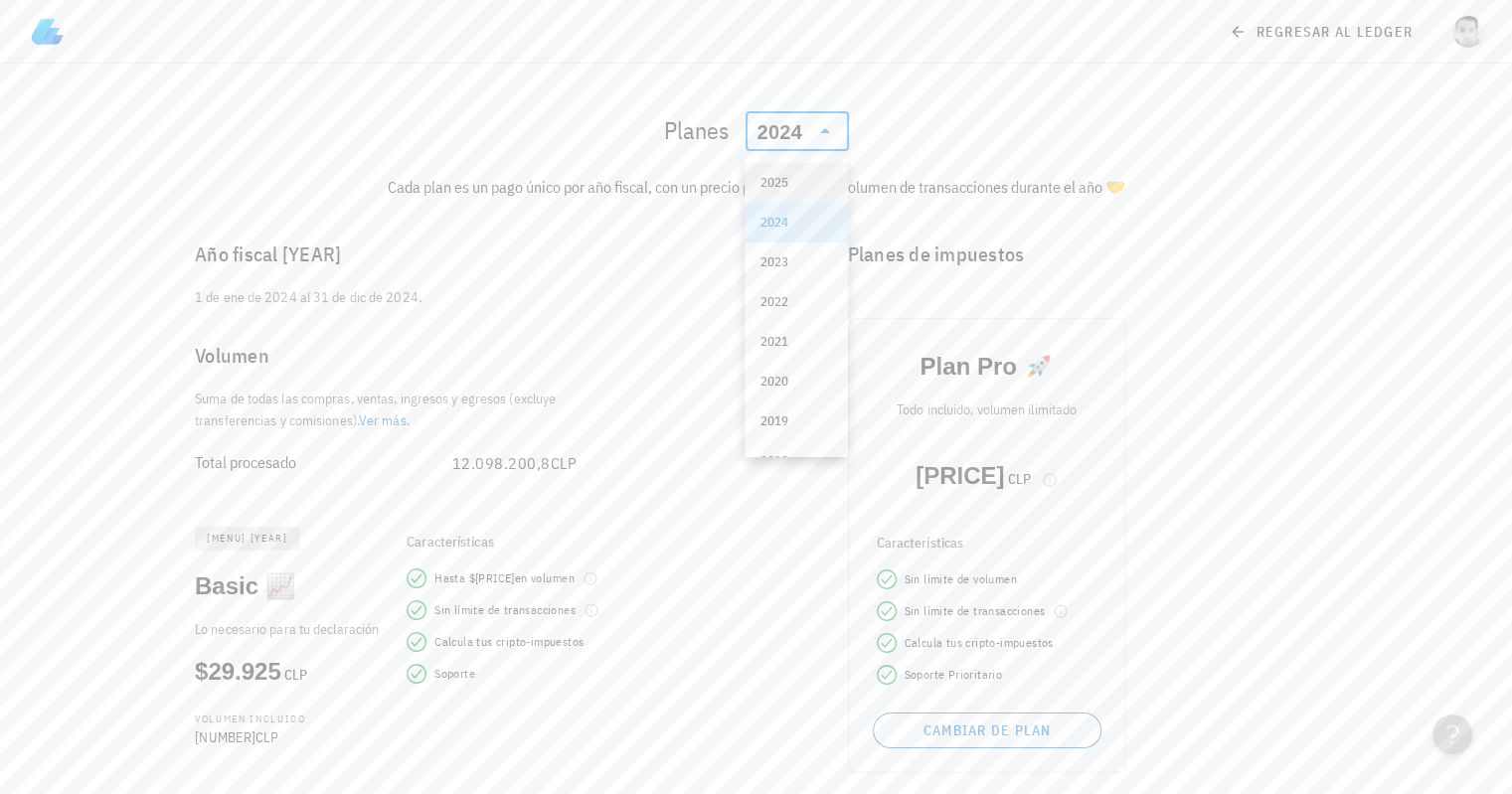 click on "2025" at bounding box center (796, 183) 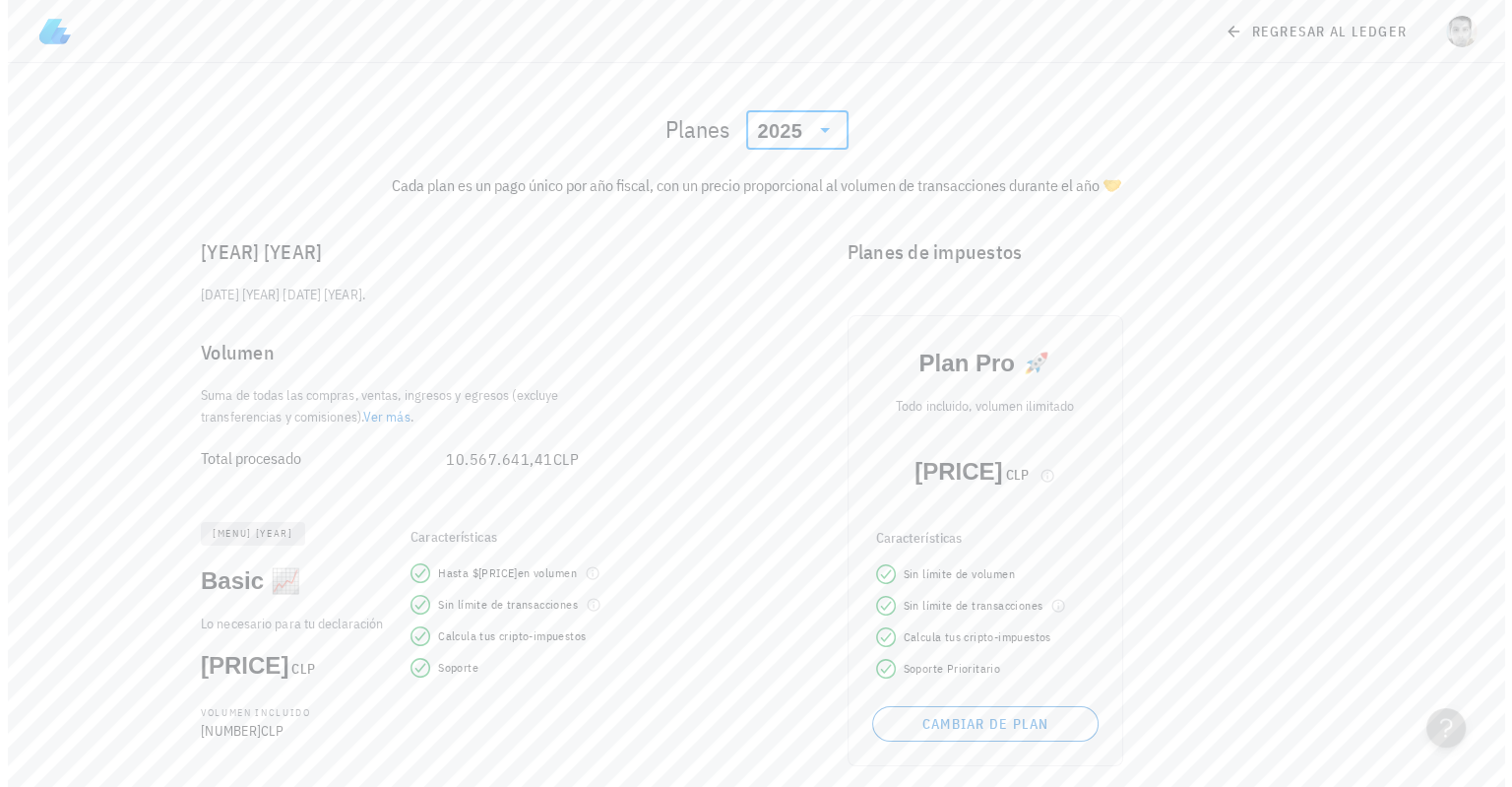 scroll, scrollTop: 0, scrollLeft: 0, axis: both 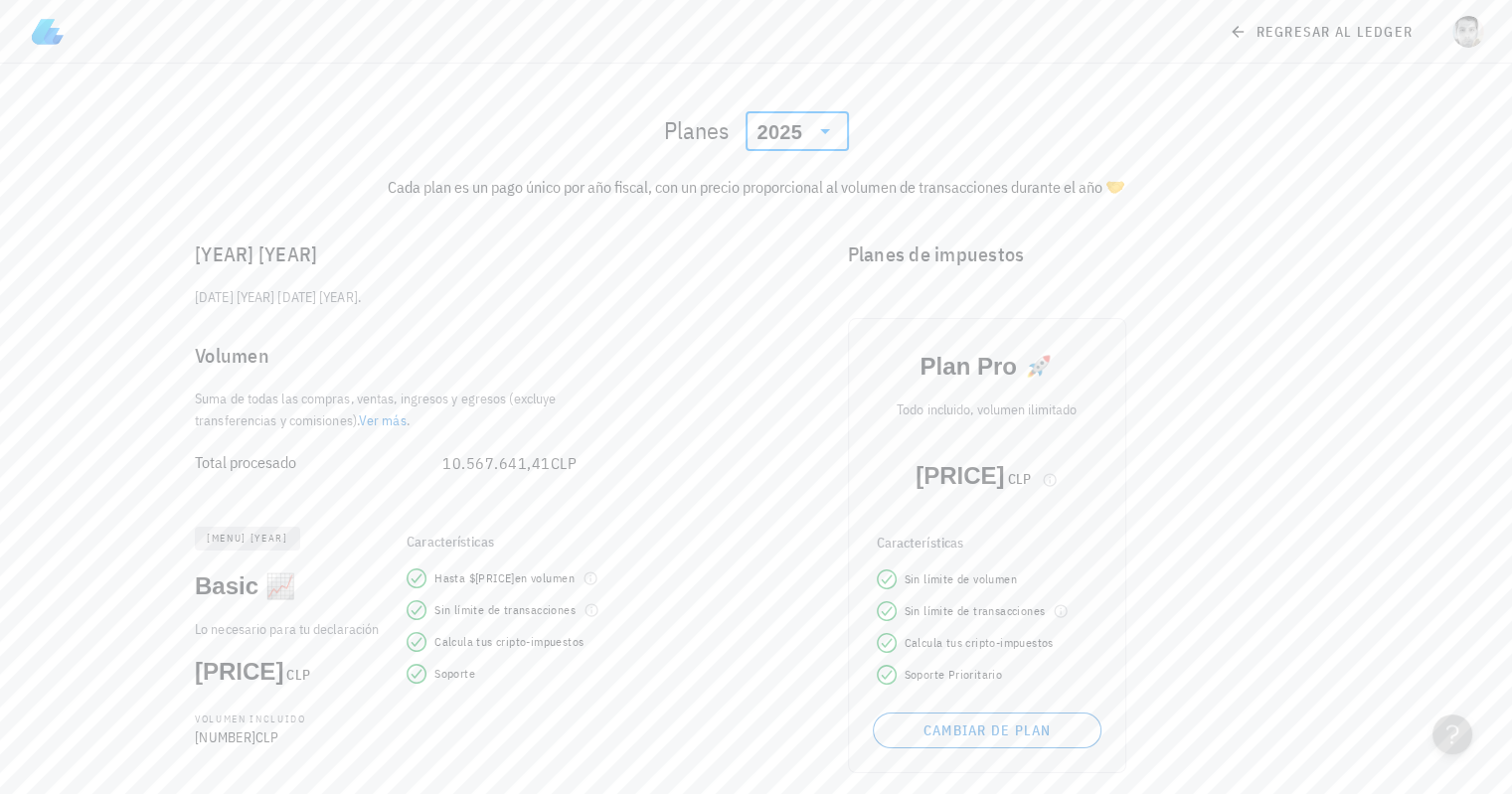 click at bounding box center (48, 32) 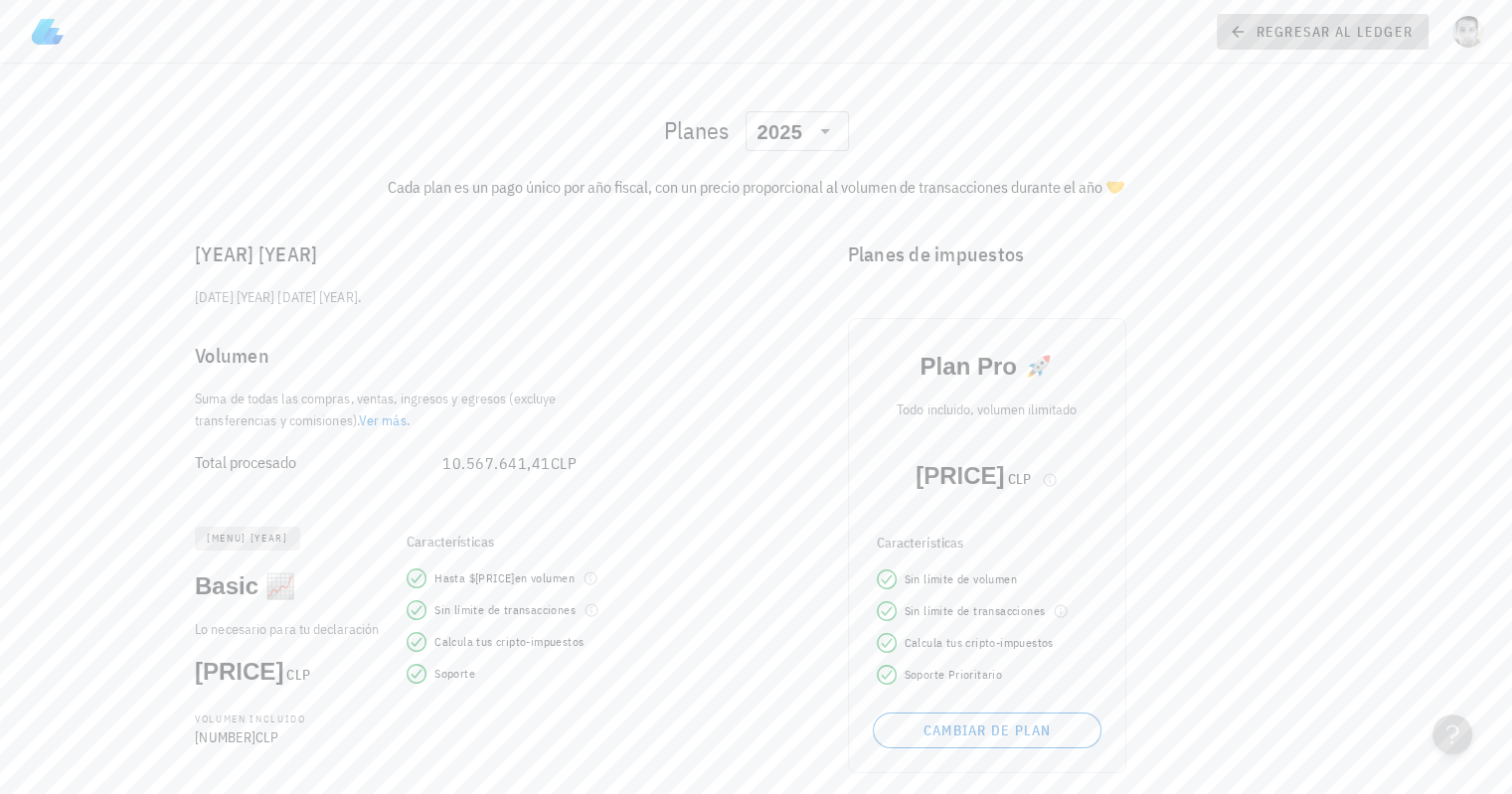 click on "regresar al ledger" at bounding box center [1322, 32] 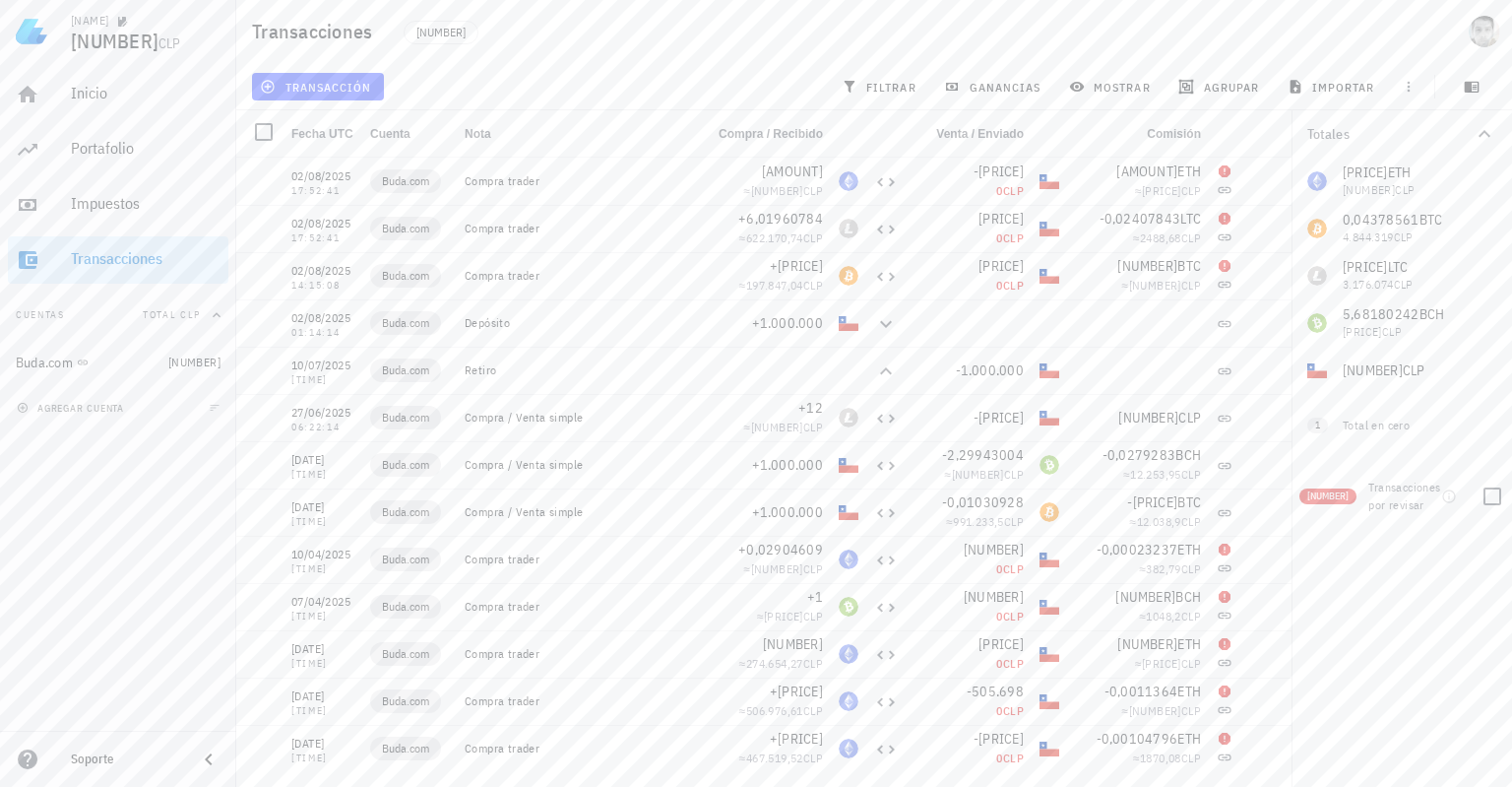 click on "[NUMBER]" at bounding box center [1328, 496] 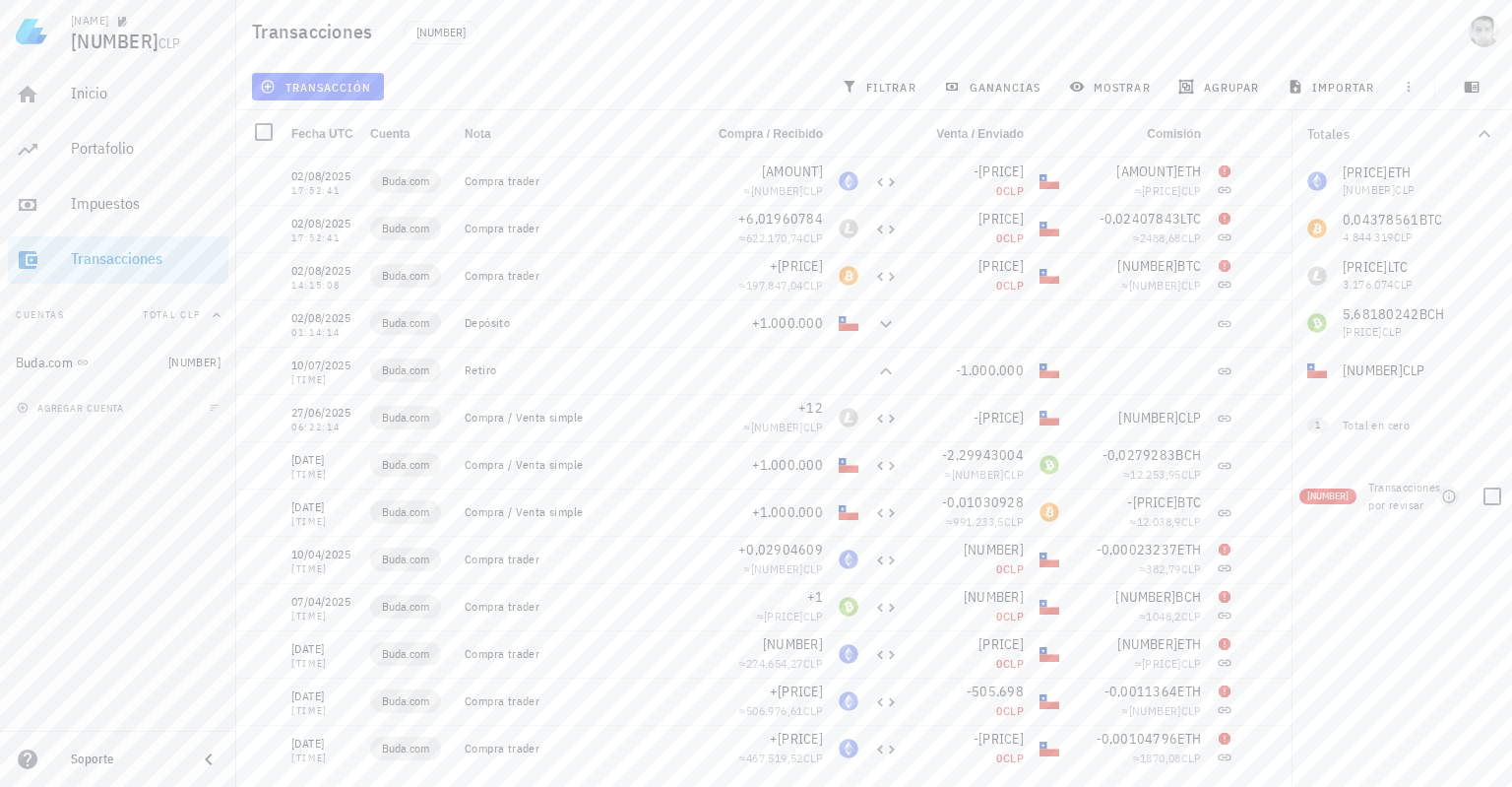 click 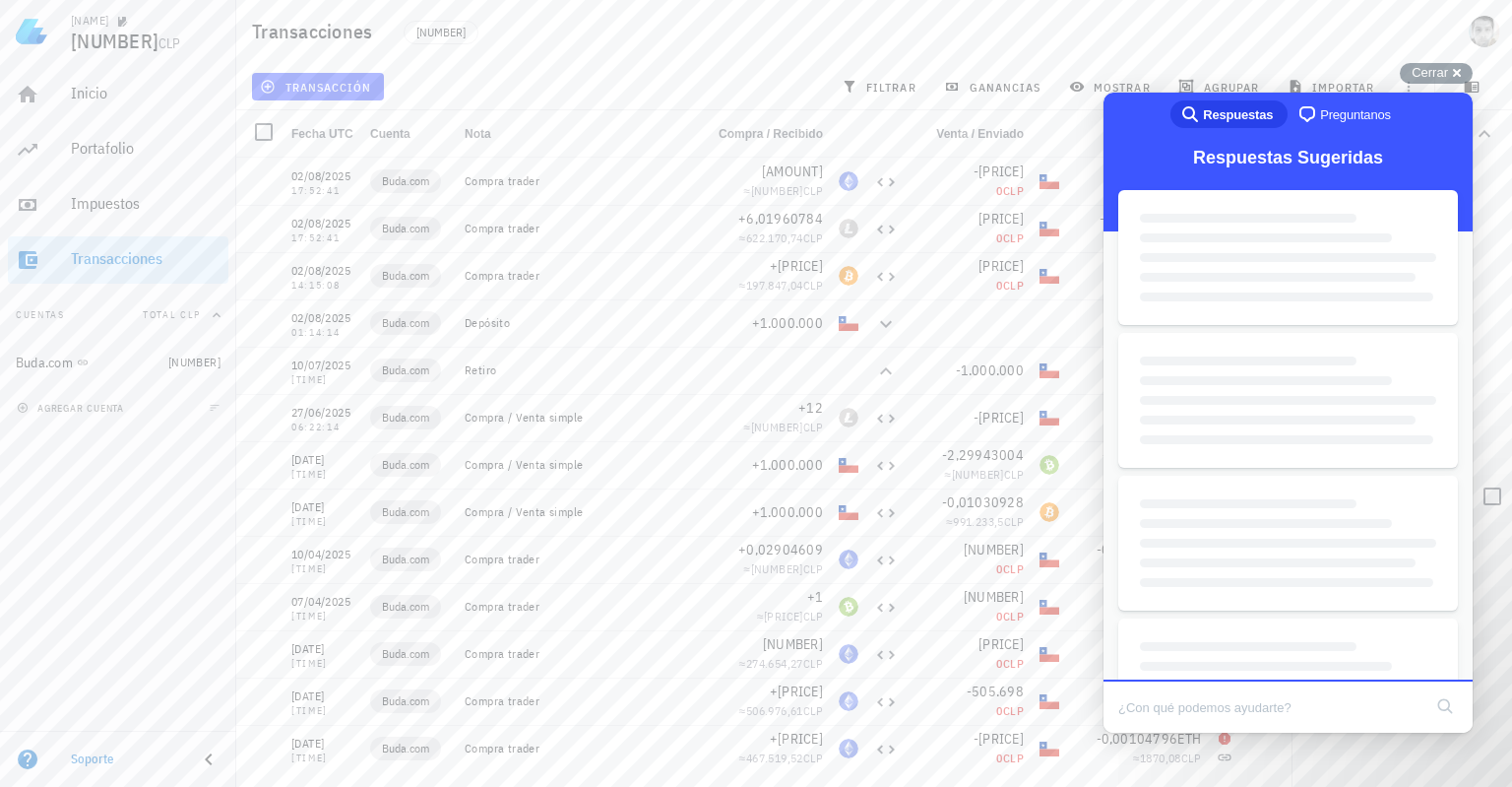 scroll, scrollTop: 0, scrollLeft: 0, axis: both 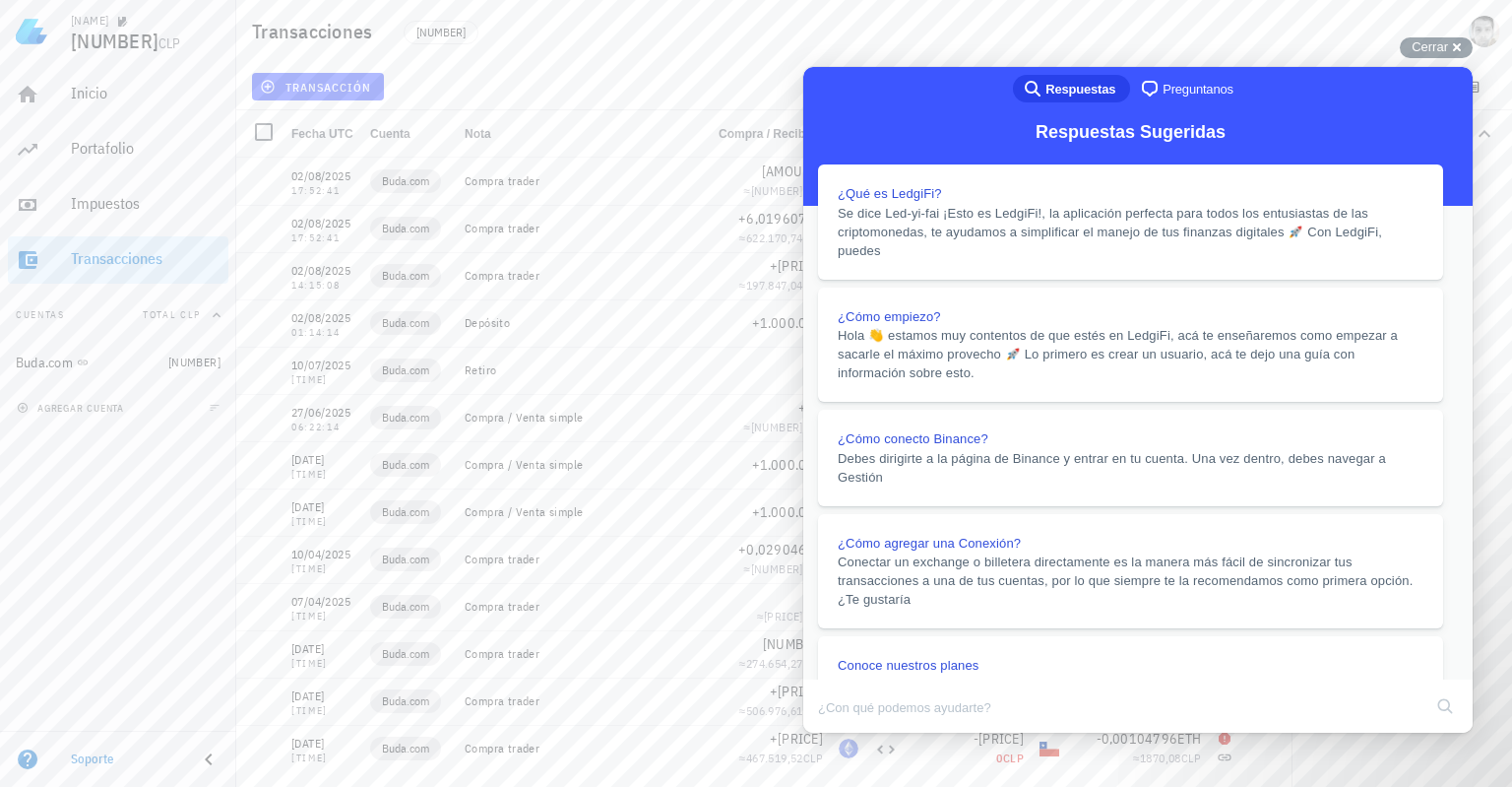click on "Para ayudarte, tenemos estos vídeos tutoriales 📹 en el que explicamos cómo puedes corregir los problemas más comunes que pueden tener tus transacciones." at bounding box center (1138, 1824) 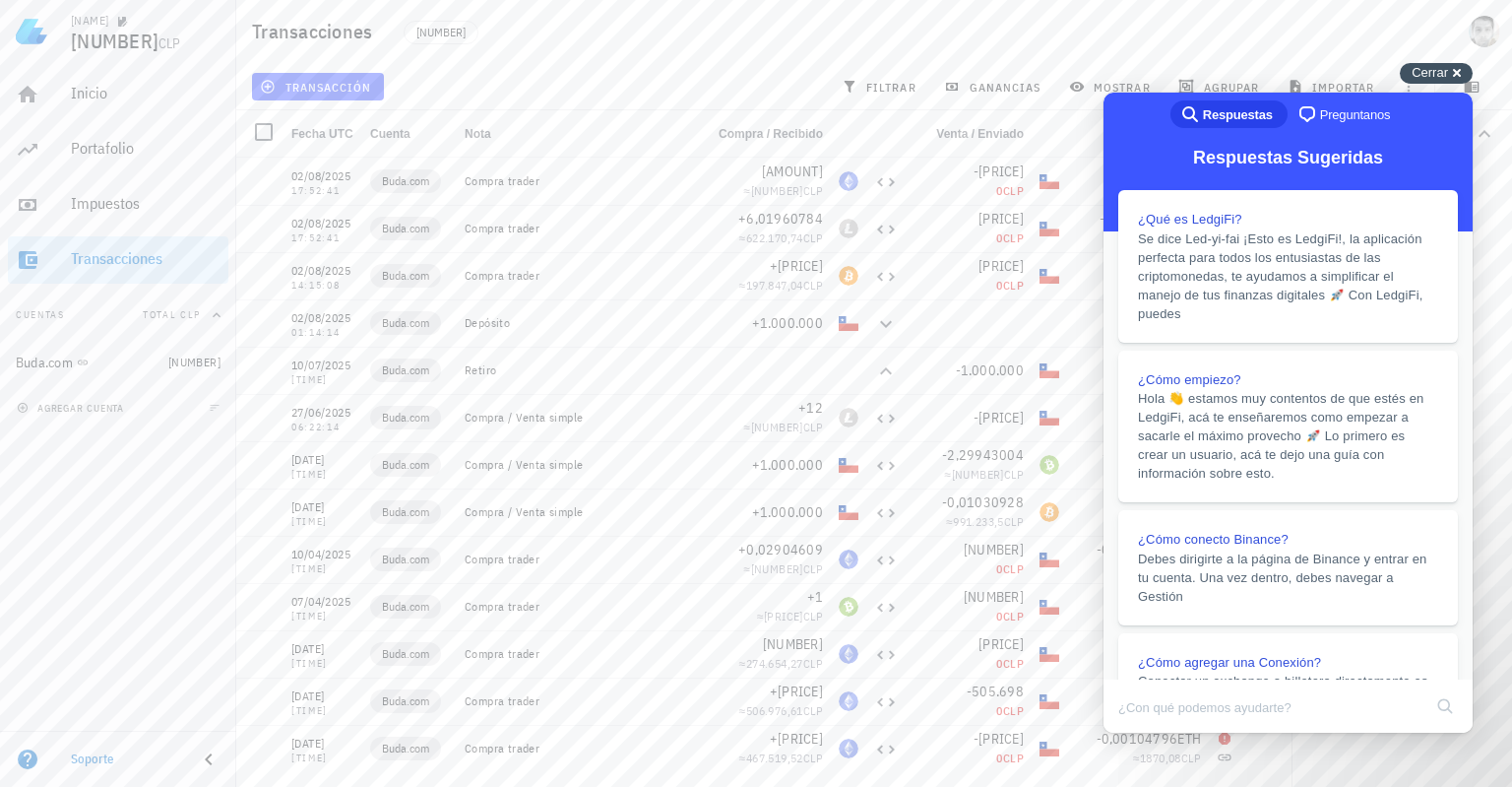 click on "Cerrar cross-small" at bounding box center [1436, 73] 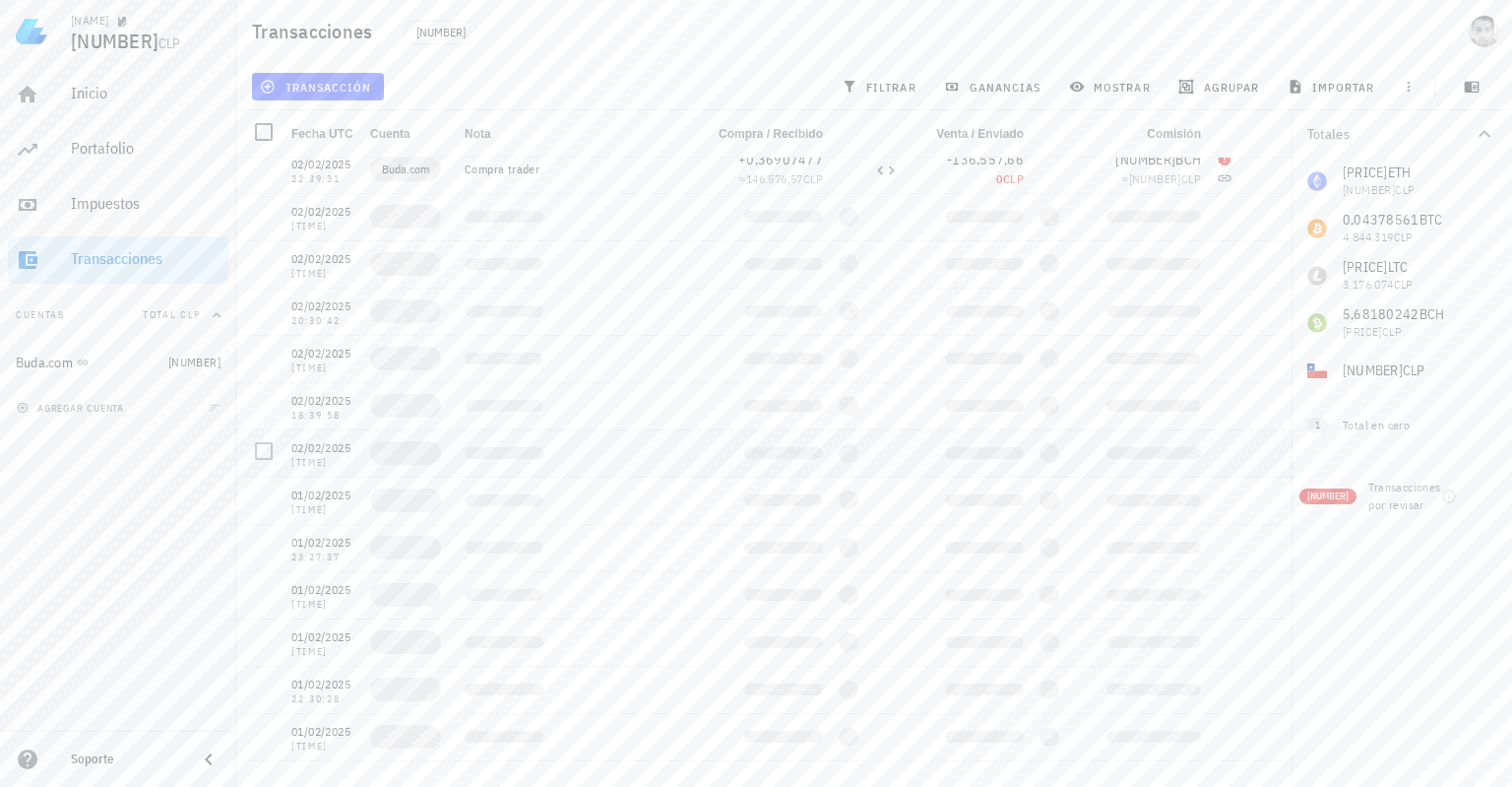scroll, scrollTop: 2167, scrollLeft: 0, axis: vertical 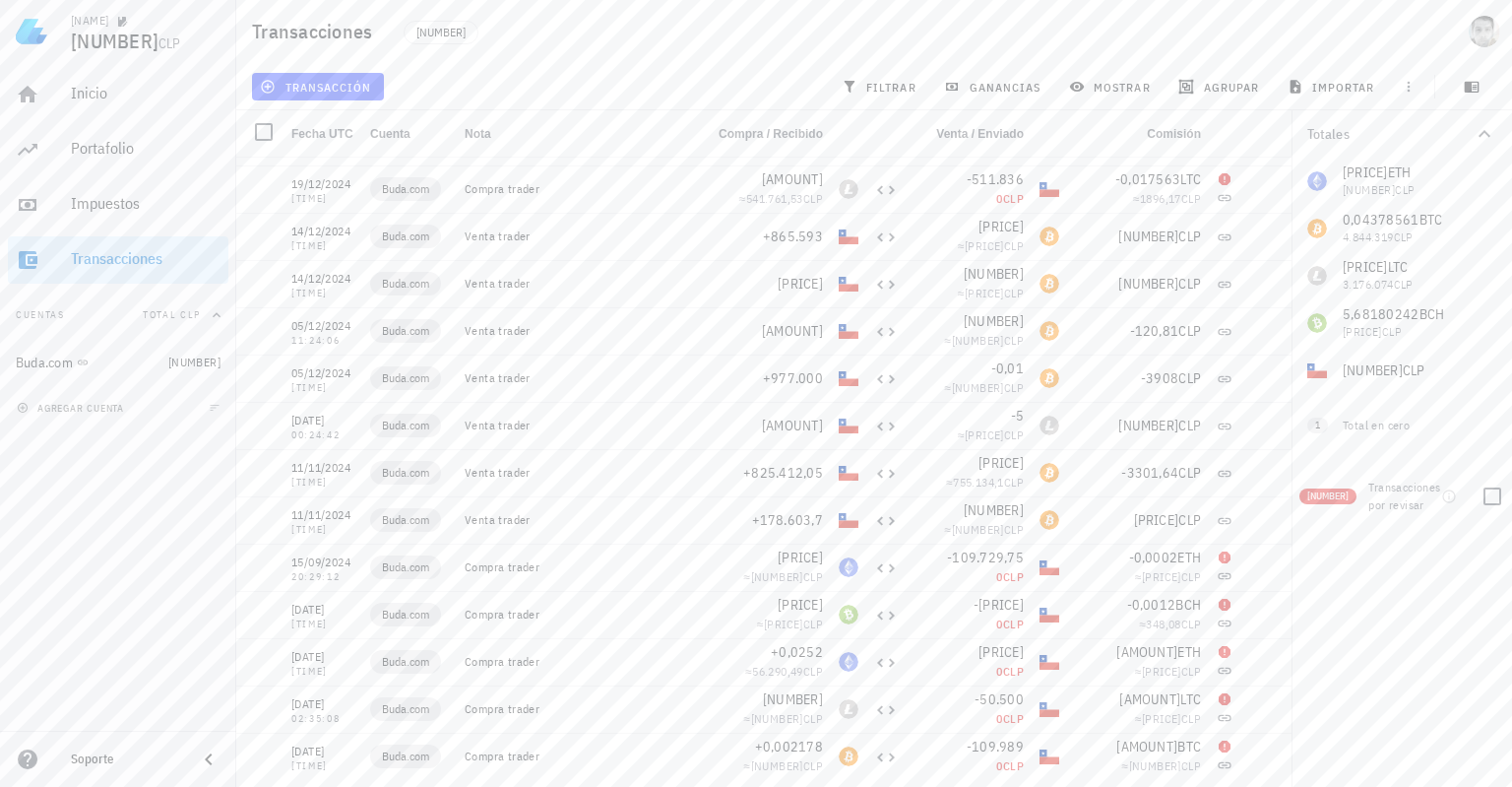click on "[NUMBER]" at bounding box center [1328, 496] 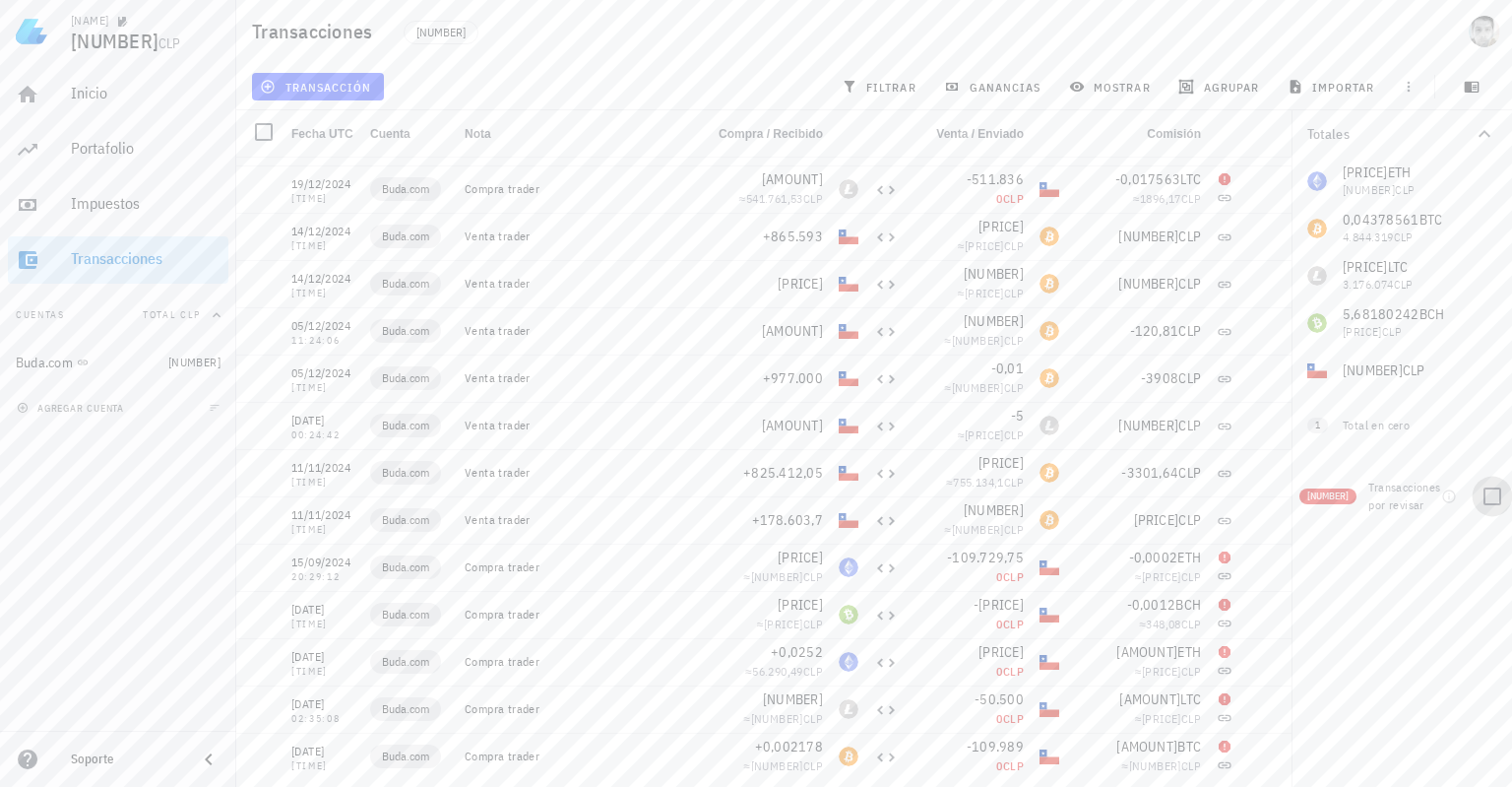 click at bounding box center [1492, 496] 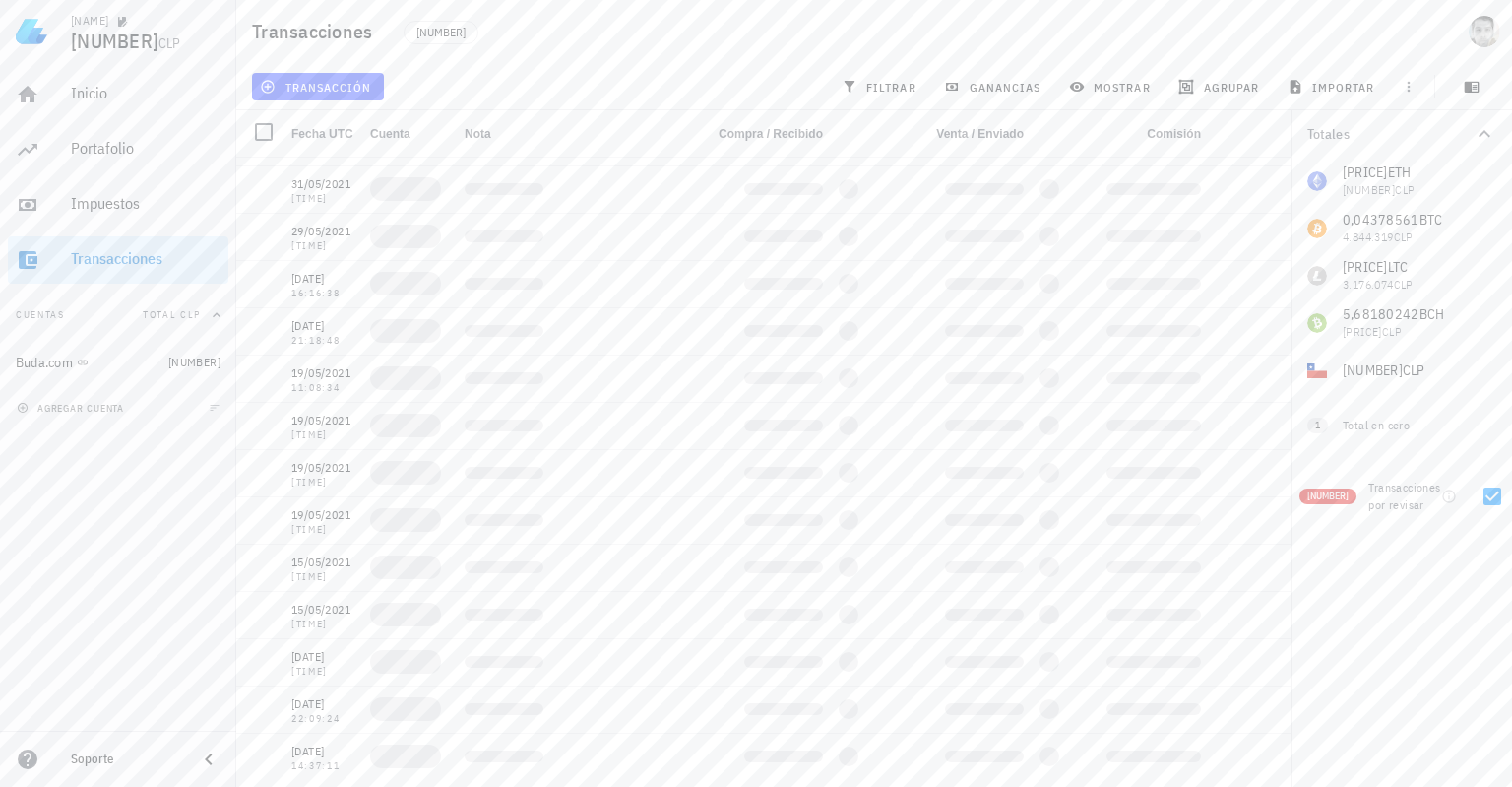 scroll, scrollTop: 10401, scrollLeft: 0, axis: vertical 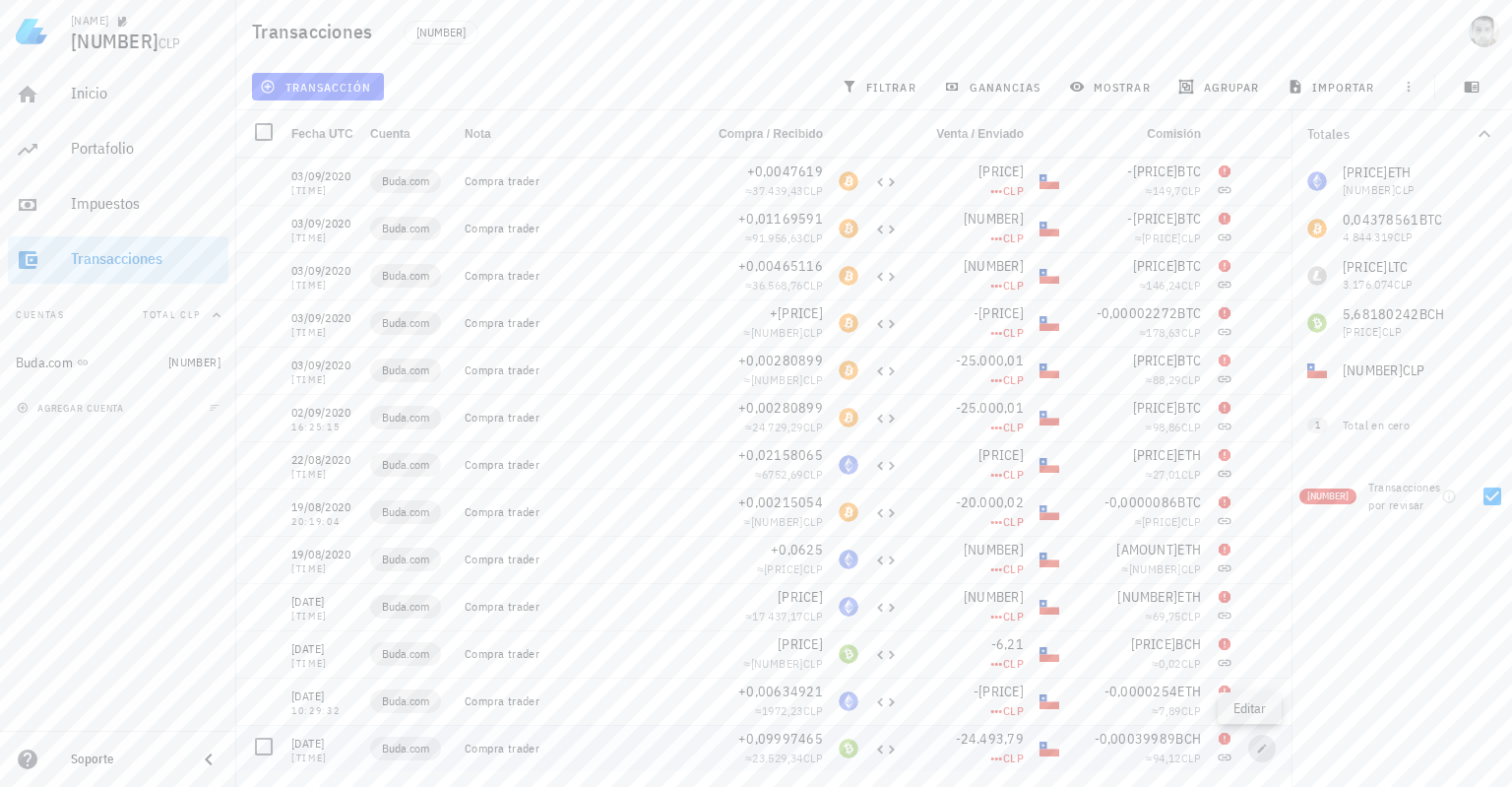 click 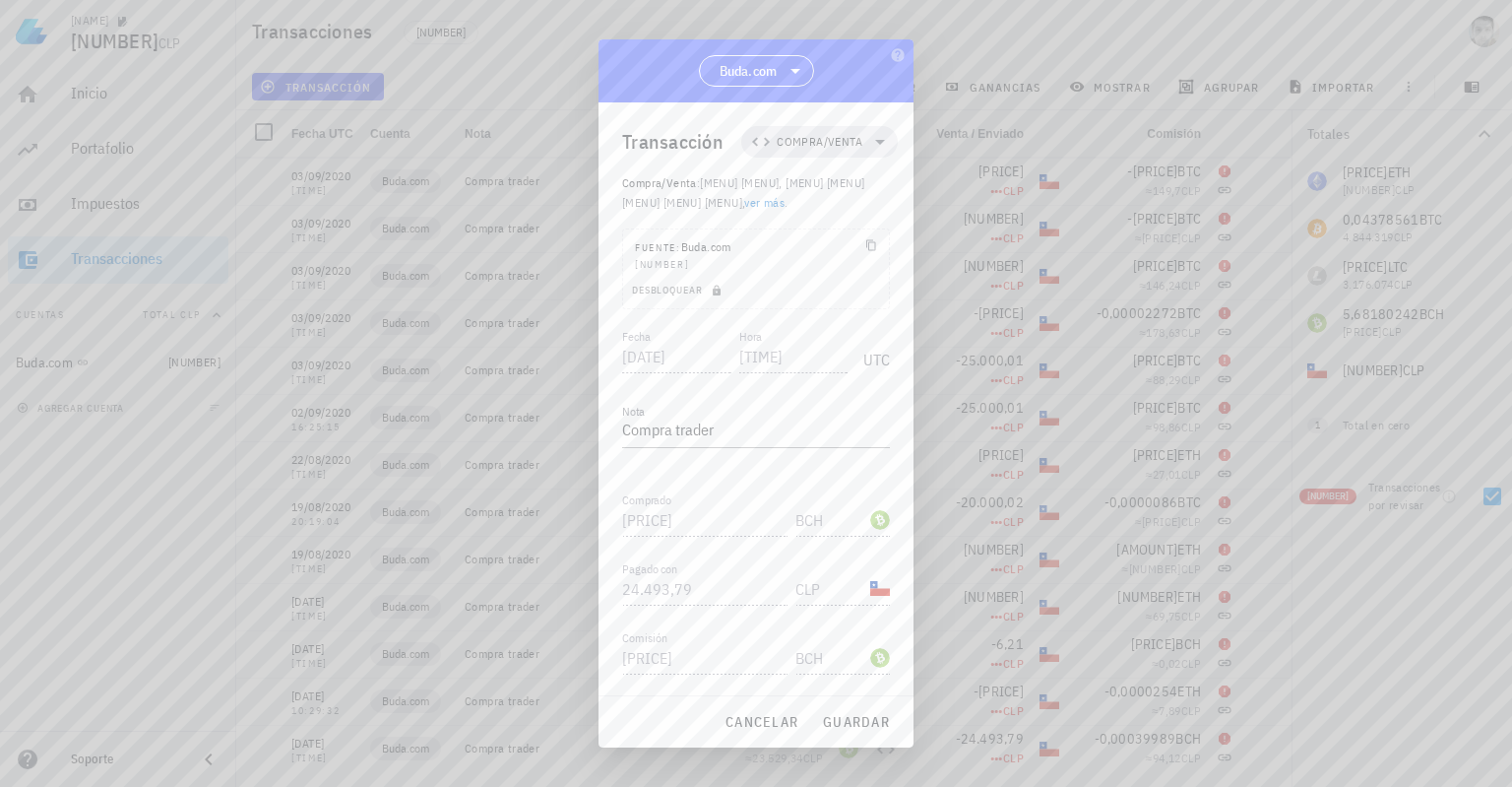 click on "Pagado con 24.493,79   CLP" at bounding box center [756, 581] 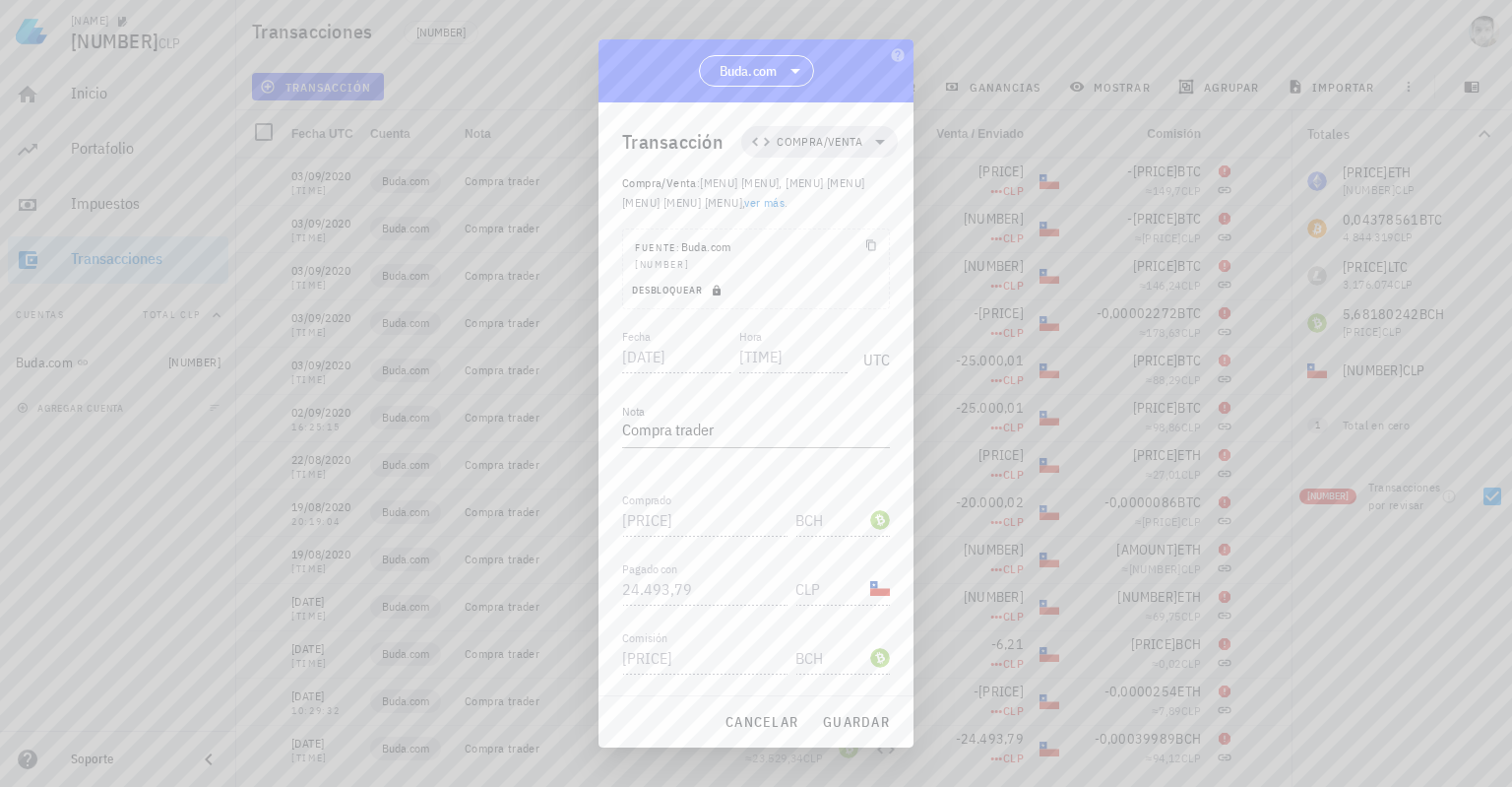 click 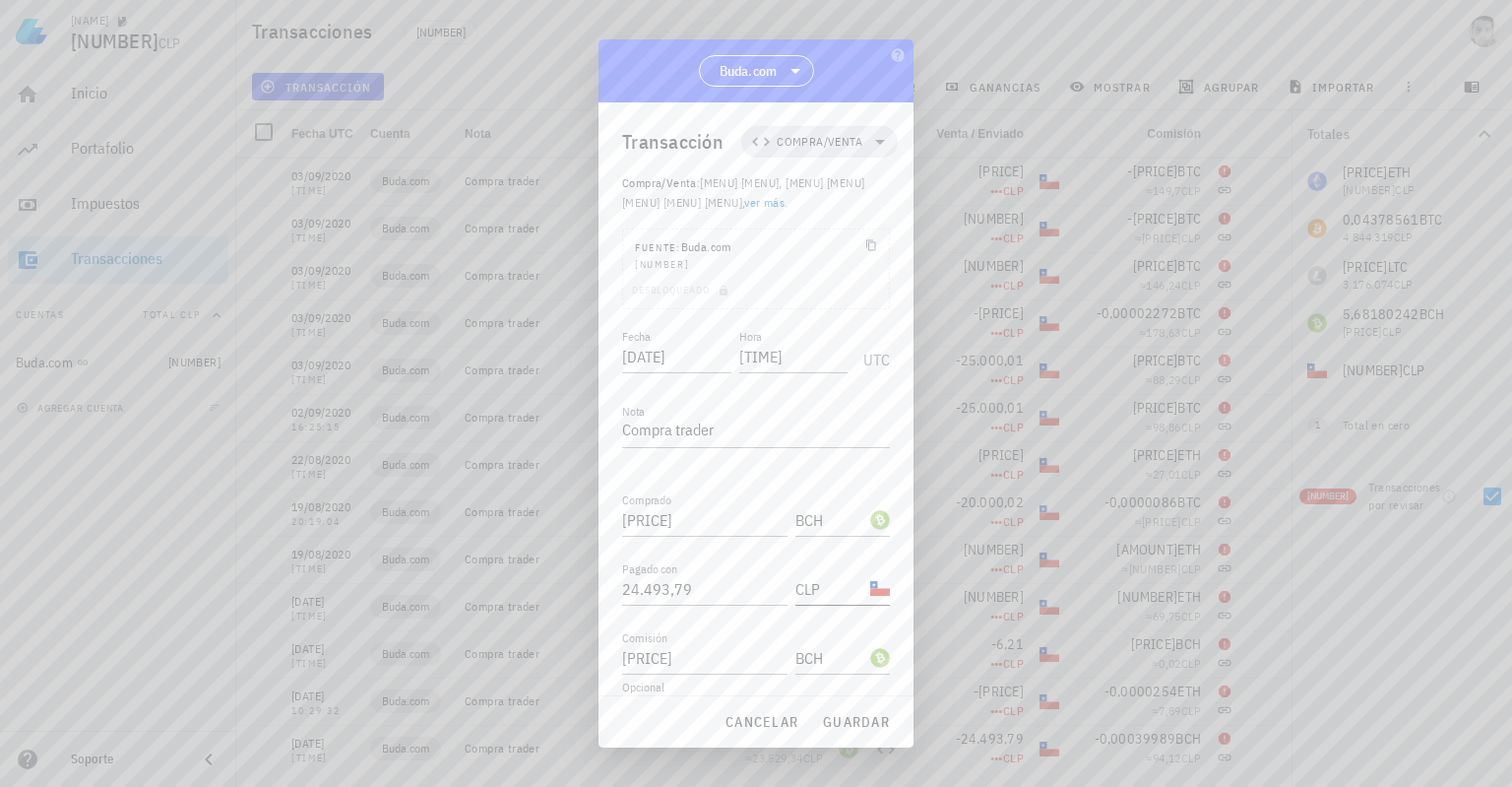 scroll, scrollTop: 0, scrollLeft: 0, axis: both 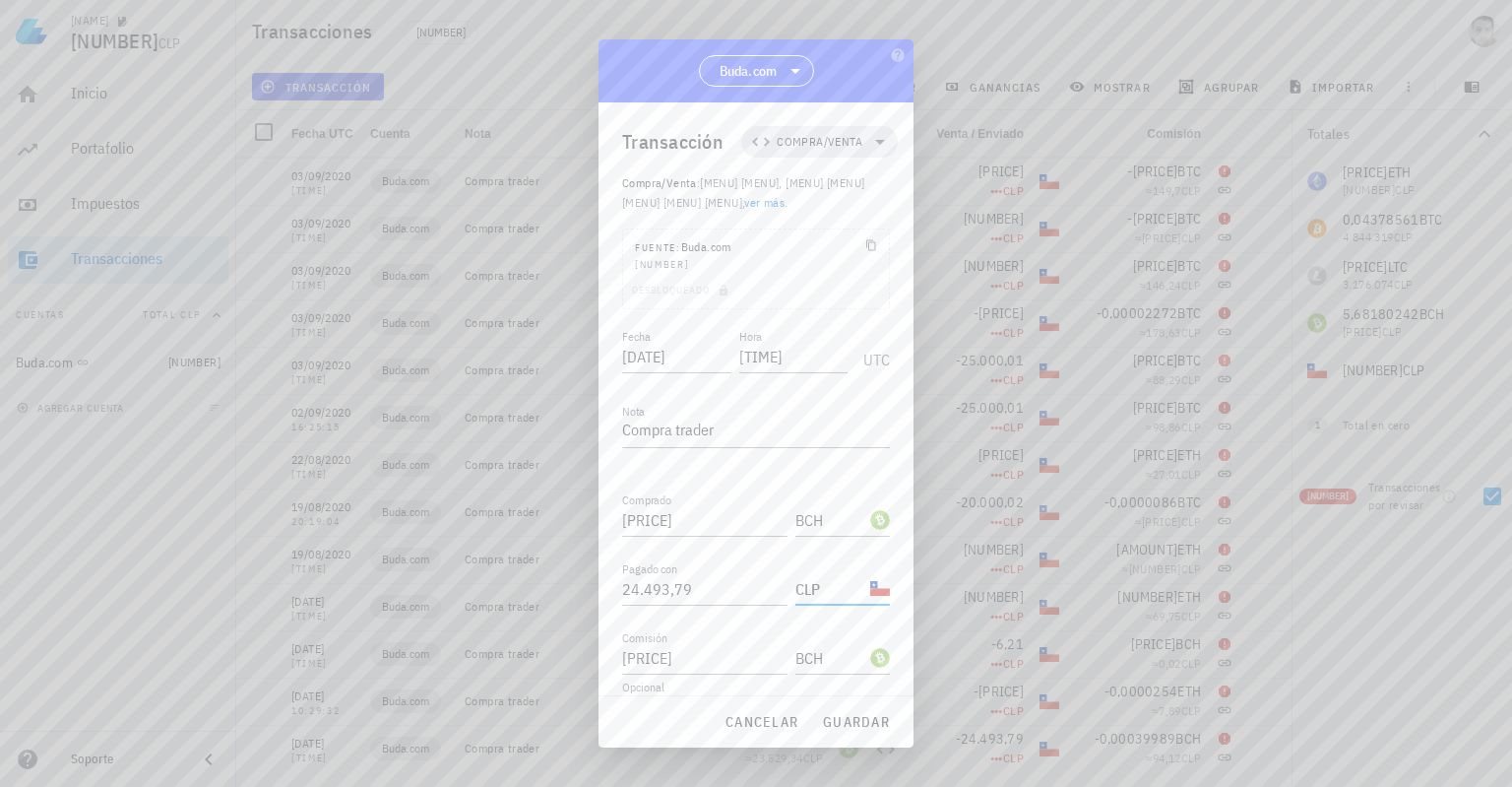 click on "CLP" at bounding box center (831, 589) 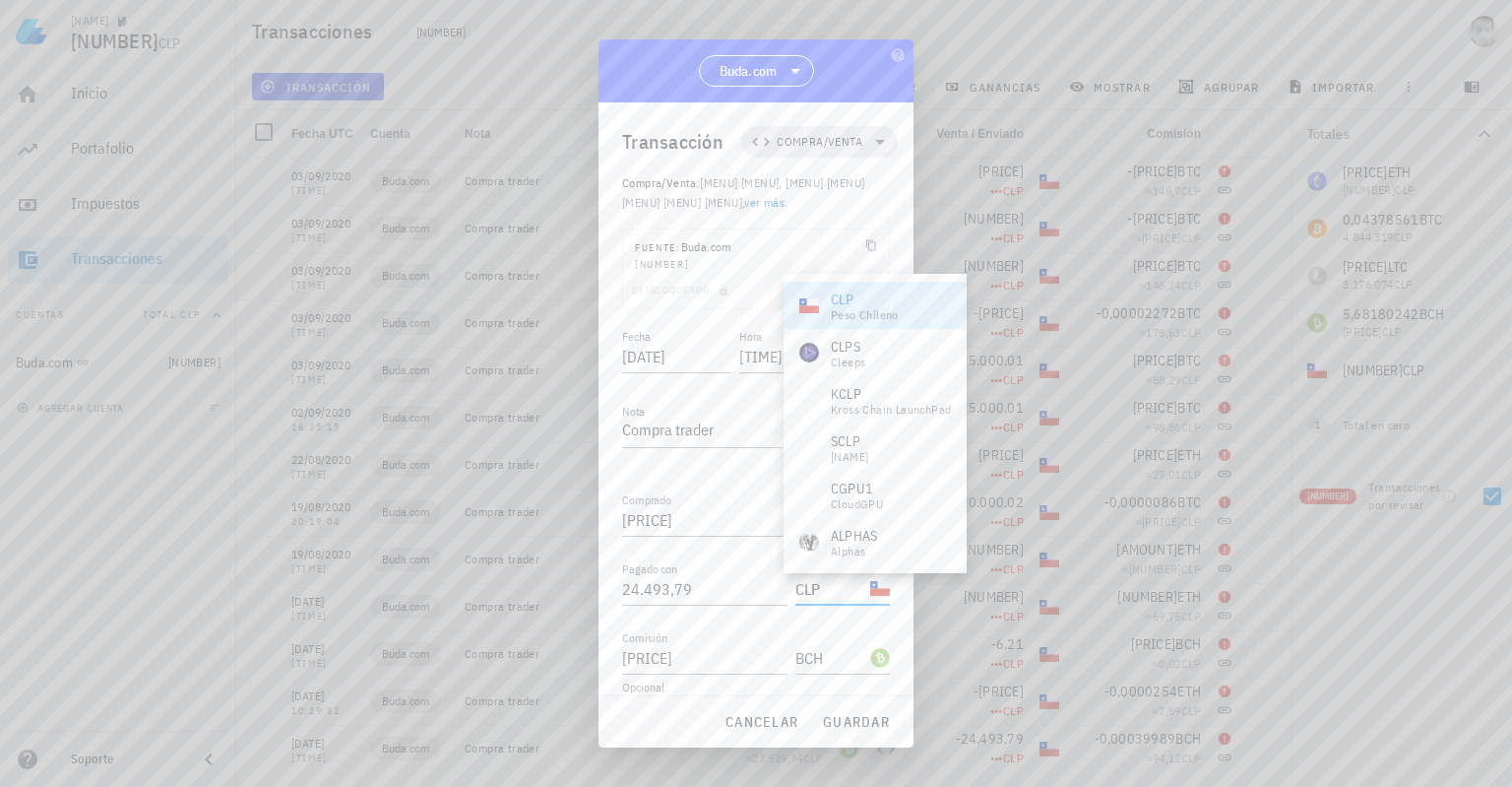 click on "CLP" at bounding box center (864, 299) 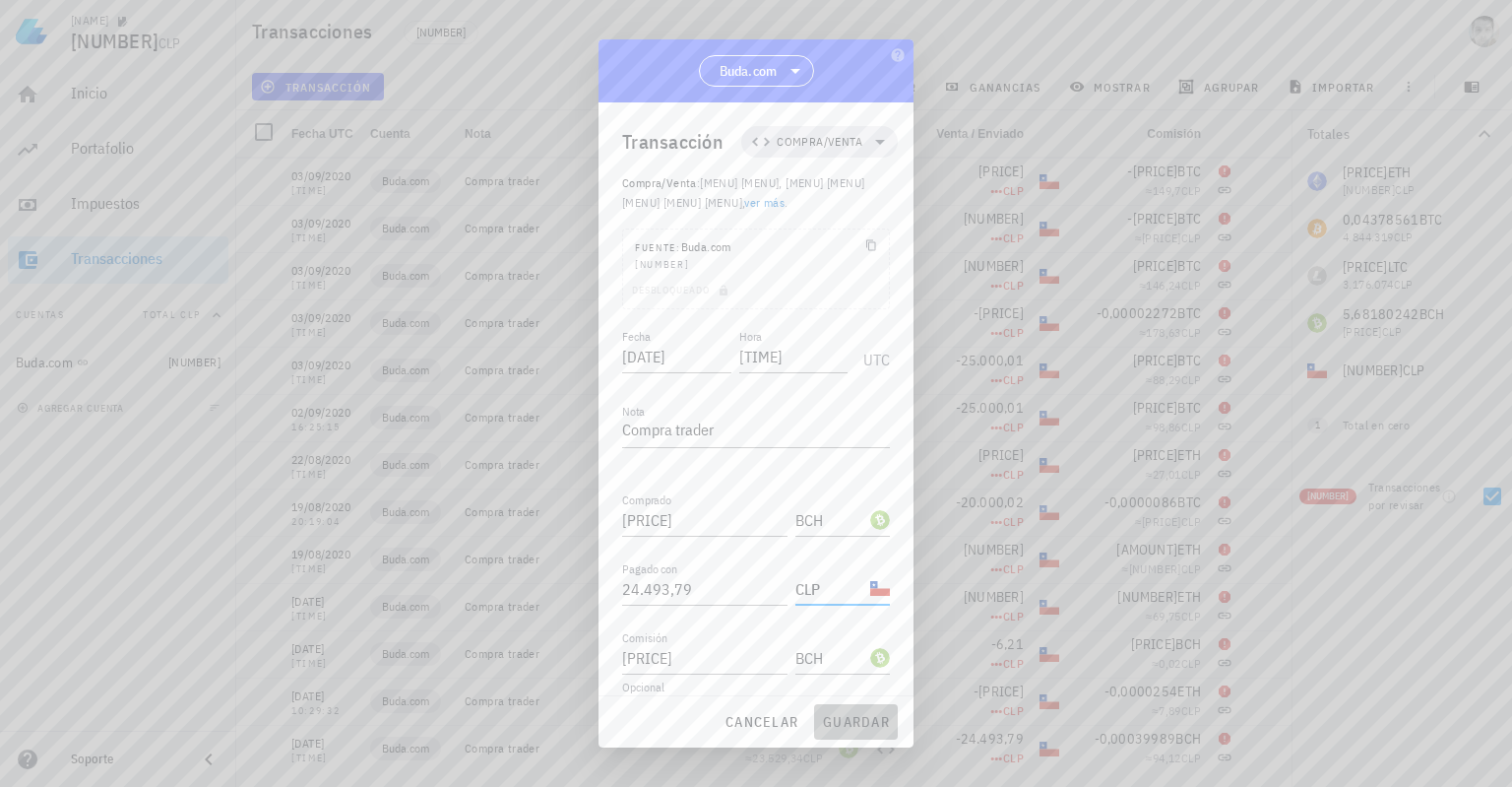 click on "guardar" at bounding box center (855, 722) 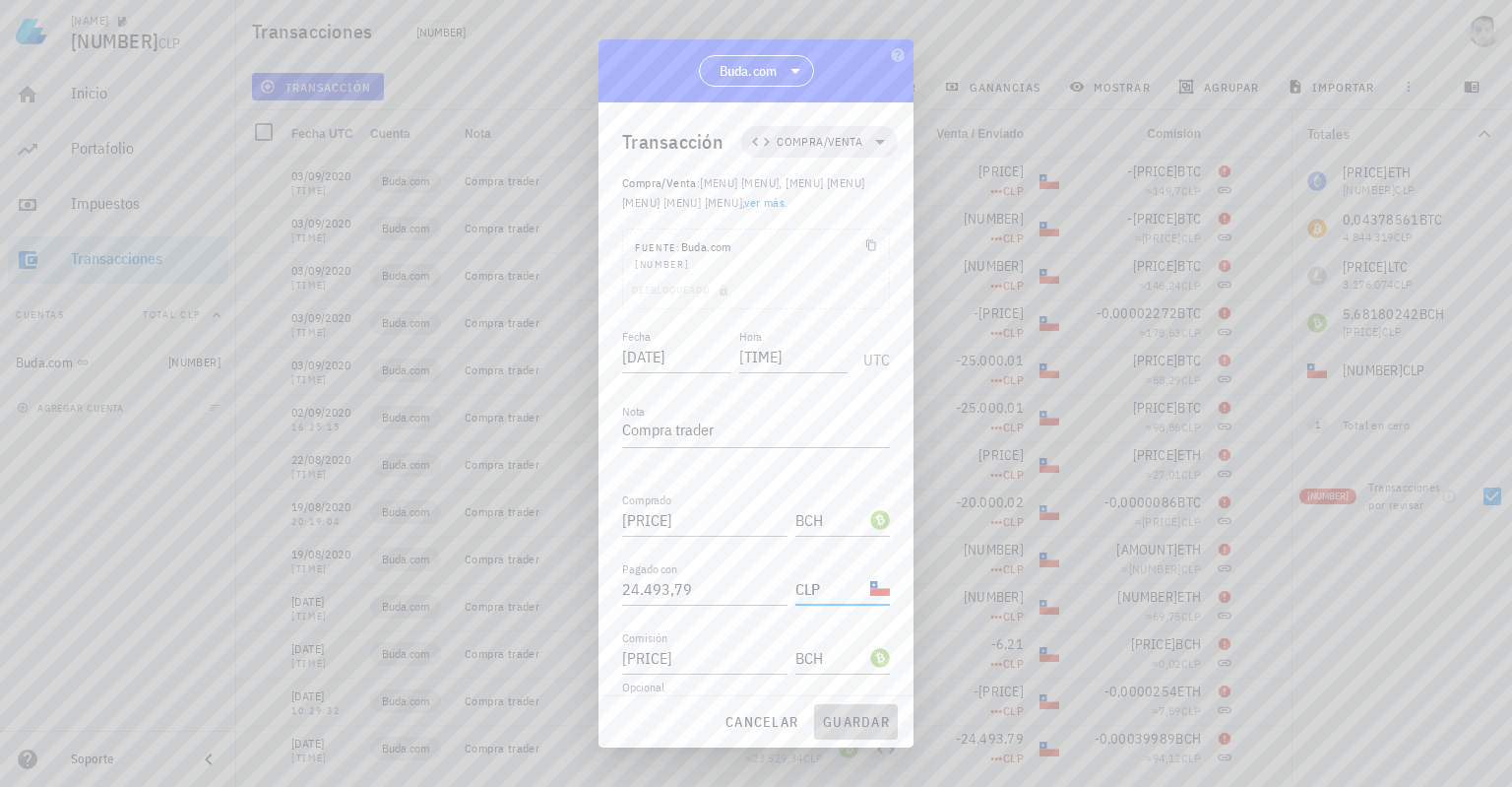 scroll, scrollTop: 0, scrollLeft: 0, axis: both 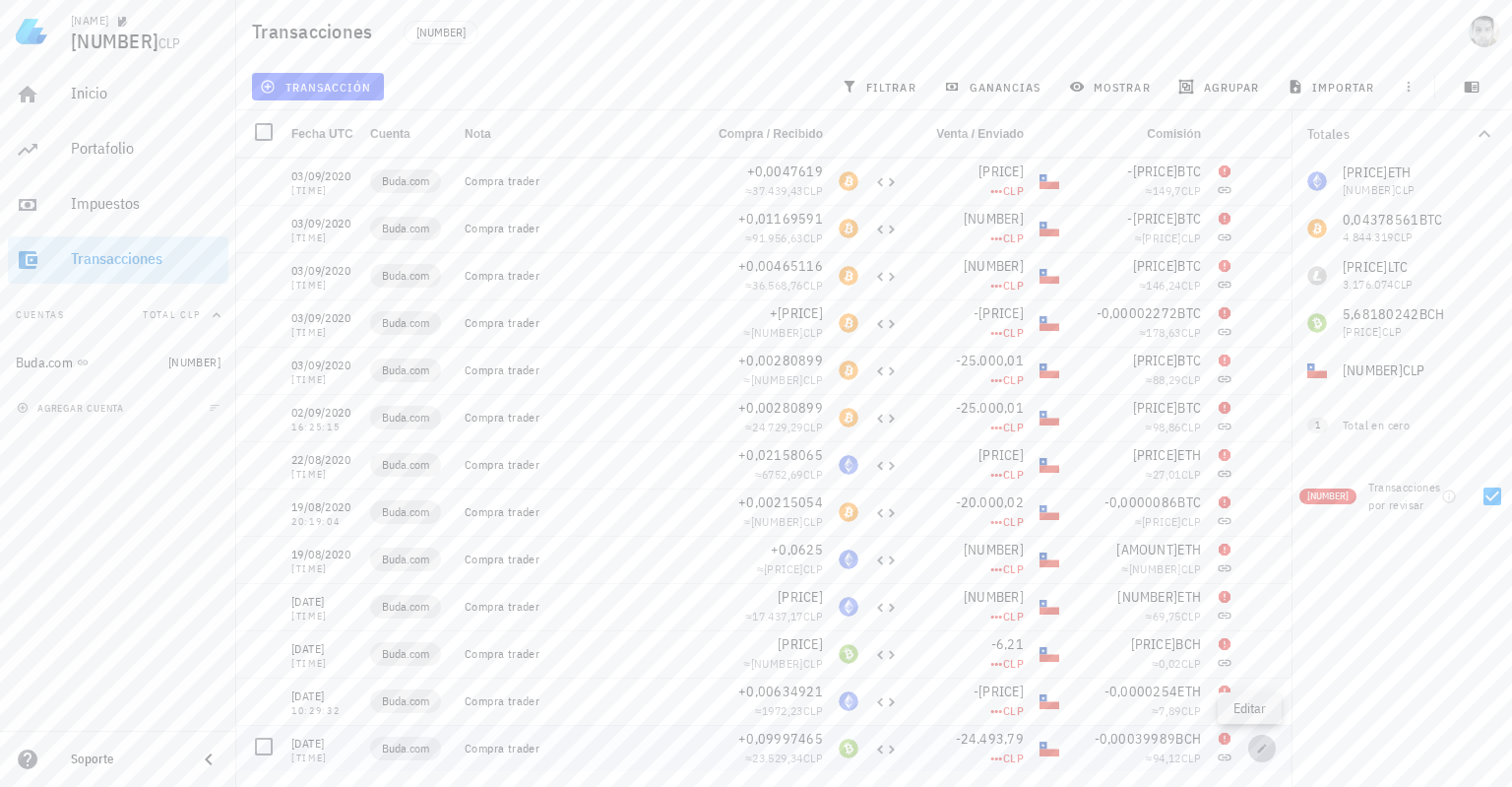 click 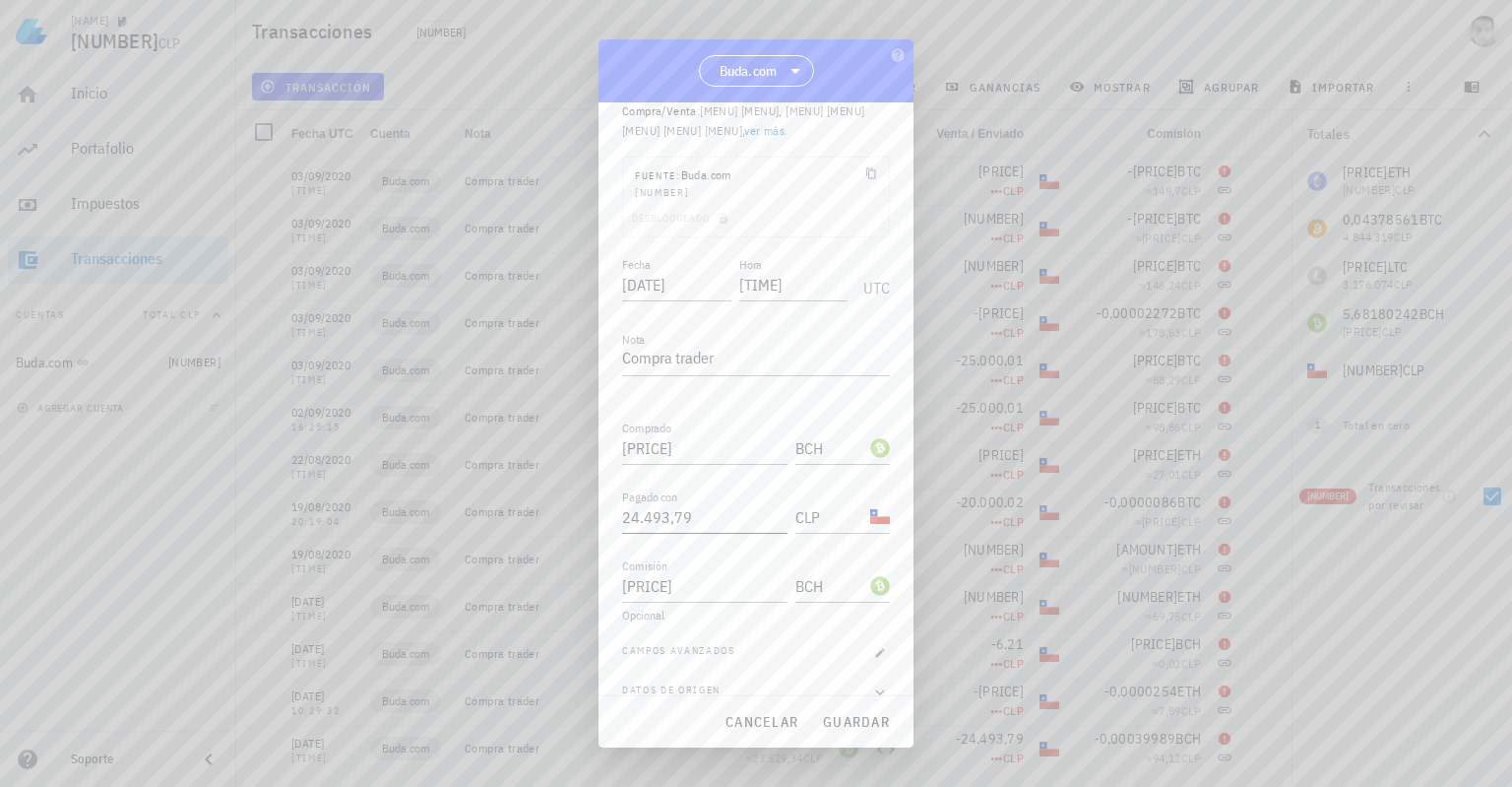 scroll, scrollTop: 98, scrollLeft: 0, axis: vertical 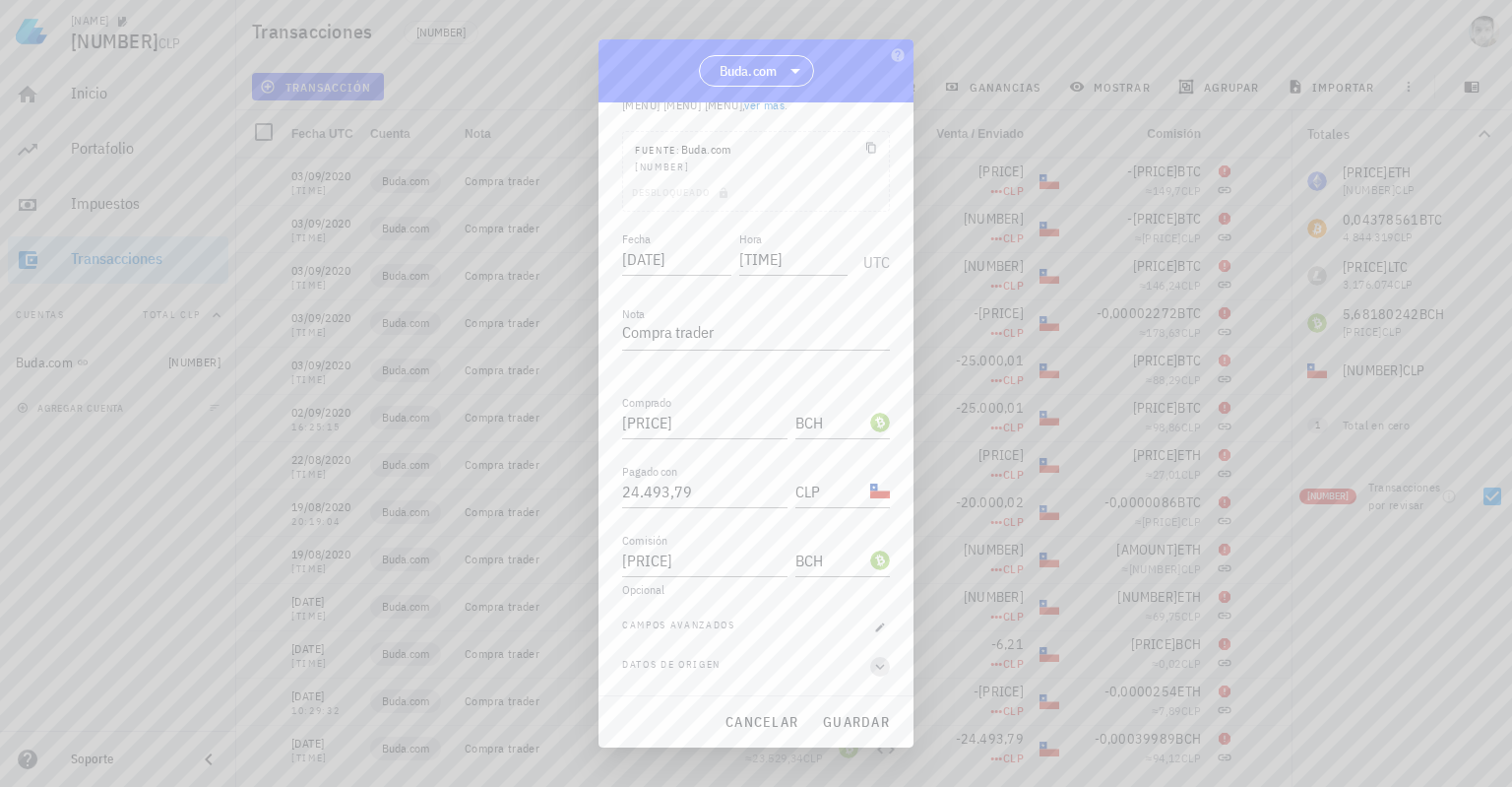 click 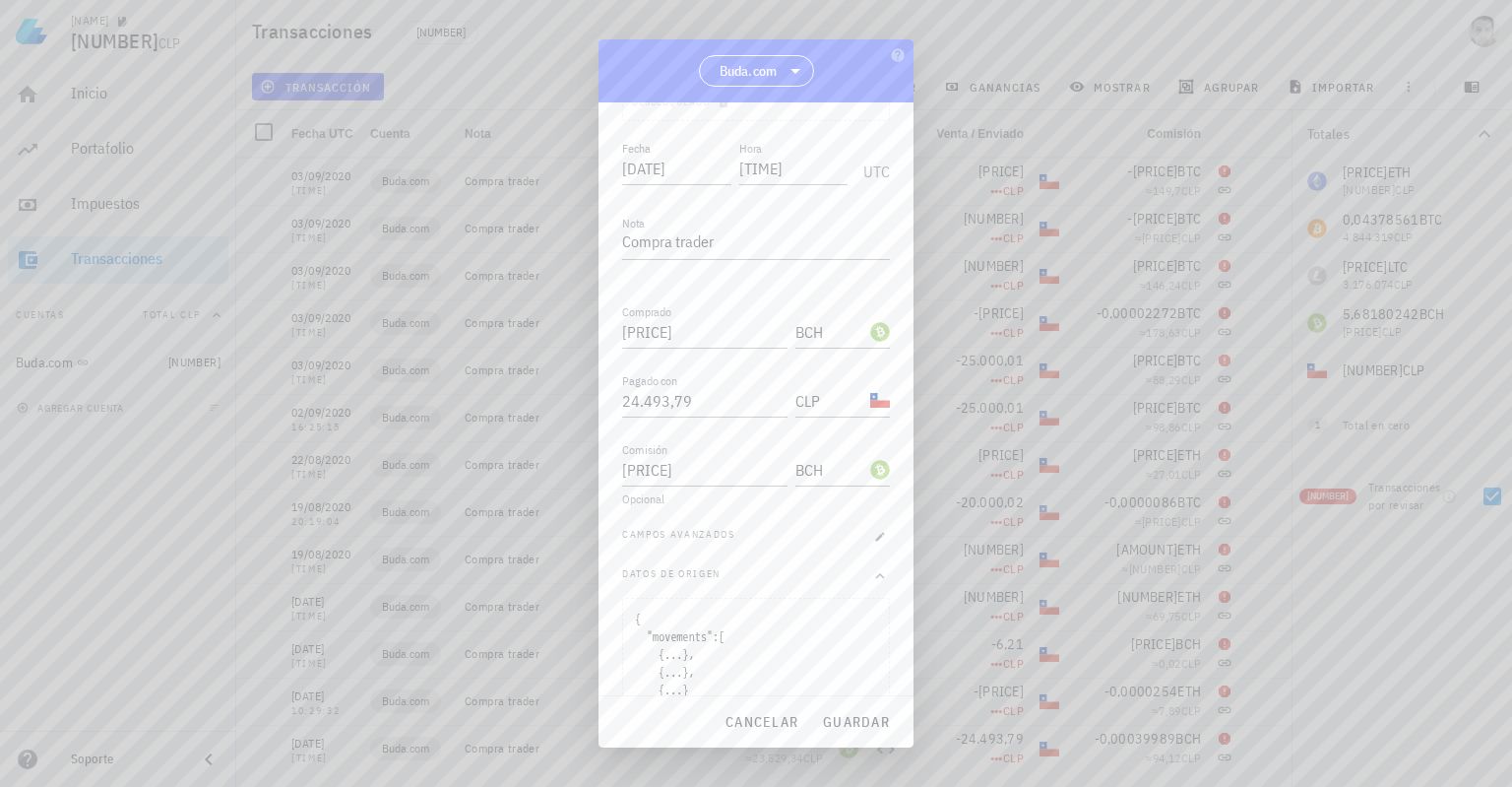 scroll, scrollTop: 266, scrollLeft: 0, axis: vertical 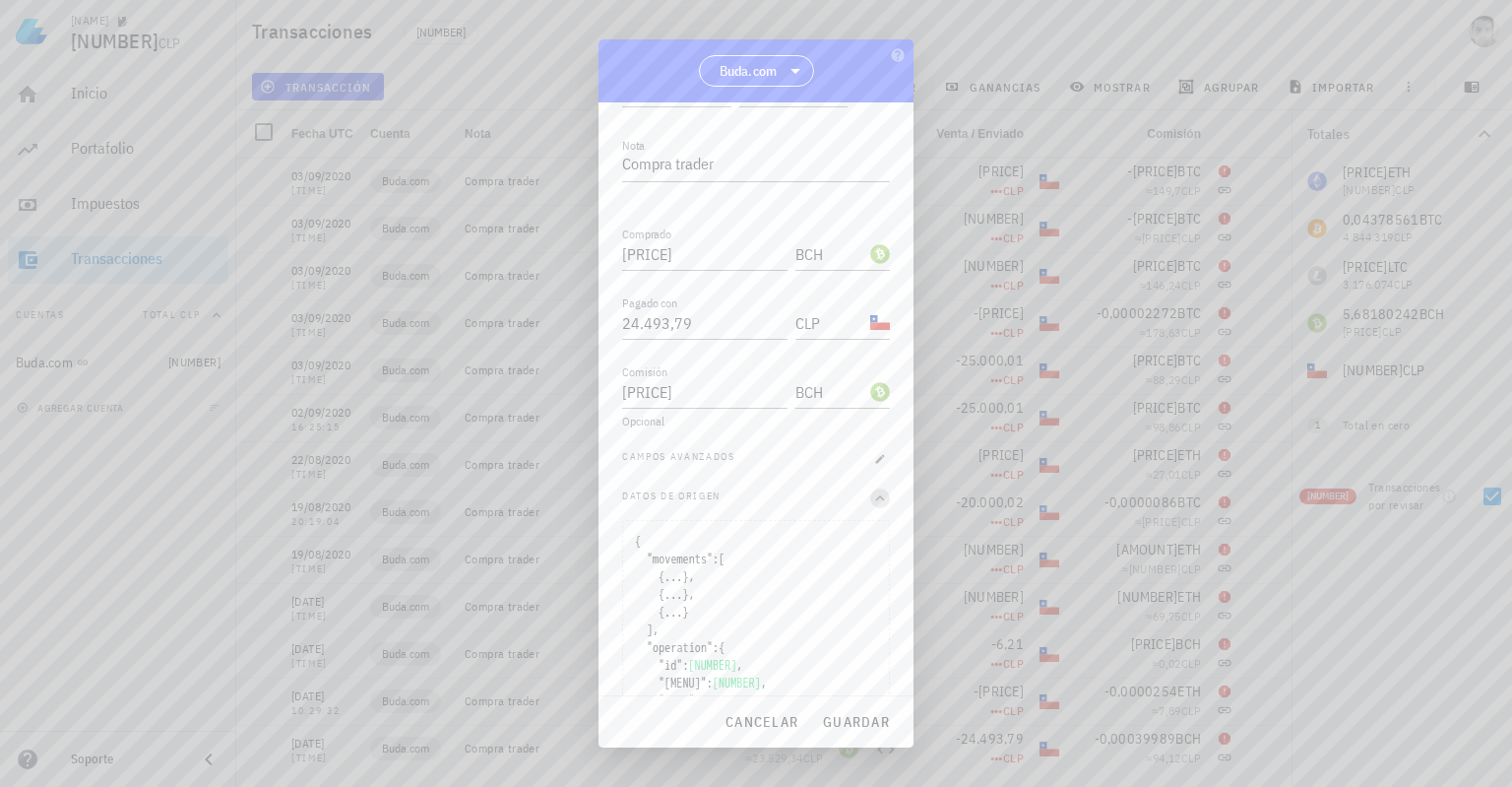 click 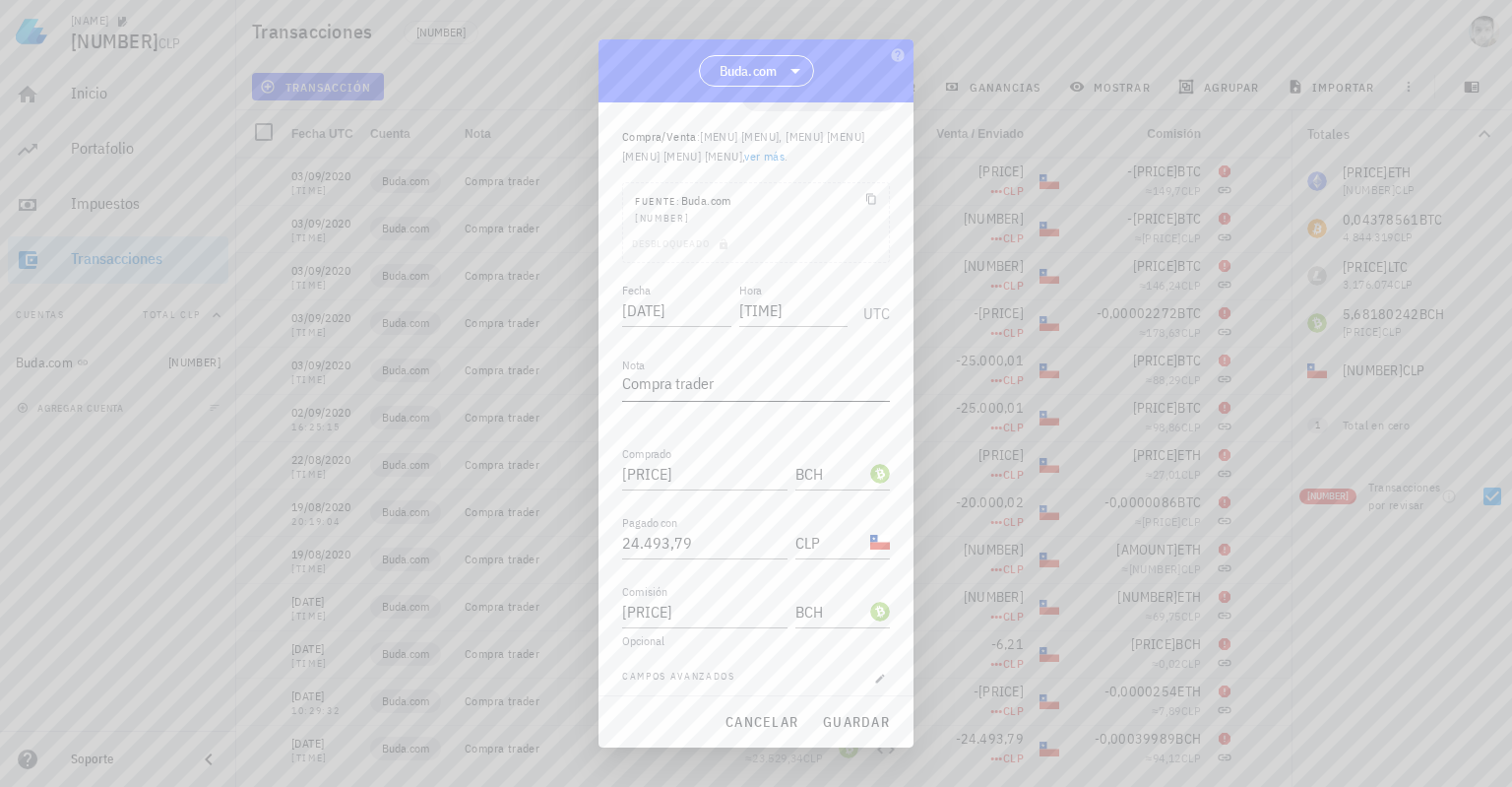 scroll, scrollTop: 0, scrollLeft: 0, axis: both 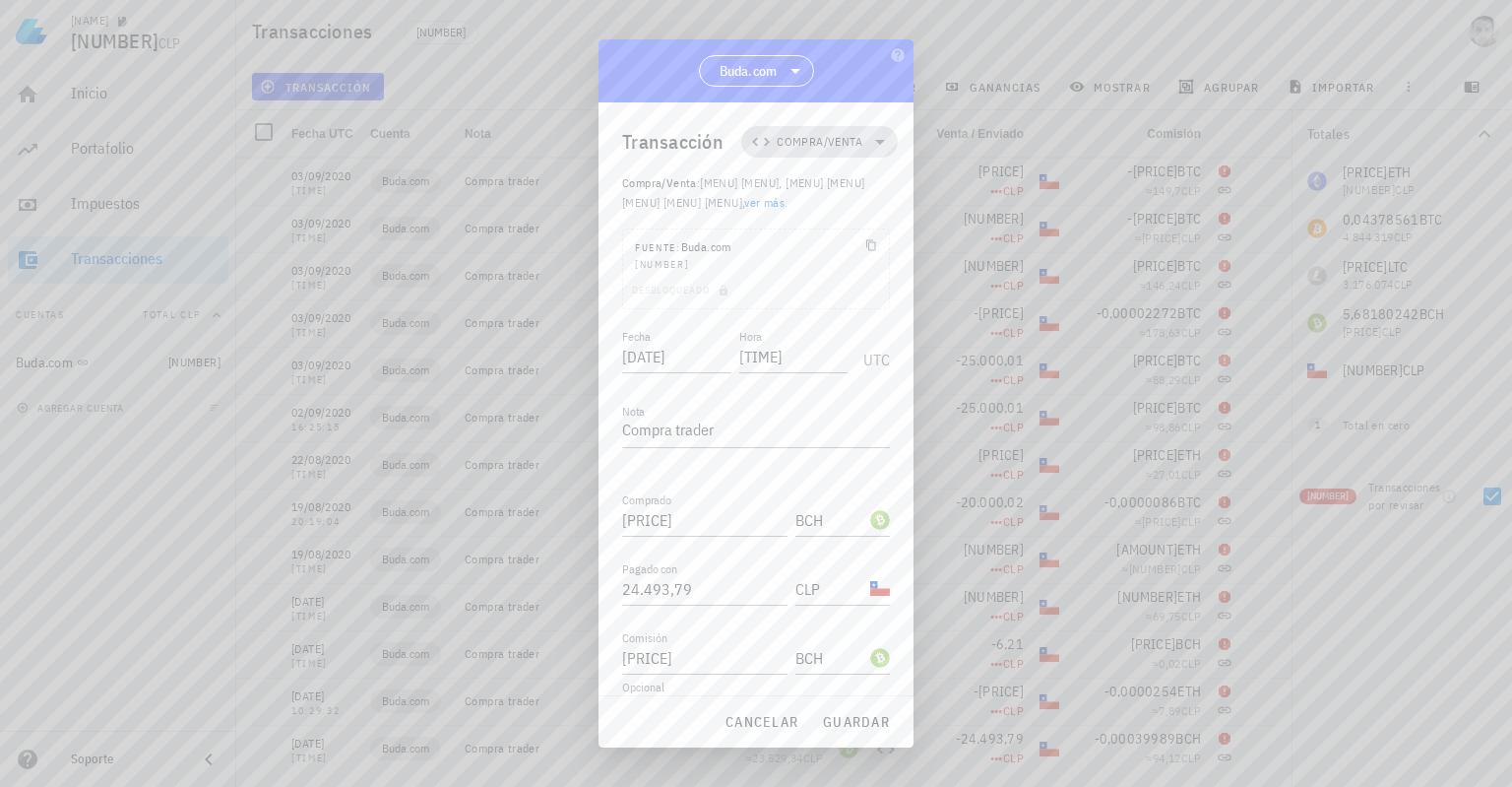 click 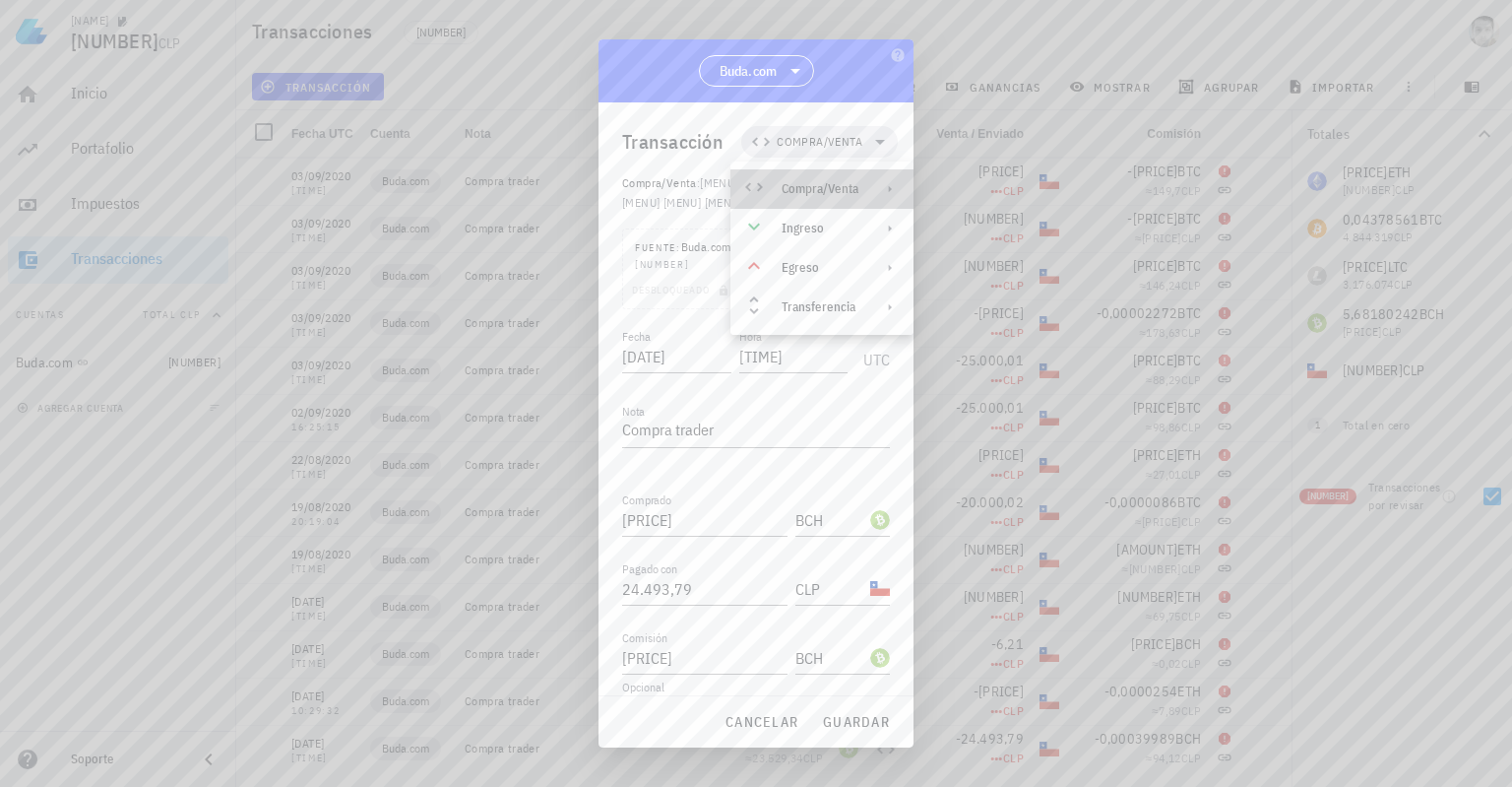 click at bounding box center [886, 189] 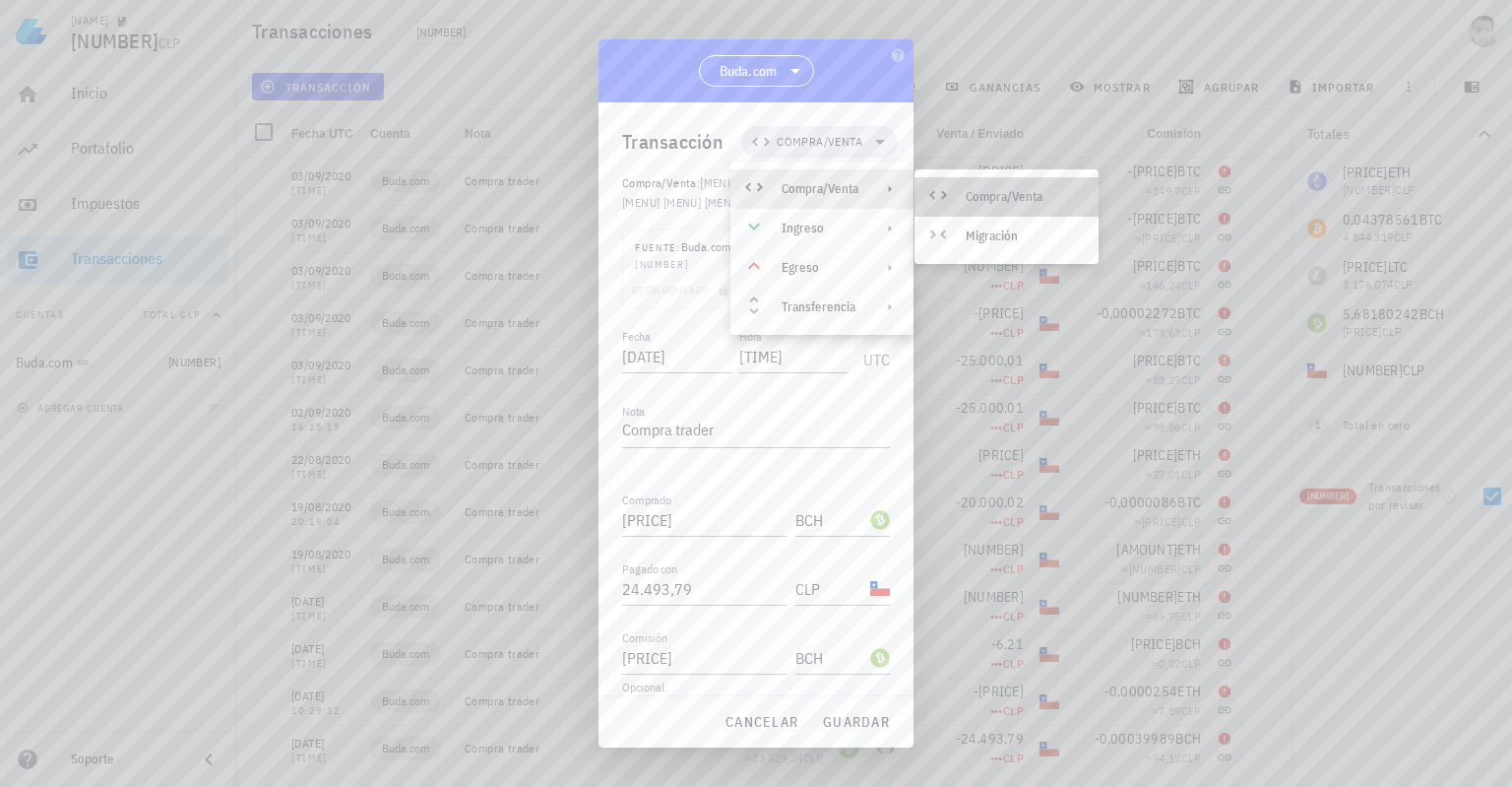 click 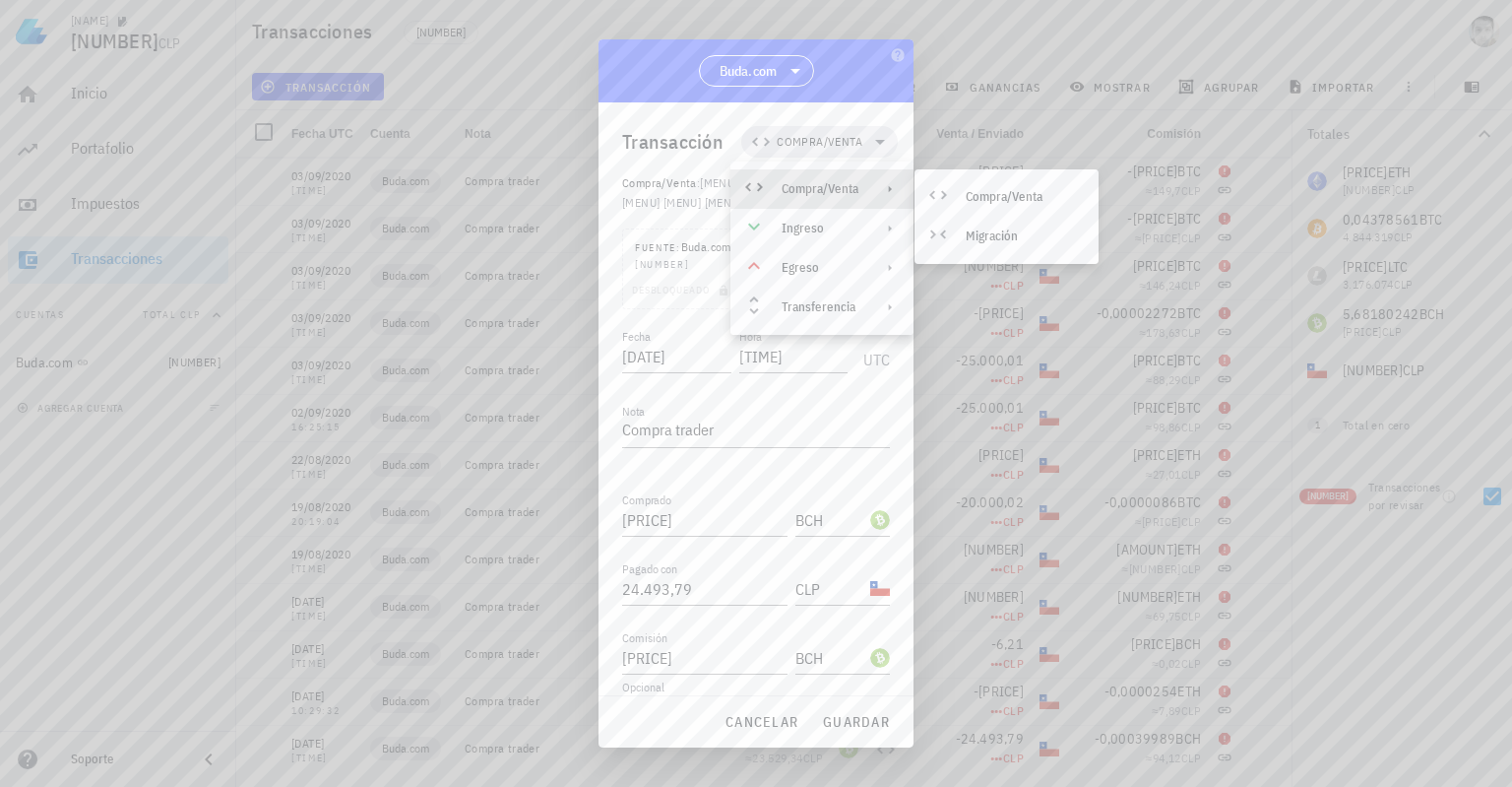 click at bounding box center [886, 189] 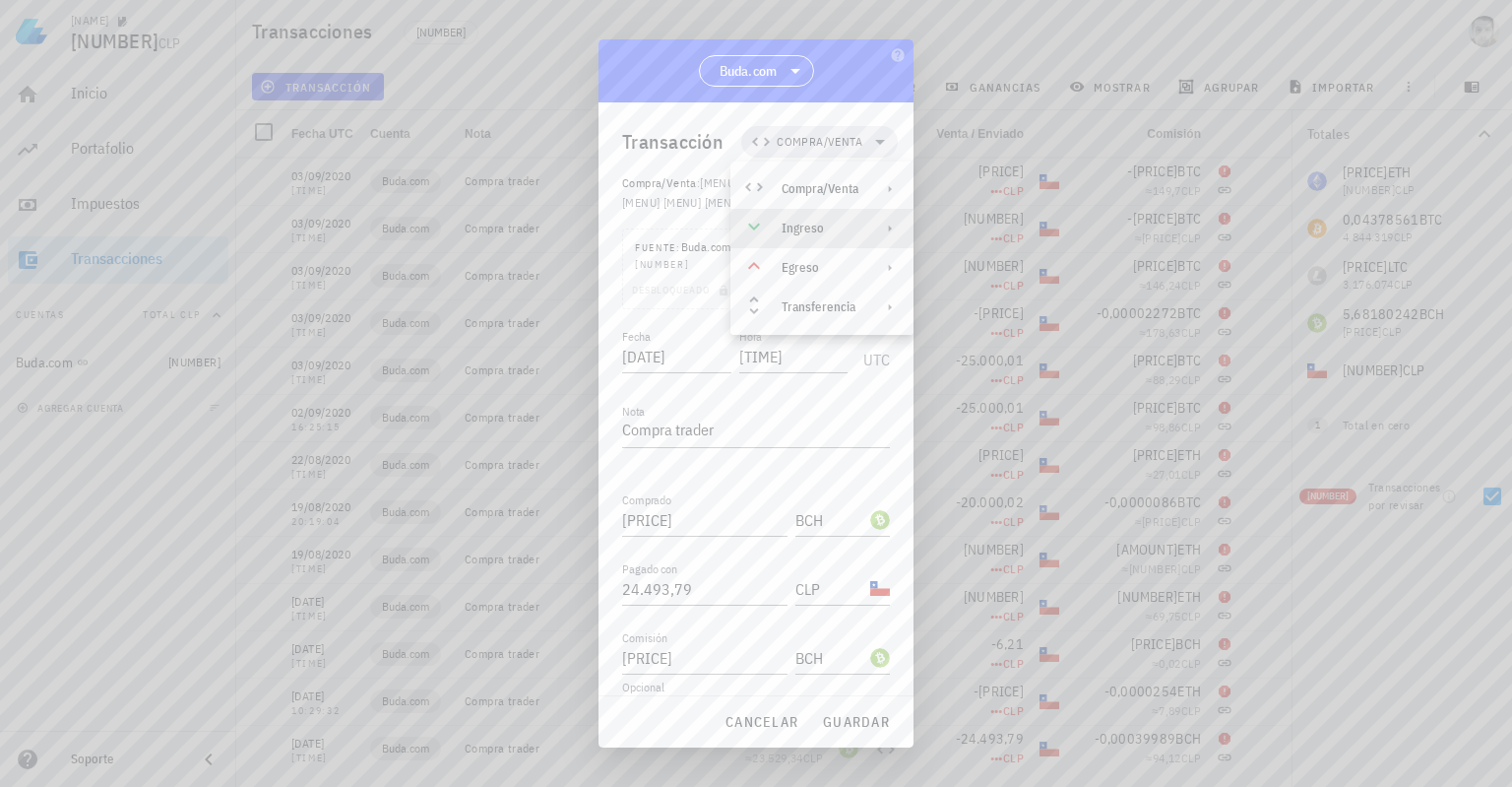 click 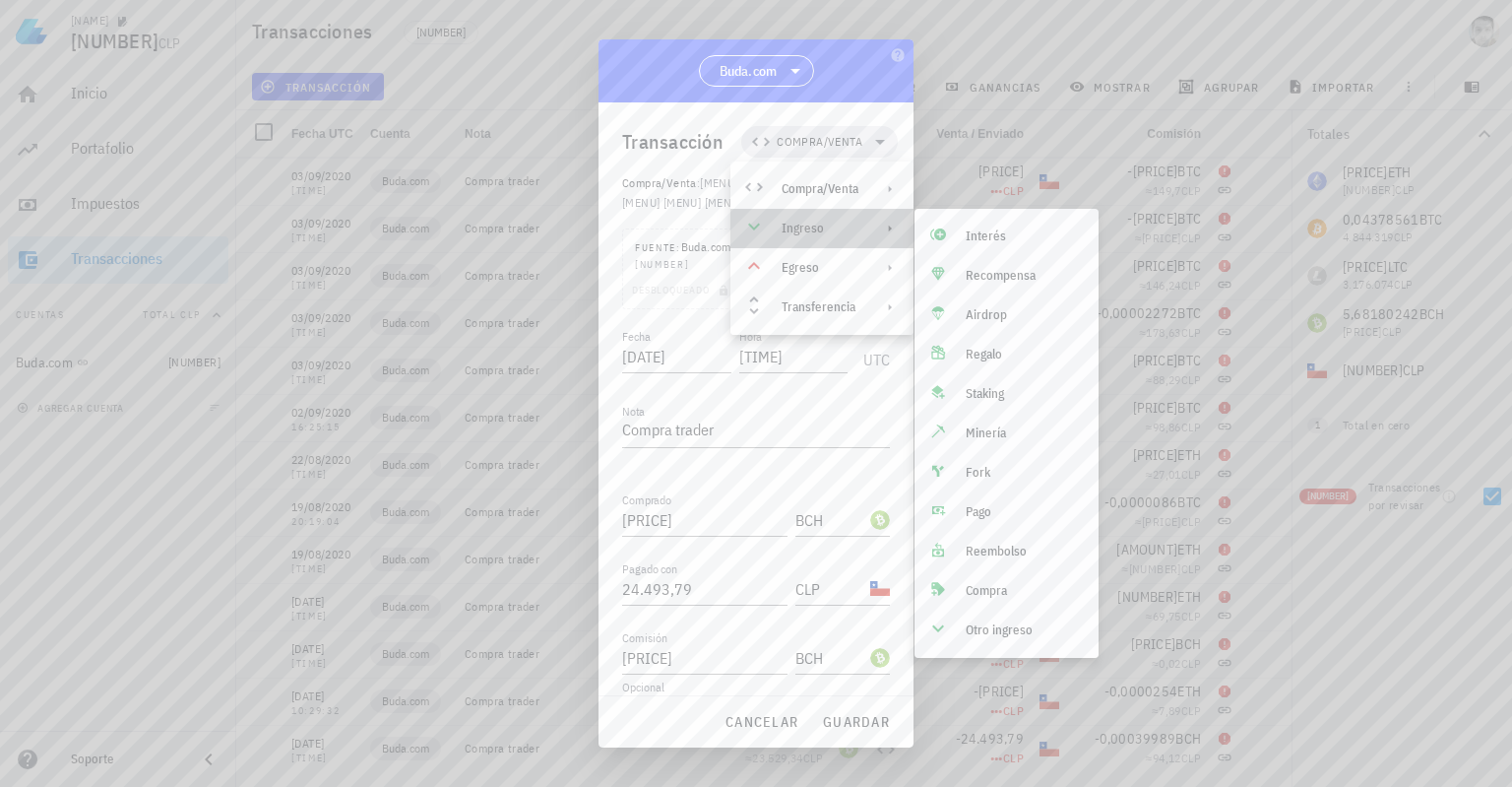 click 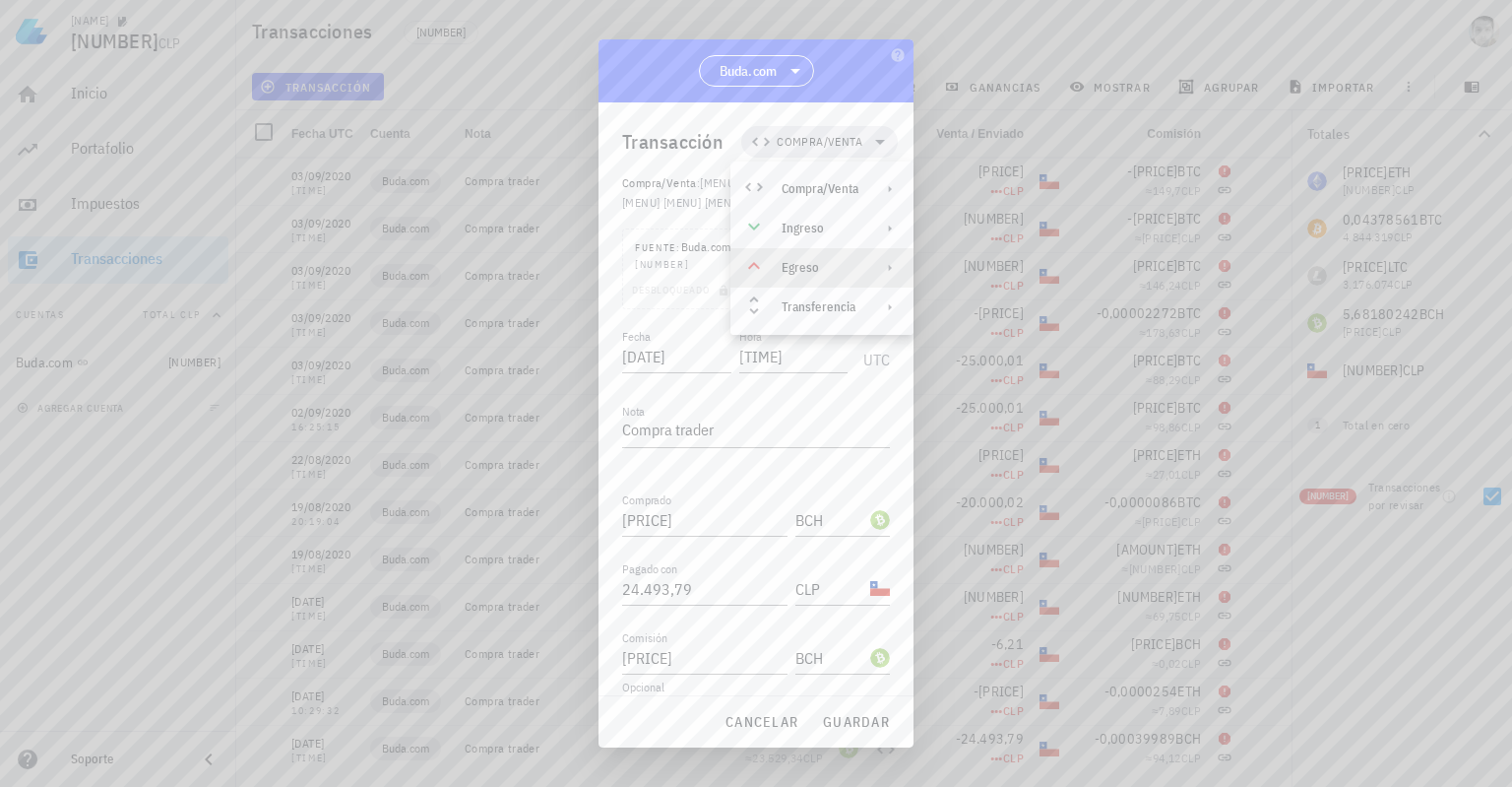 click 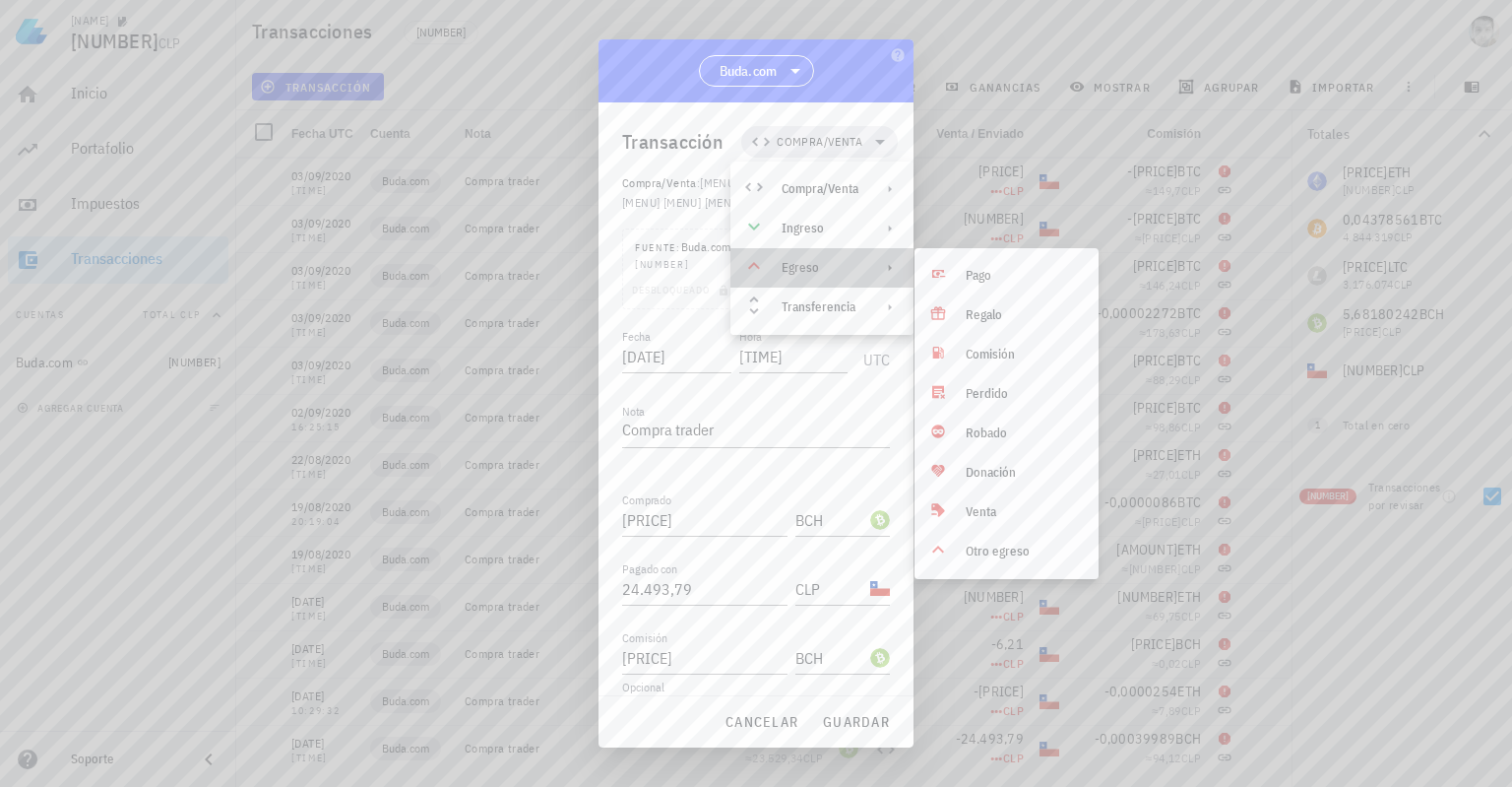 click 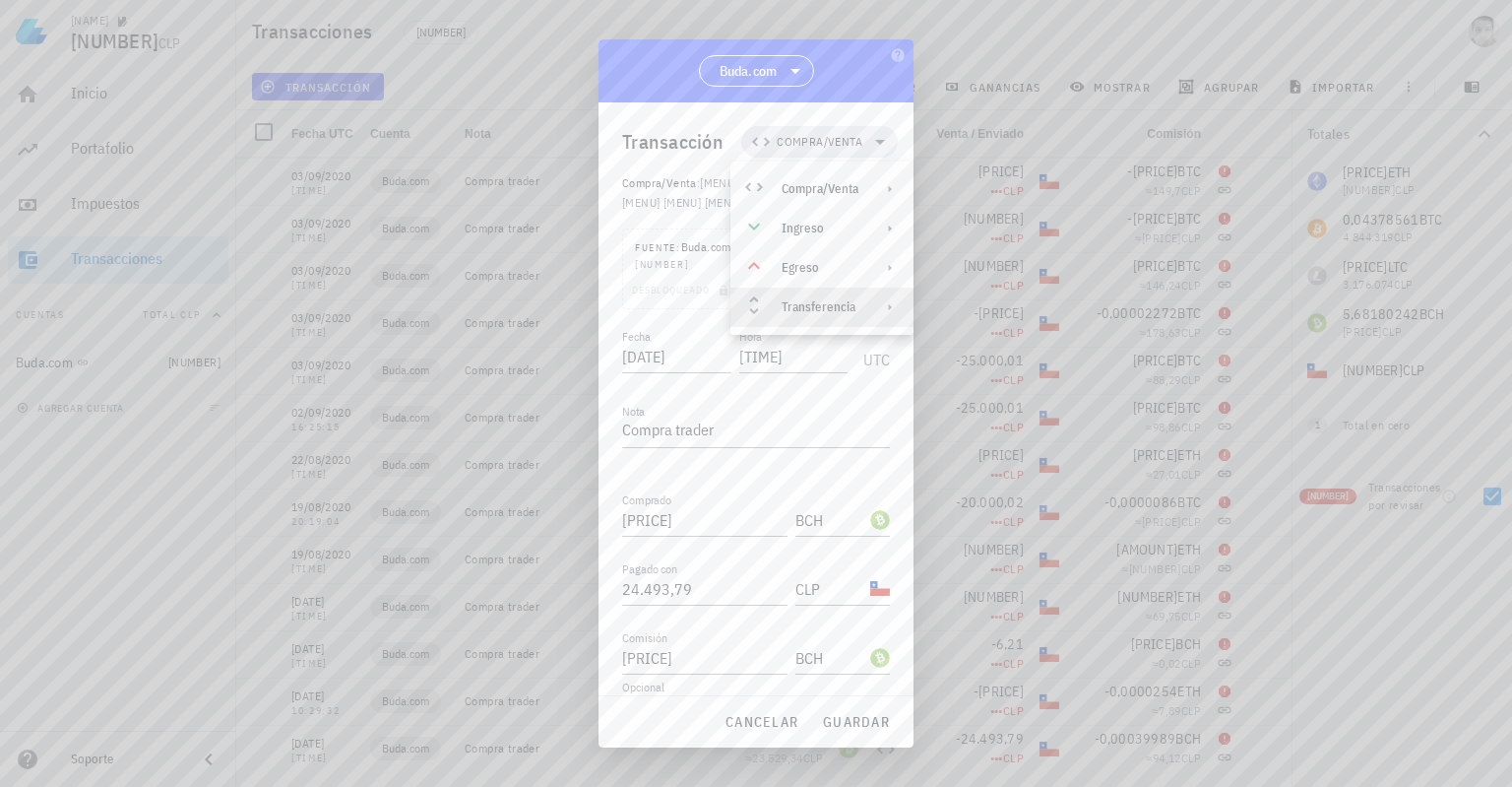 click on "Transferencia" at bounding box center [822, 307] 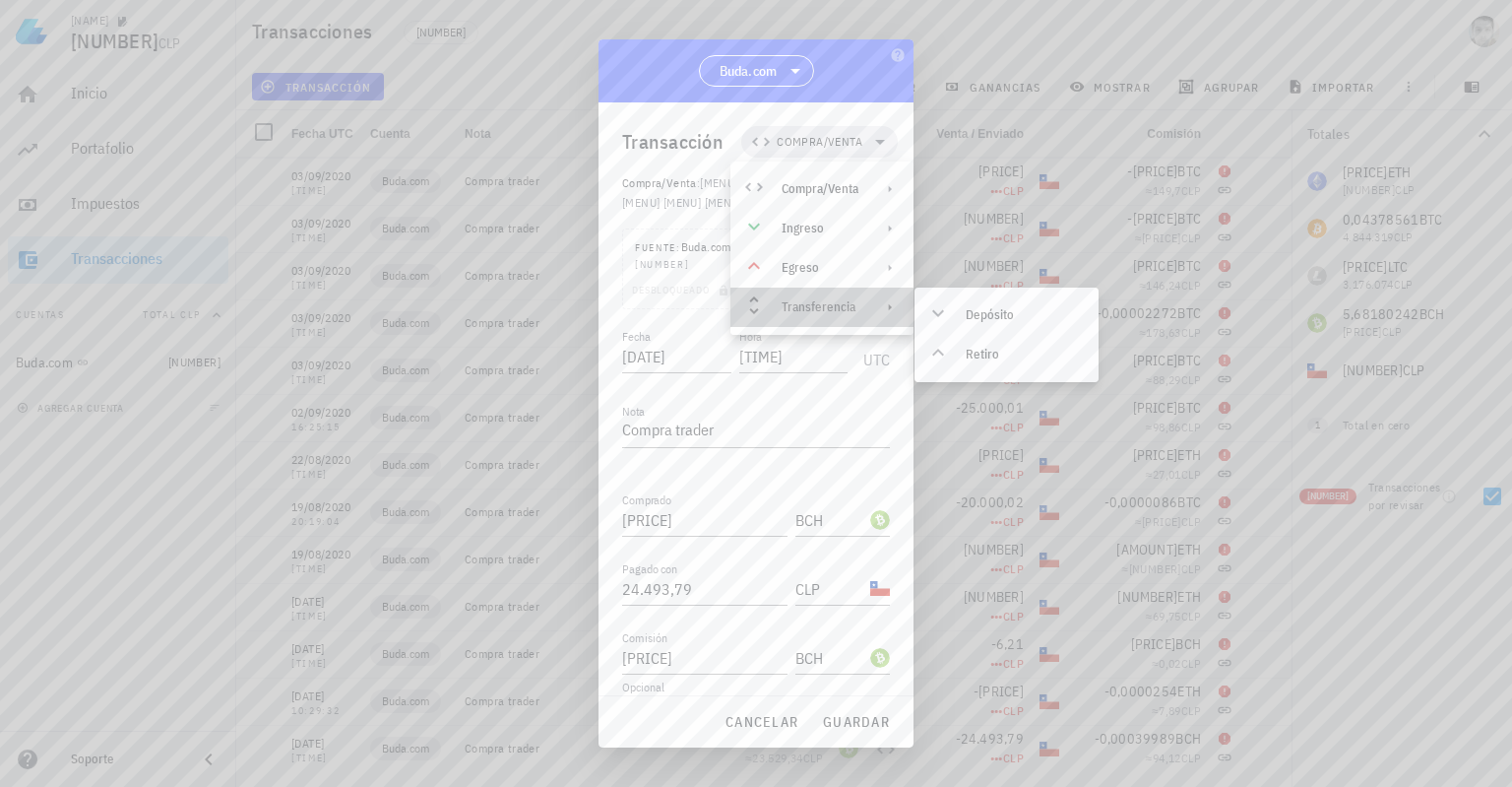 click on "Transferencia" at bounding box center (822, 307) 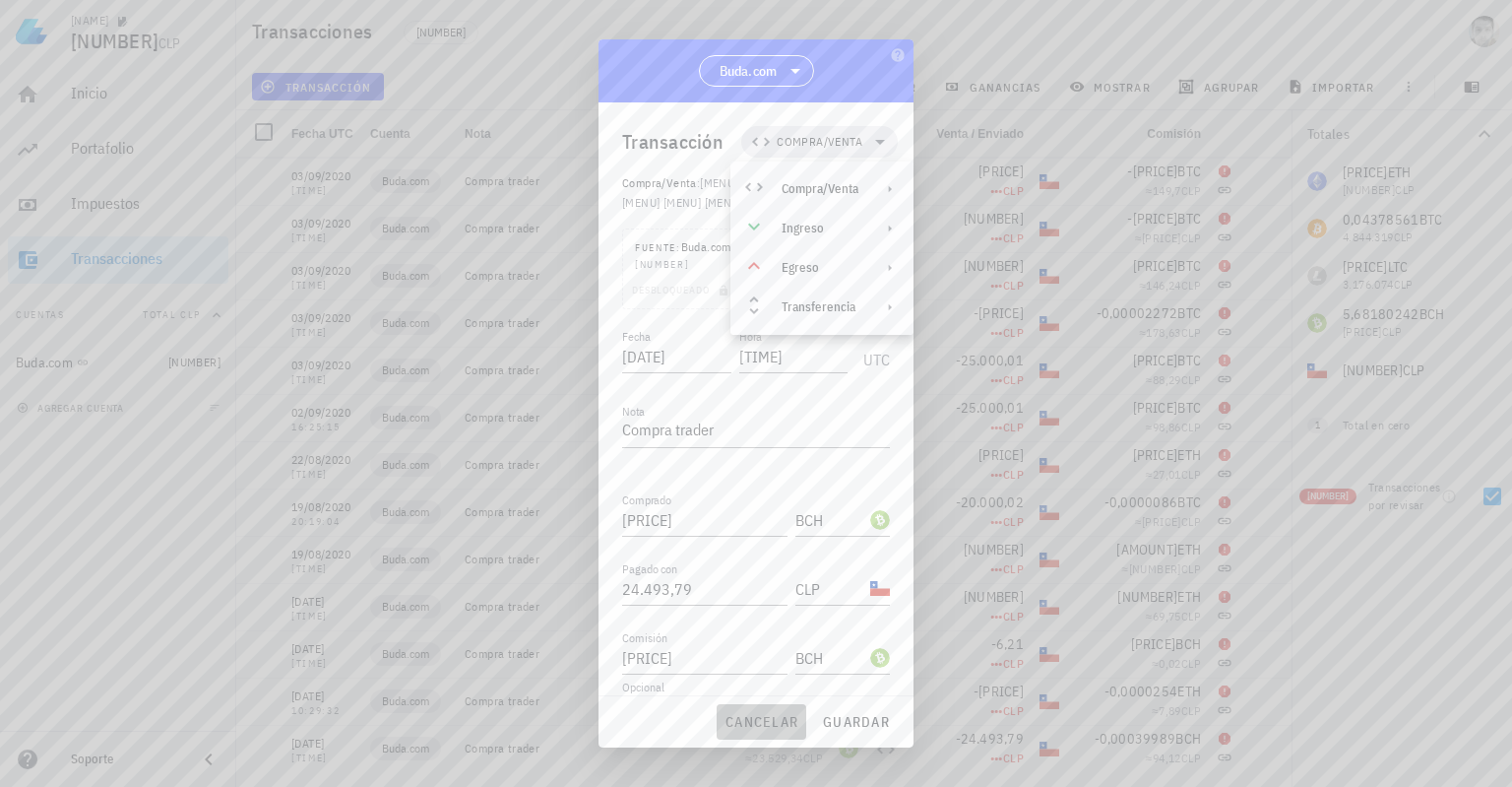 click on "cancelar" at bounding box center (761, 722) 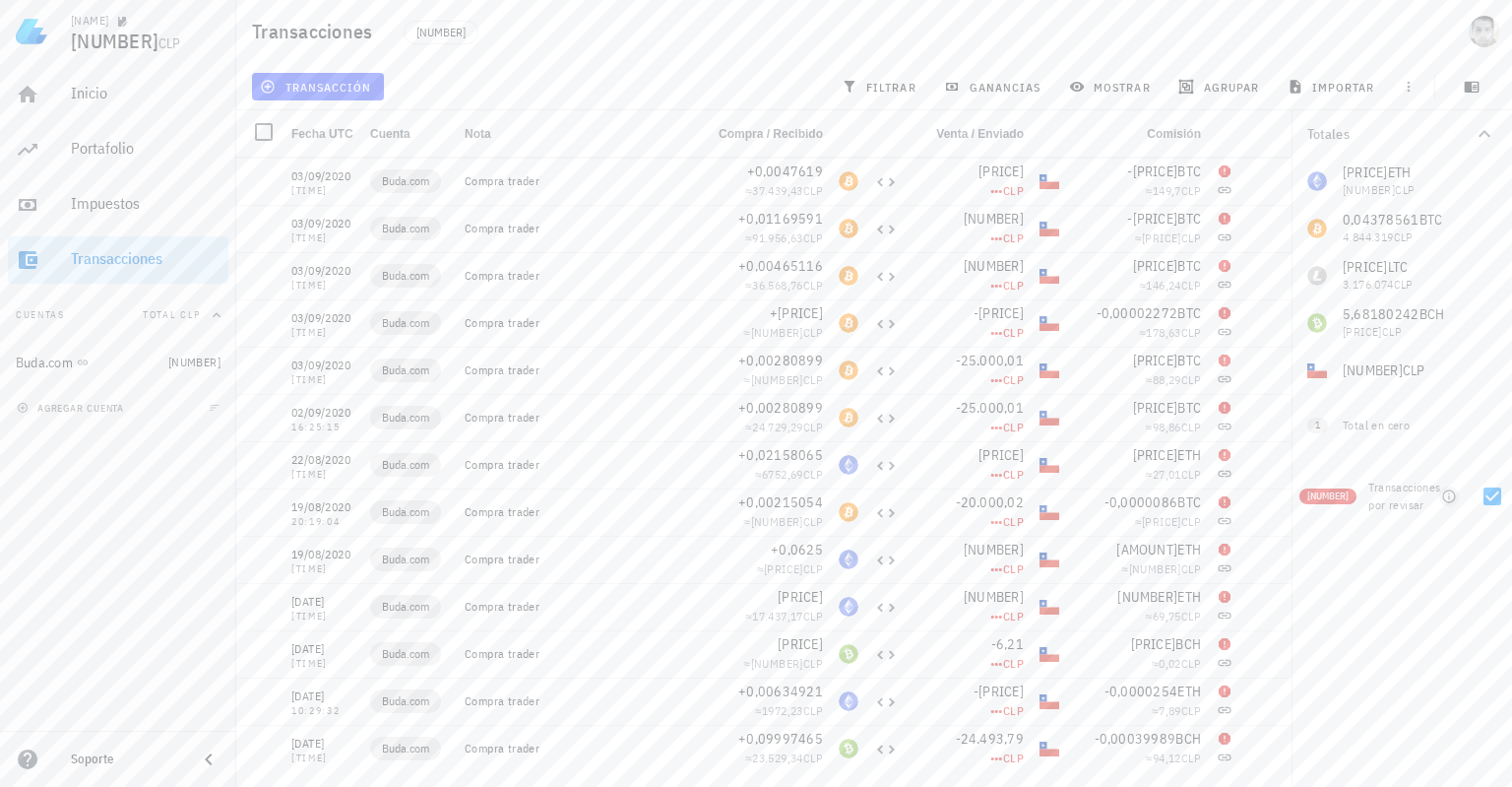 click 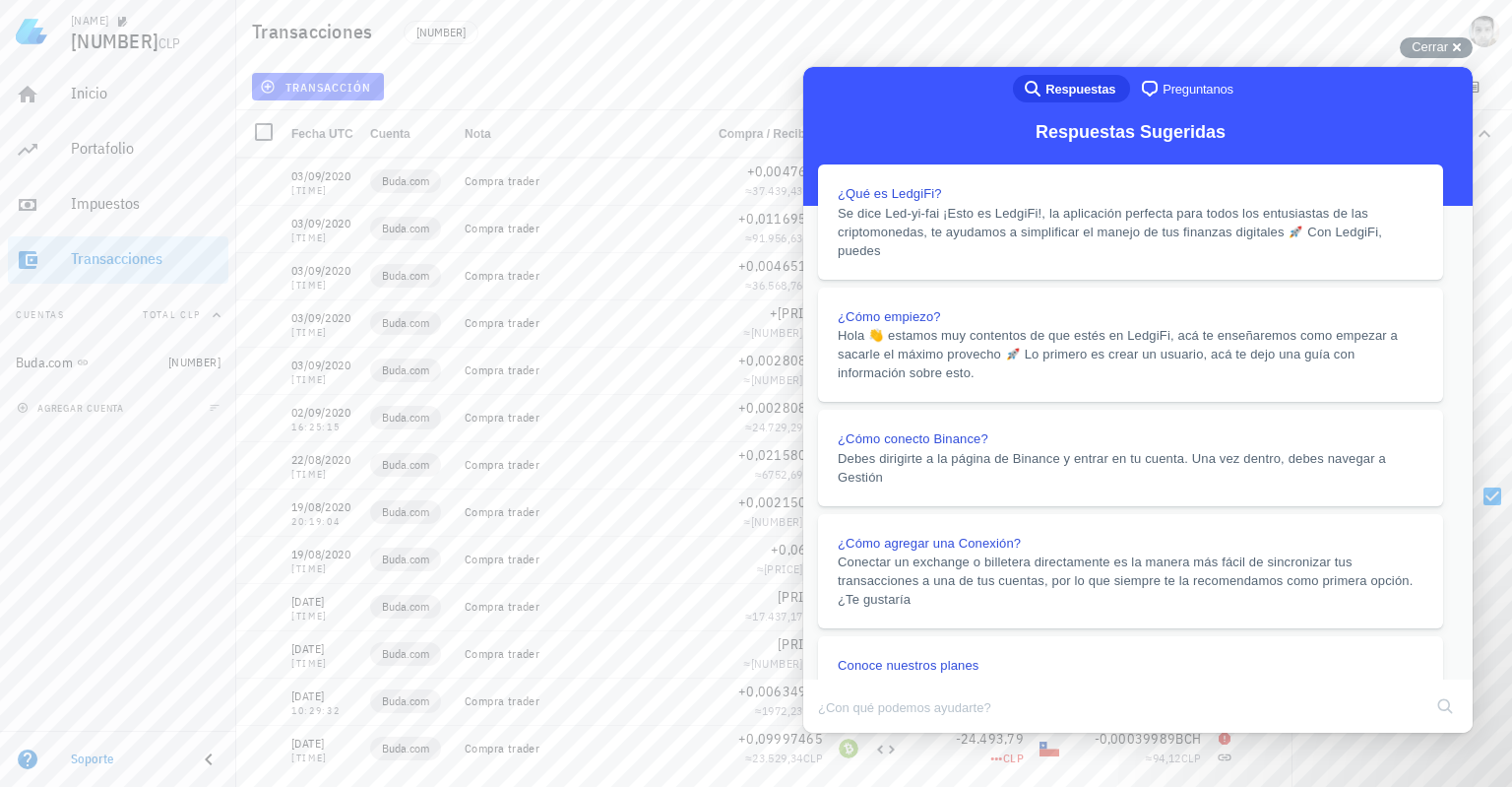 scroll, scrollTop: 1066, scrollLeft: 0, axis: vertical 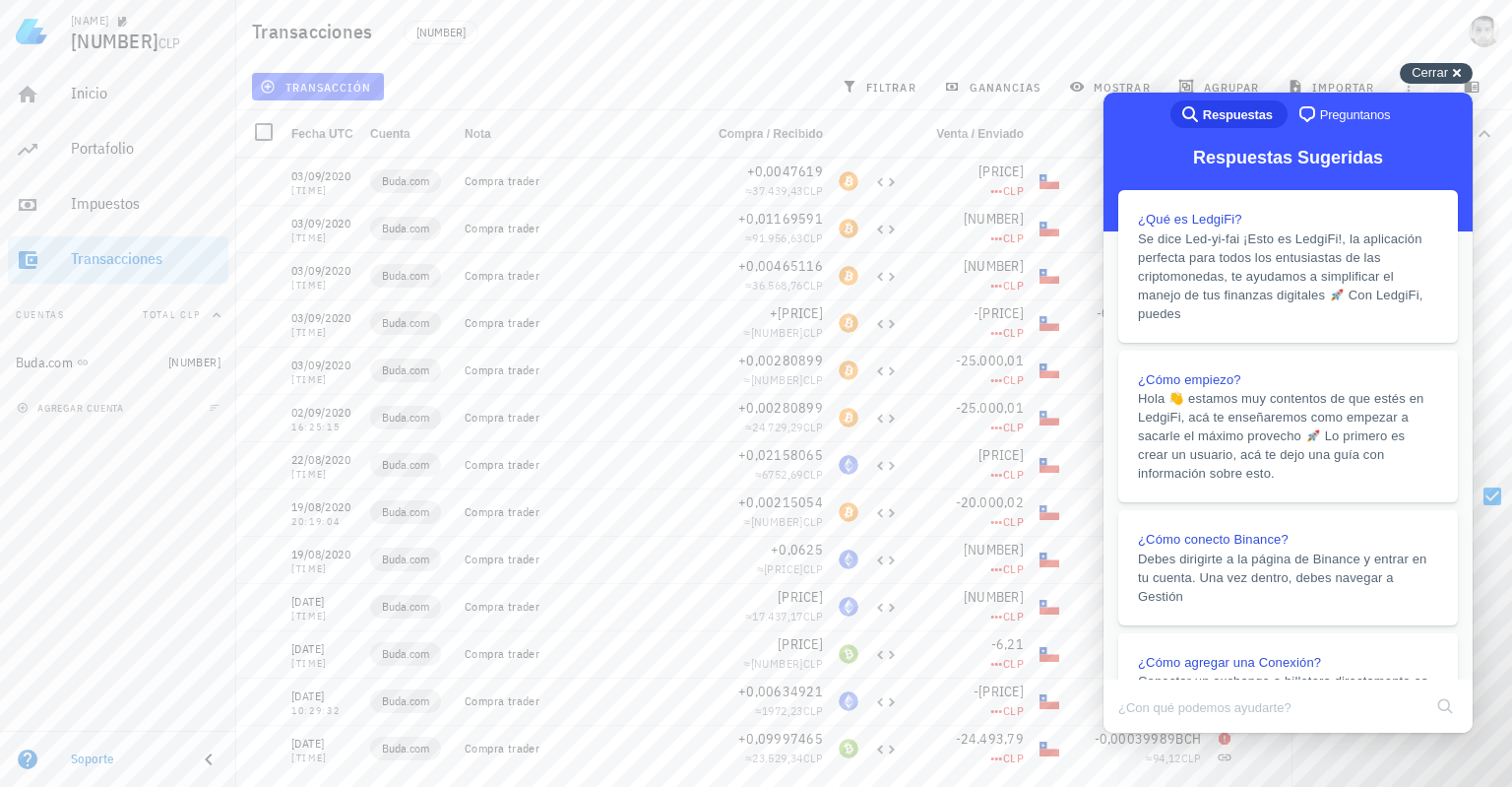 click on "Cerrar cross-small" at bounding box center [1436, 73] 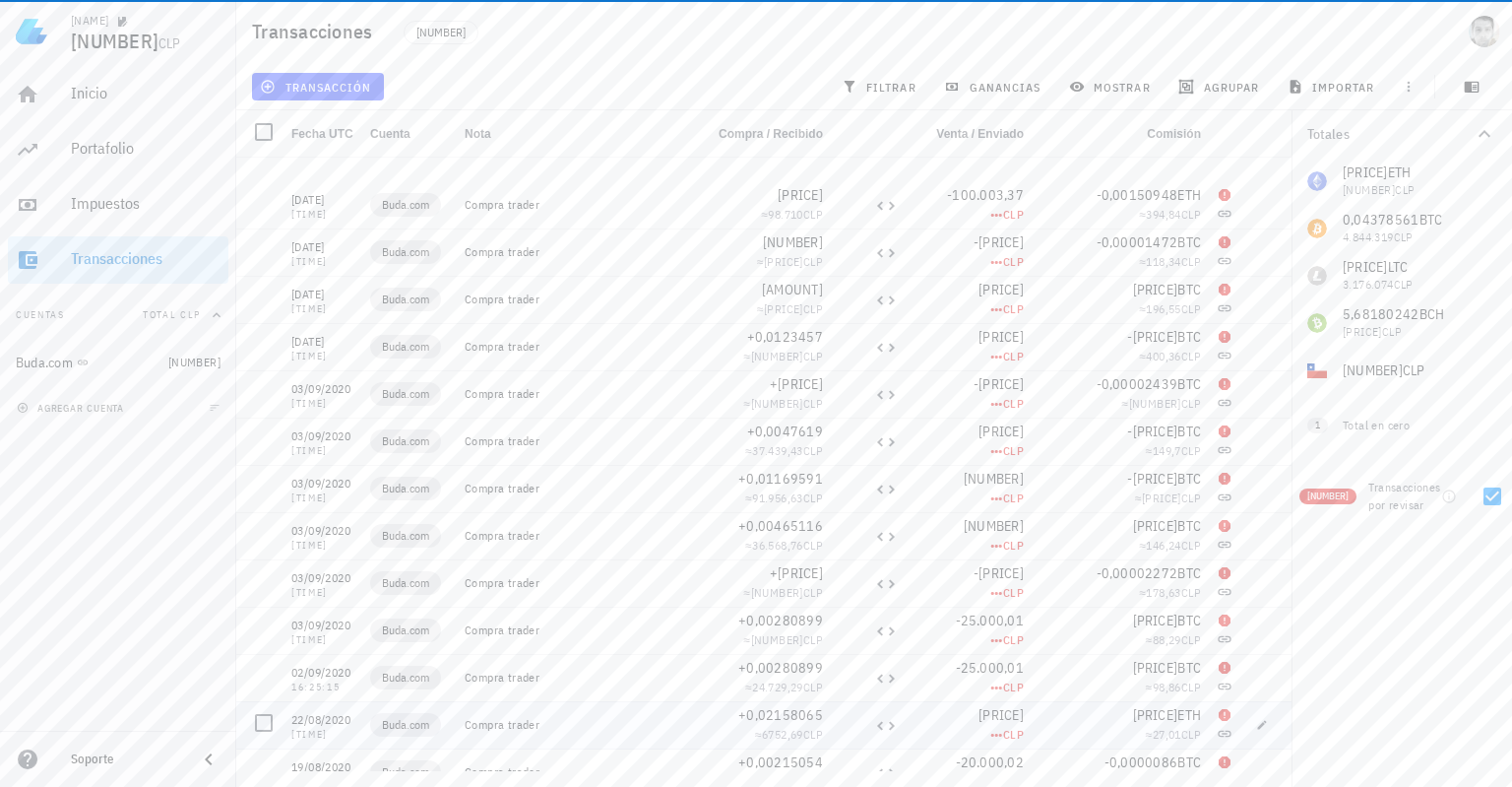 scroll, scrollTop: 10401, scrollLeft: 0, axis: vertical 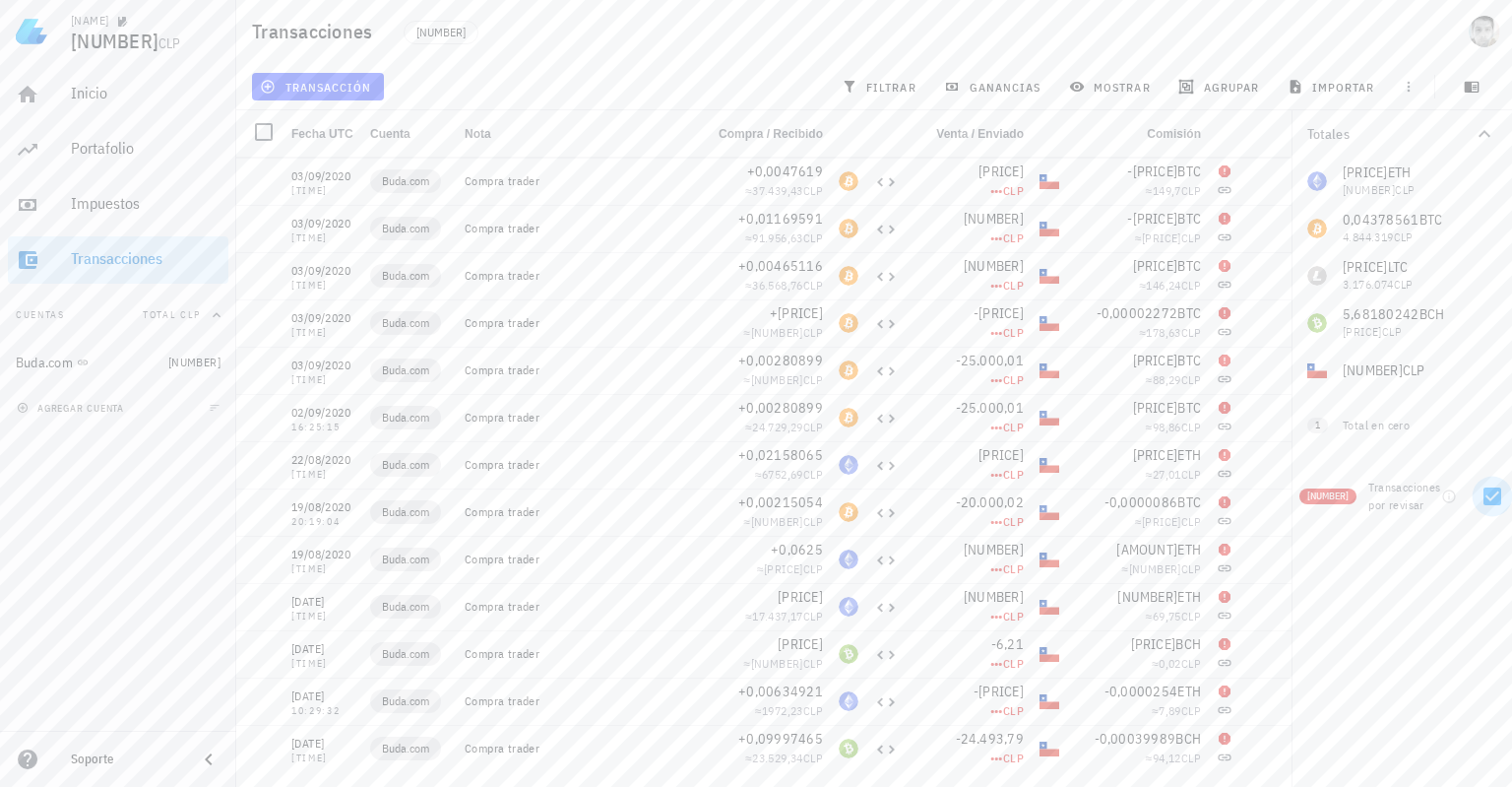 click at bounding box center (1492, 496) 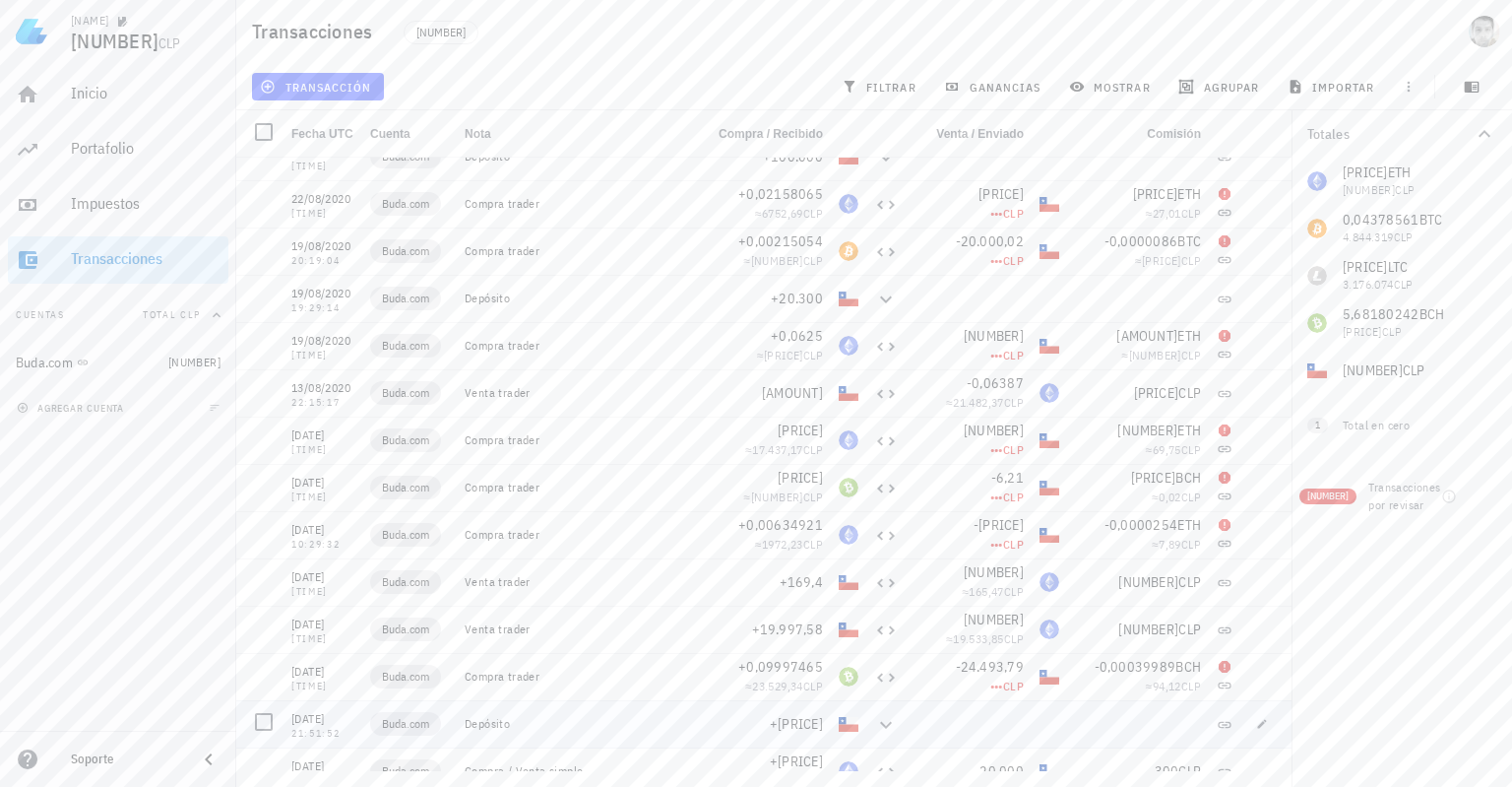 scroll, scrollTop: 17871, scrollLeft: 0, axis: vertical 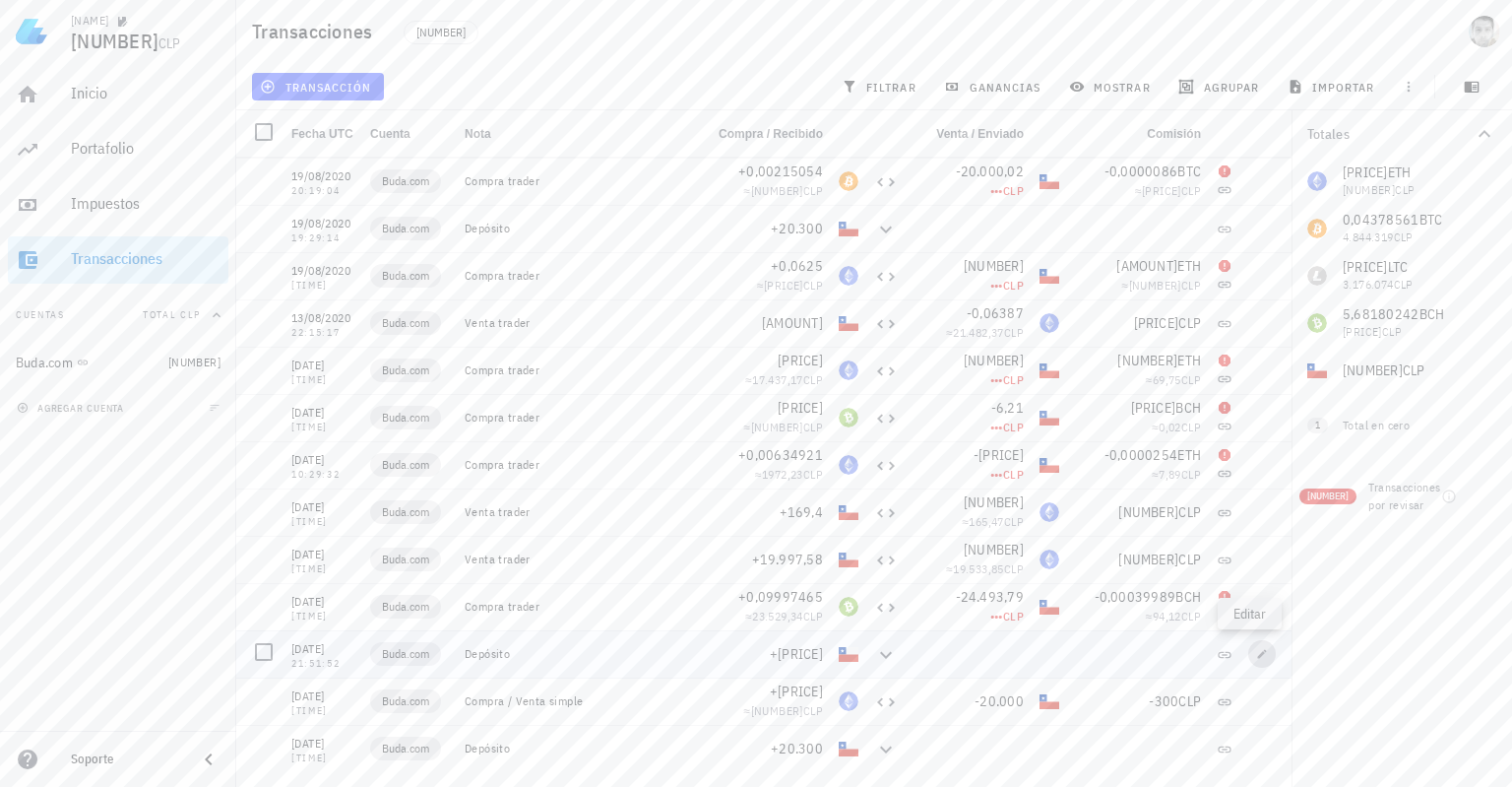 click 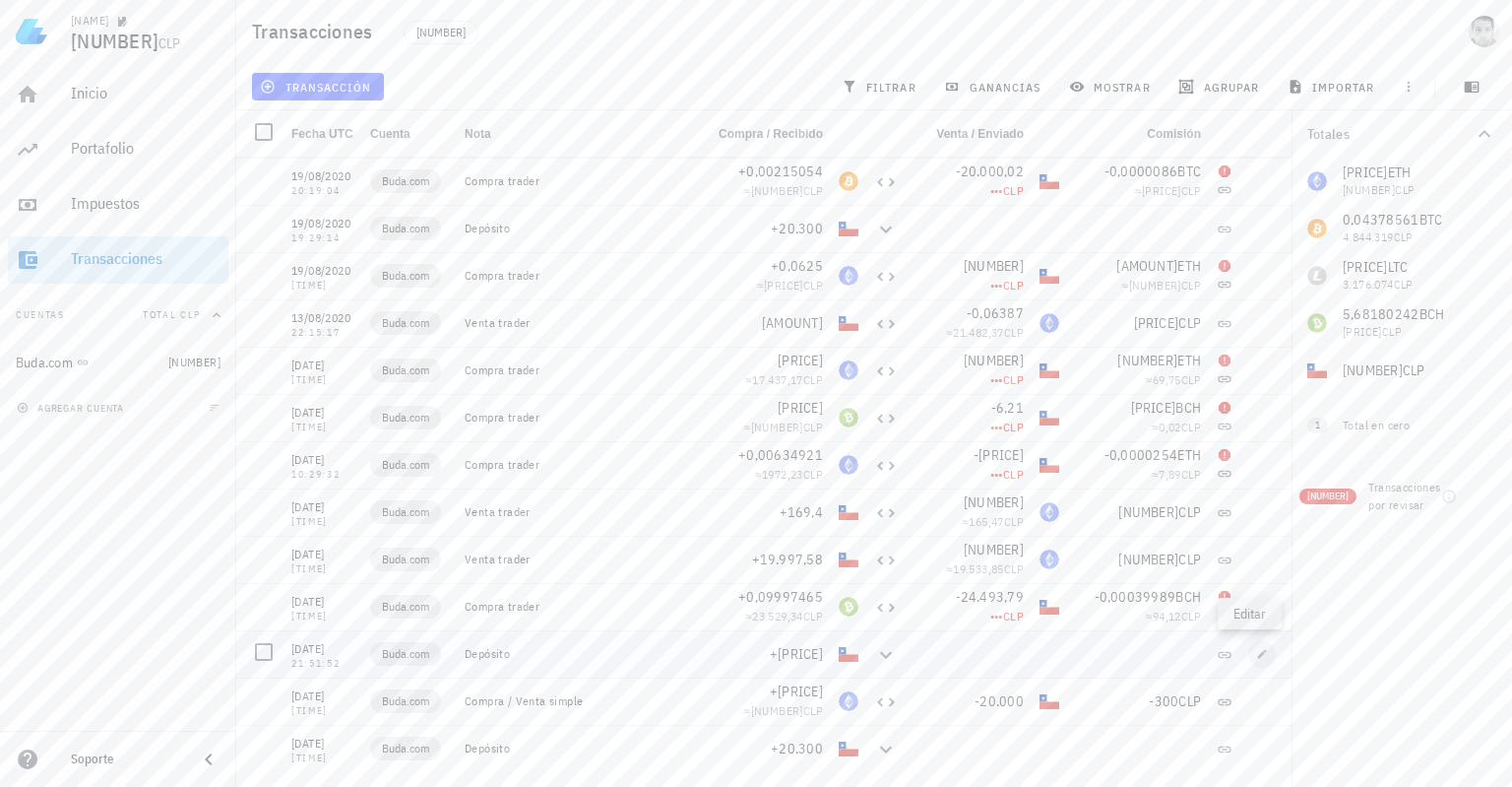 type on "21:51:52" 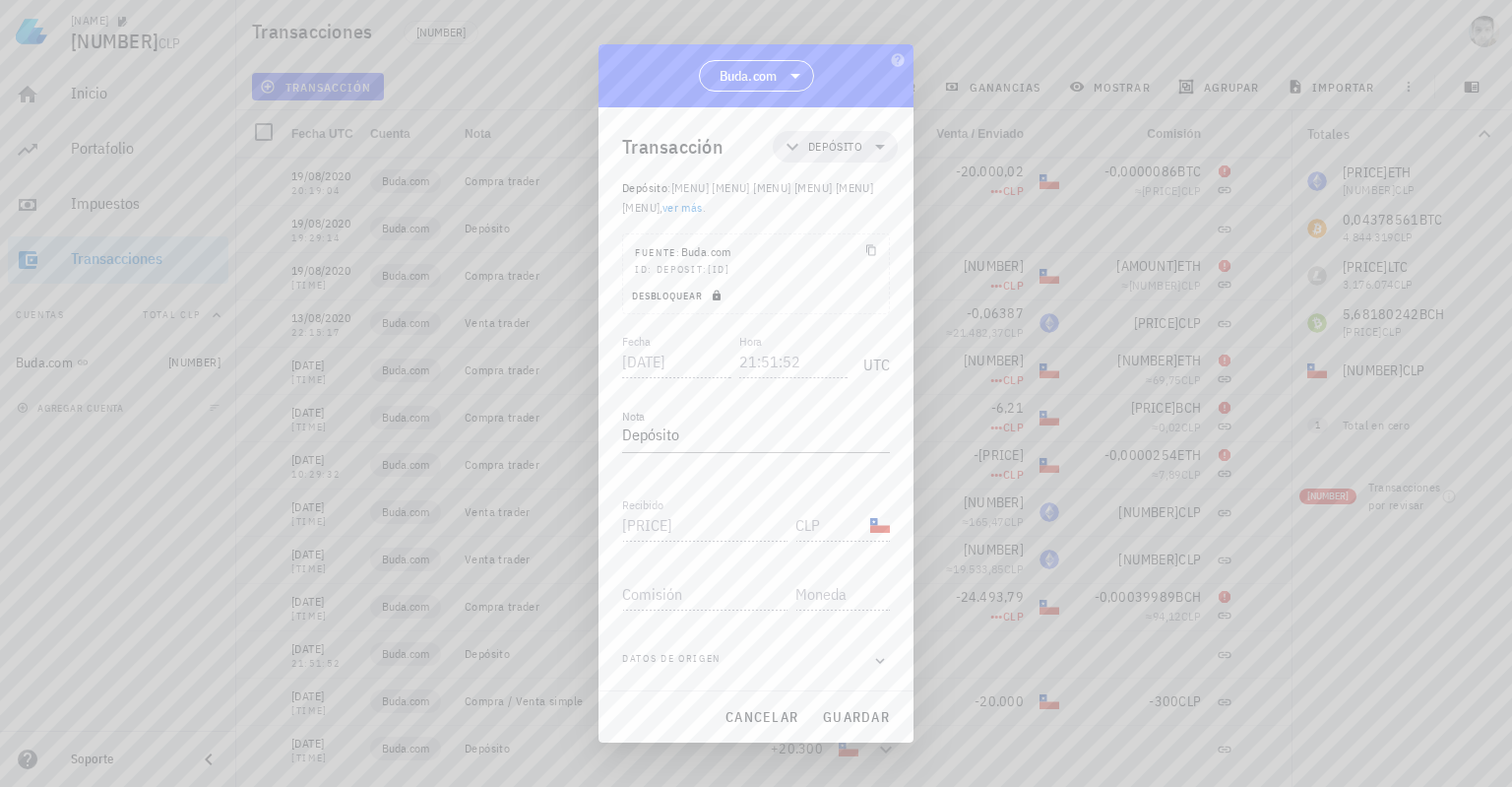 click 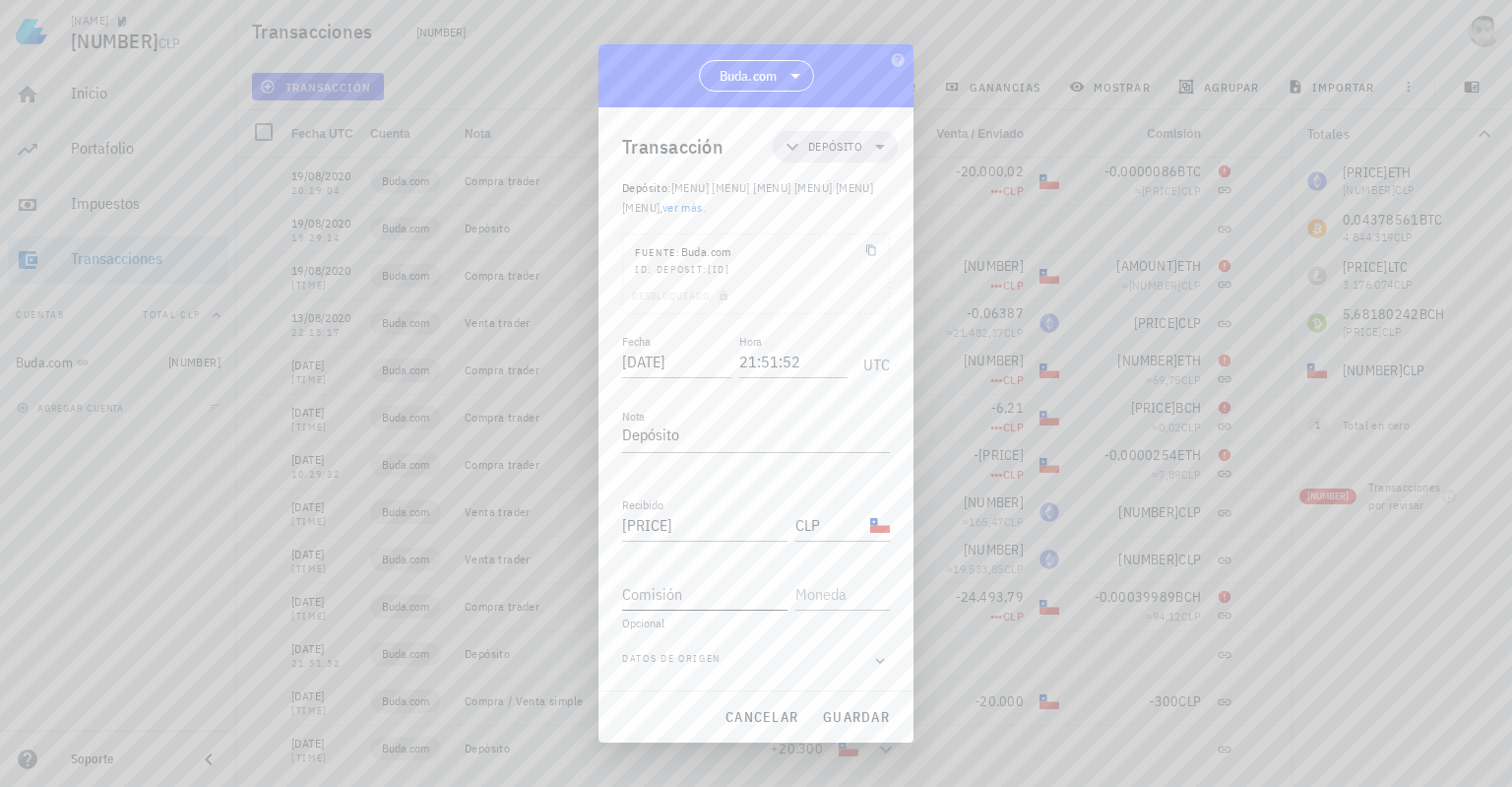 click on "Comisión" at bounding box center [705, 594] 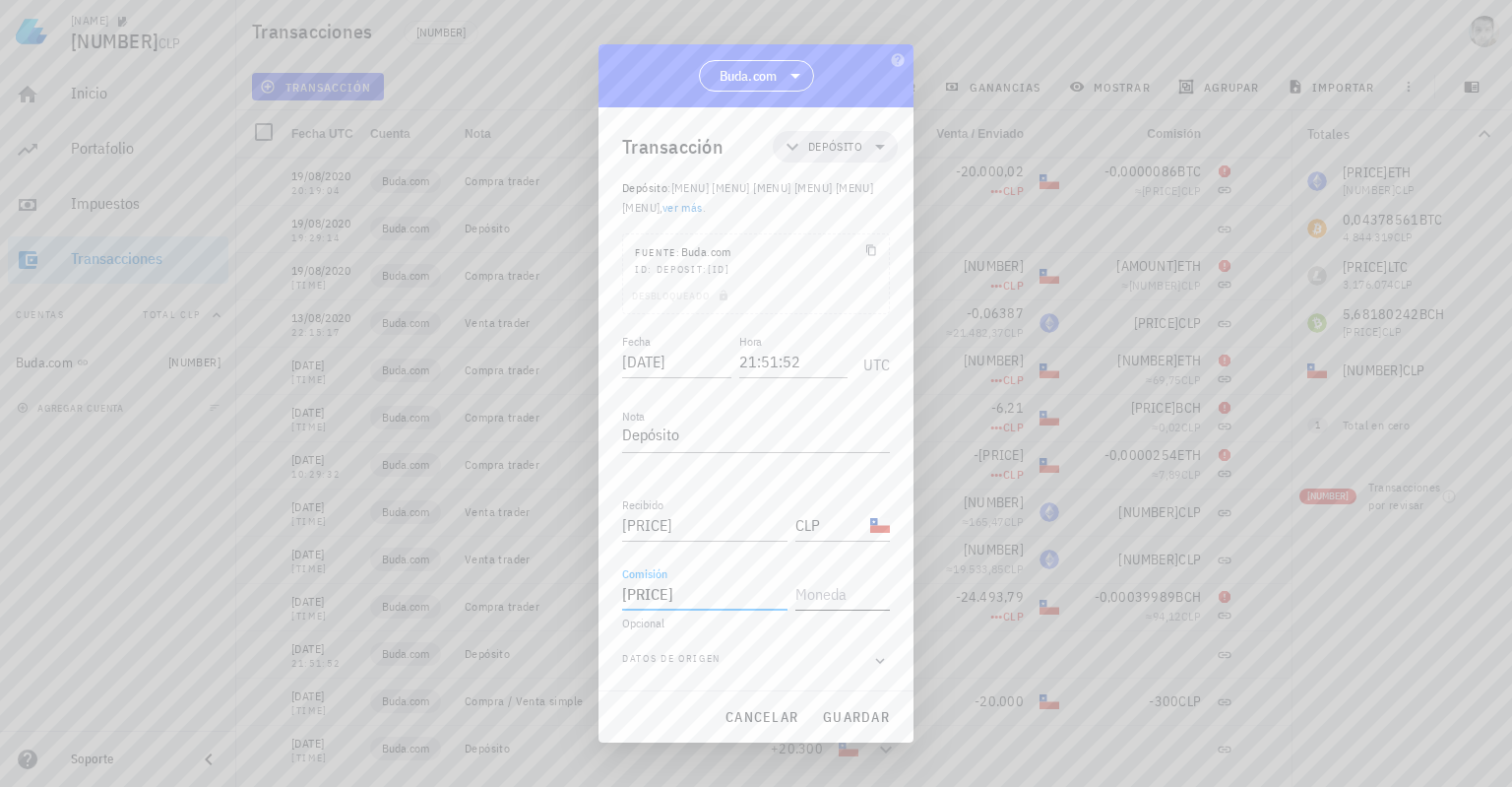 type on "[PRICE]" 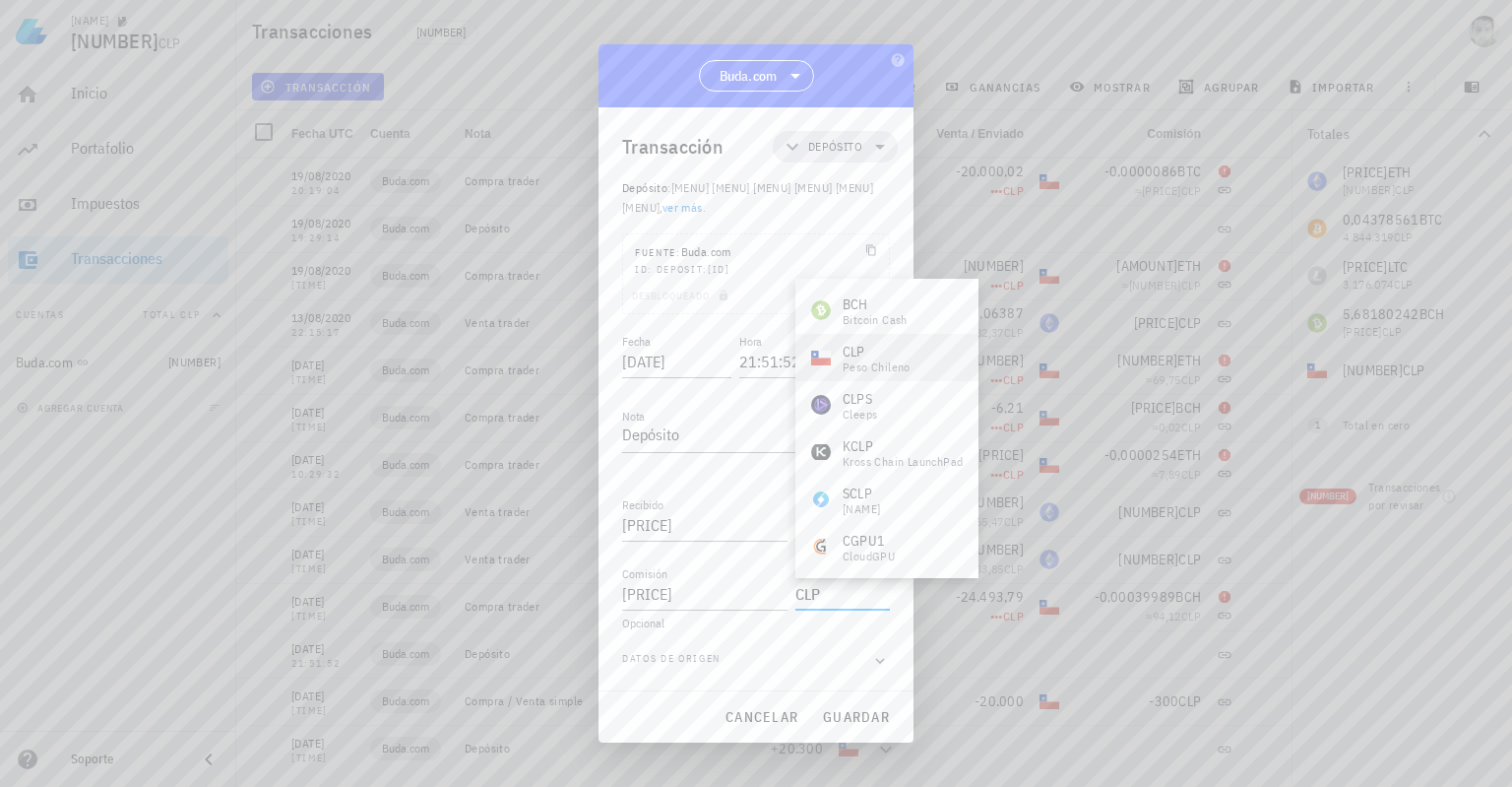 click on "CLP   peso chileno" at bounding box center (887, 358) 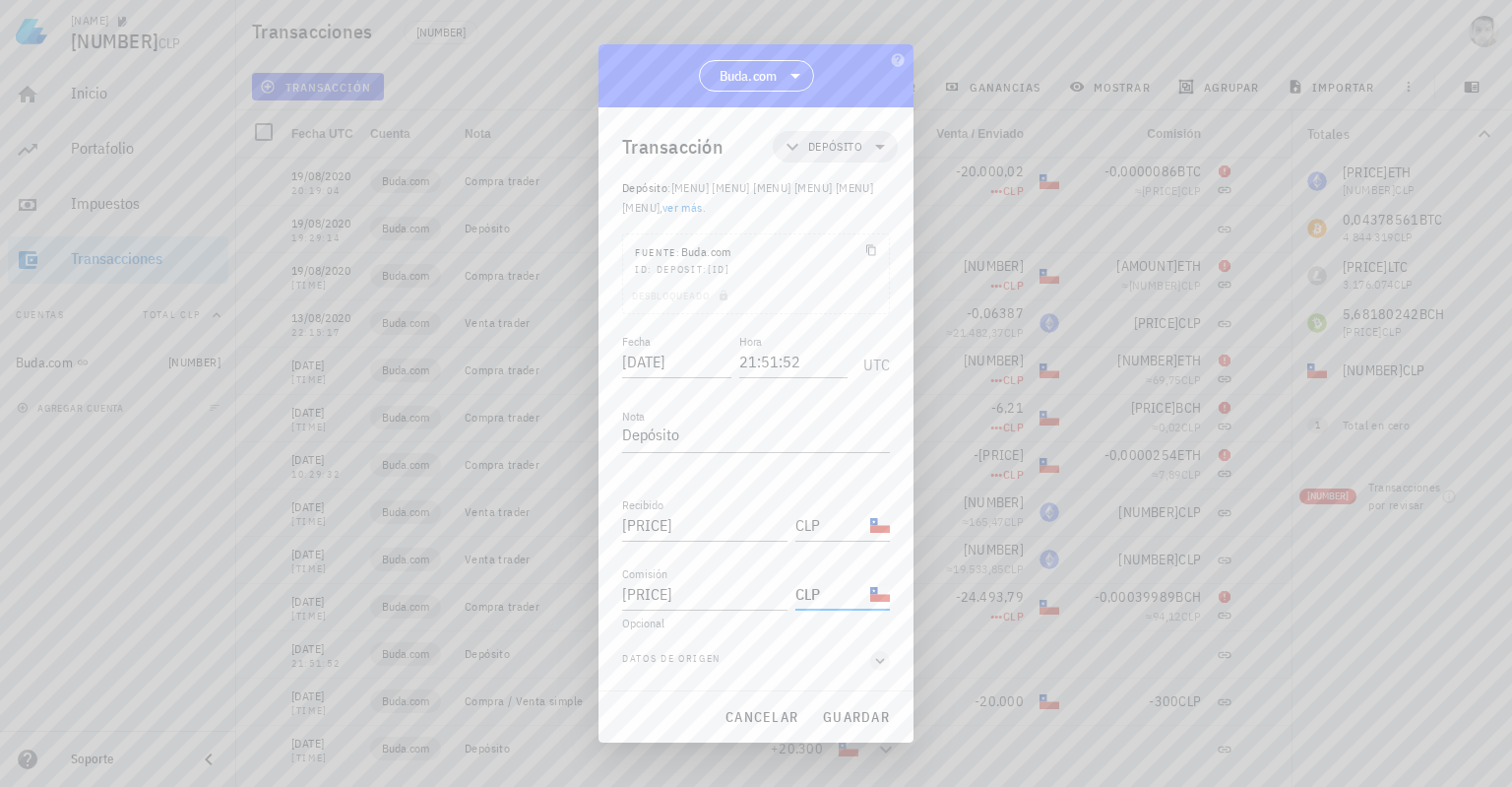type on "CLP" 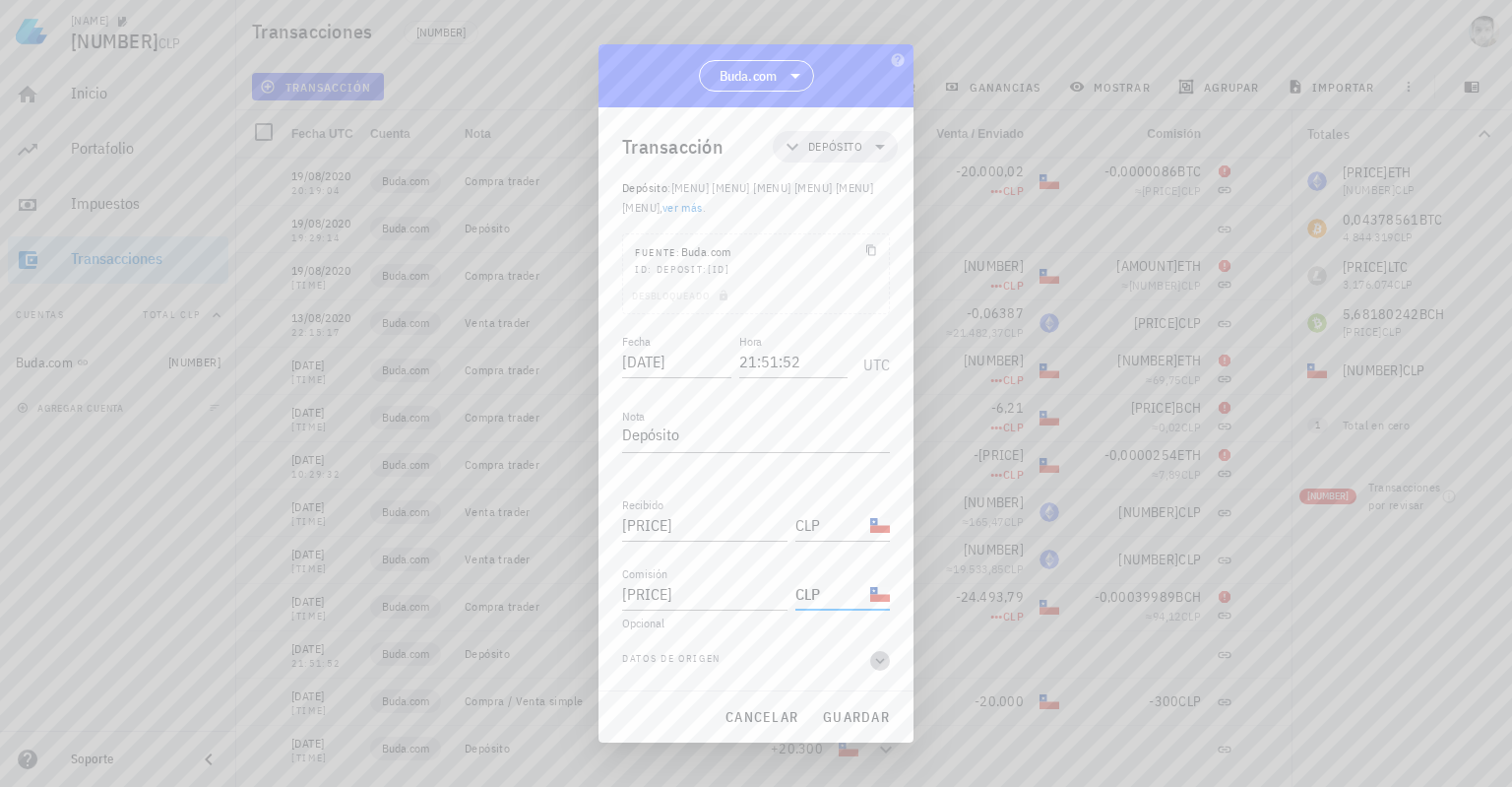 click 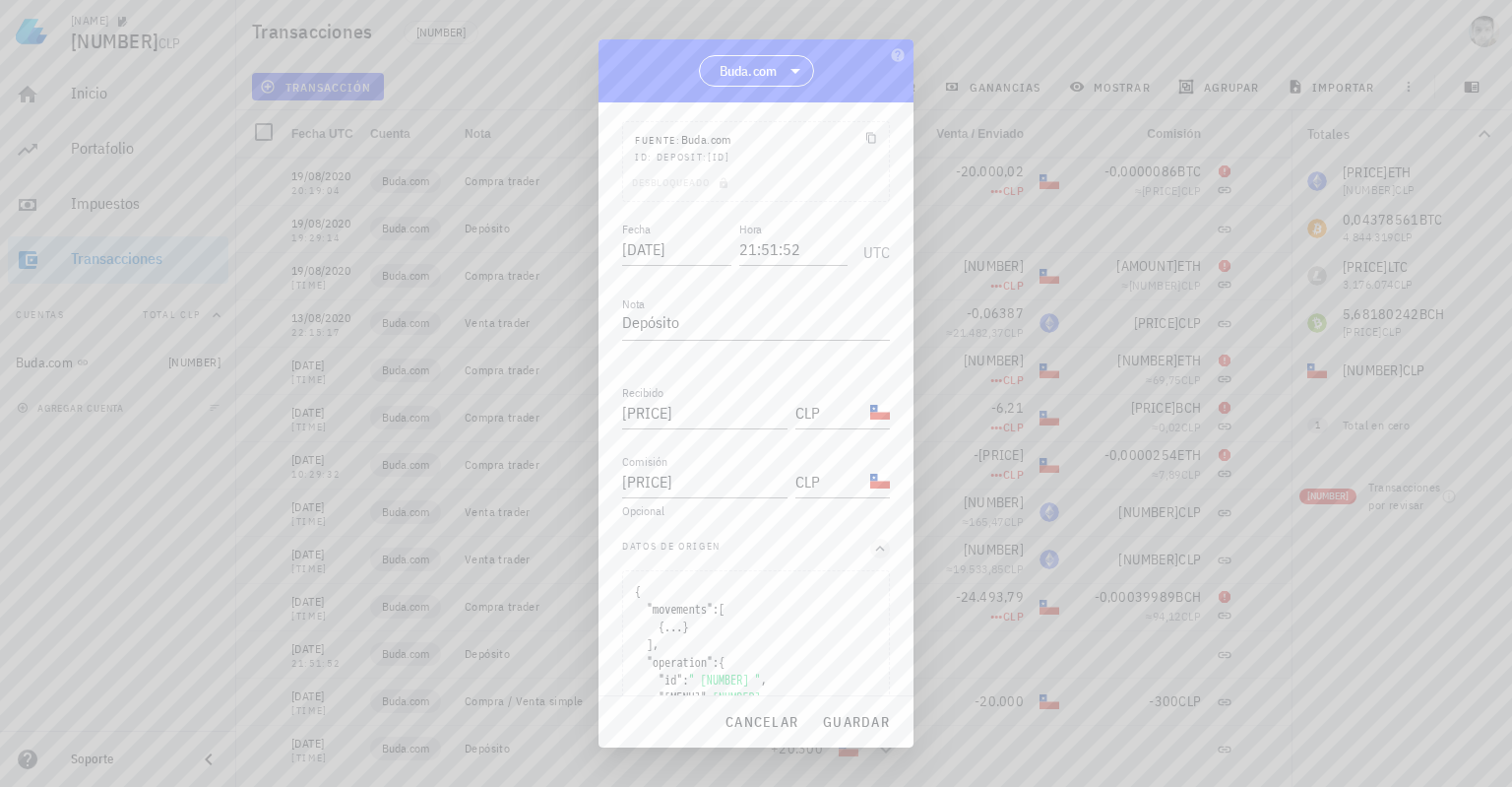 scroll, scrollTop: 0, scrollLeft: 0, axis: both 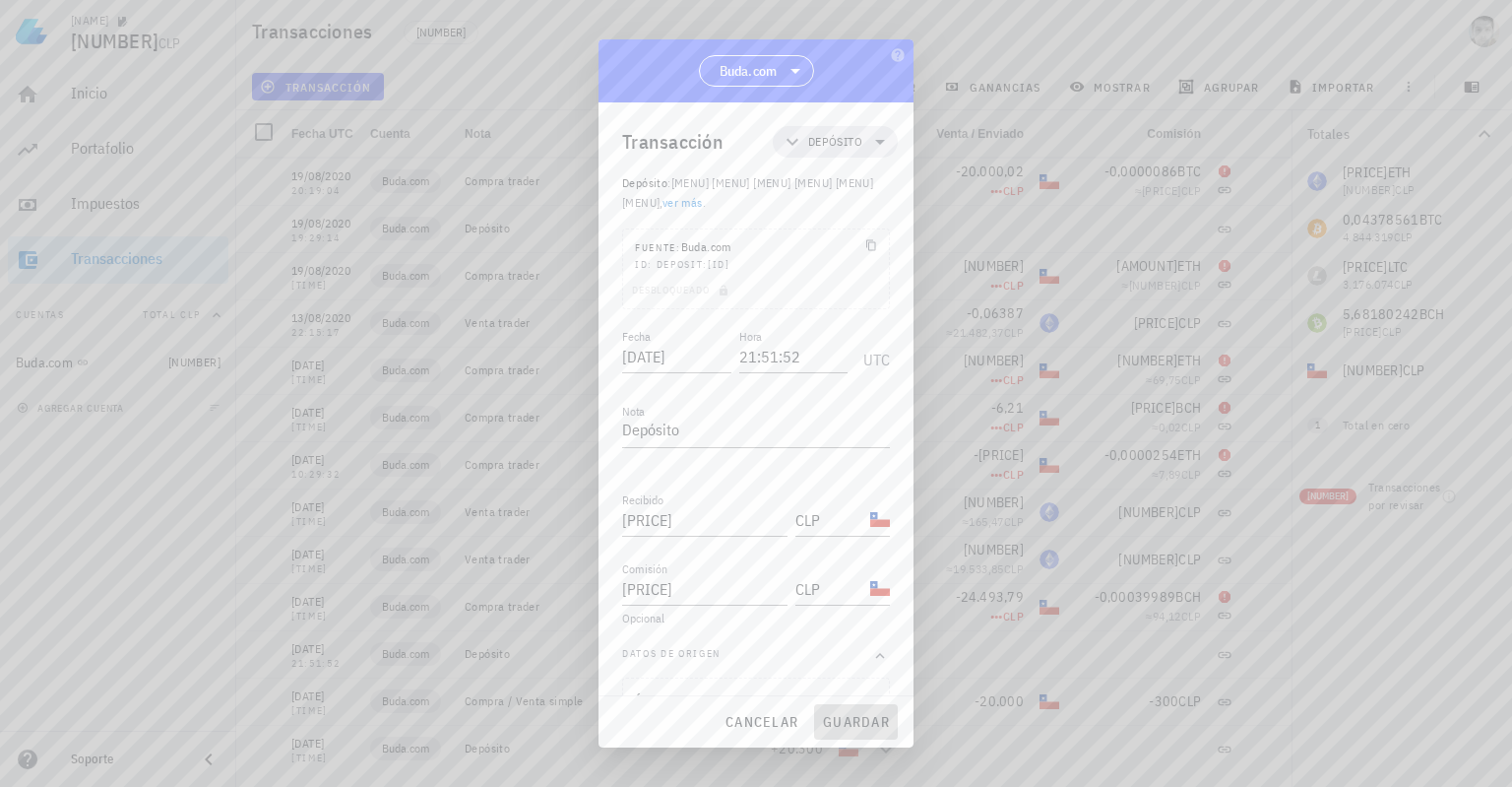 click on "guardar" at bounding box center (855, 722) 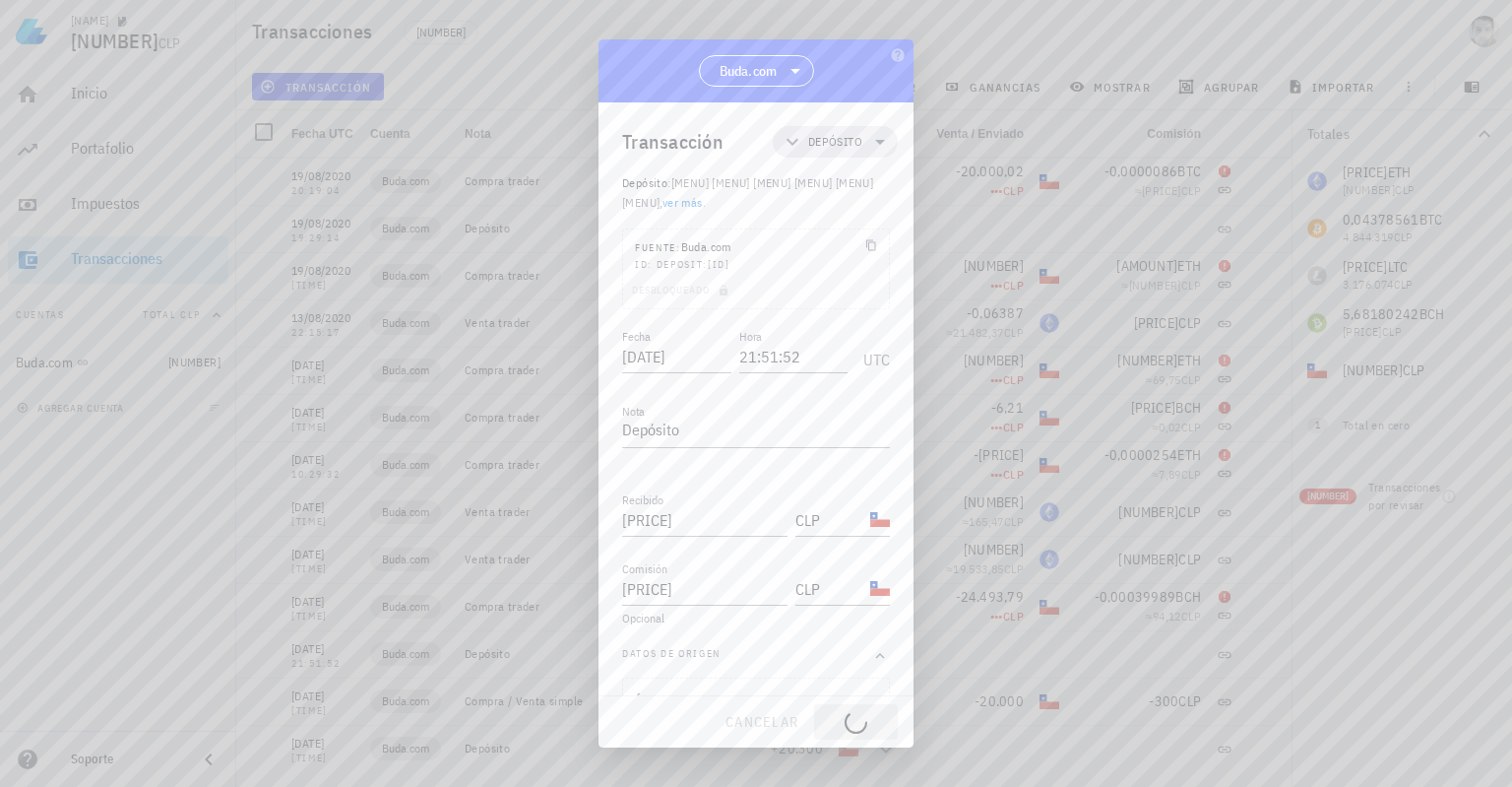type 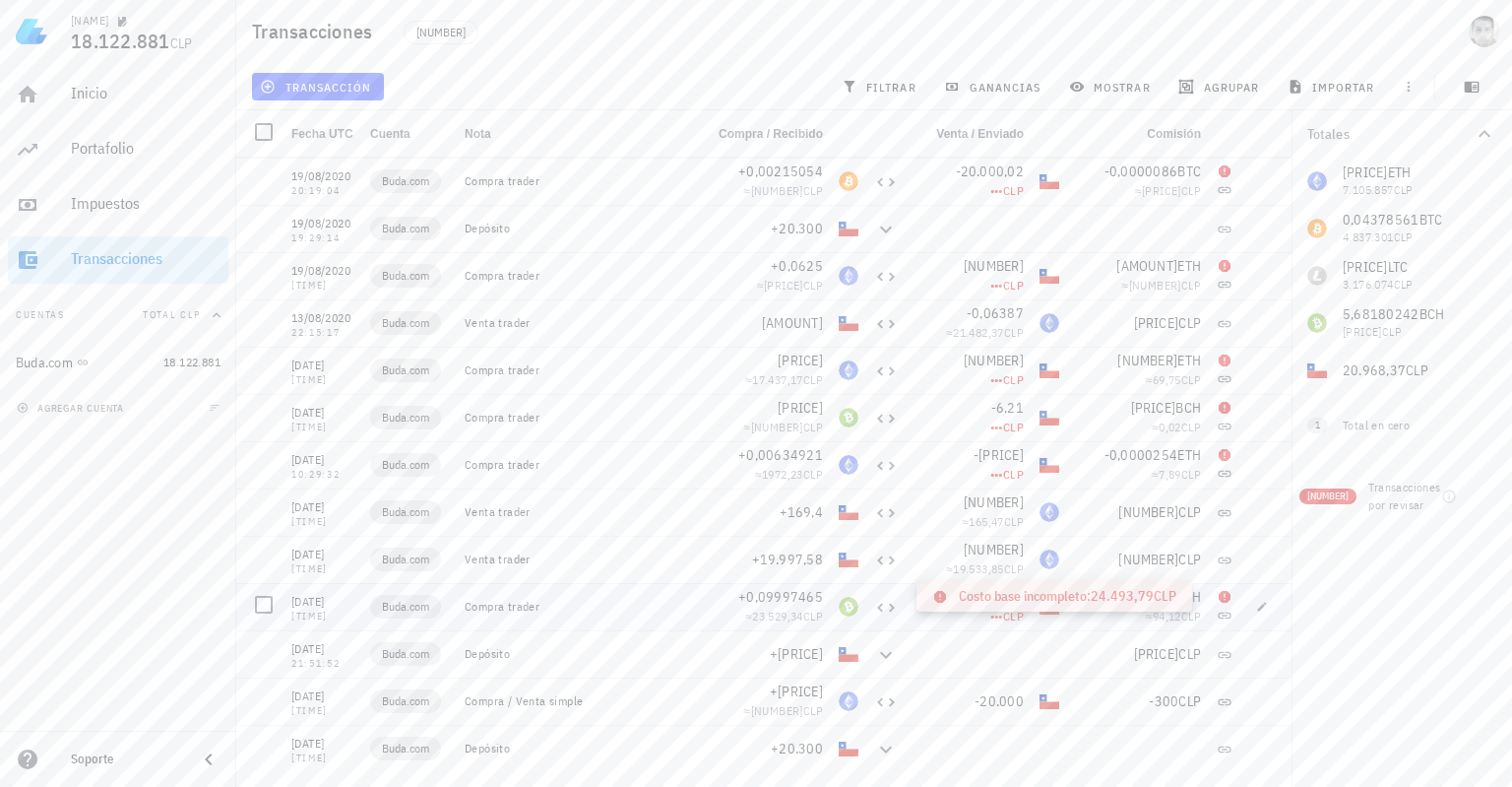click 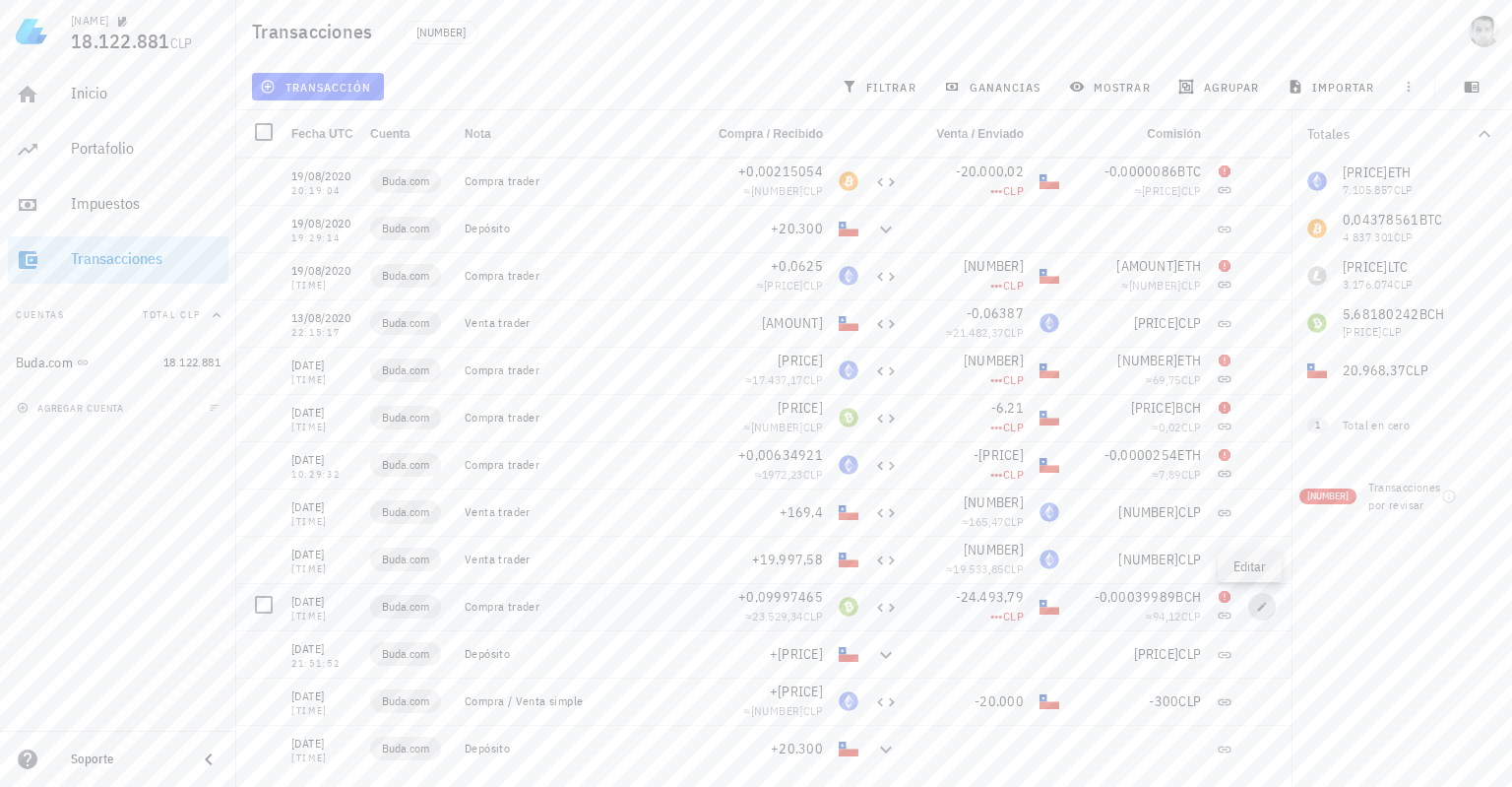 click 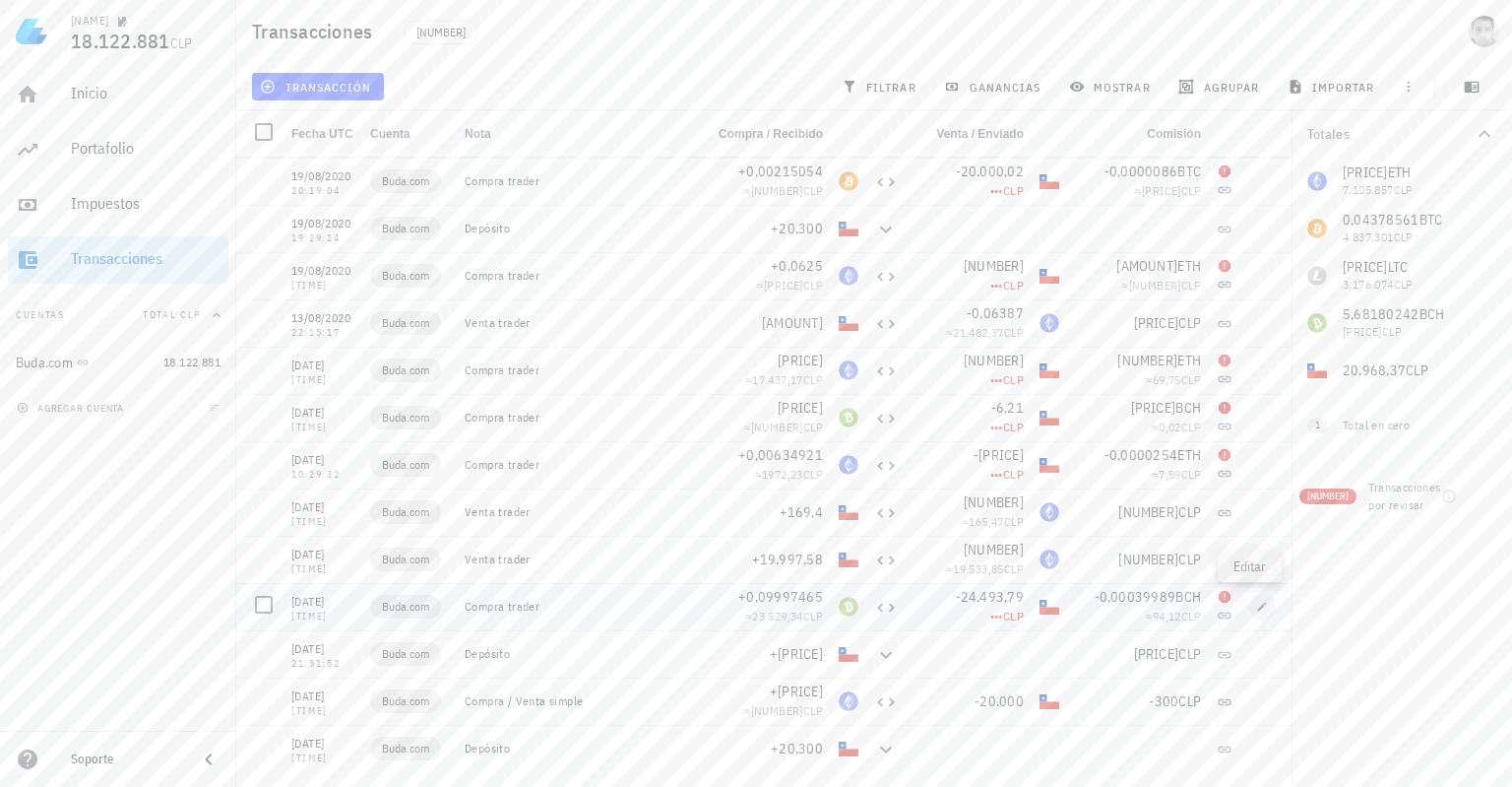 type on "[TIME]" 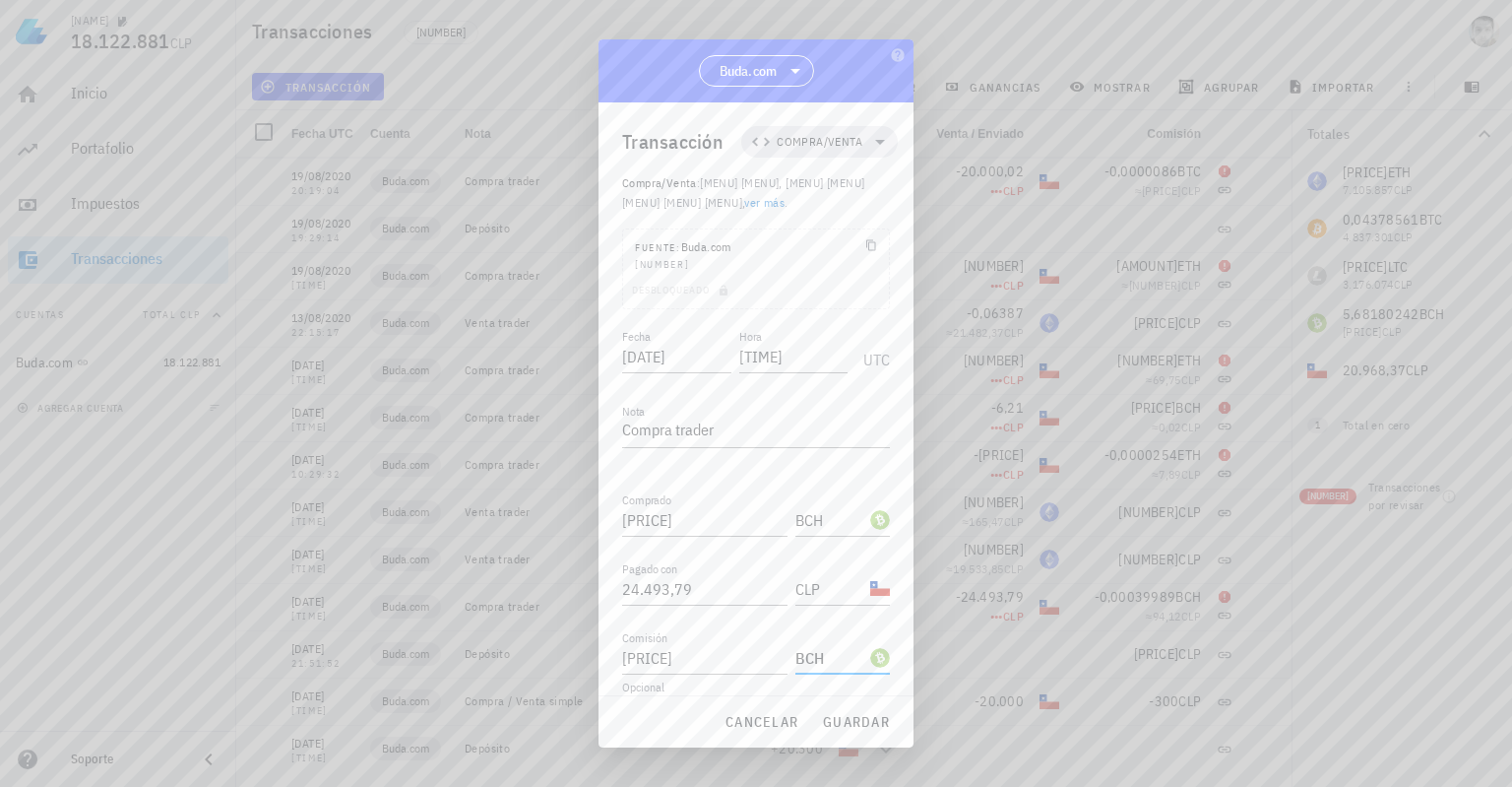click on "BCH" at bounding box center (831, 658) 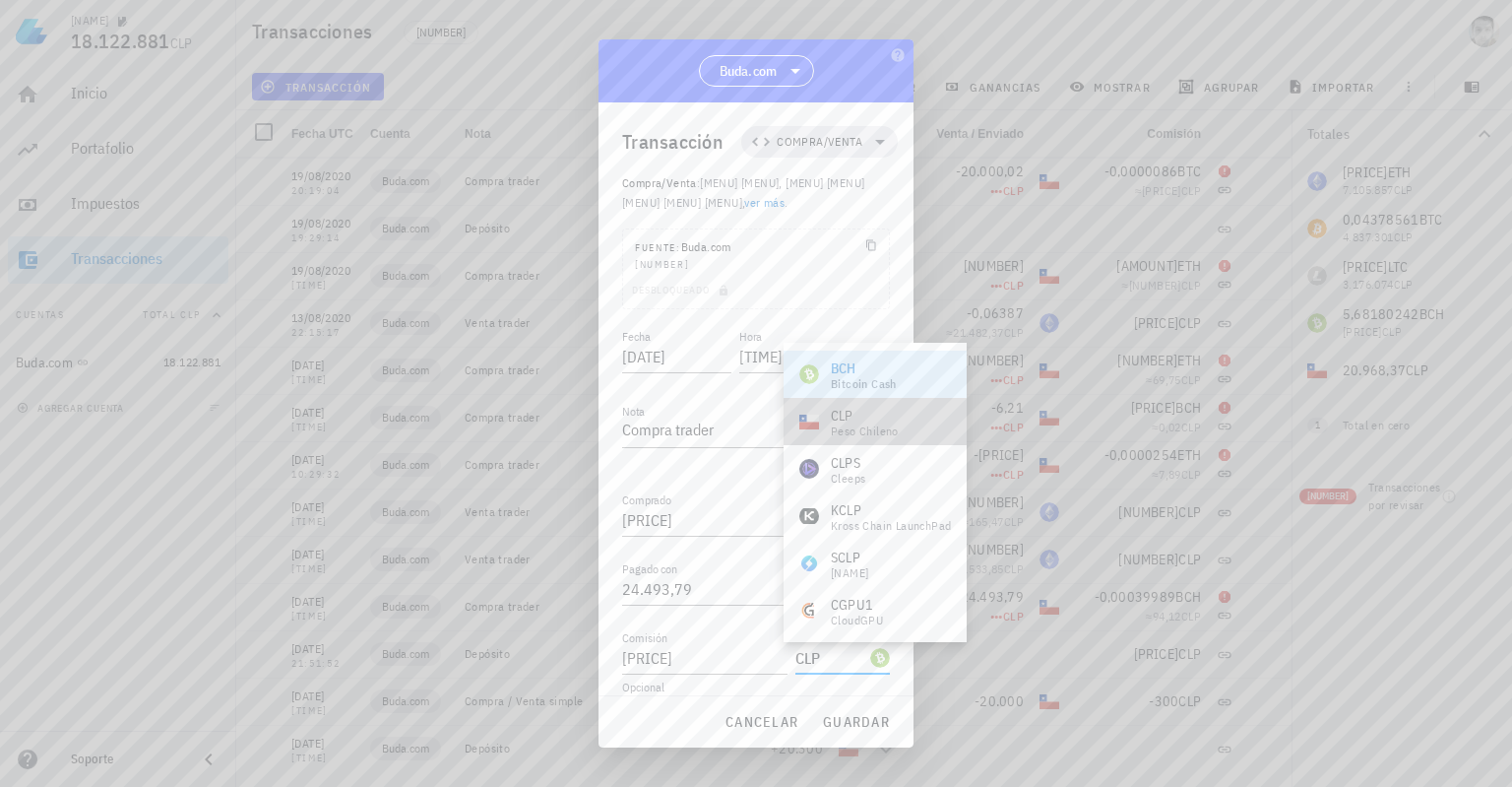 click on "peso chileno" at bounding box center [864, 431] 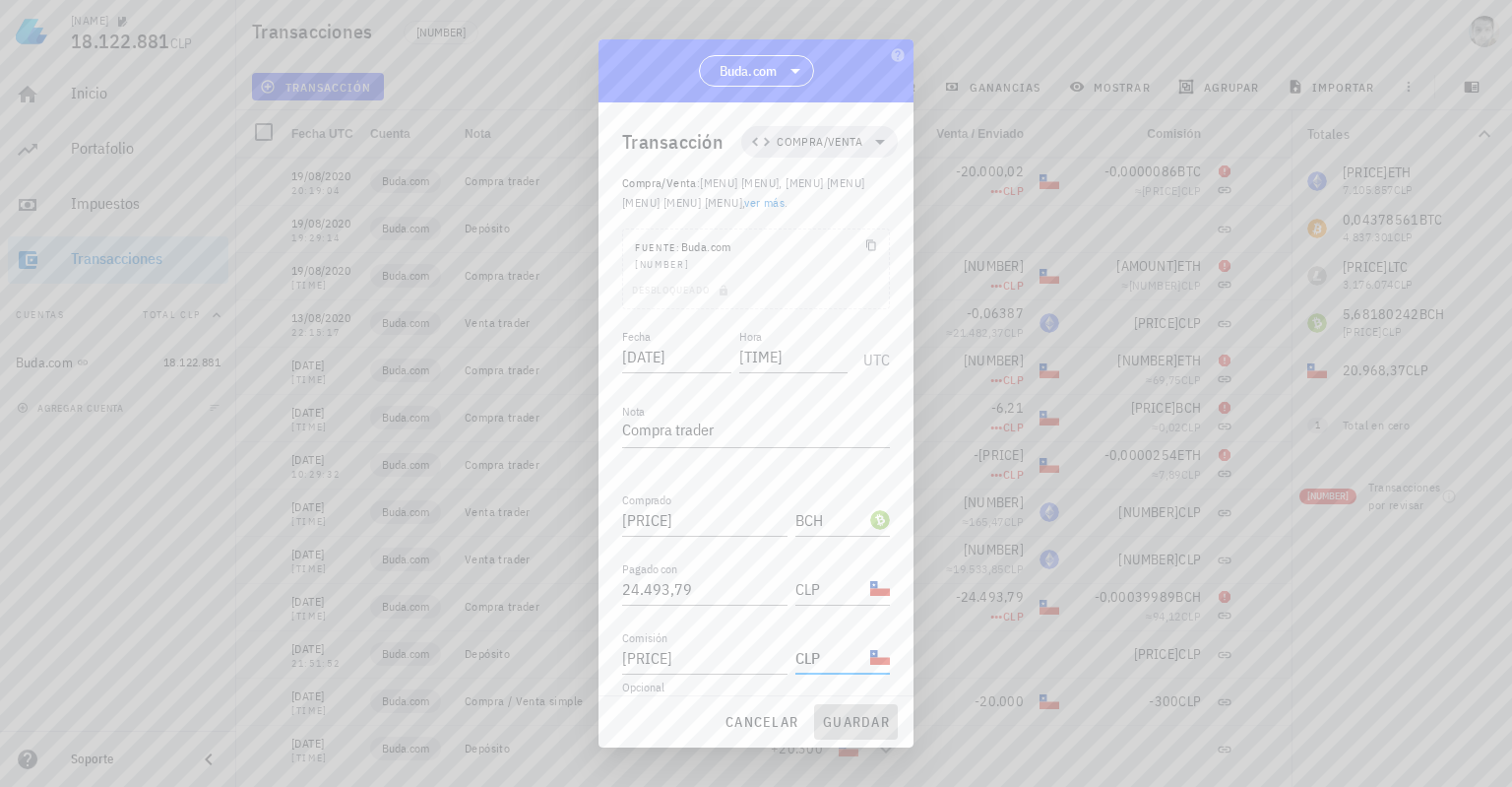 click on "guardar" at bounding box center (855, 722) 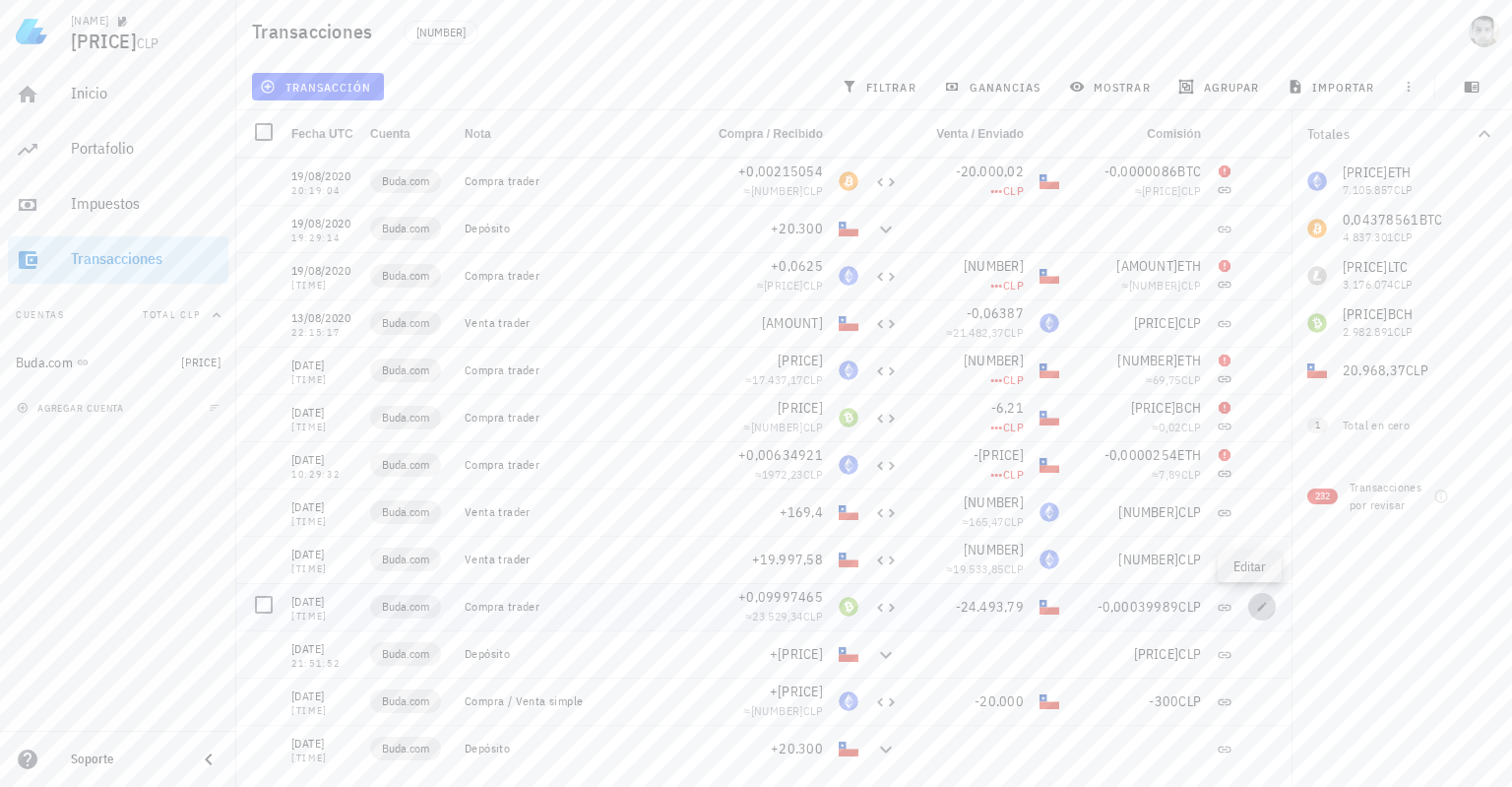 click 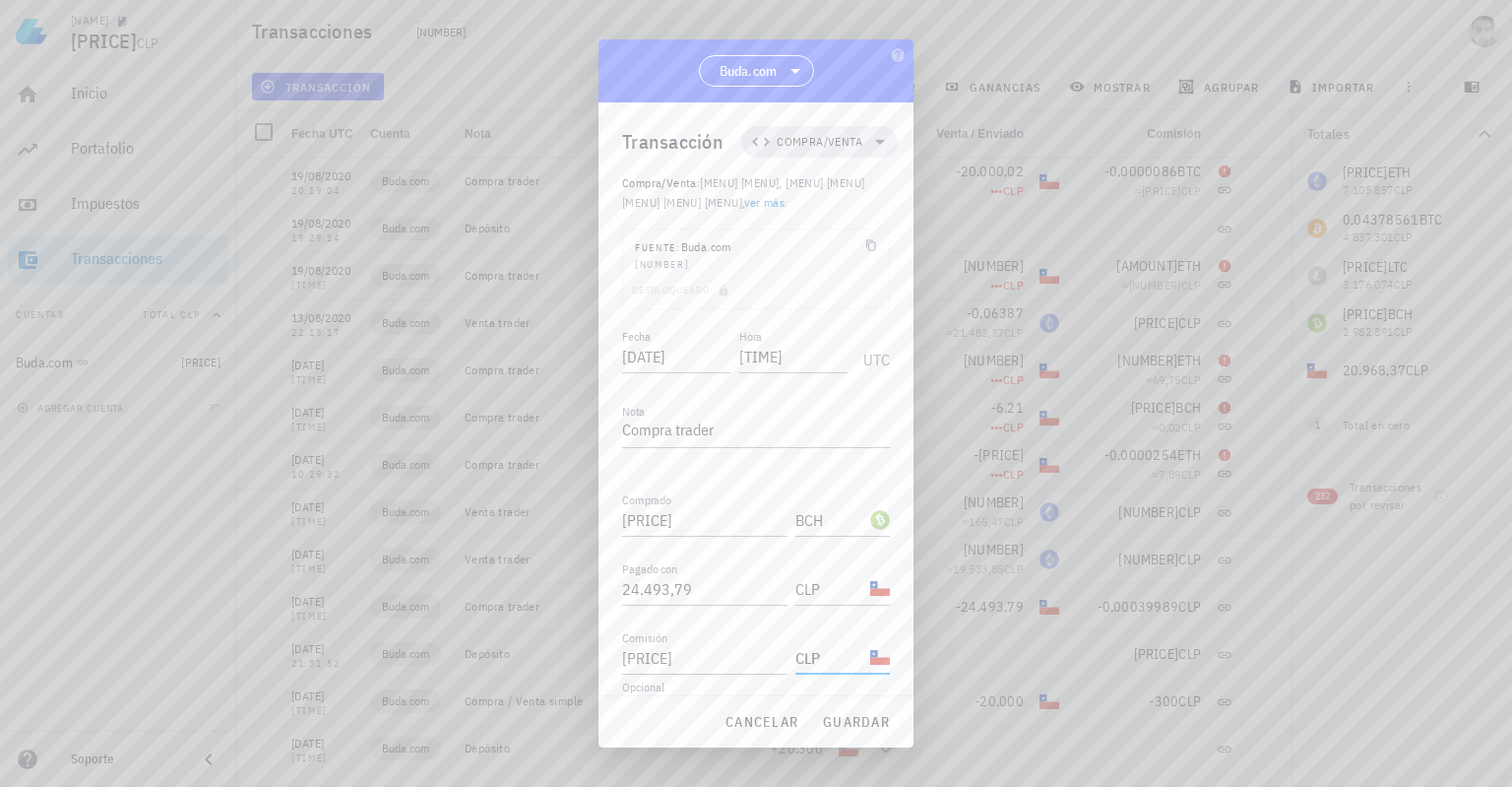 click on "CLP" at bounding box center [831, 658] 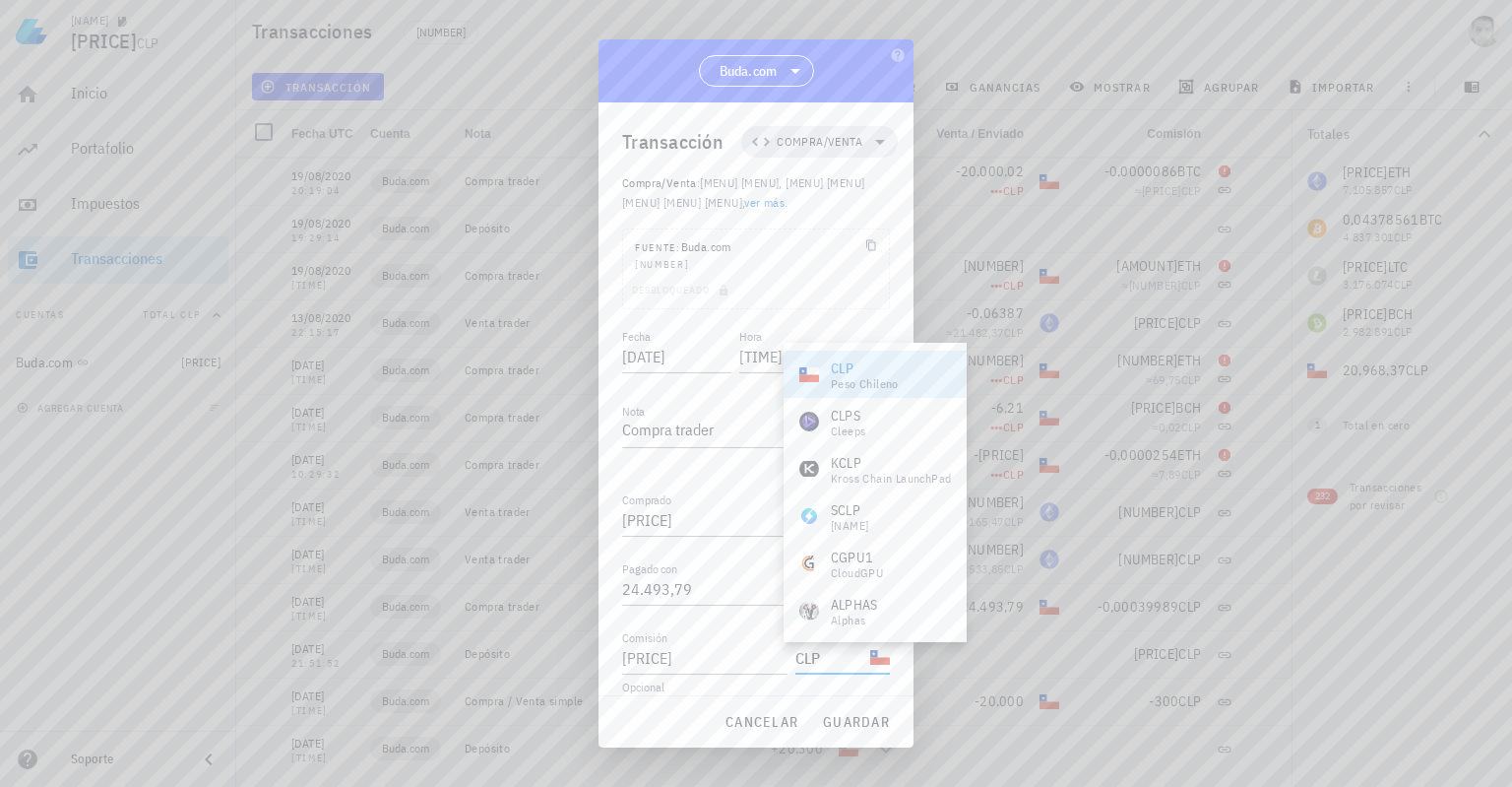 click on "CLP" at bounding box center [831, 658] 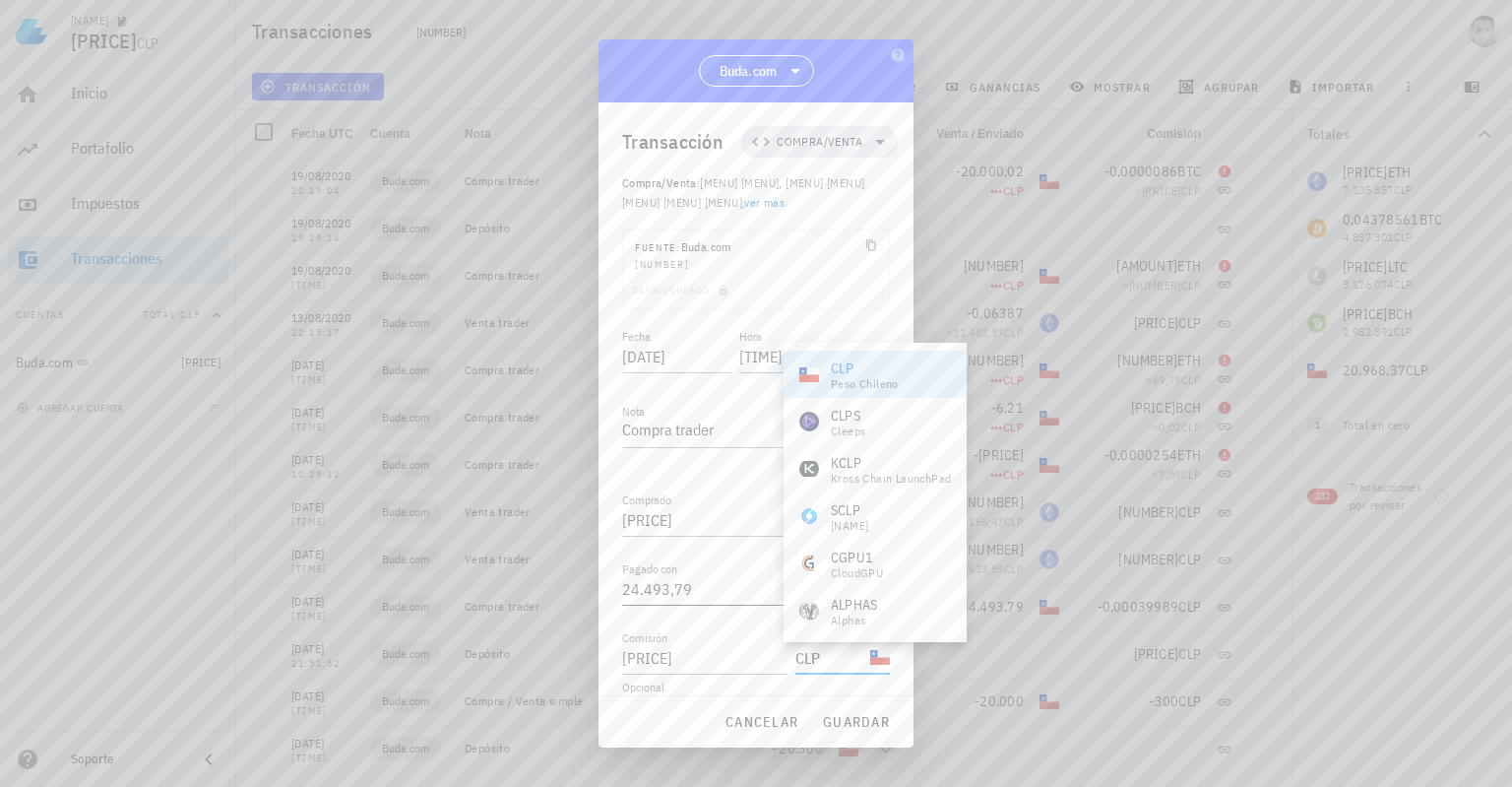 click on "Pagado con 24.493,79" at bounding box center [709, 583] 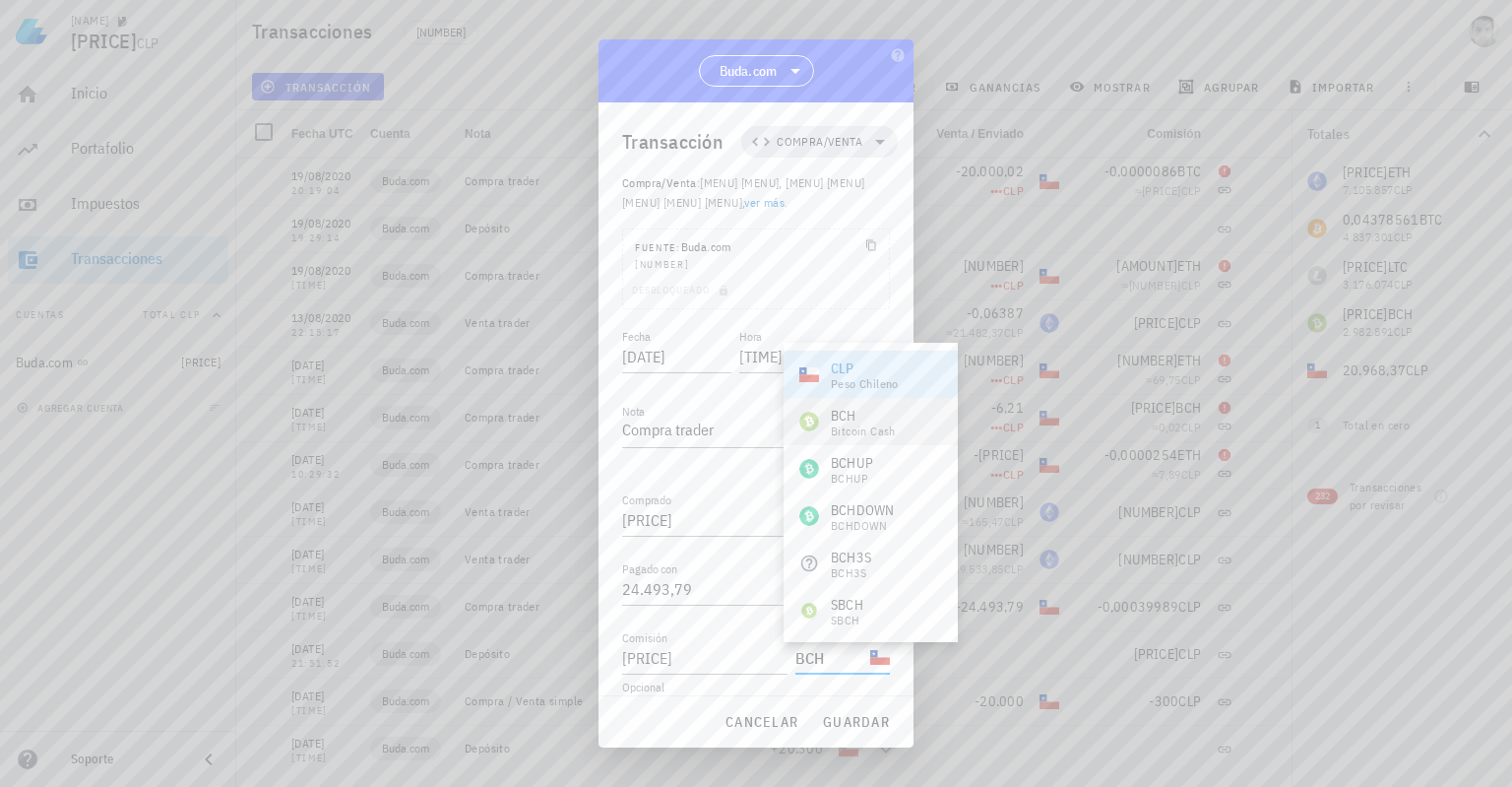 click on "BCH   Bitcoin Cash" at bounding box center (870, 422) 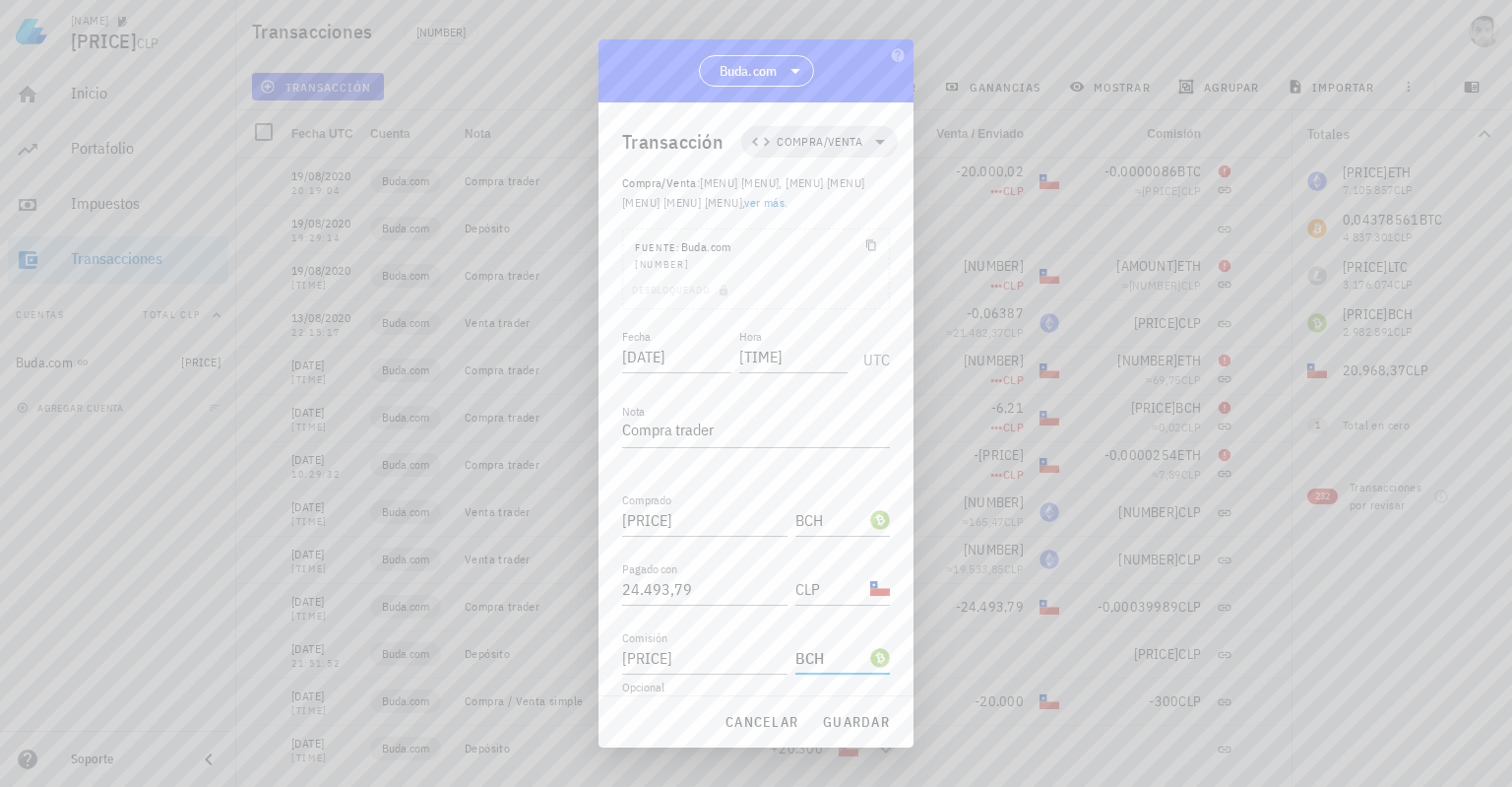 scroll, scrollTop: 98, scrollLeft: 0, axis: vertical 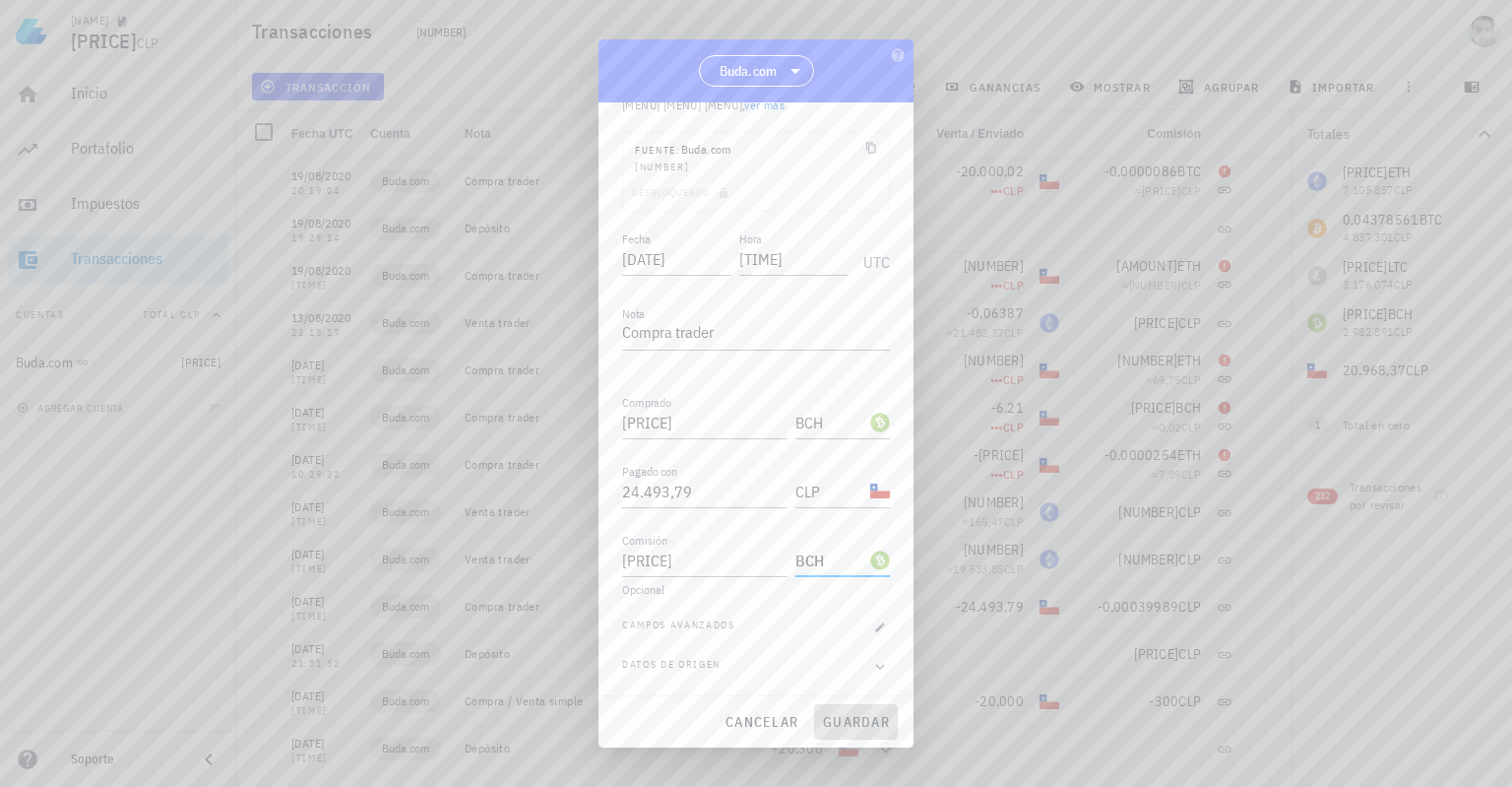 click on "guardar" at bounding box center (855, 722) 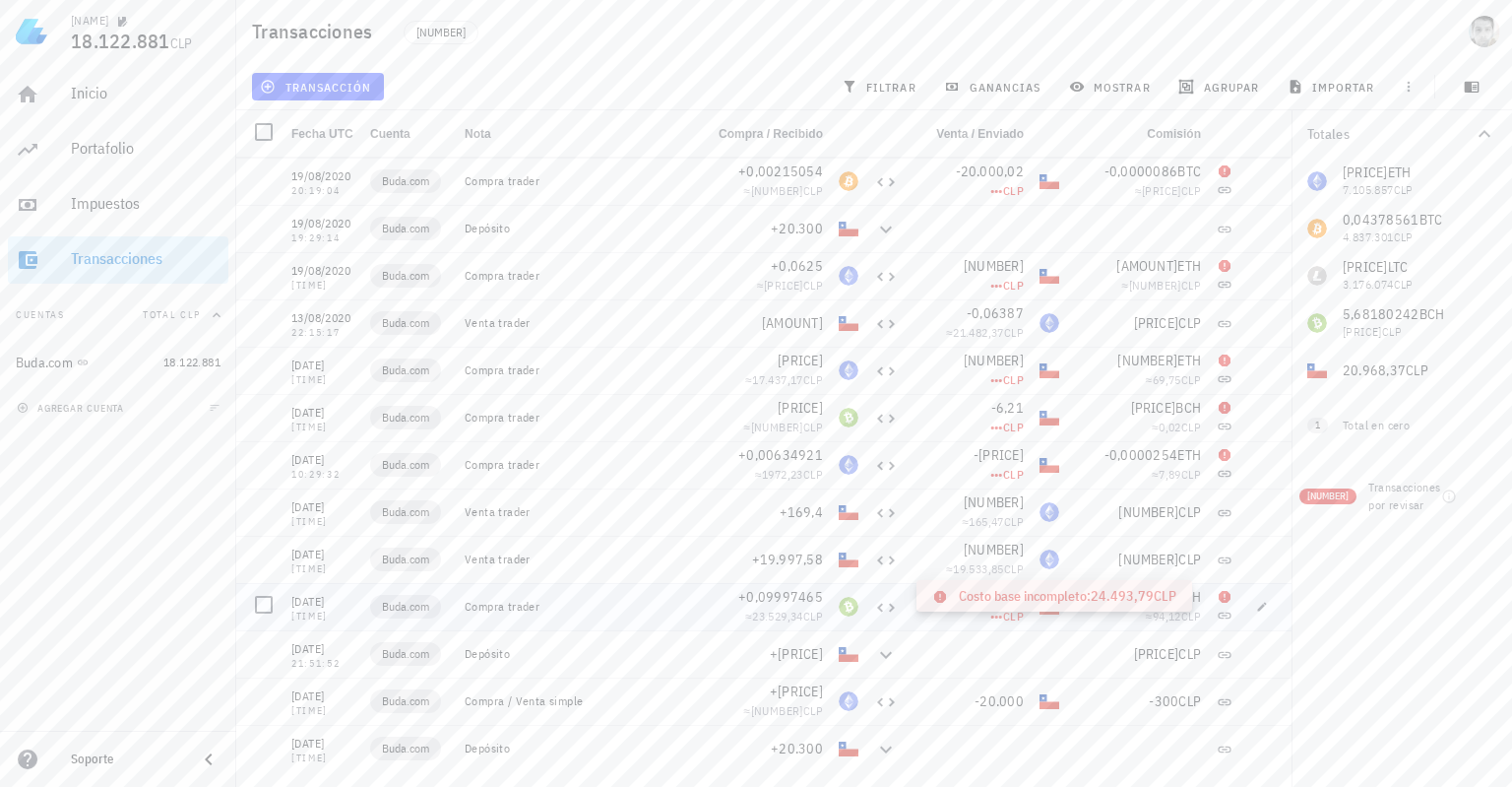 click 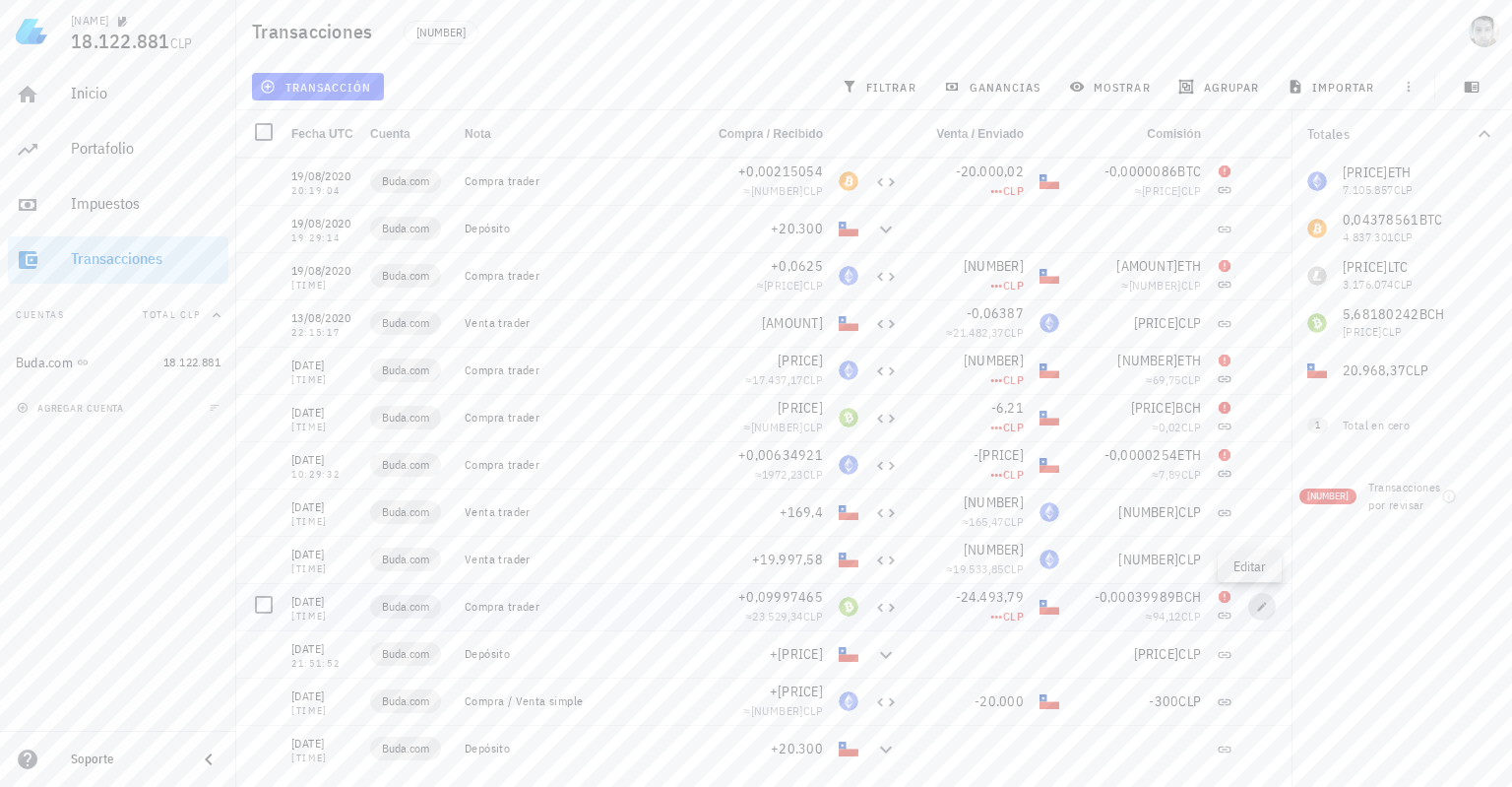 click at bounding box center [1262, 607] 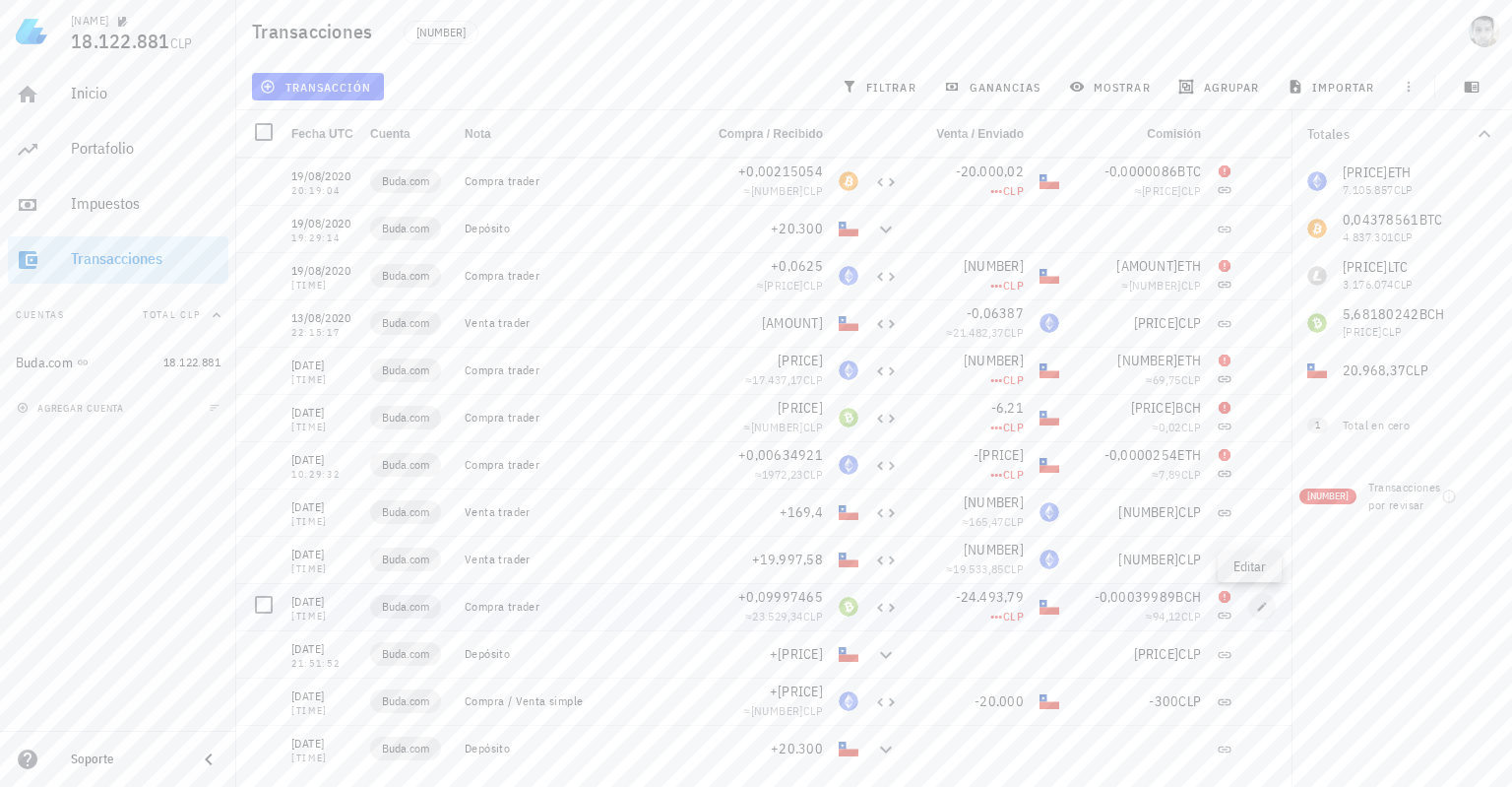 type on "BCH" 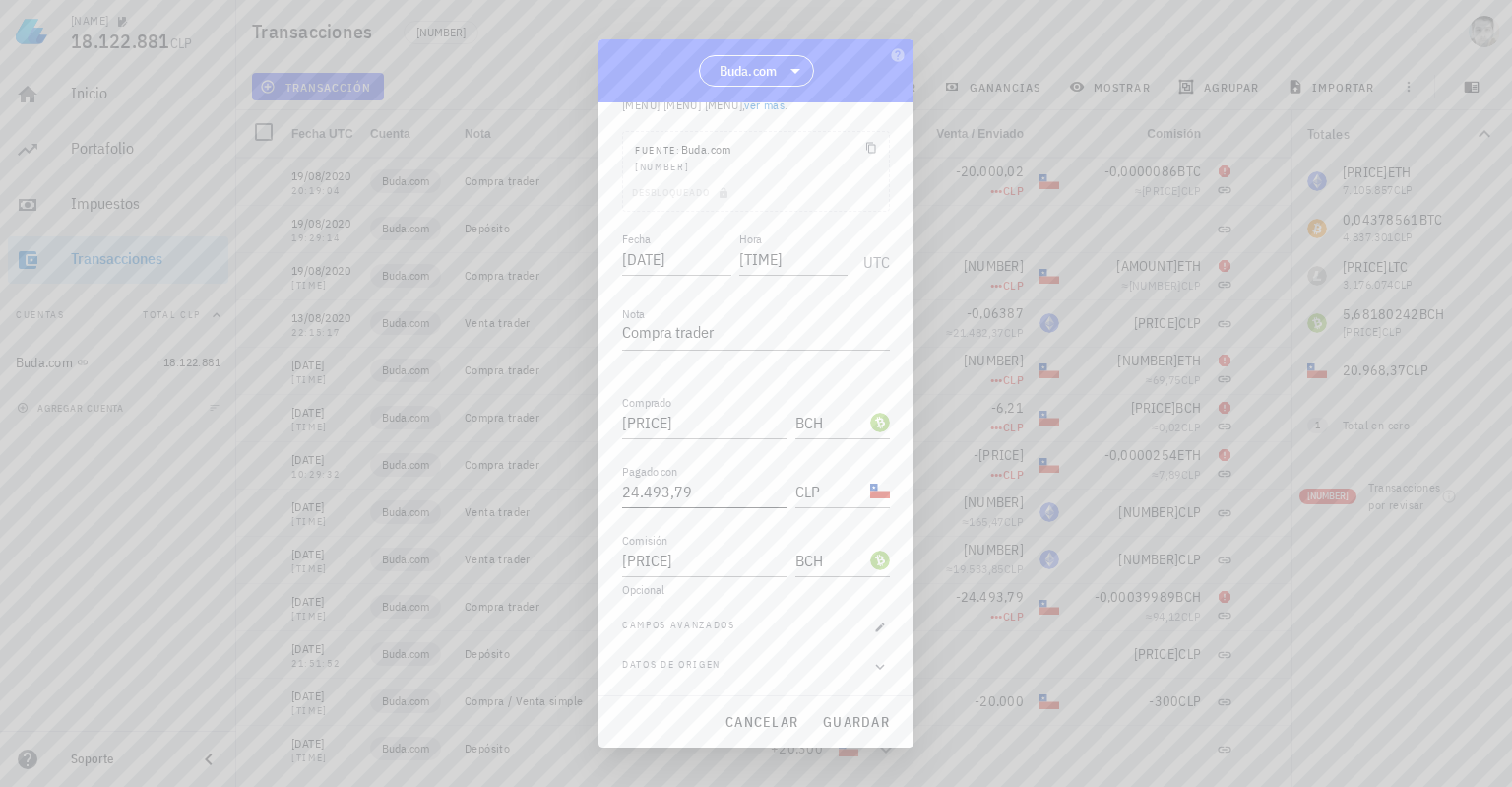 scroll, scrollTop: 0, scrollLeft: 0, axis: both 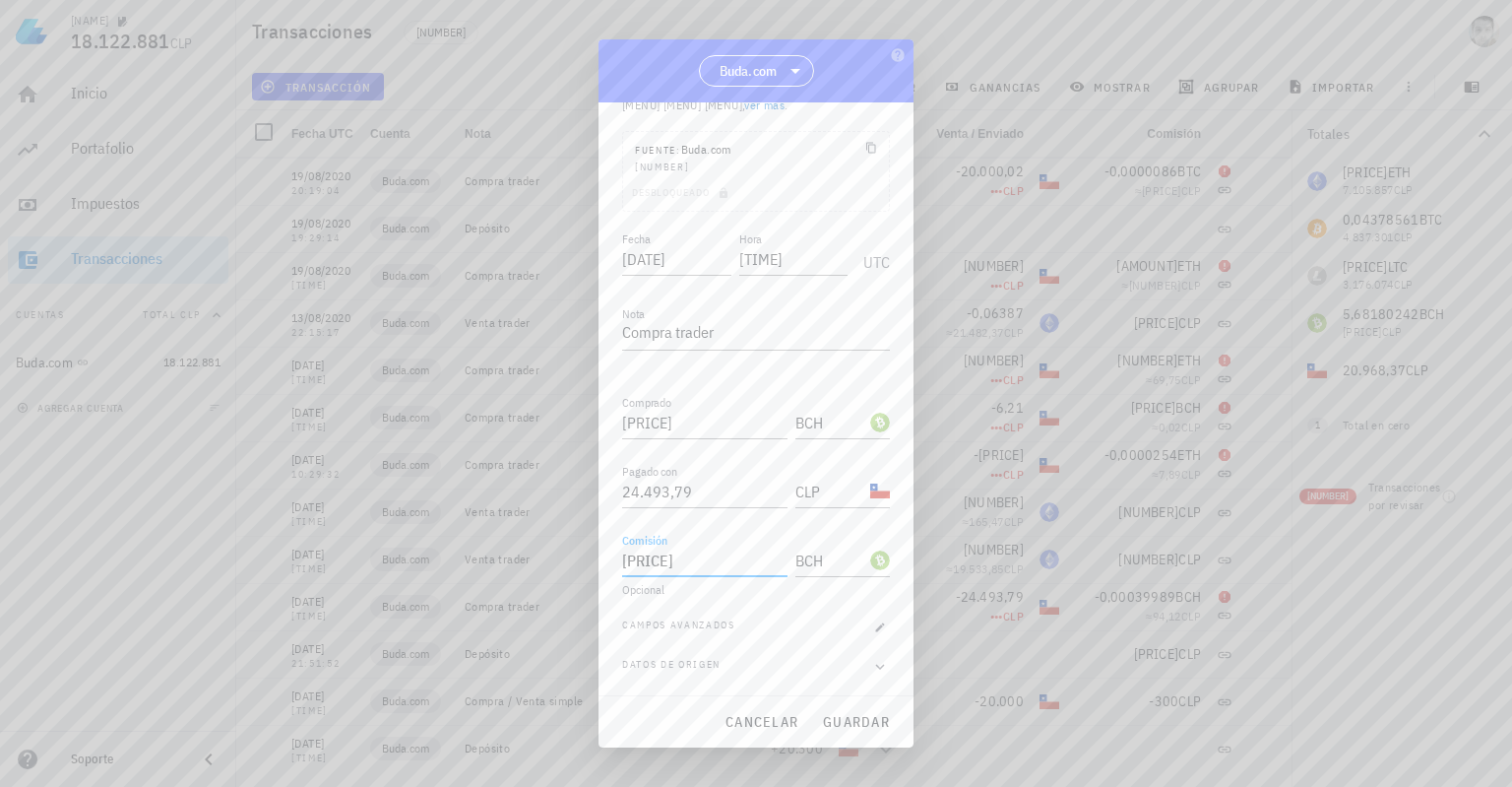 drag, startPoint x: 717, startPoint y: 562, endPoint x: 585, endPoint y: 566, distance: 132.0606 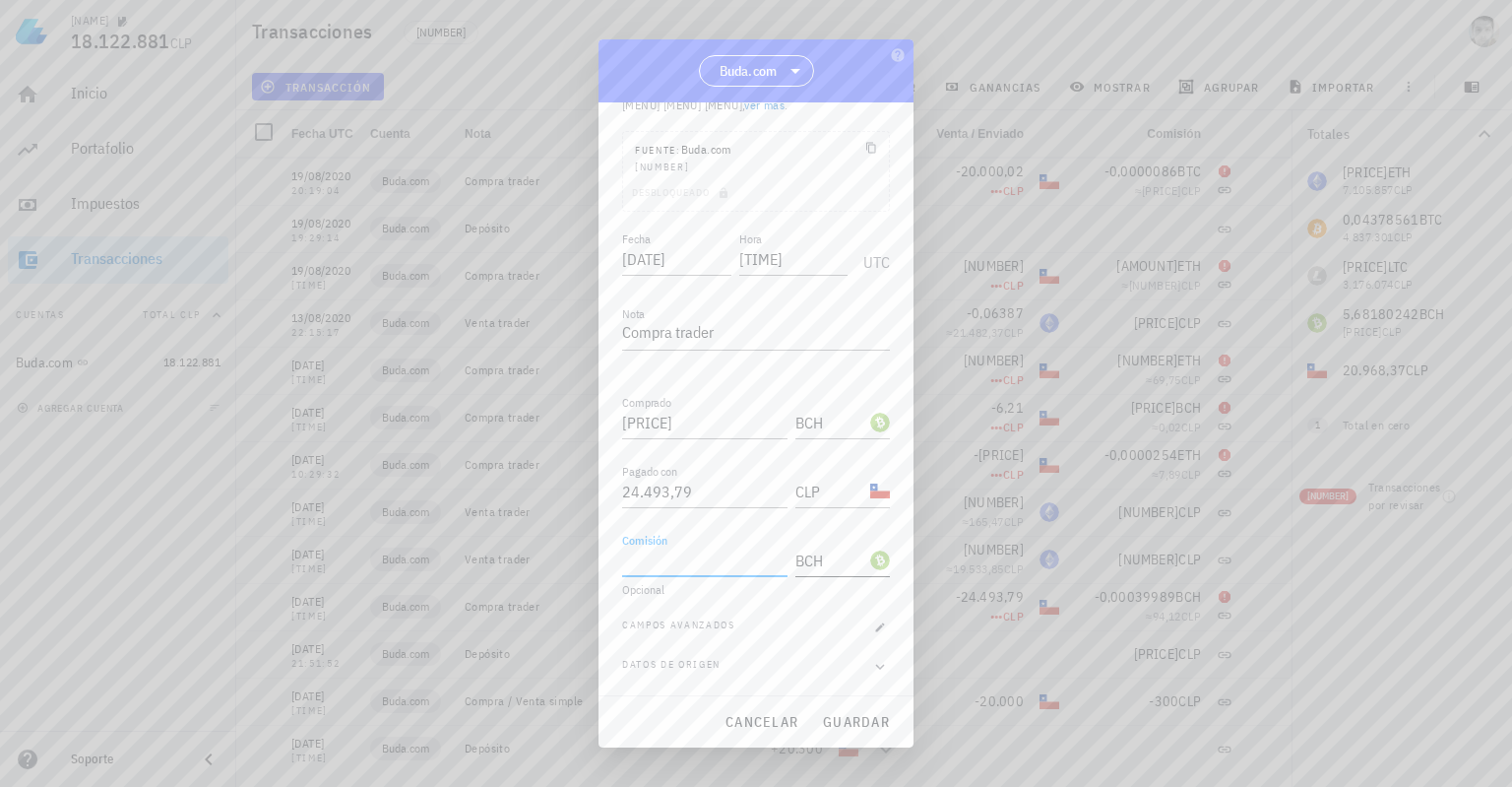 scroll, scrollTop: 0, scrollLeft: 0, axis: both 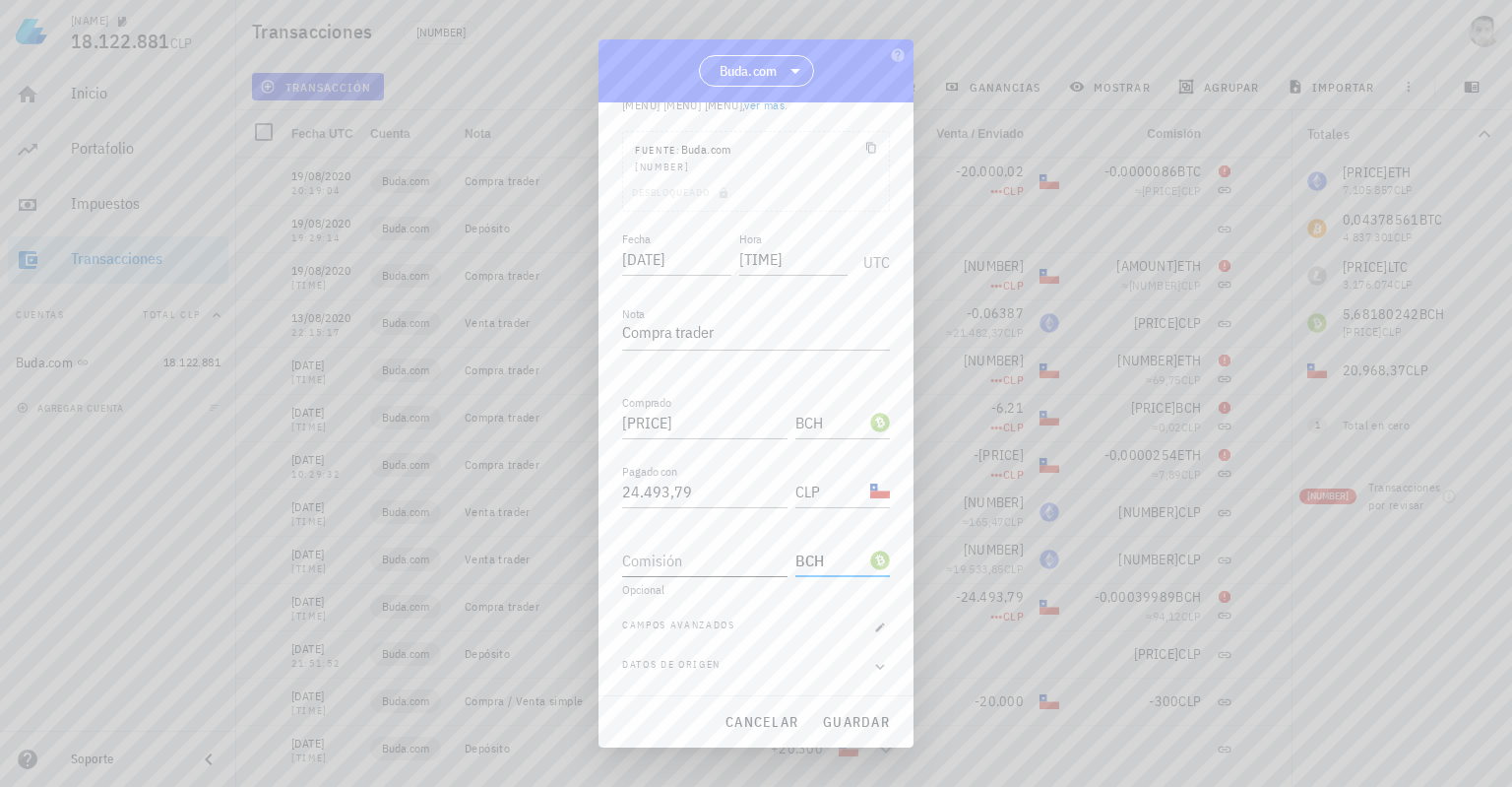 type 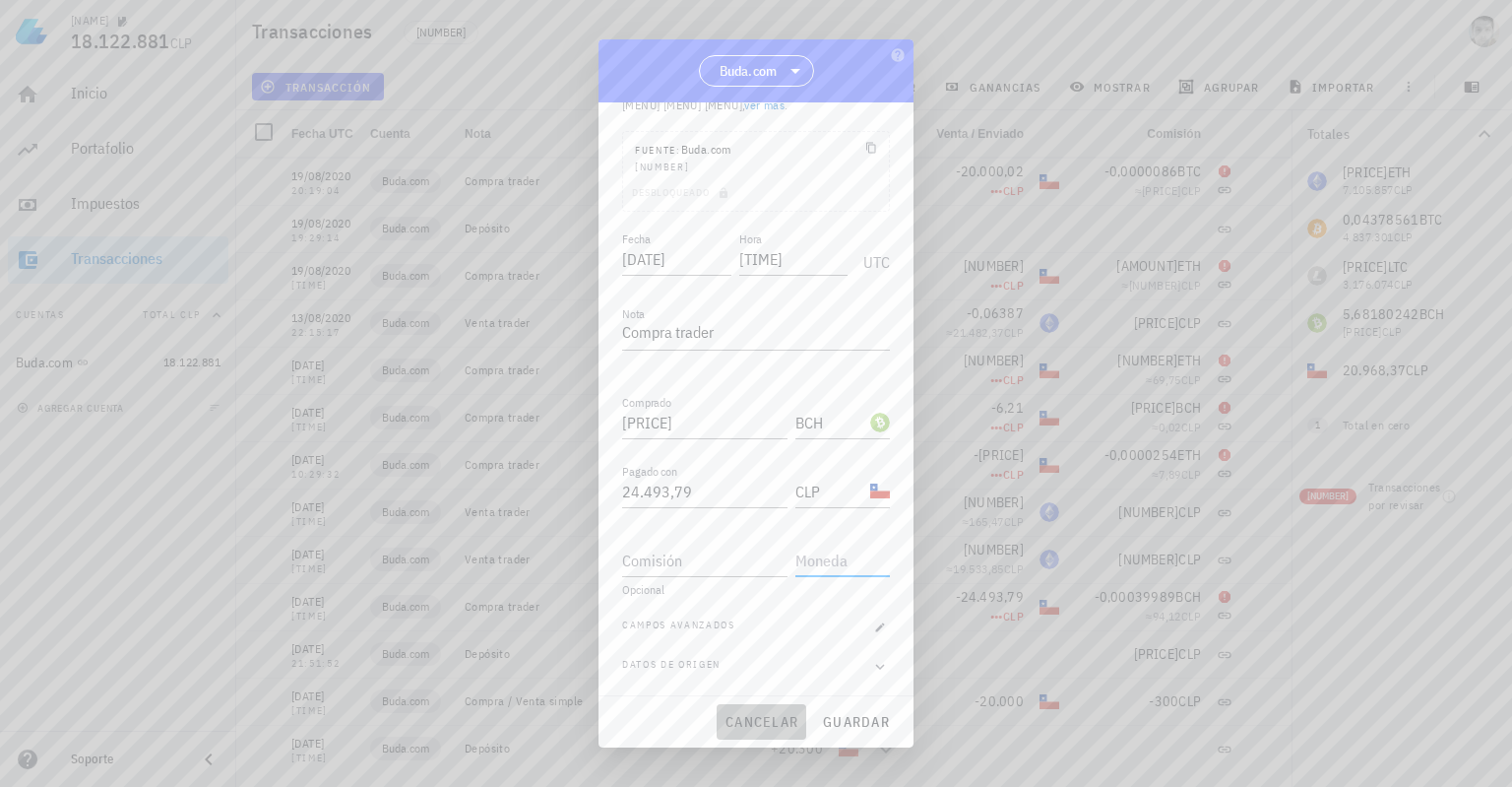 click on "cancelar" at bounding box center [761, 722] 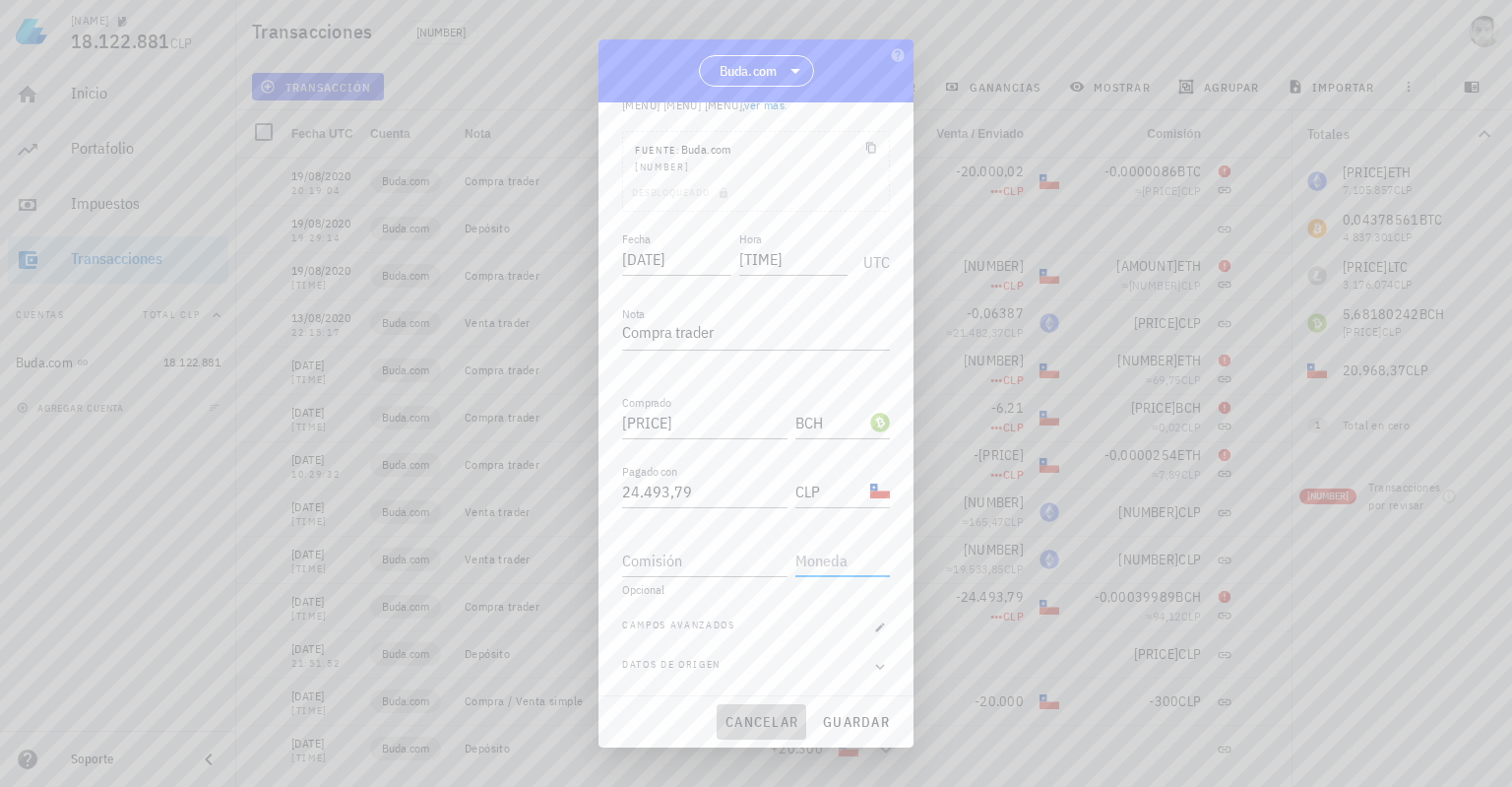 type on "[PRICE]" 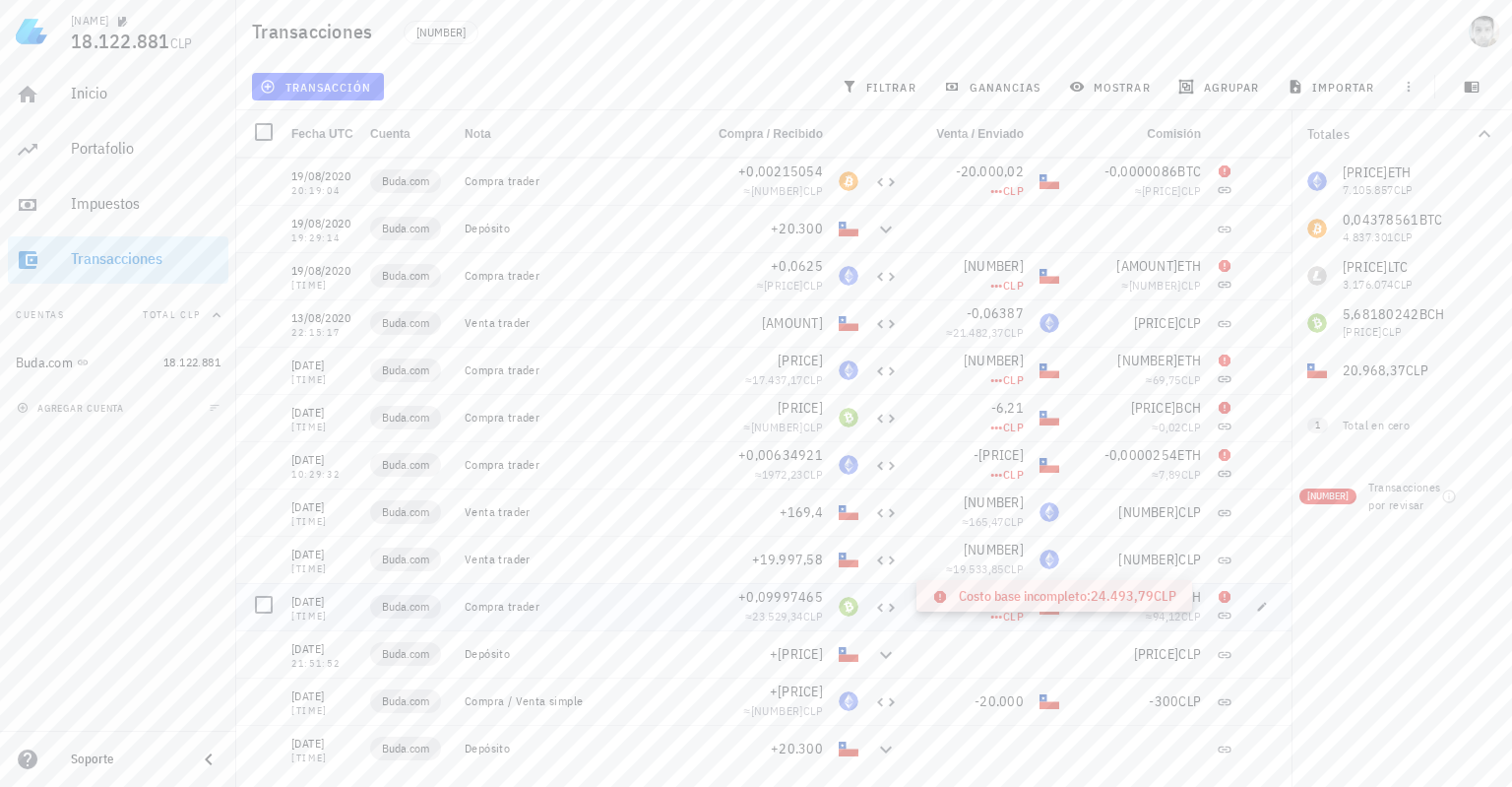 click 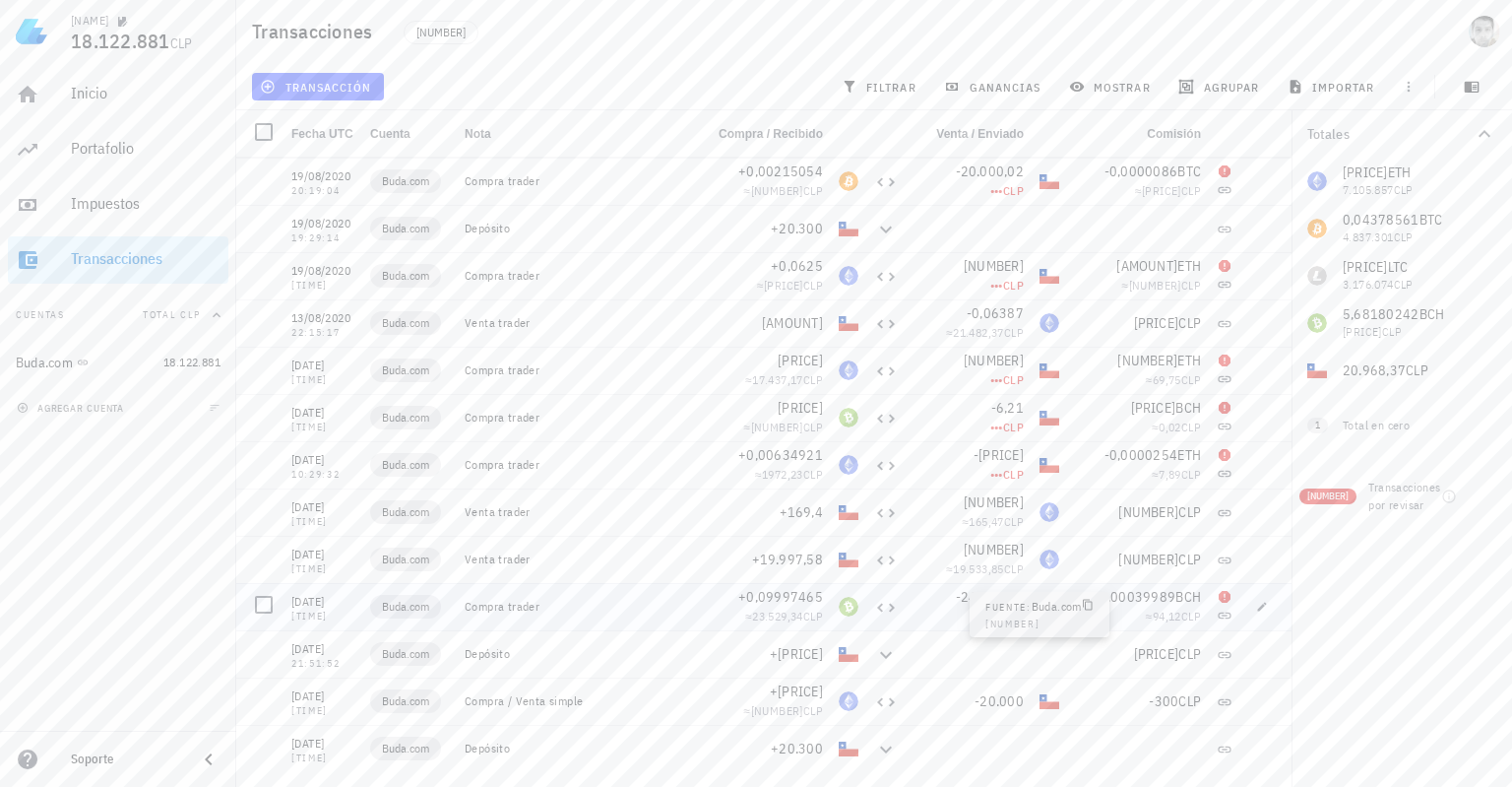 click 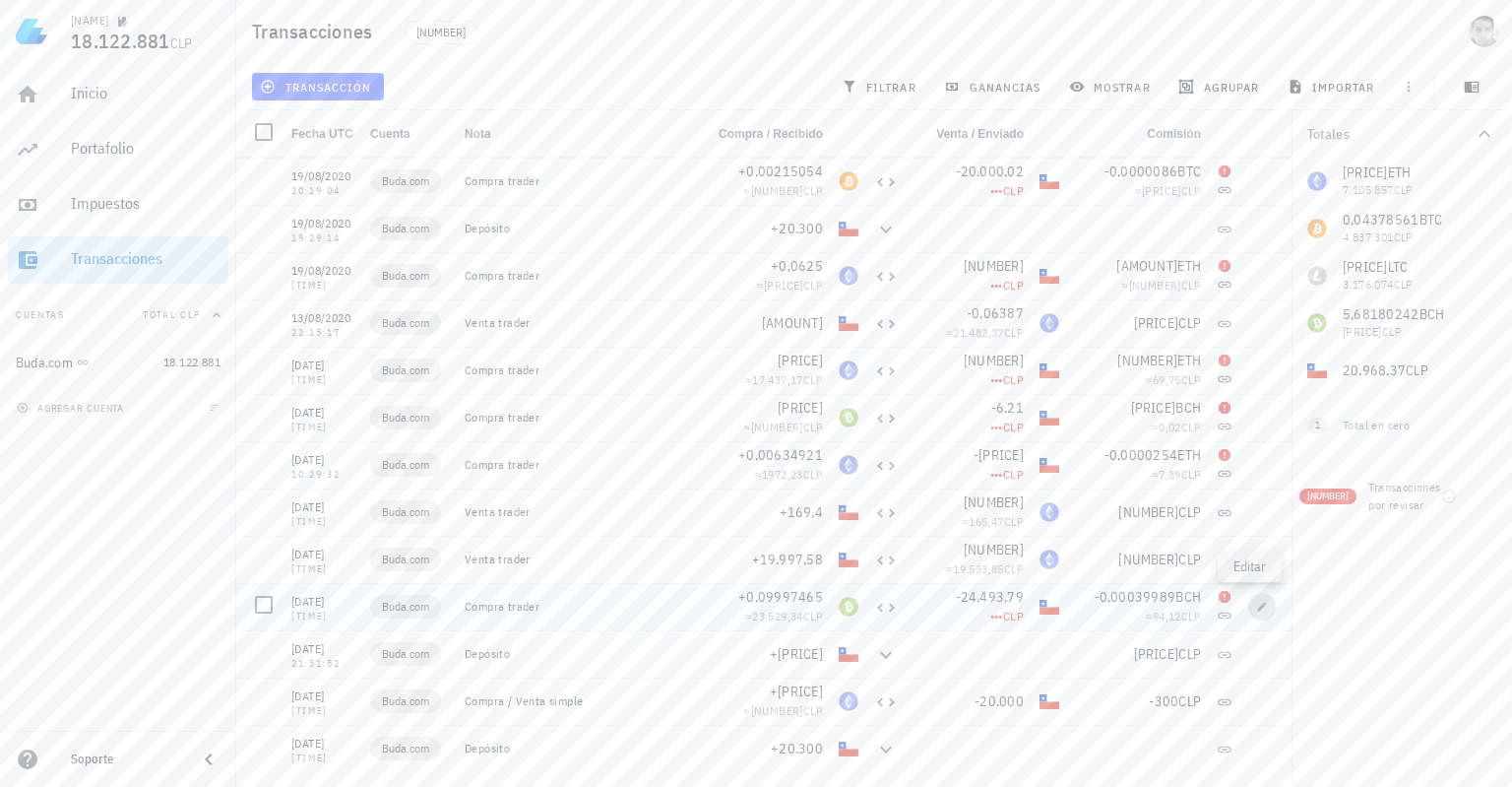 click 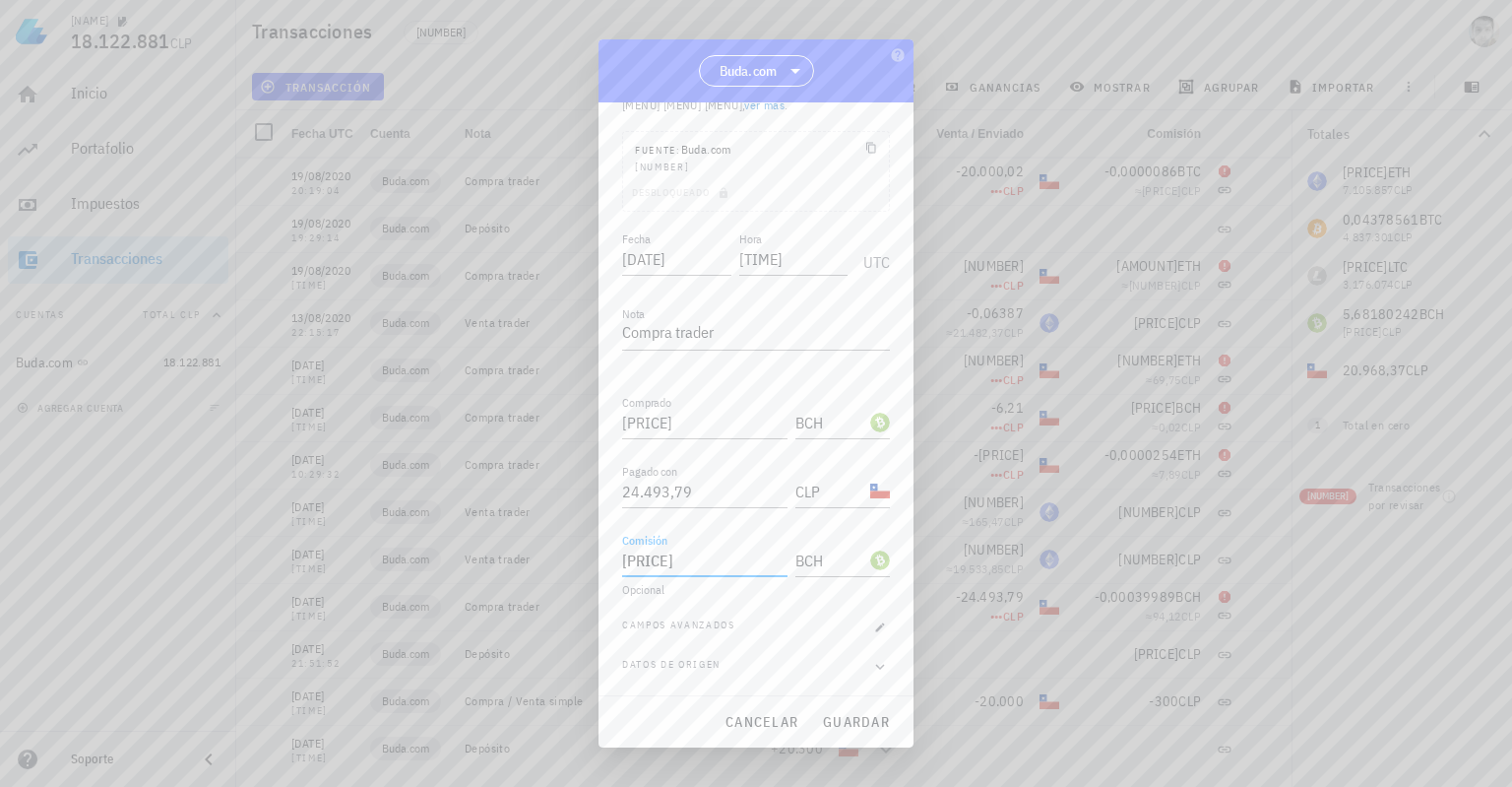 drag, startPoint x: 721, startPoint y: 556, endPoint x: 416, endPoint y: 557, distance: 305.00164 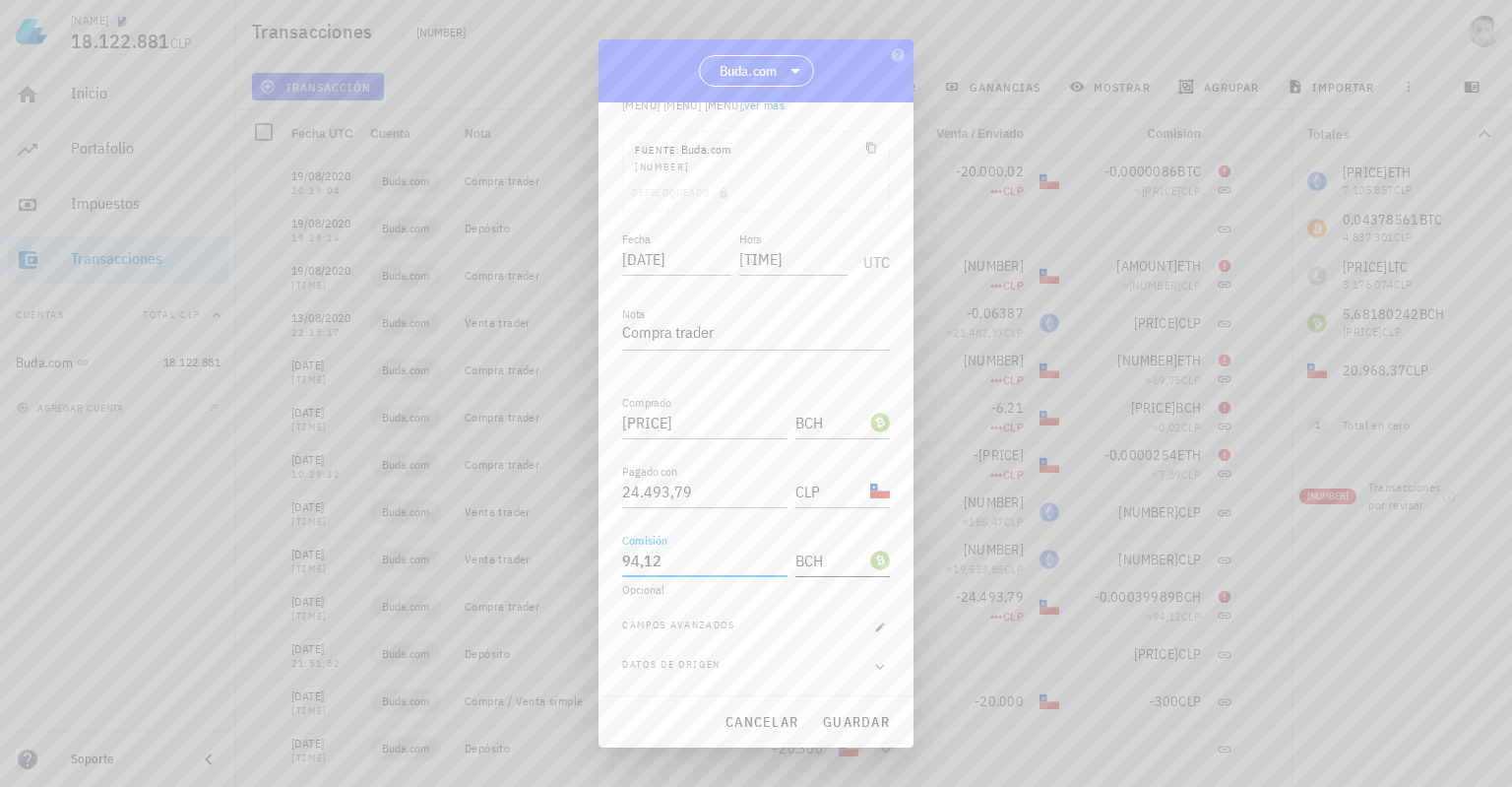 type on "94,12" 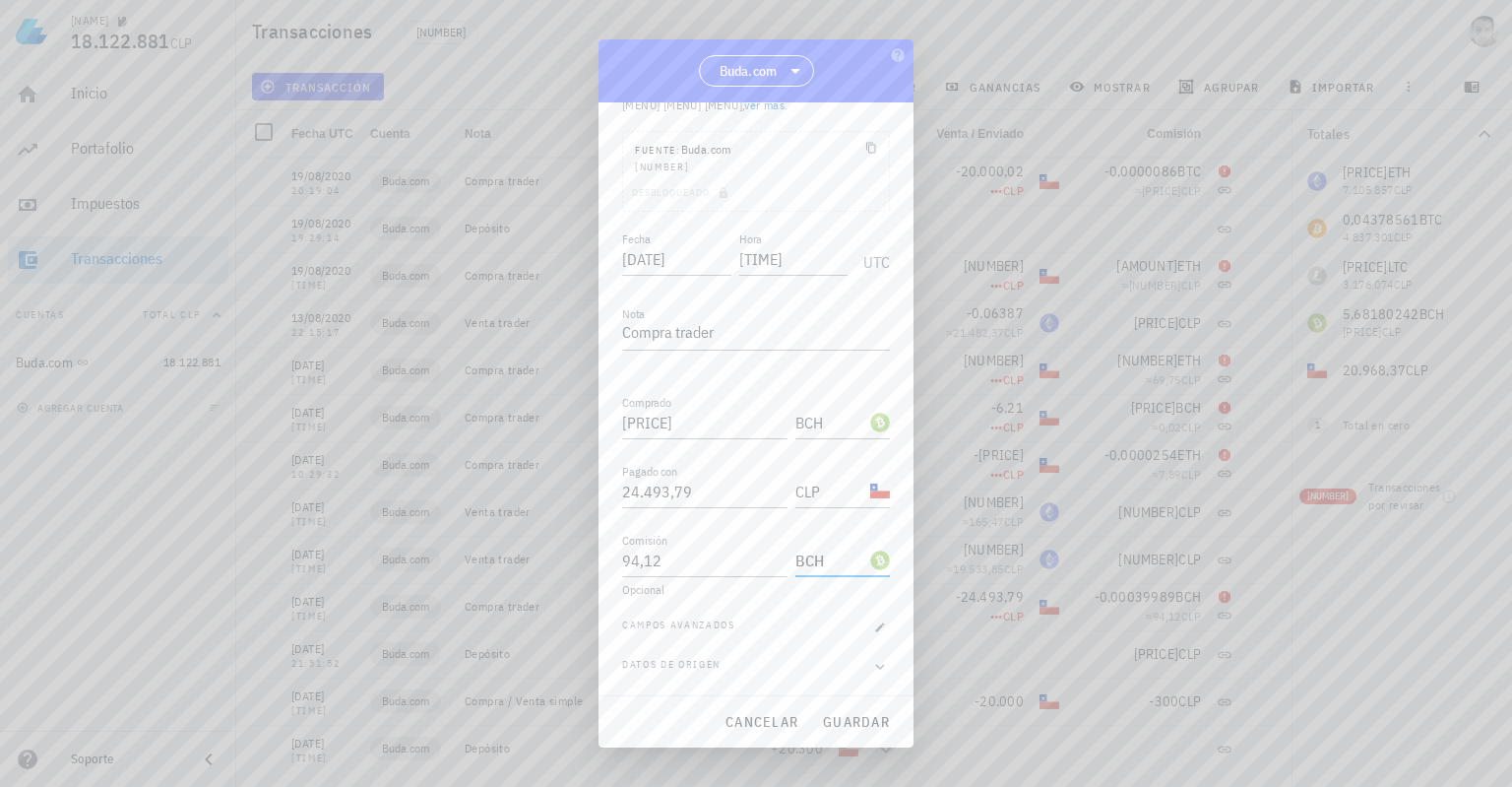 click on "BCH" at bounding box center [831, 560] 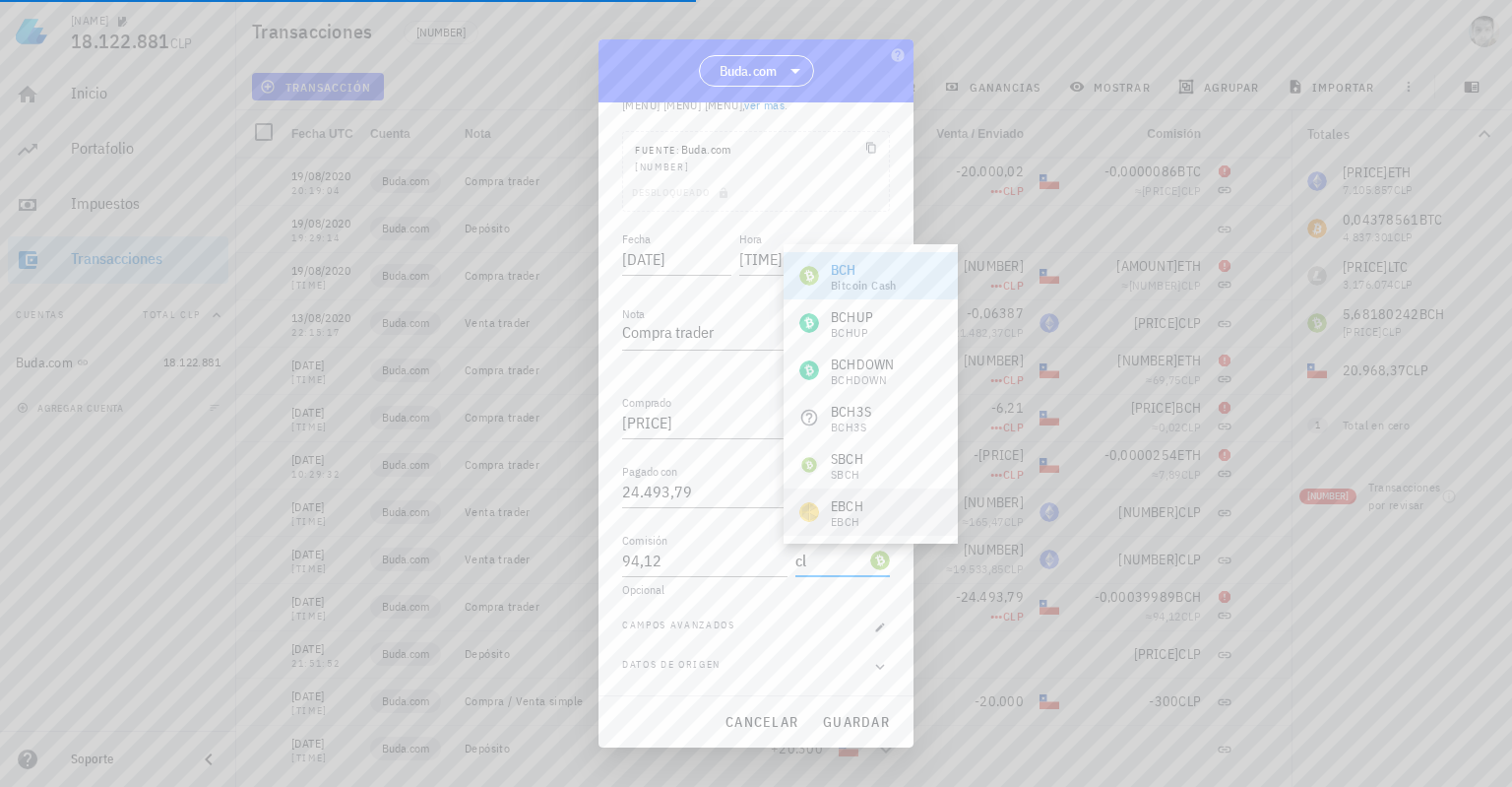 type on "c" 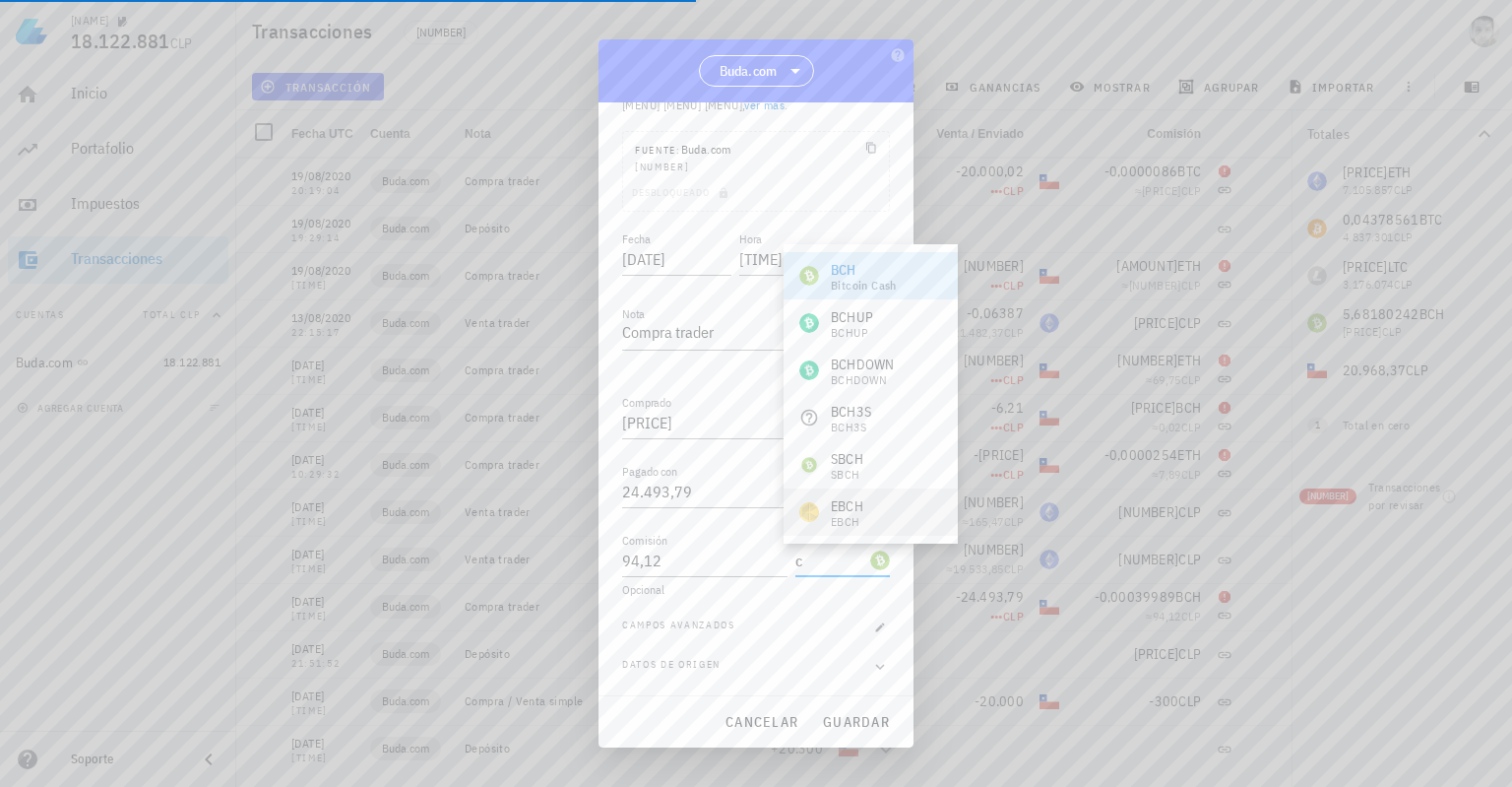 type 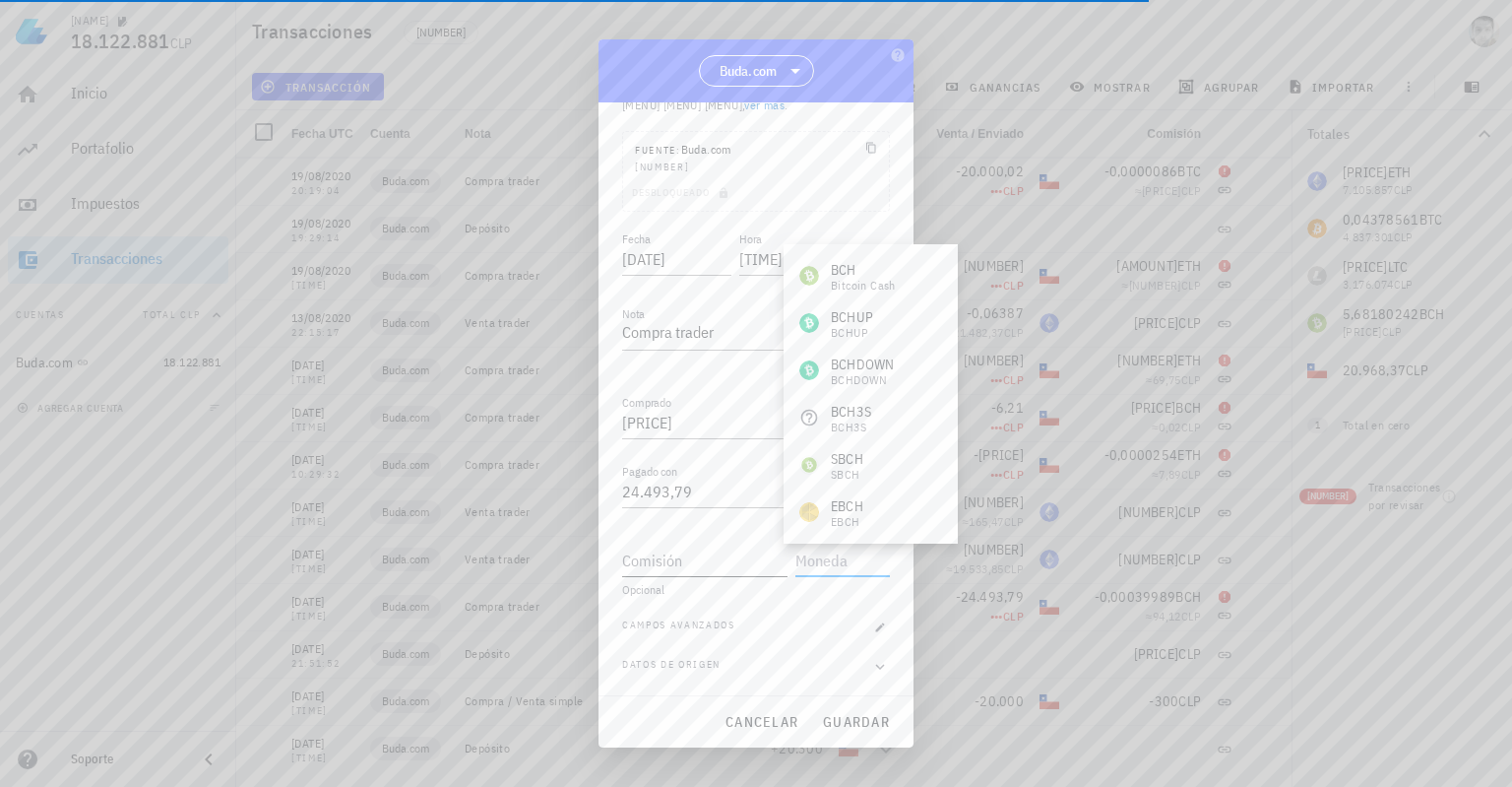 type 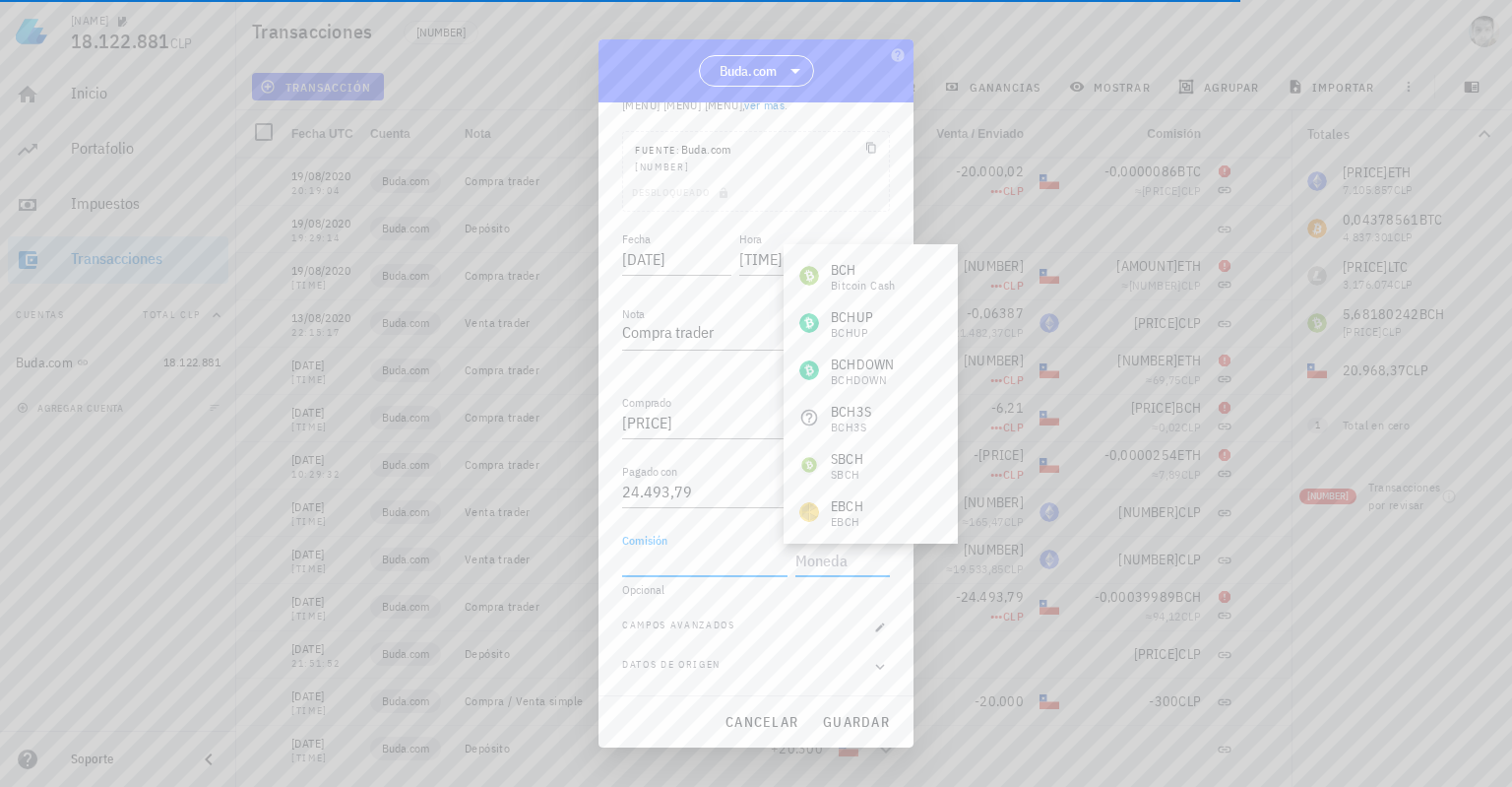 click on "Comisión" at bounding box center (705, 560) 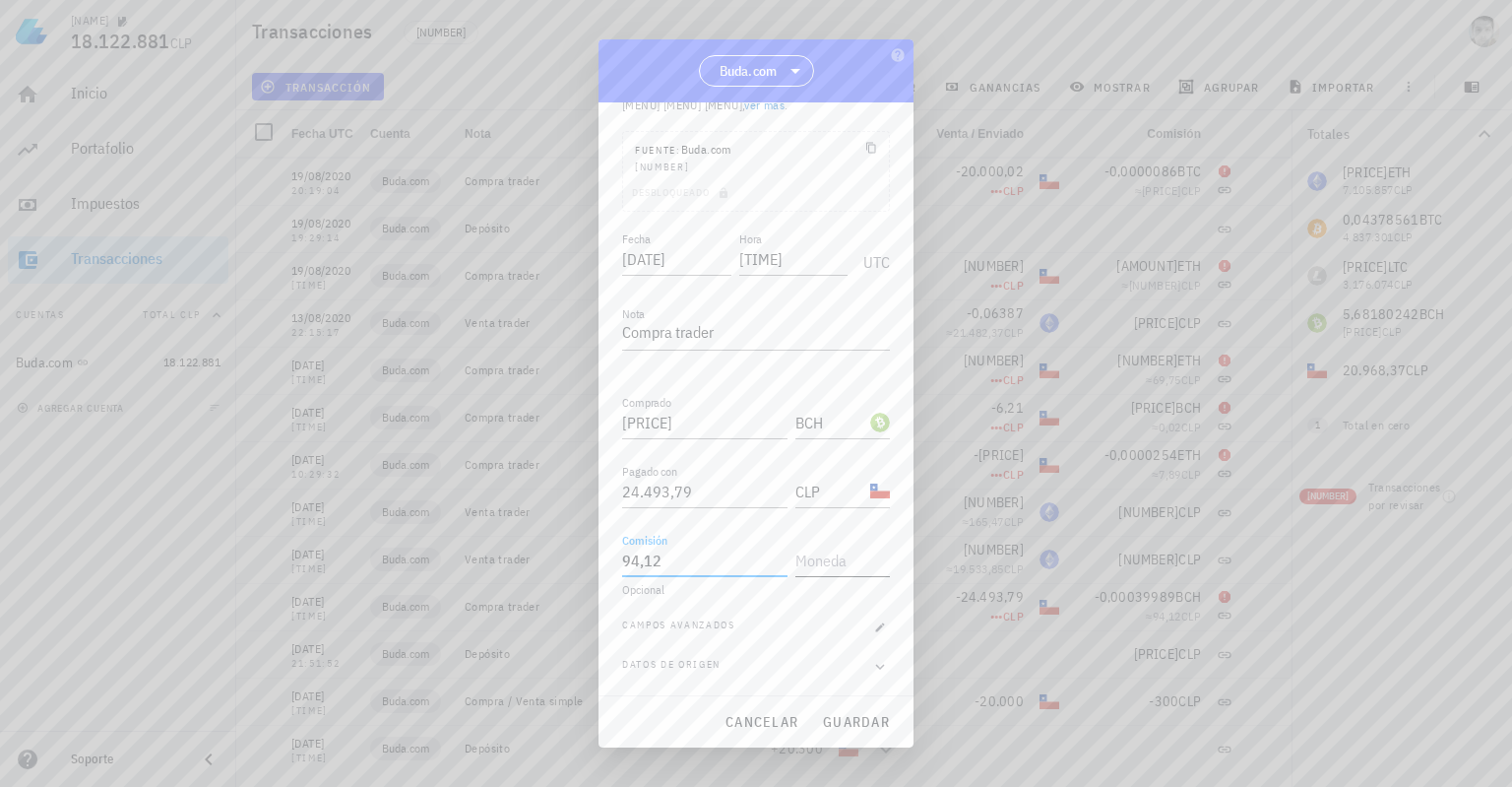 type on "94,12" 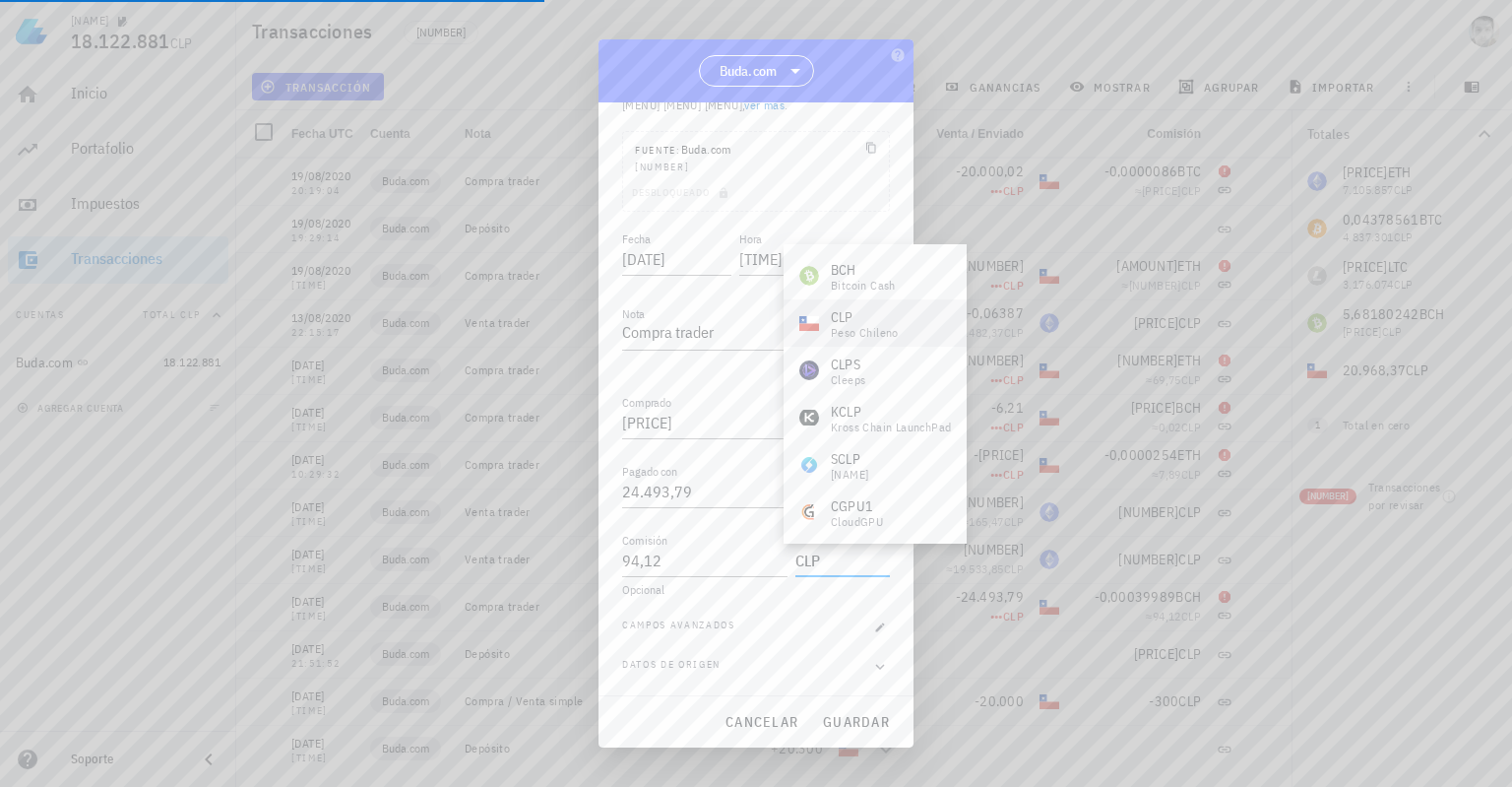 click on "CLP" at bounding box center [864, 317] 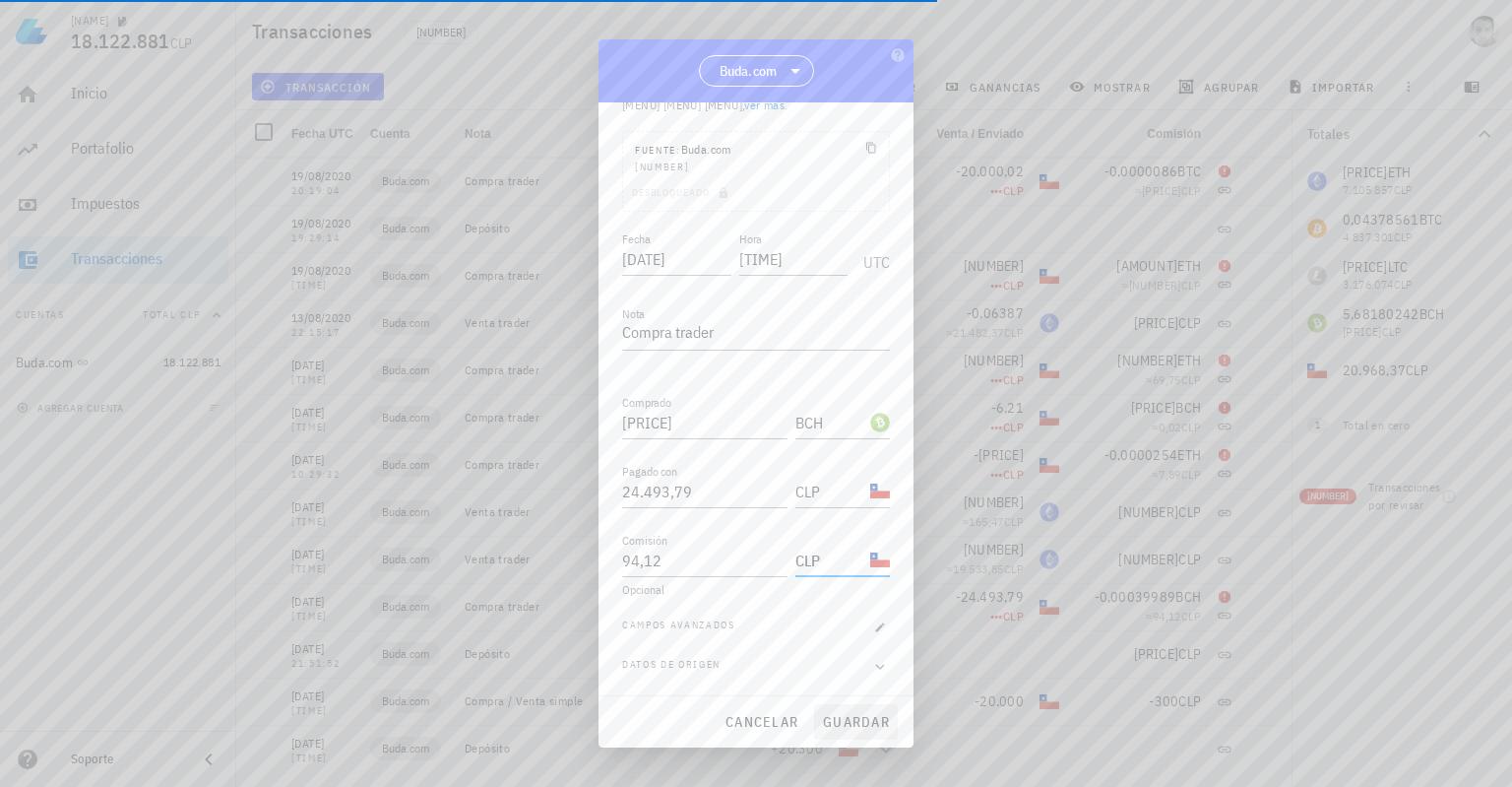 type on "CLP" 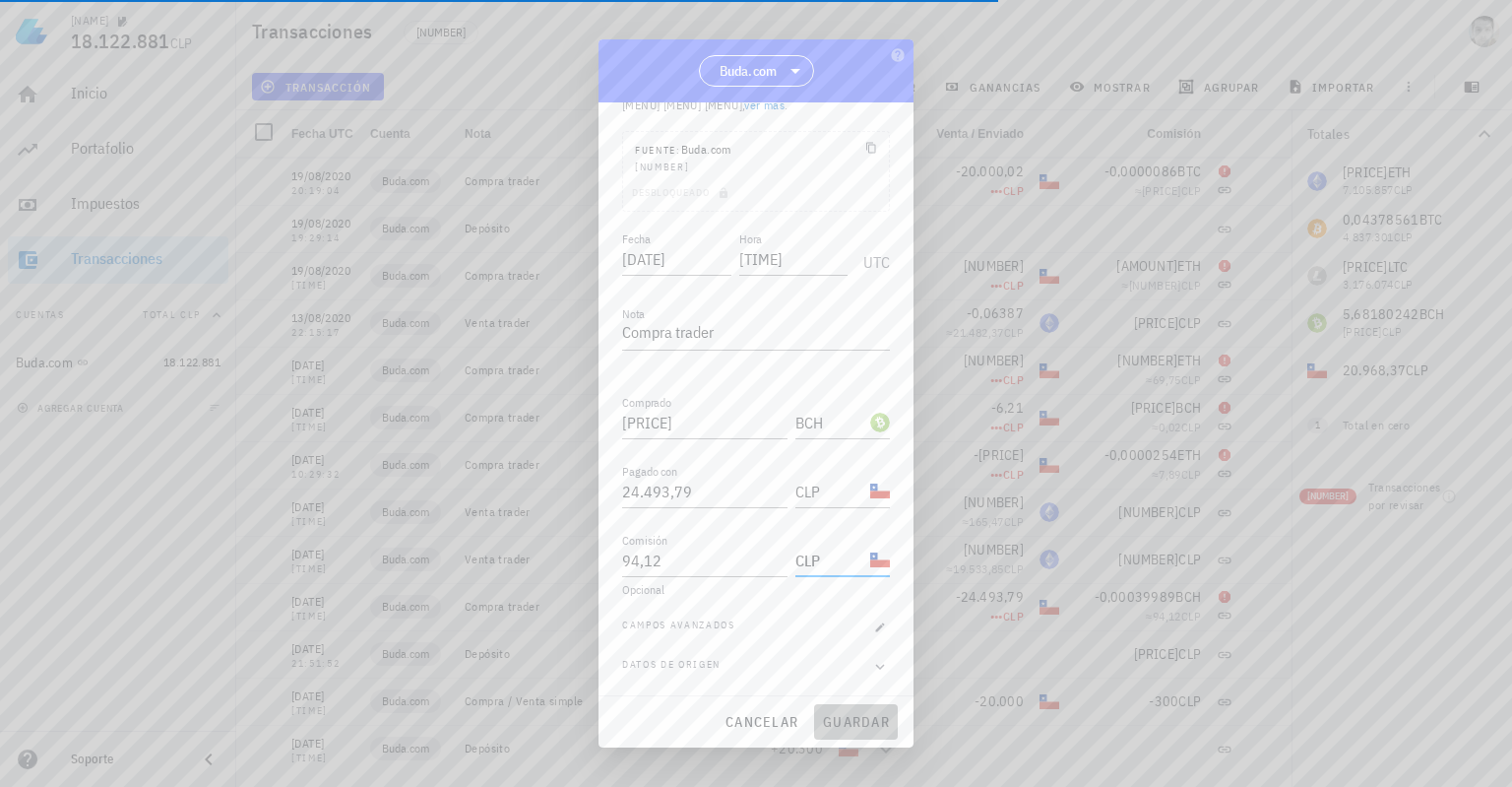 click on "guardar" at bounding box center [855, 722] 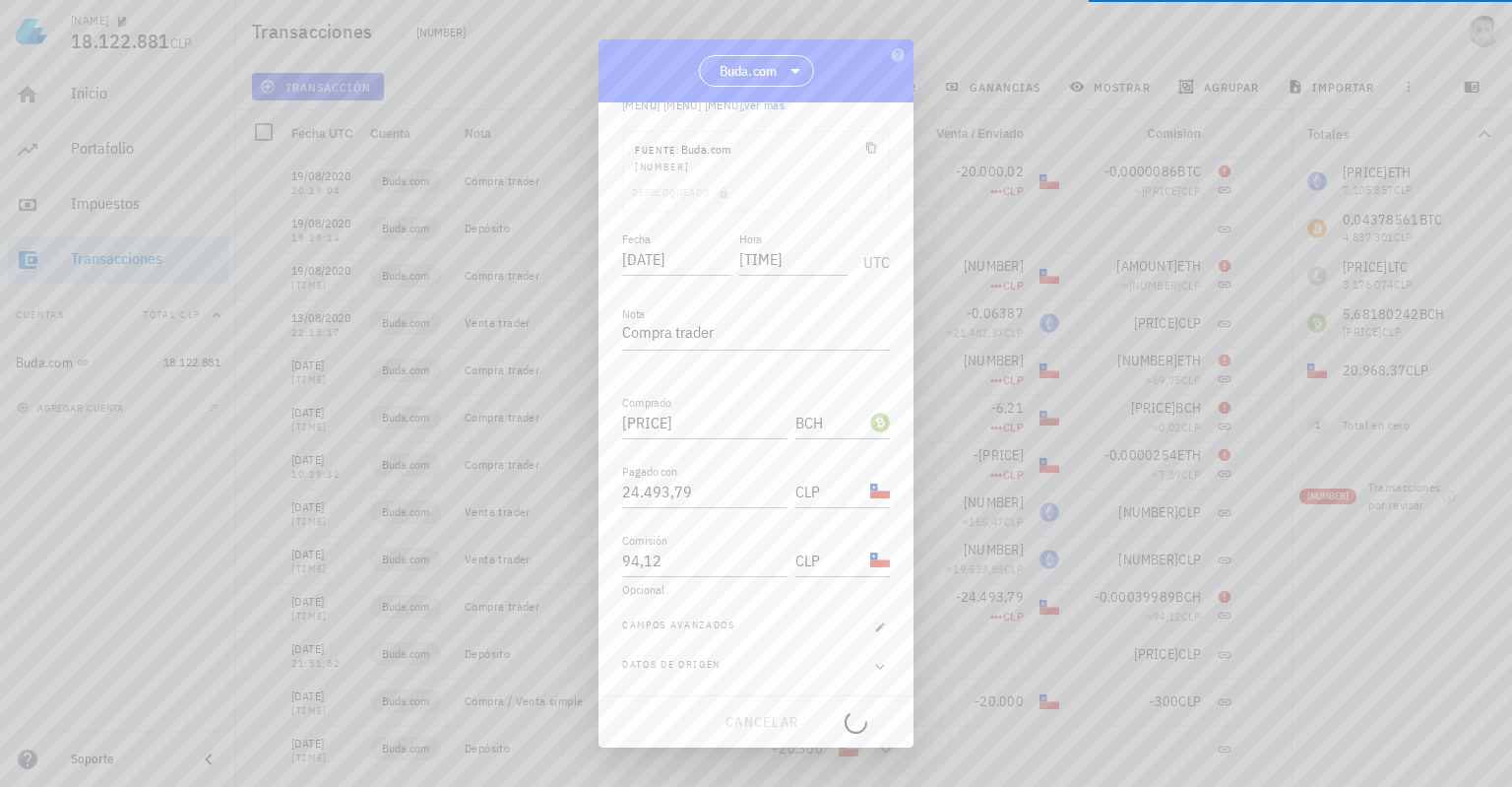 type on "[PRICE]" 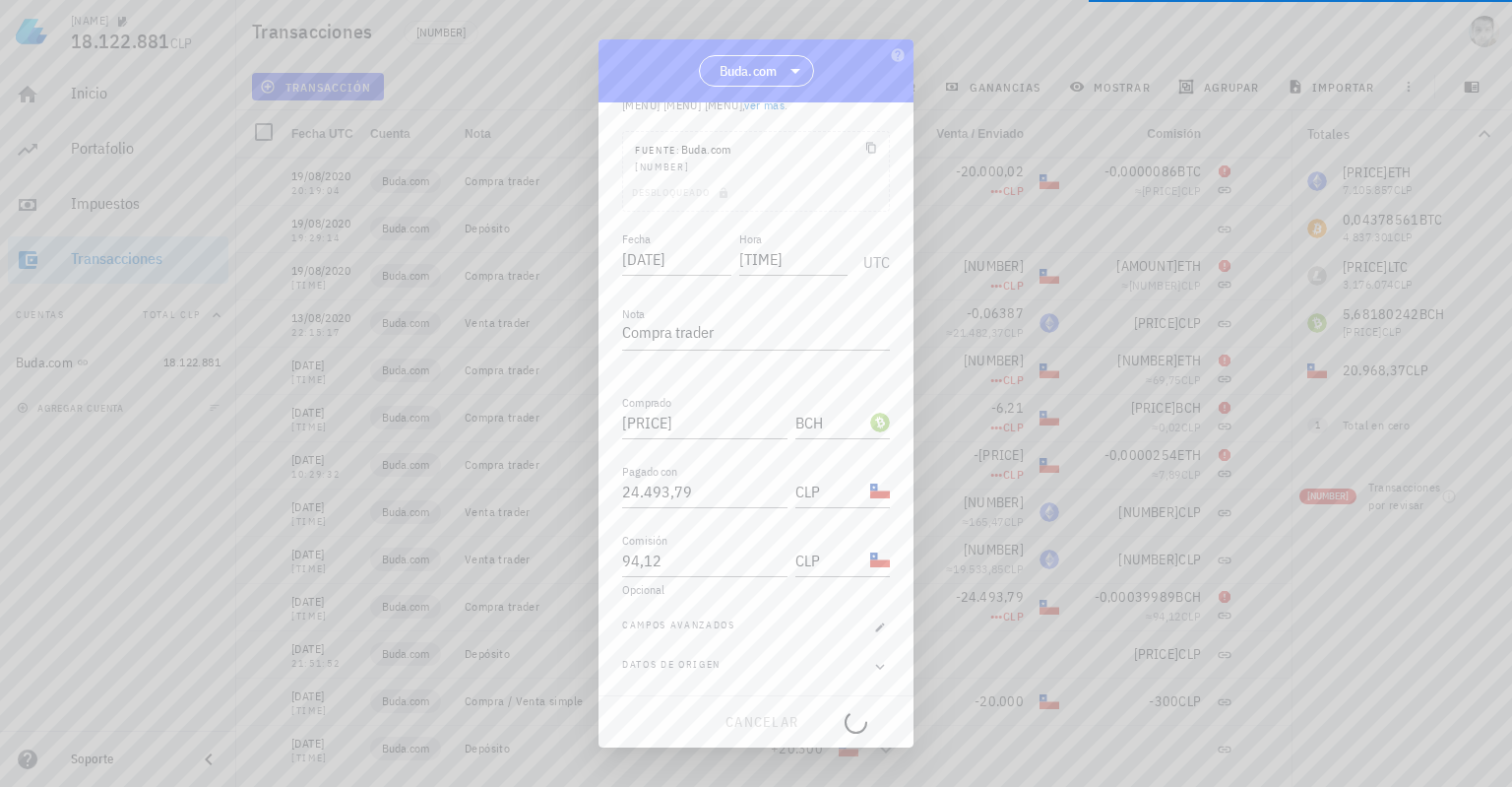 type on "BCH" 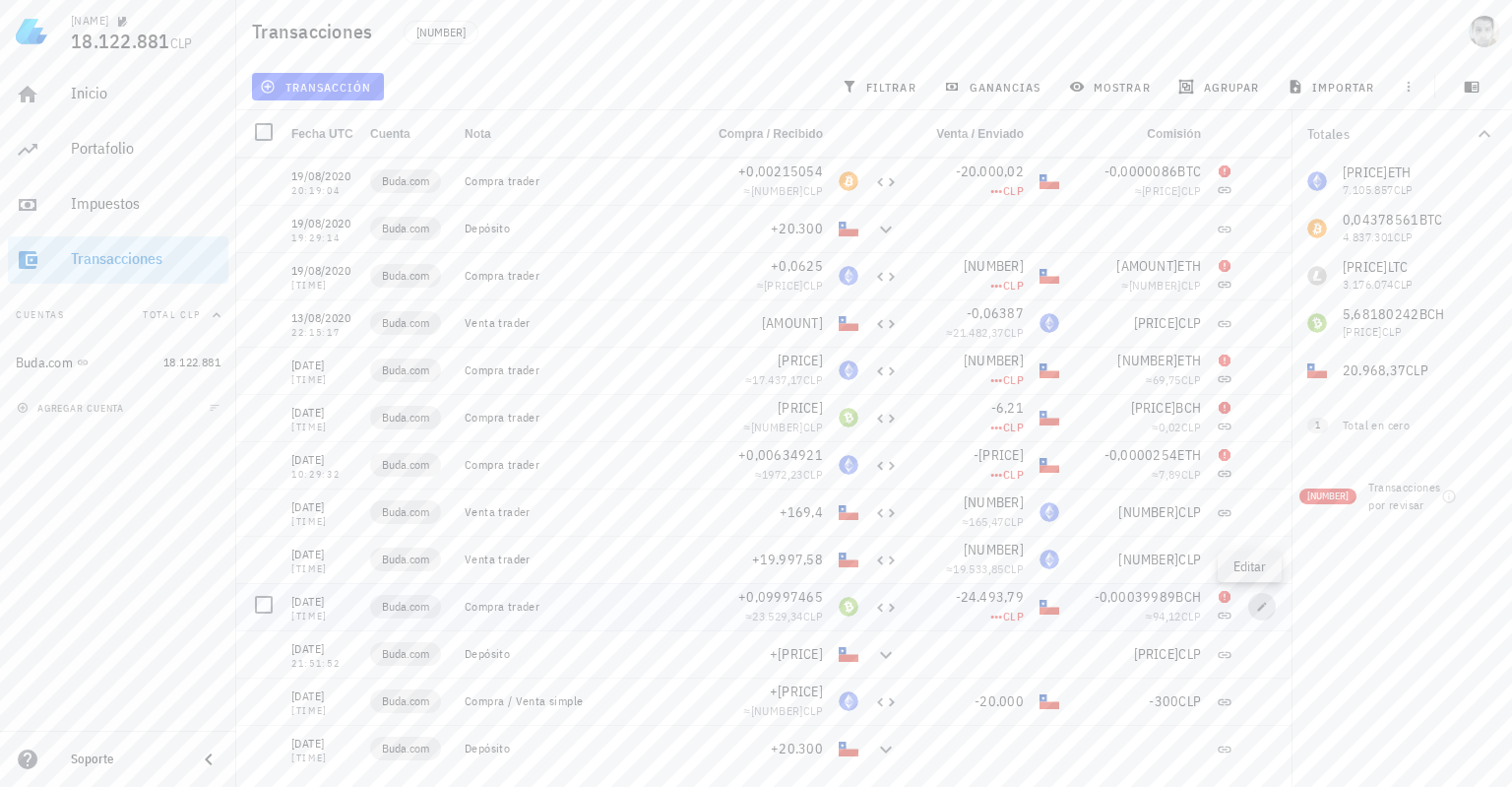 click 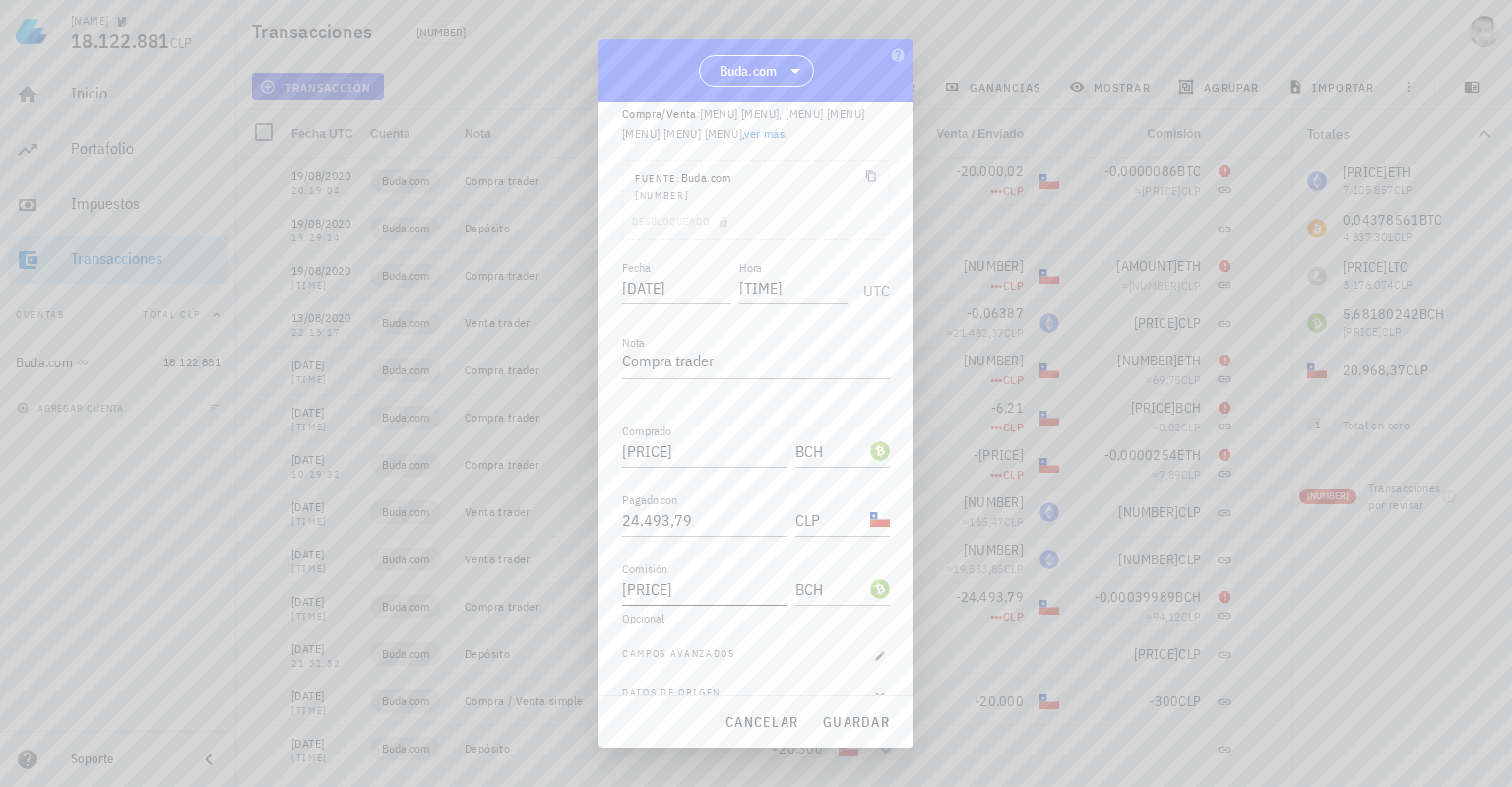 scroll, scrollTop: 98, scrollLeft: 0, axis: vertical 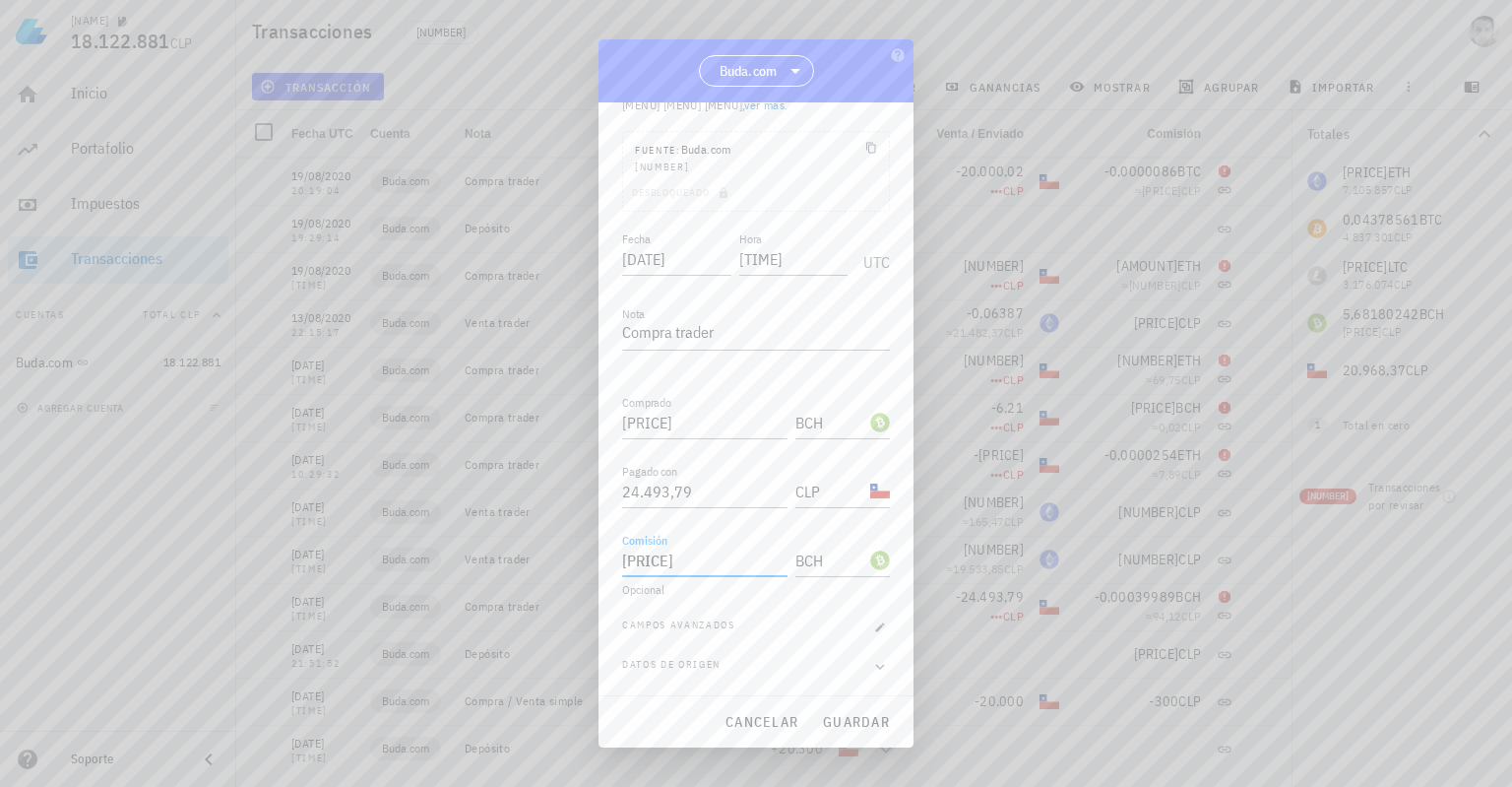drag, startPoint x: 744, startPoint y: 563, endPoint x: 570, endPoint y: 587, distance: 175.6474 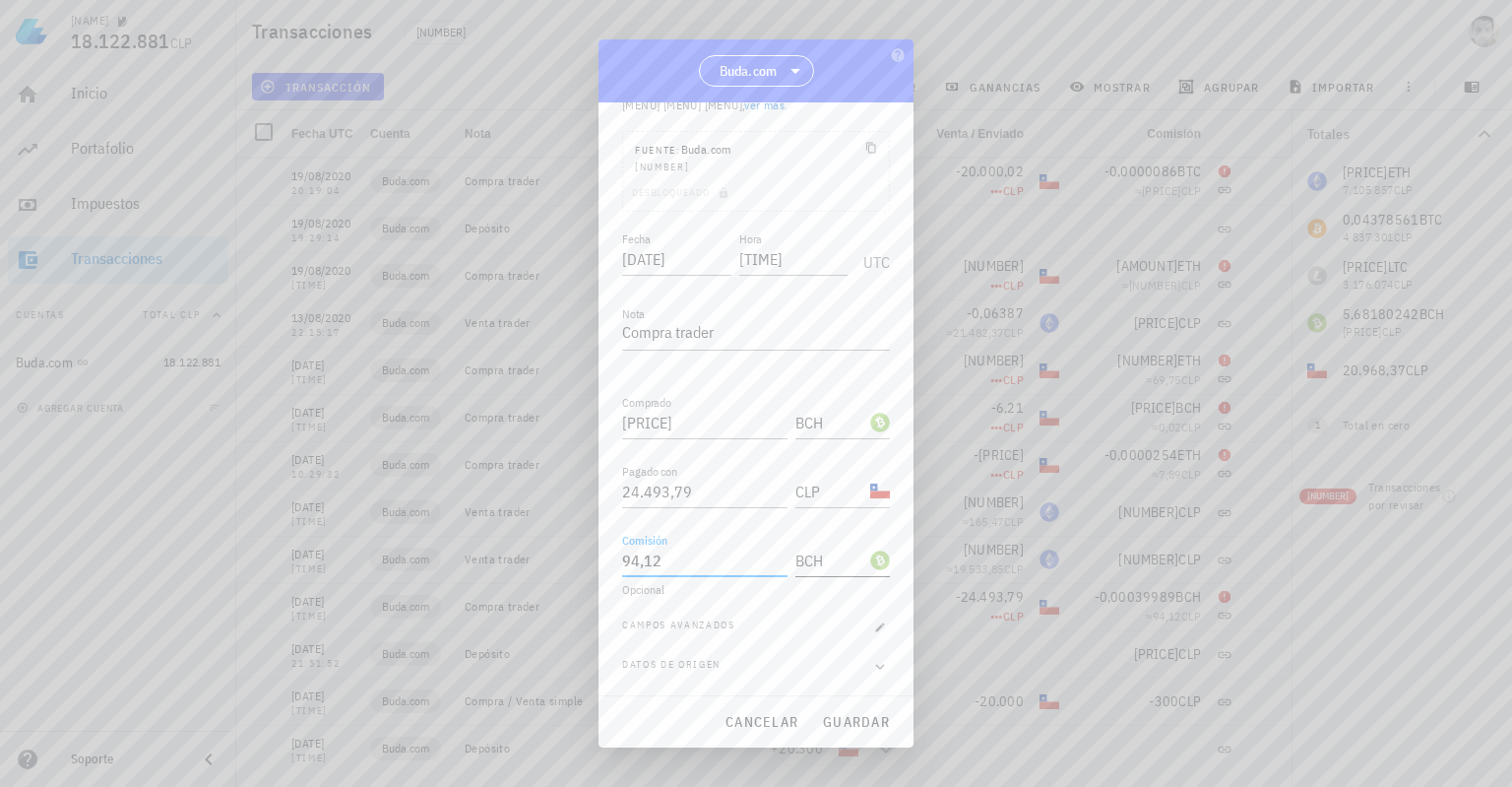type on "94,12" 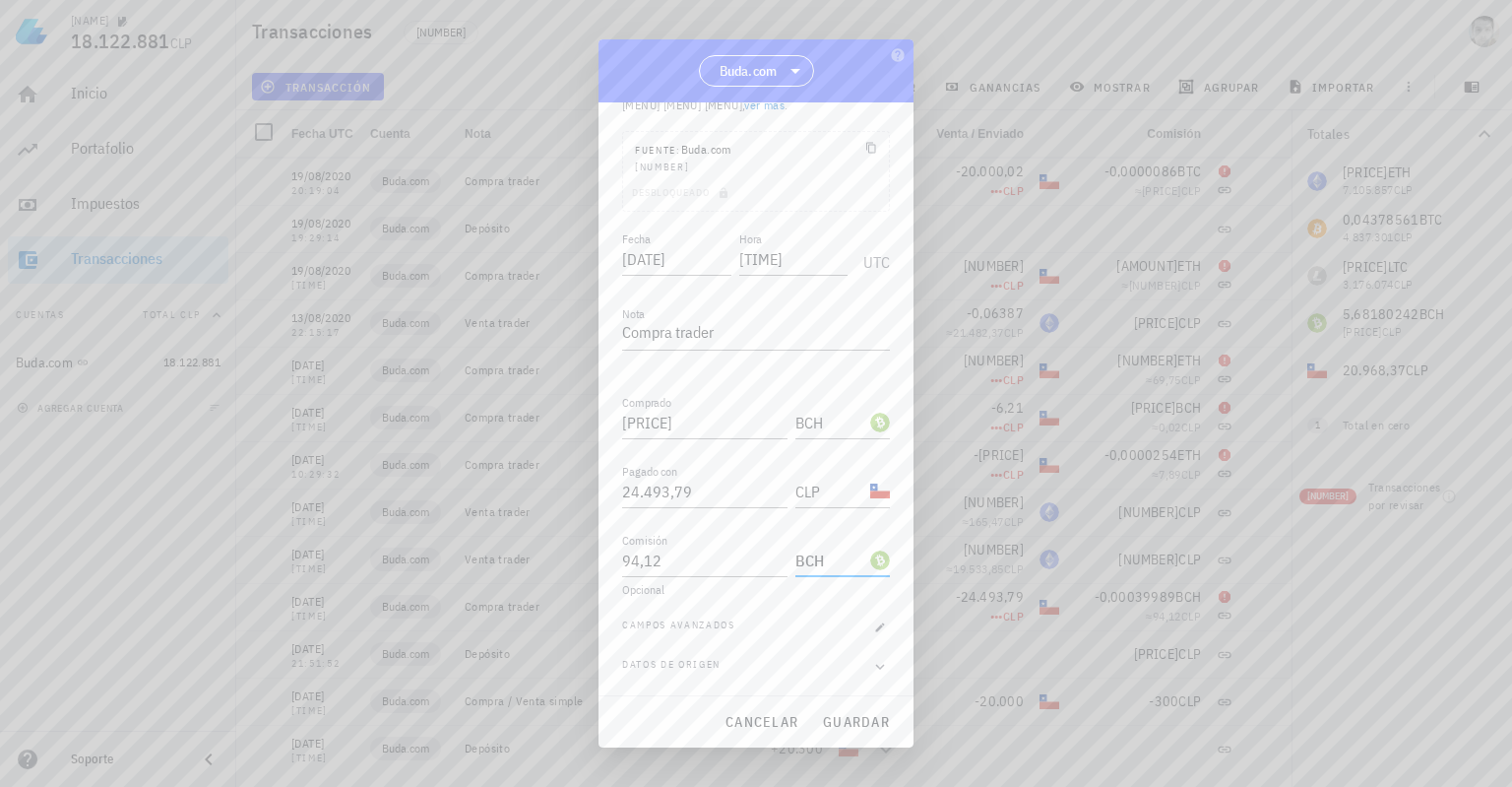 scroll, scrollTop: 0, scrollLeft: 0, axis: both 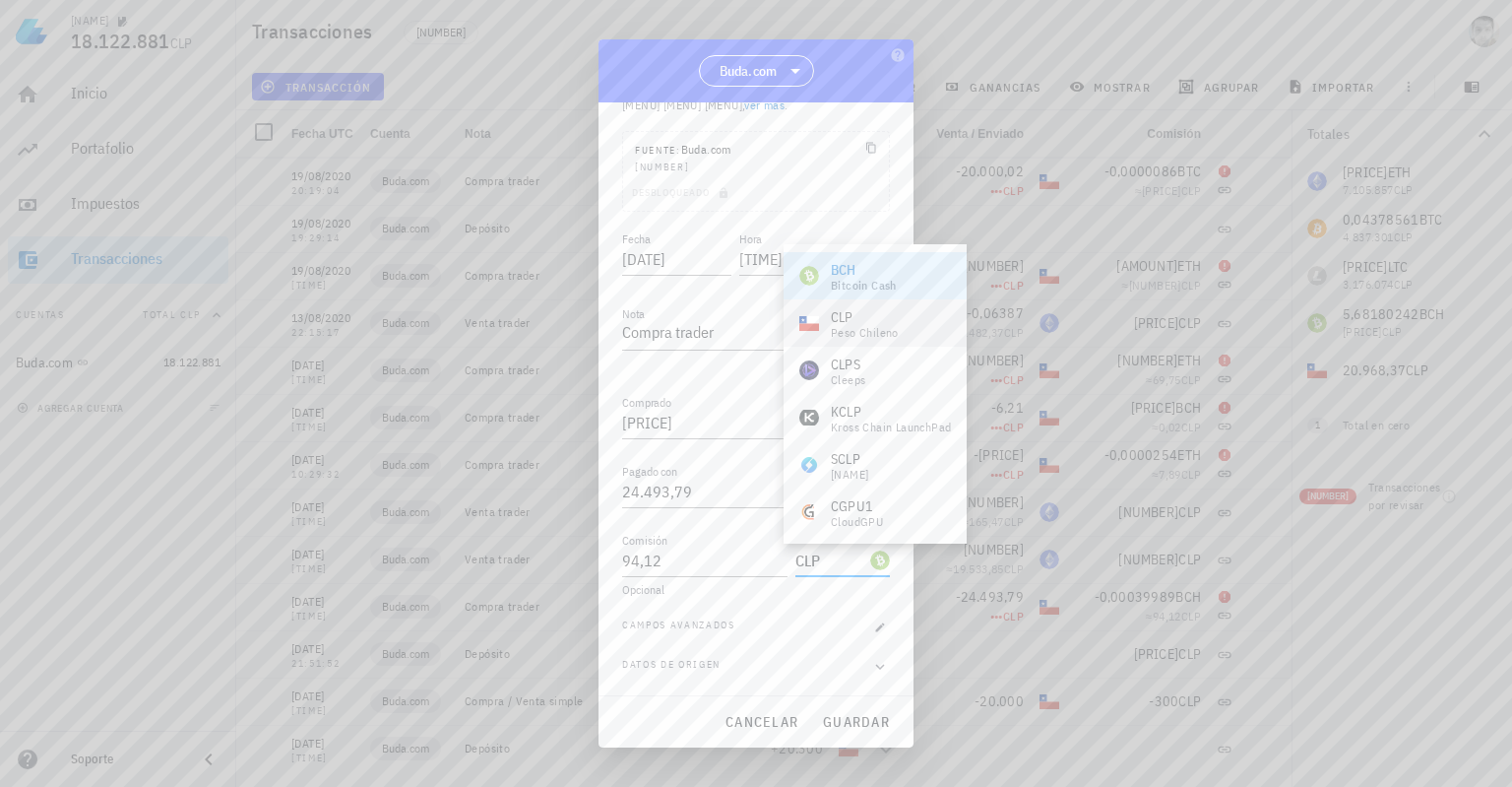 click on "peso chileno" at bounding box center (864, 333) 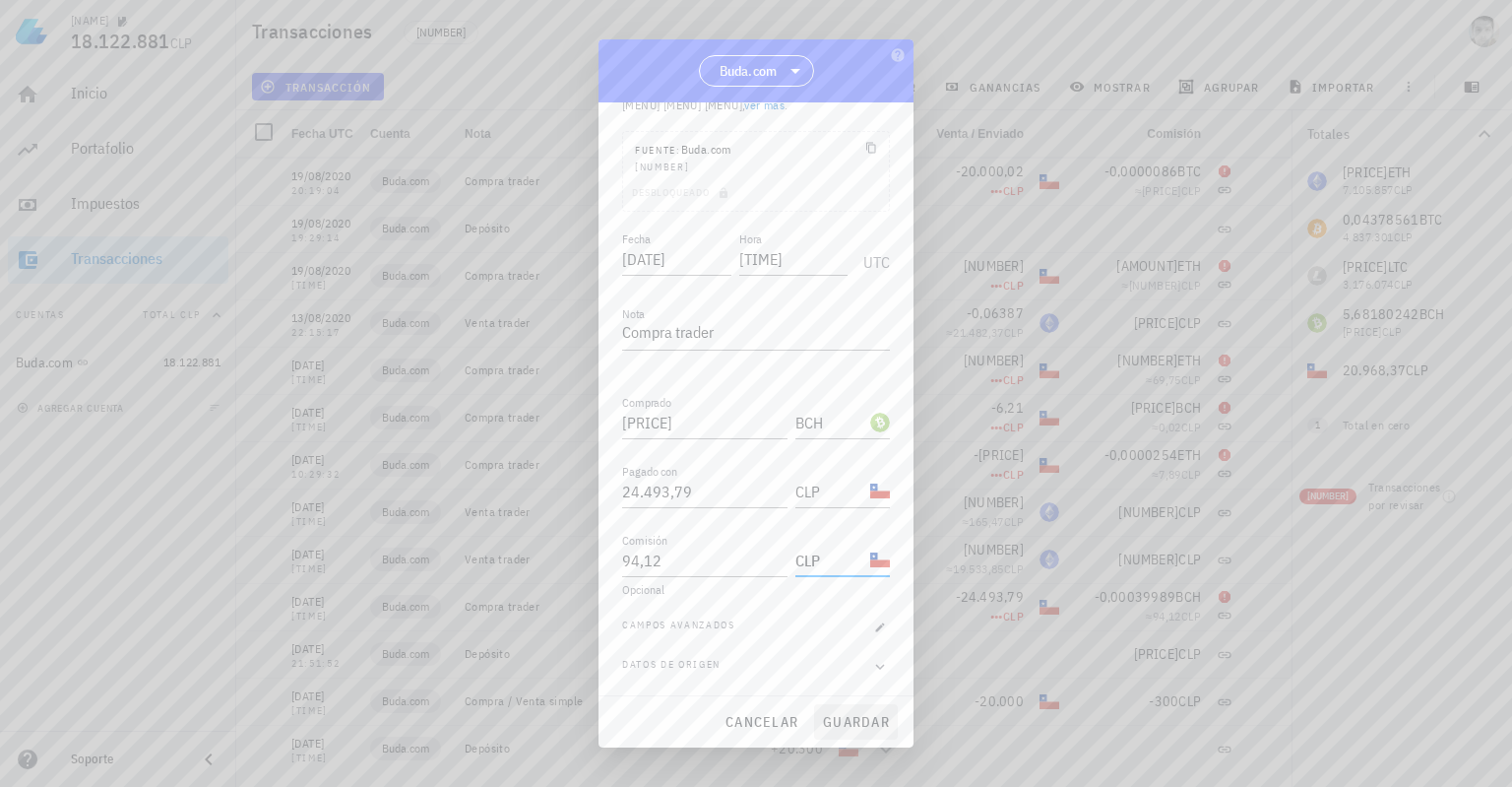 type on "CLP" 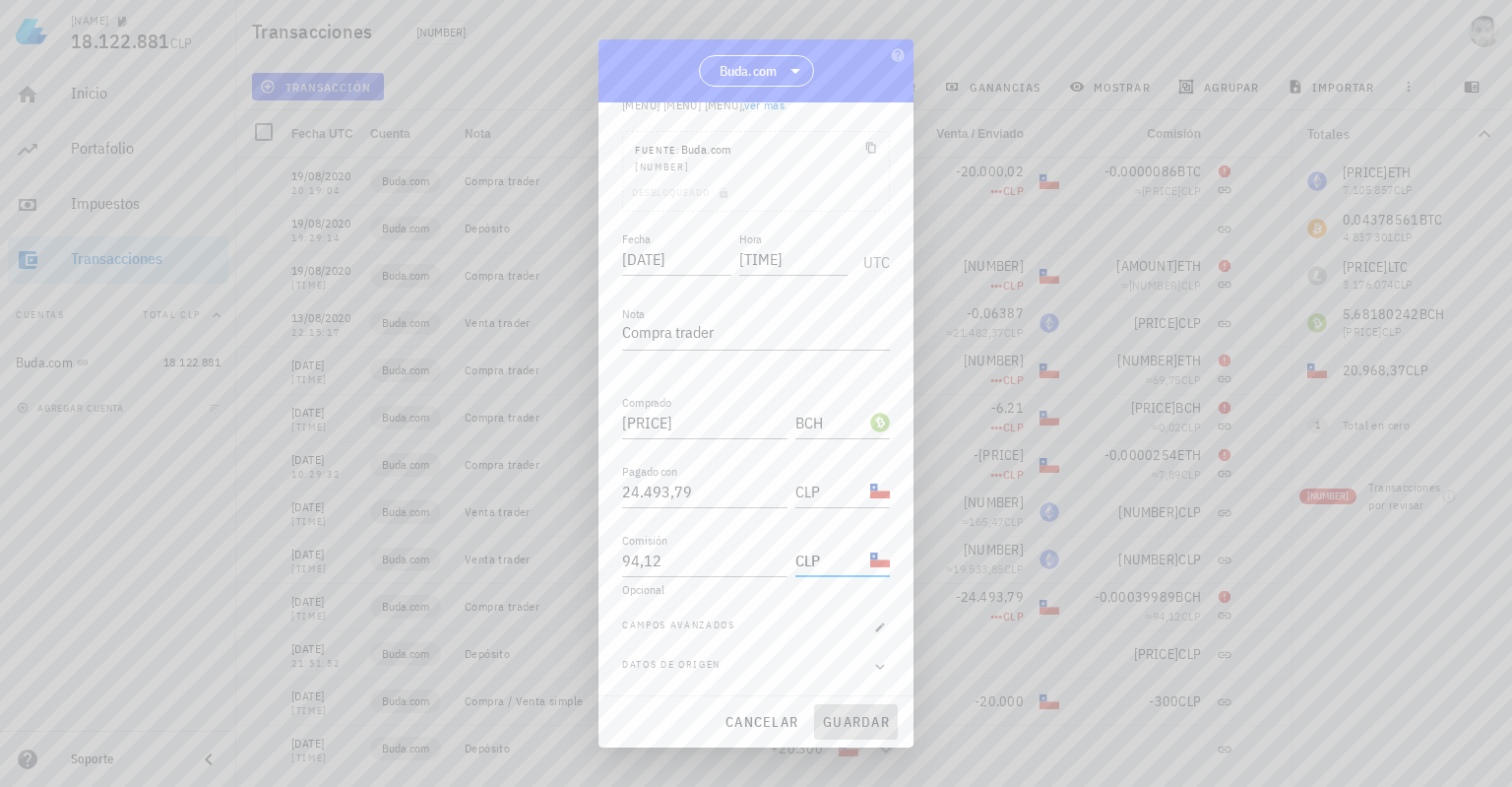 click on "guardar" at bounding box center (855, 722) 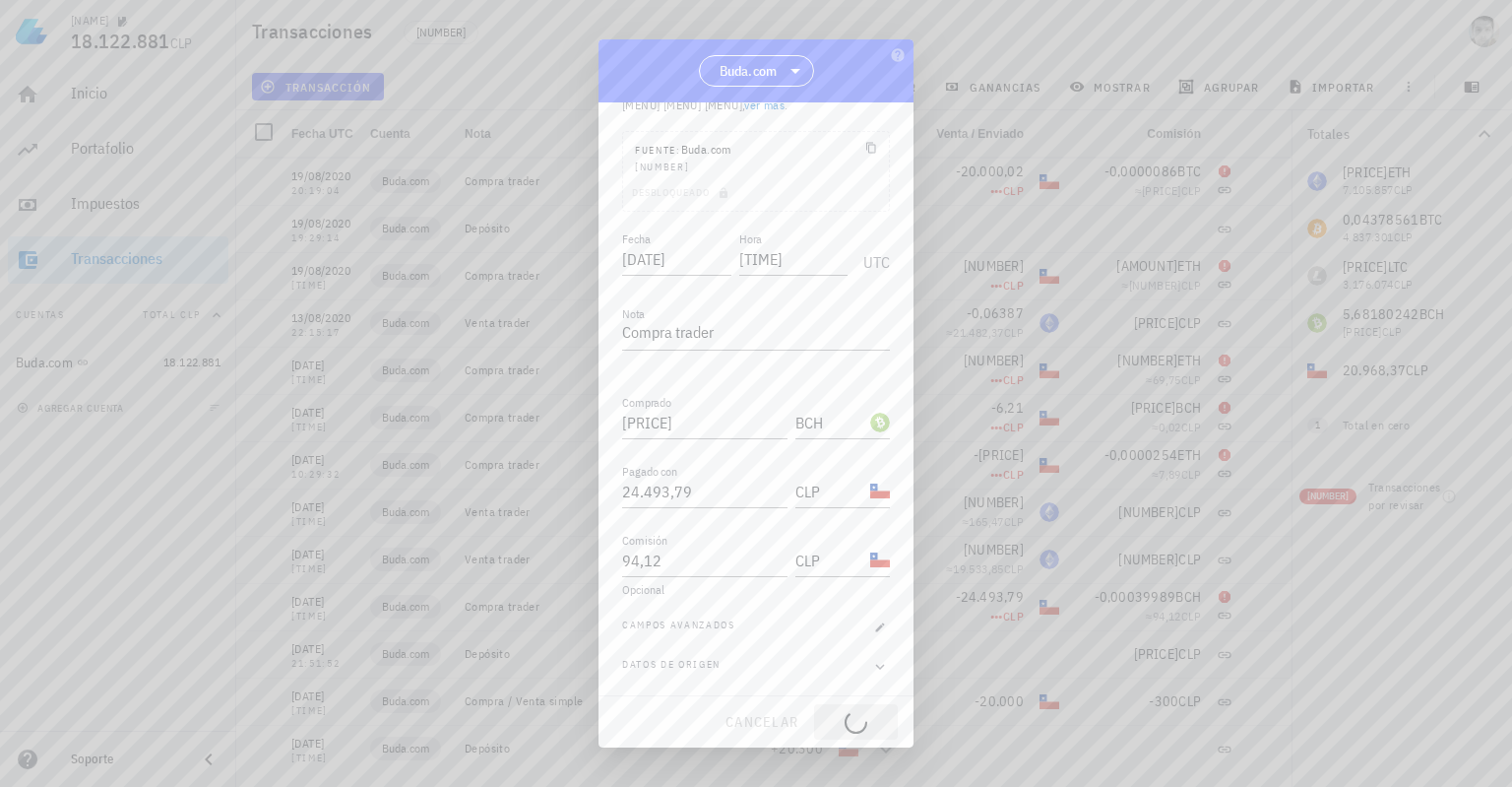 type on "[PRICE]" 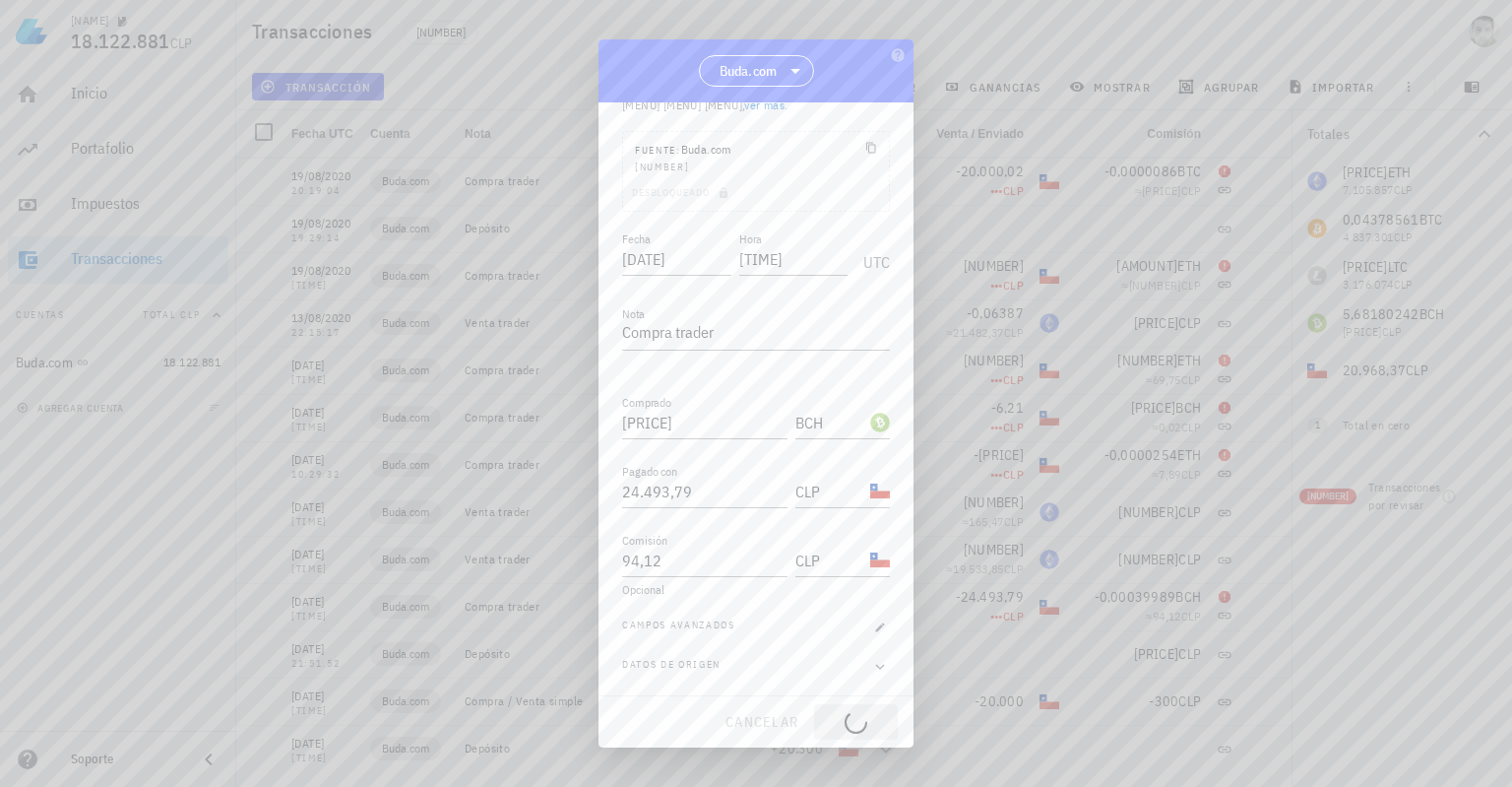 type on "BCH" 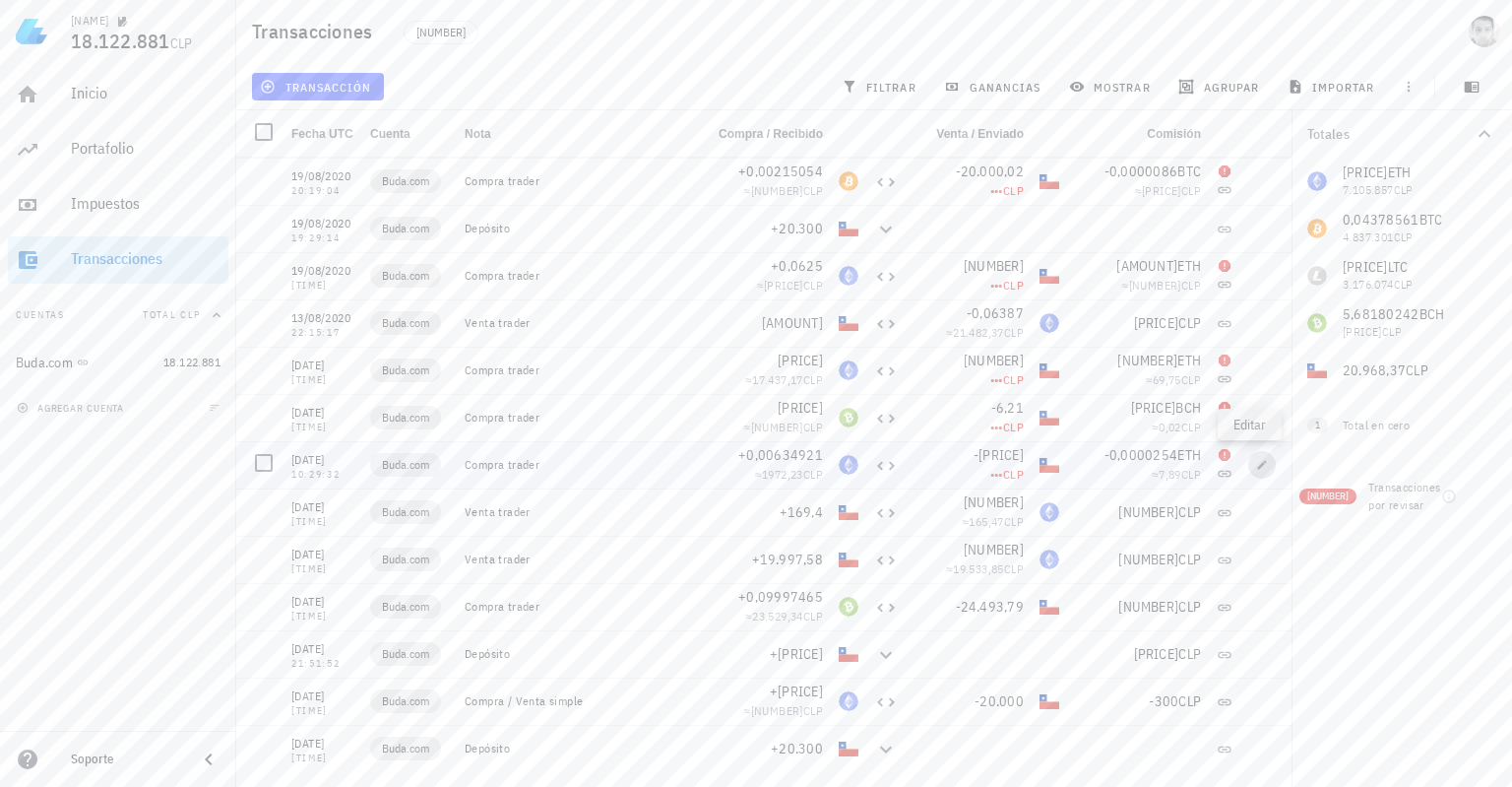 click 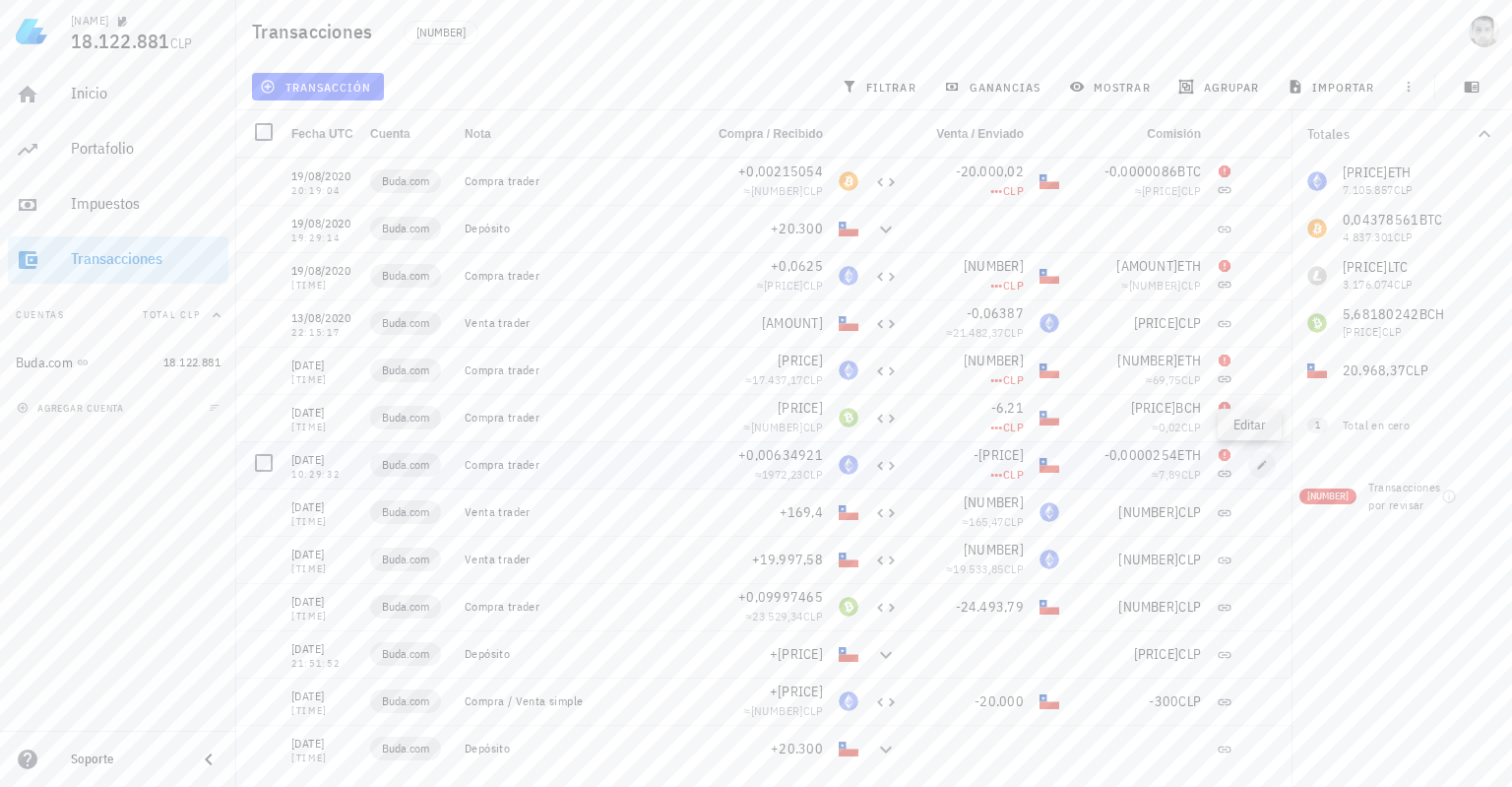 type on "[DATE]" 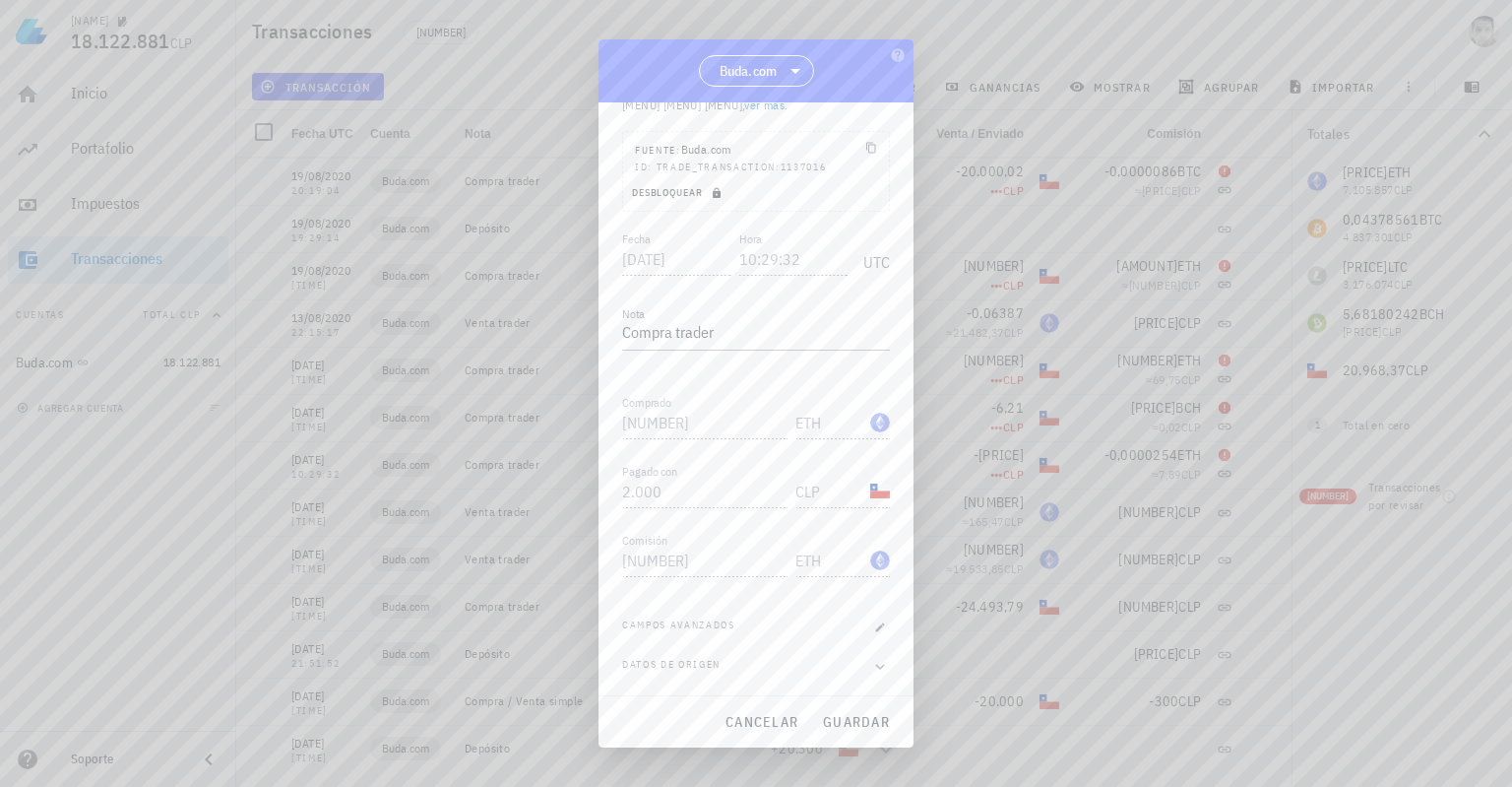 click 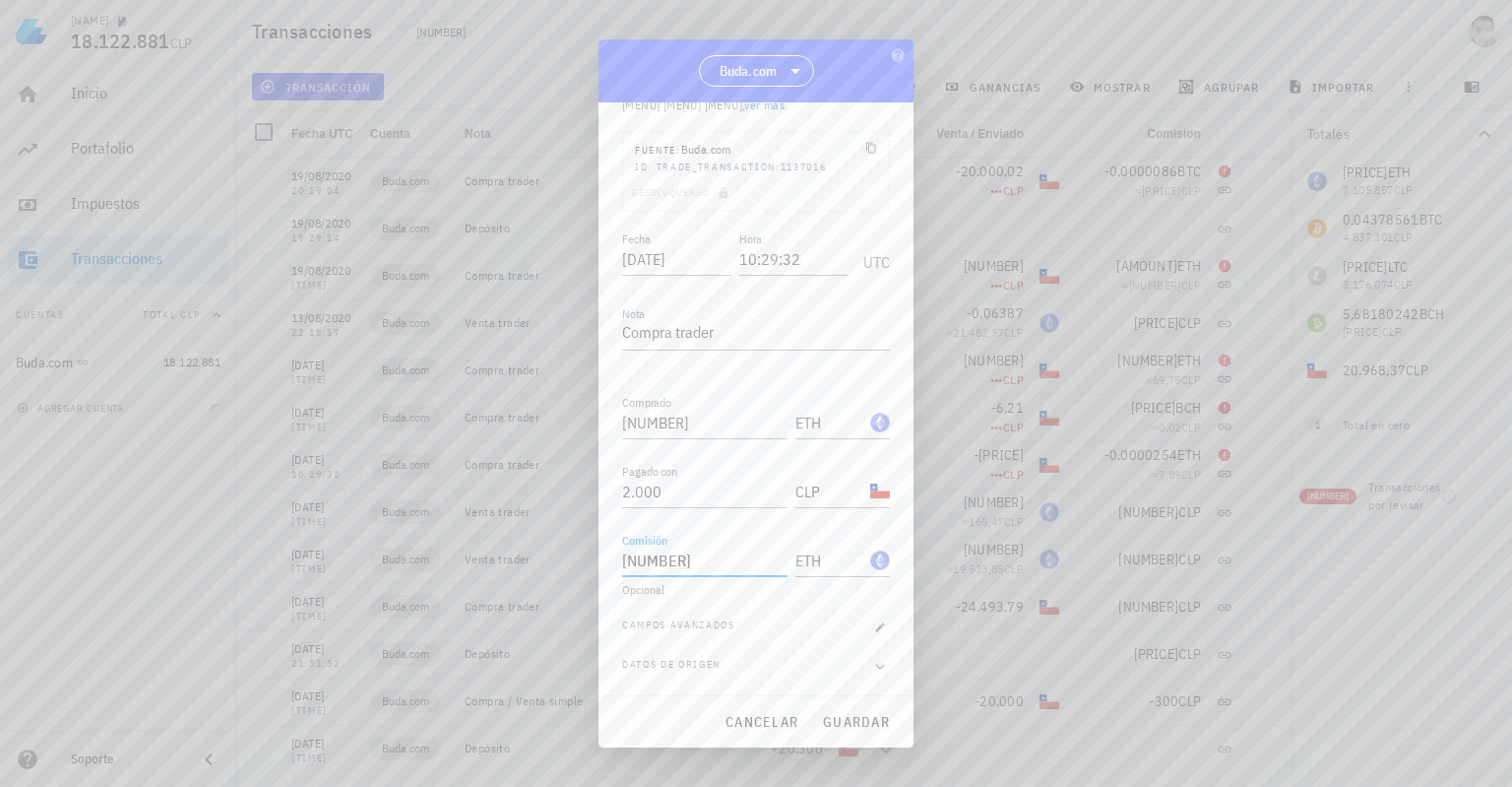 scroll, scrollTop: 0, scrollLeft: 0, axis: both 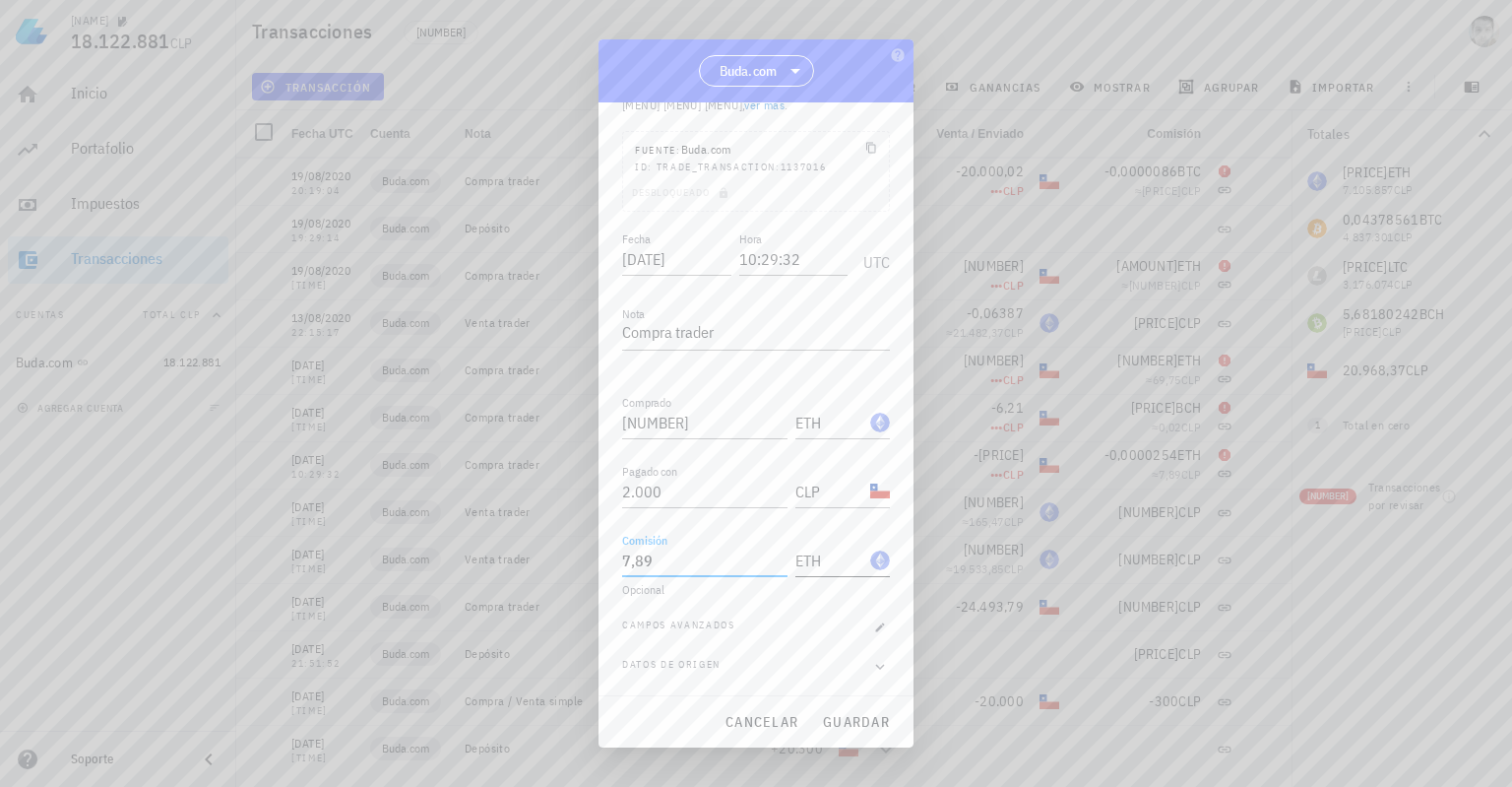 type on "7,89" 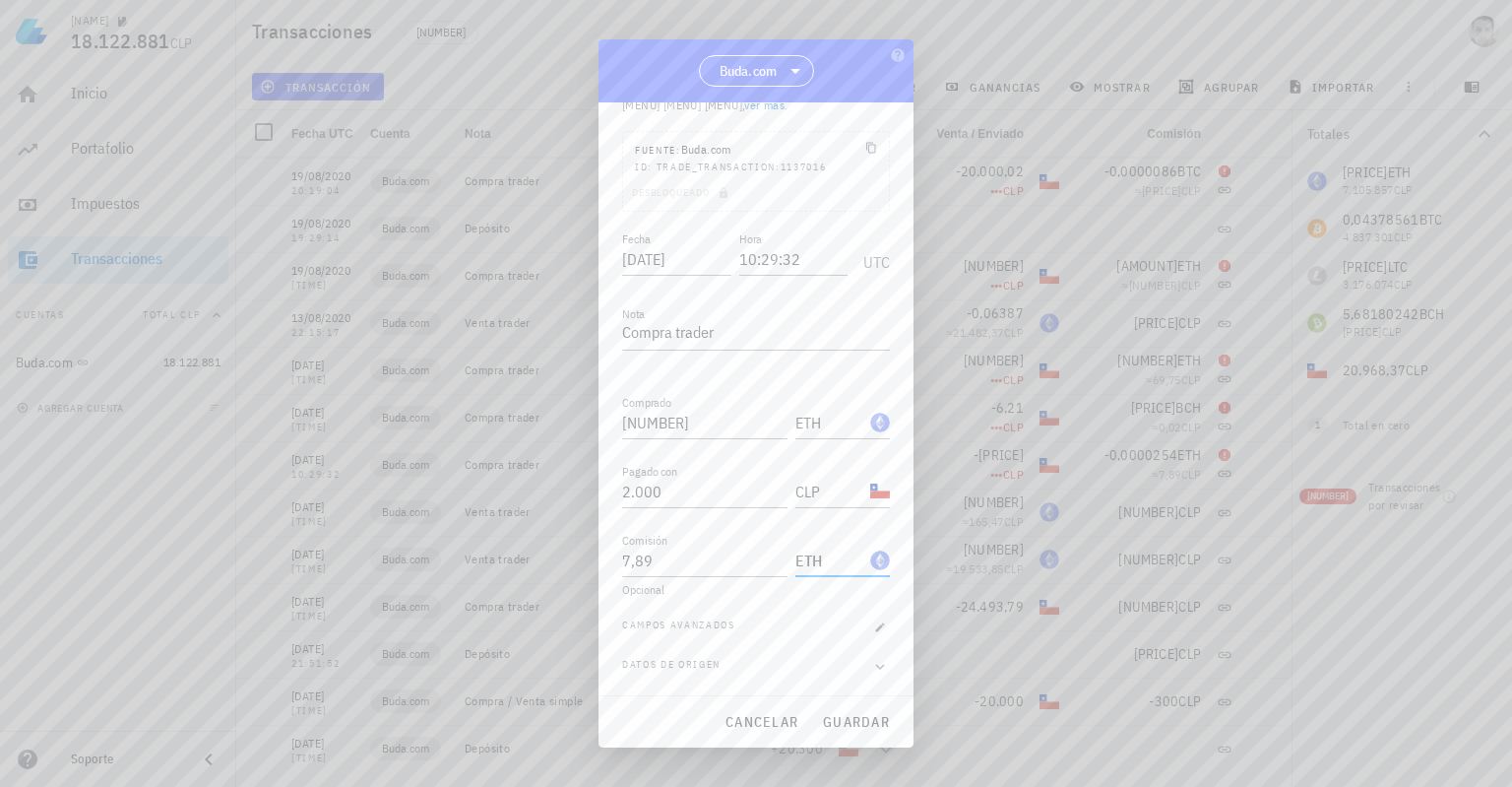 type 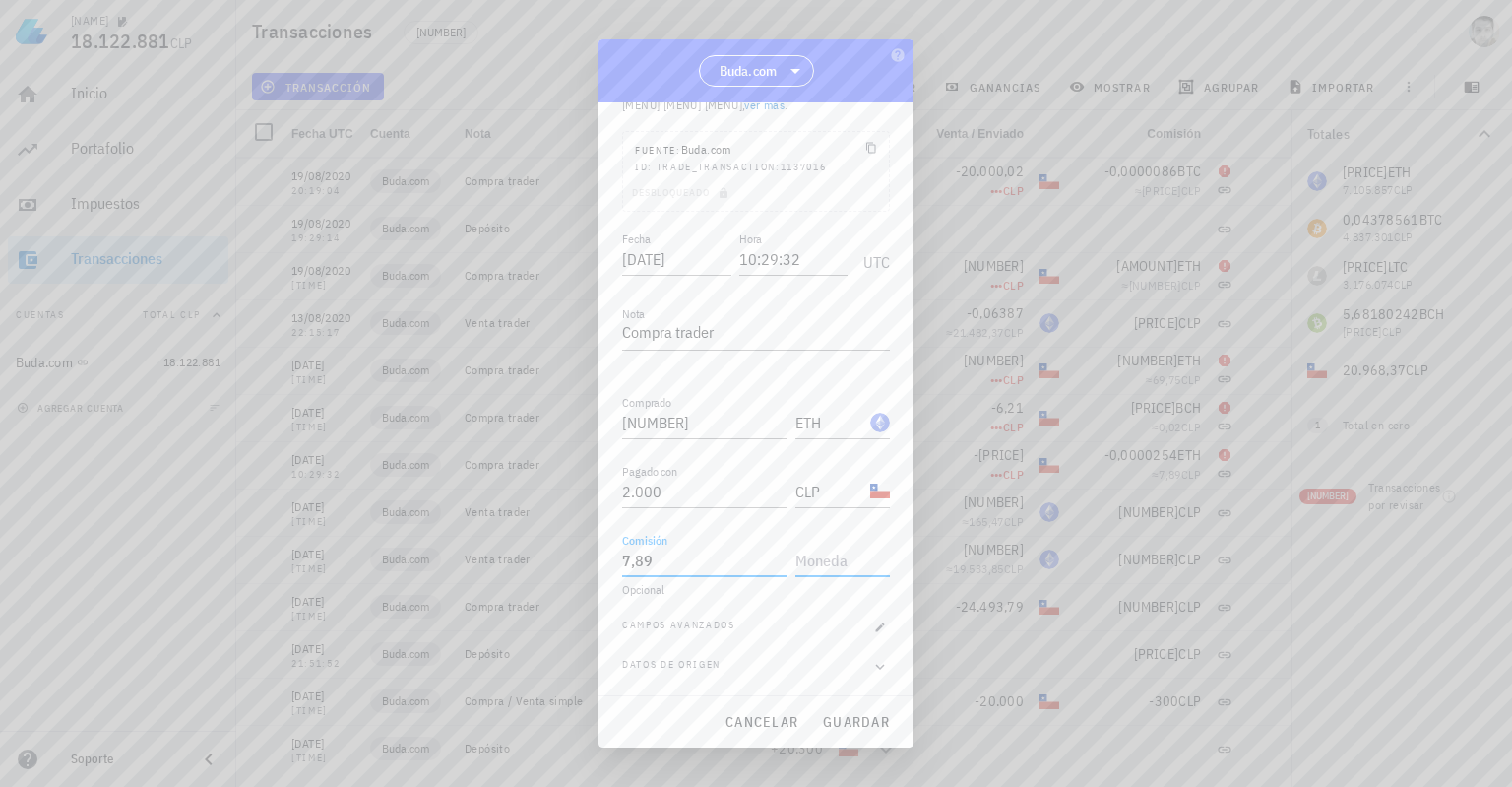 type on "7,89" 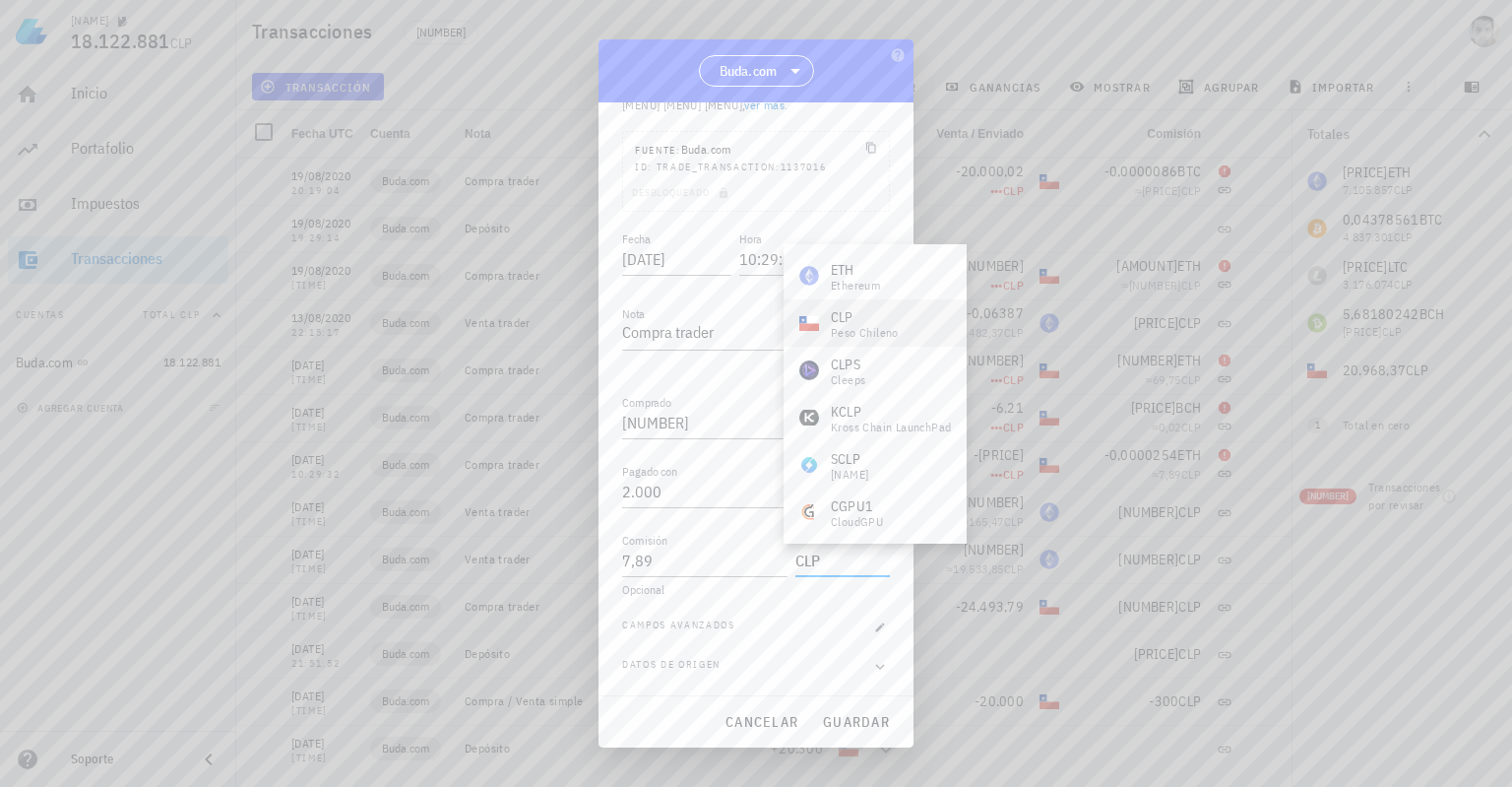 click on "peso chileno" at bounding box center [864, 333] 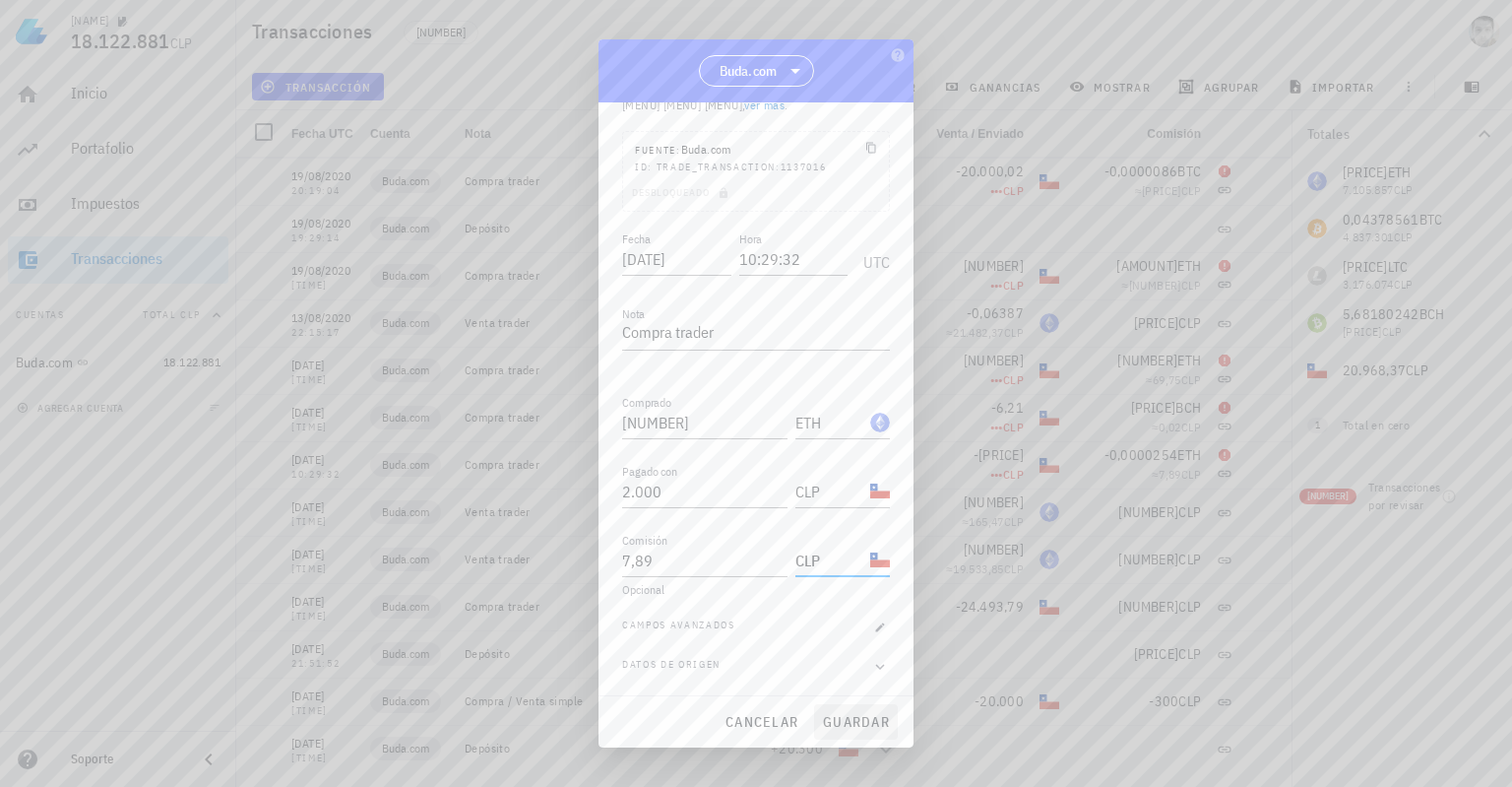 type on "CLP" 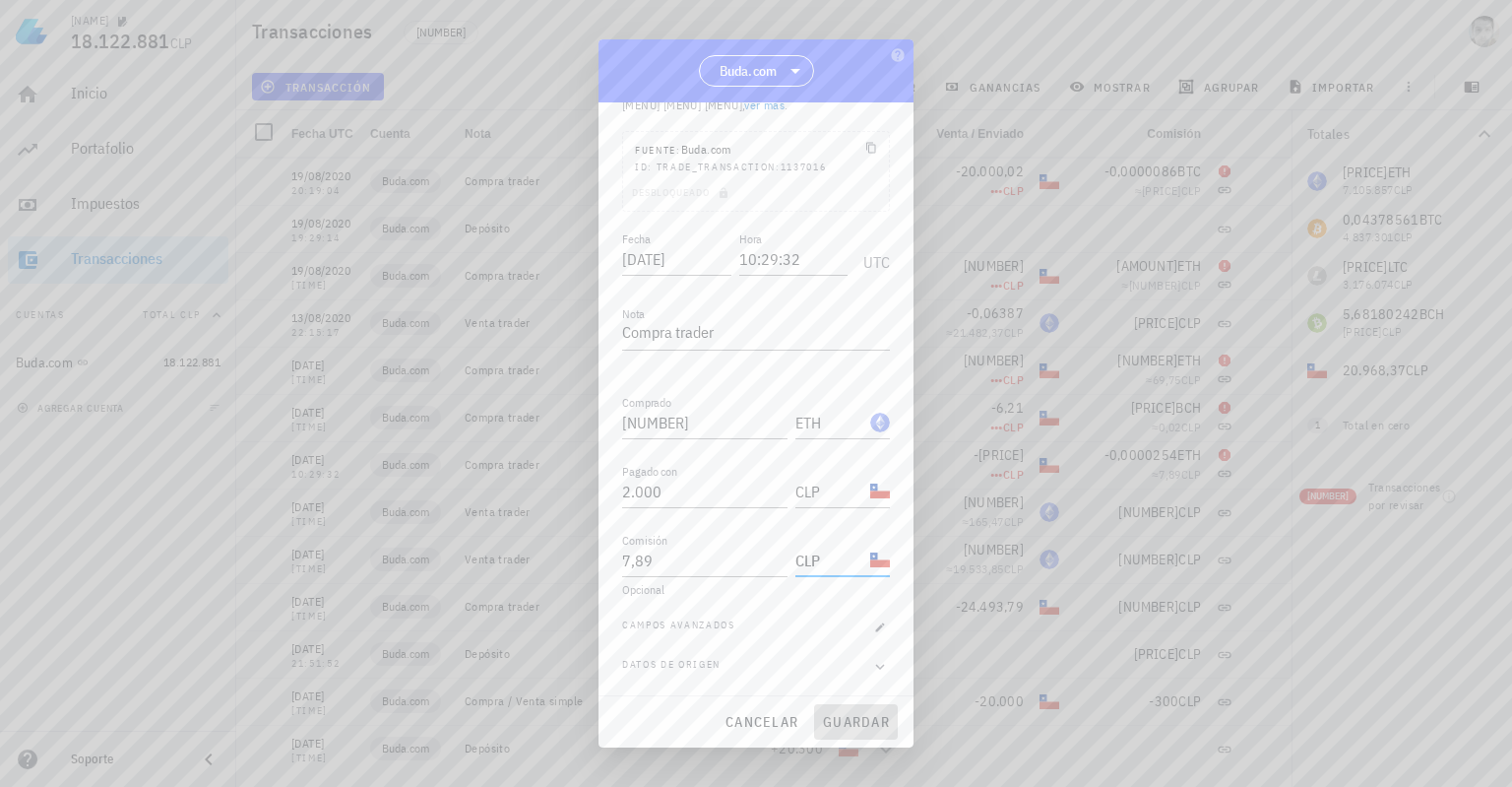 click on "guardar" at bounding box center (855, 722) 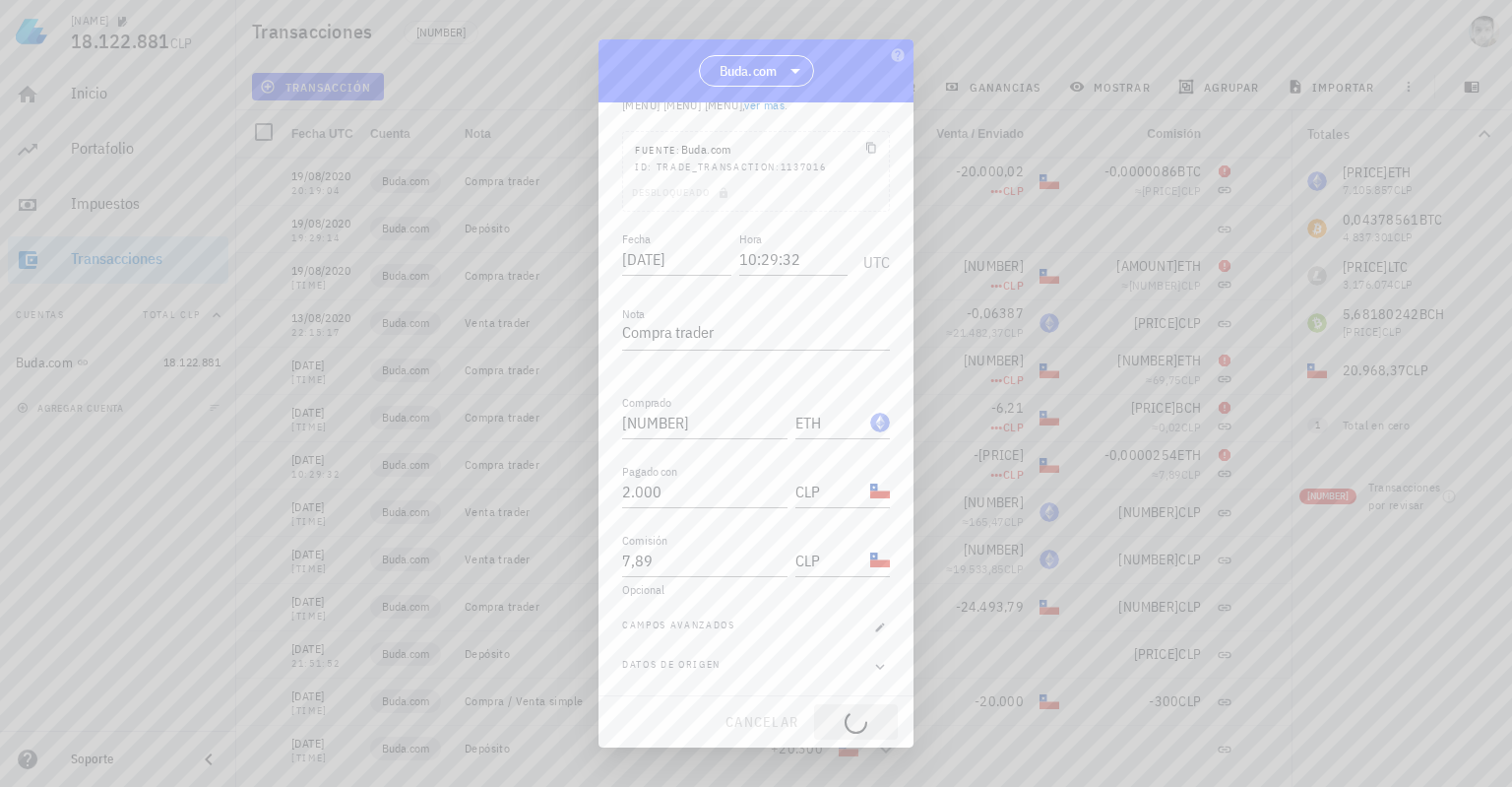 type on "[NUMBER]" 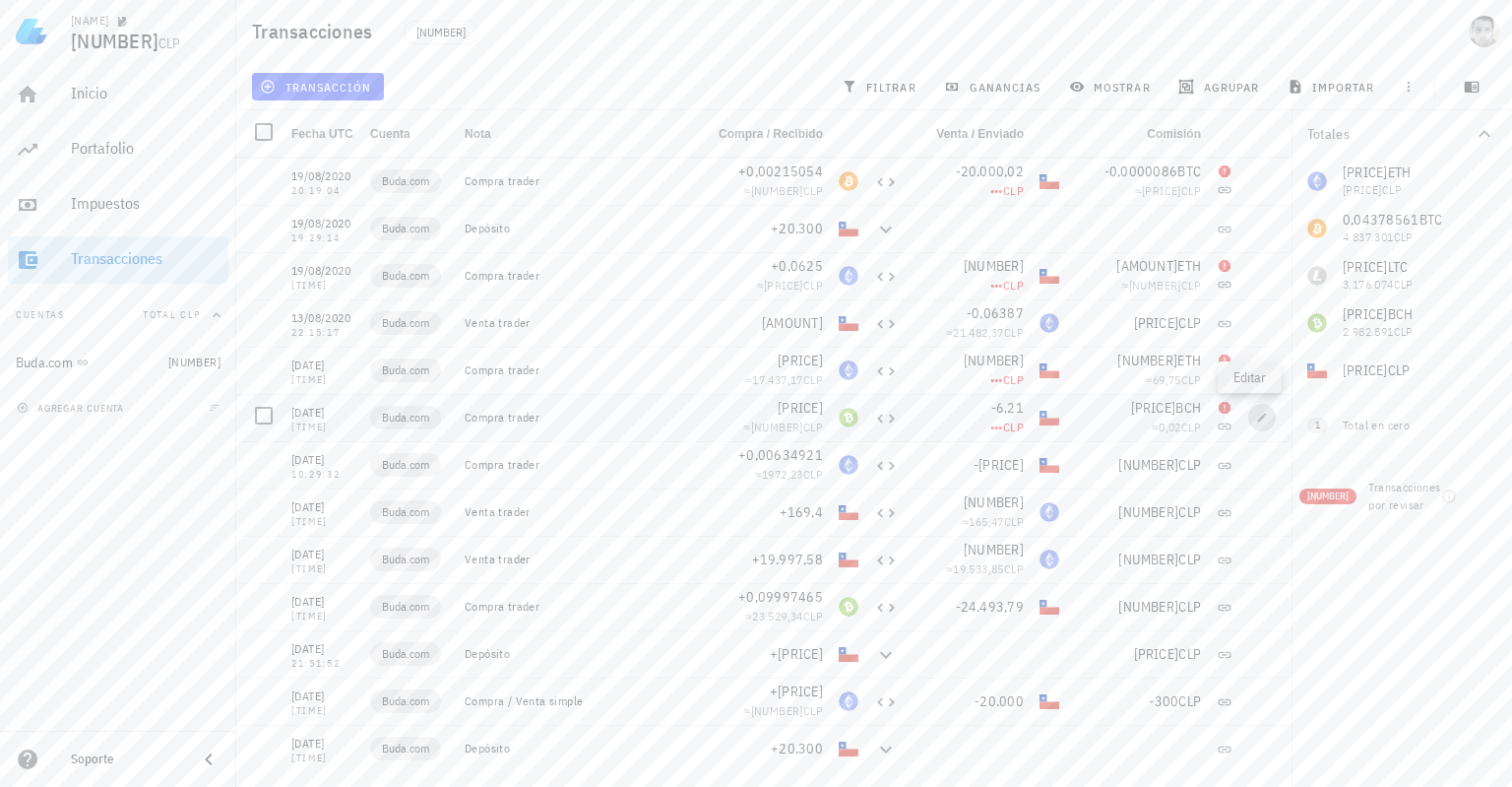 click 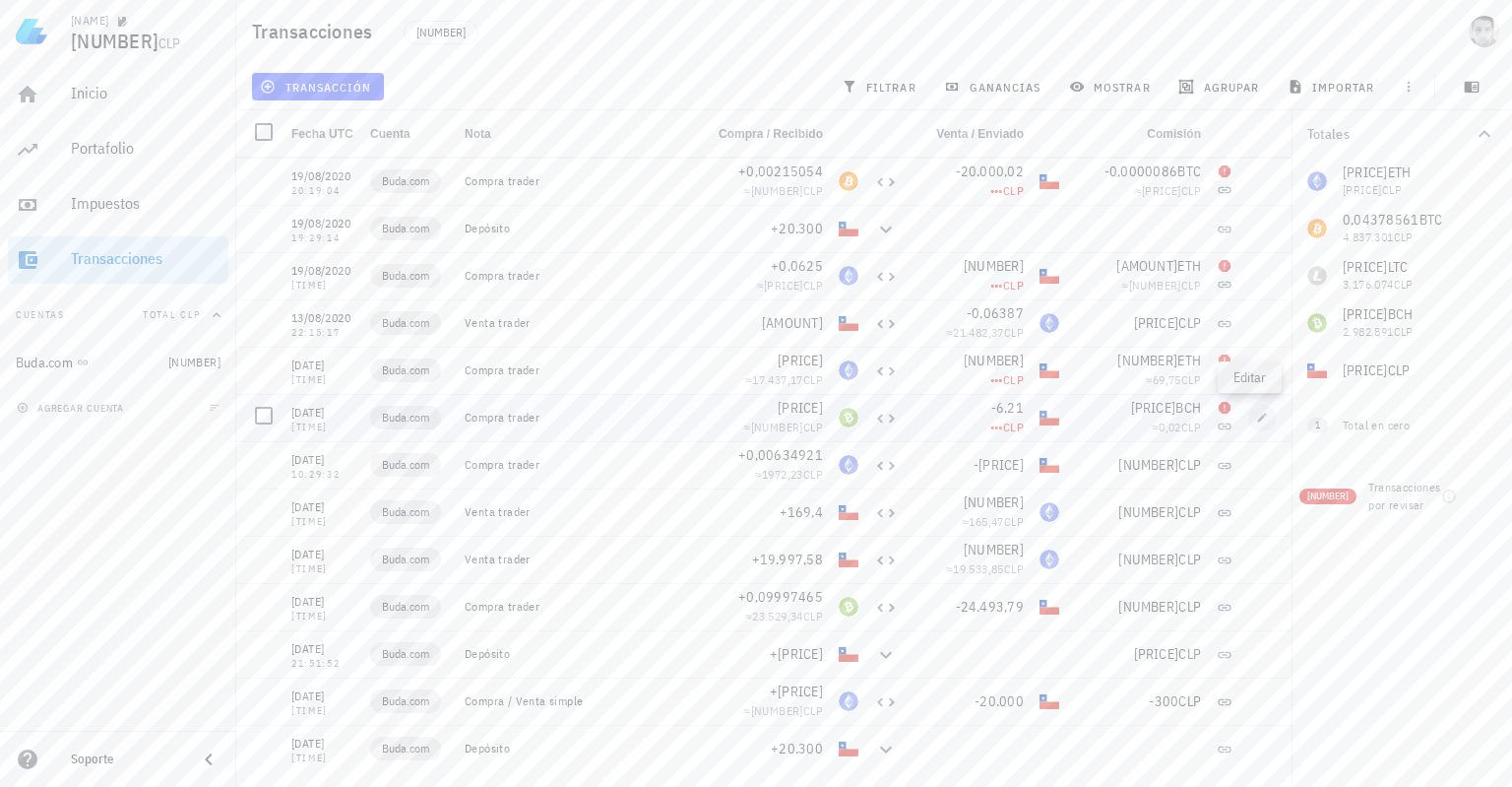 type on "[TIME]" 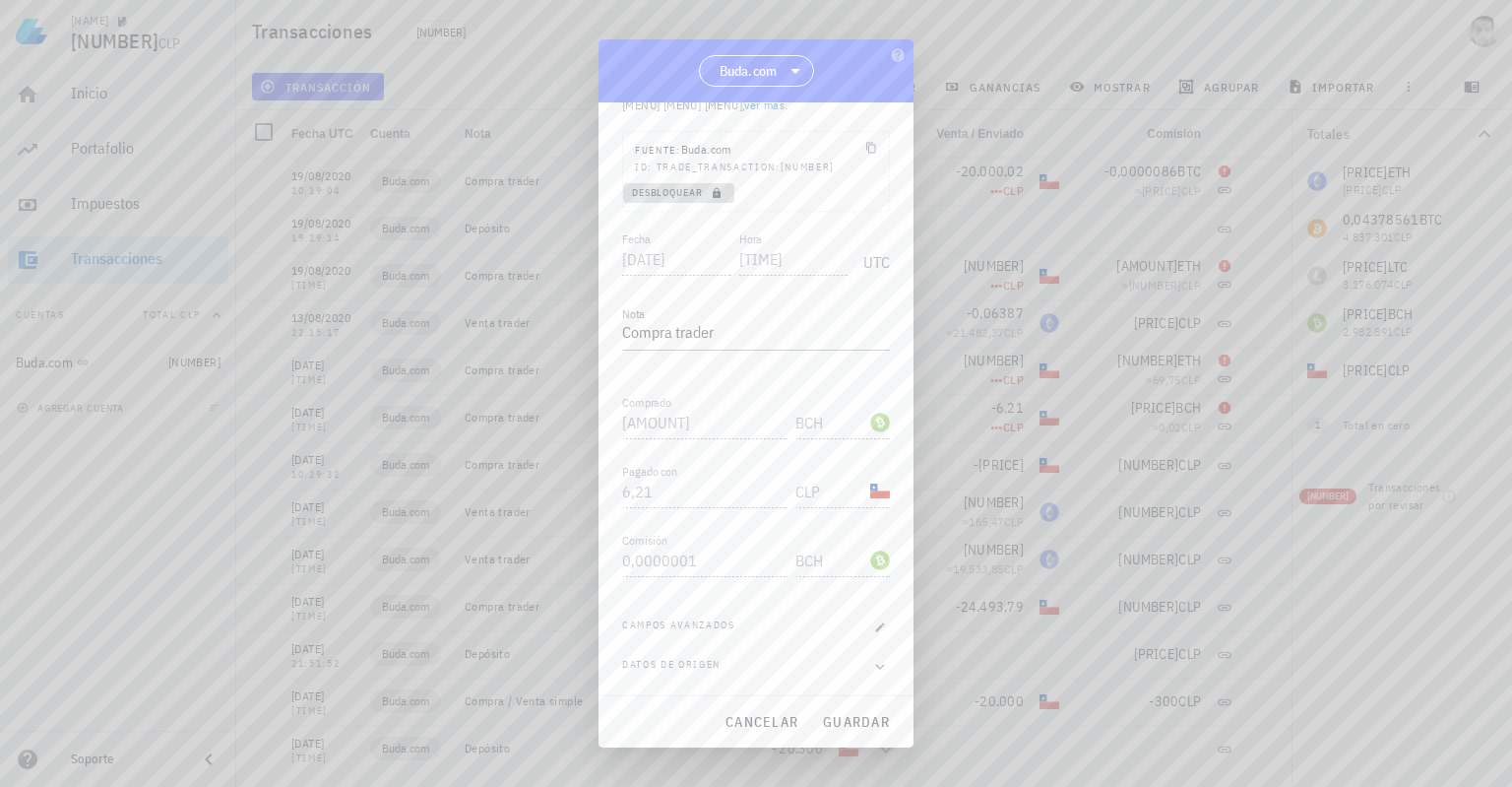 click on "Desbloquear" at bounding box center [678, 192] 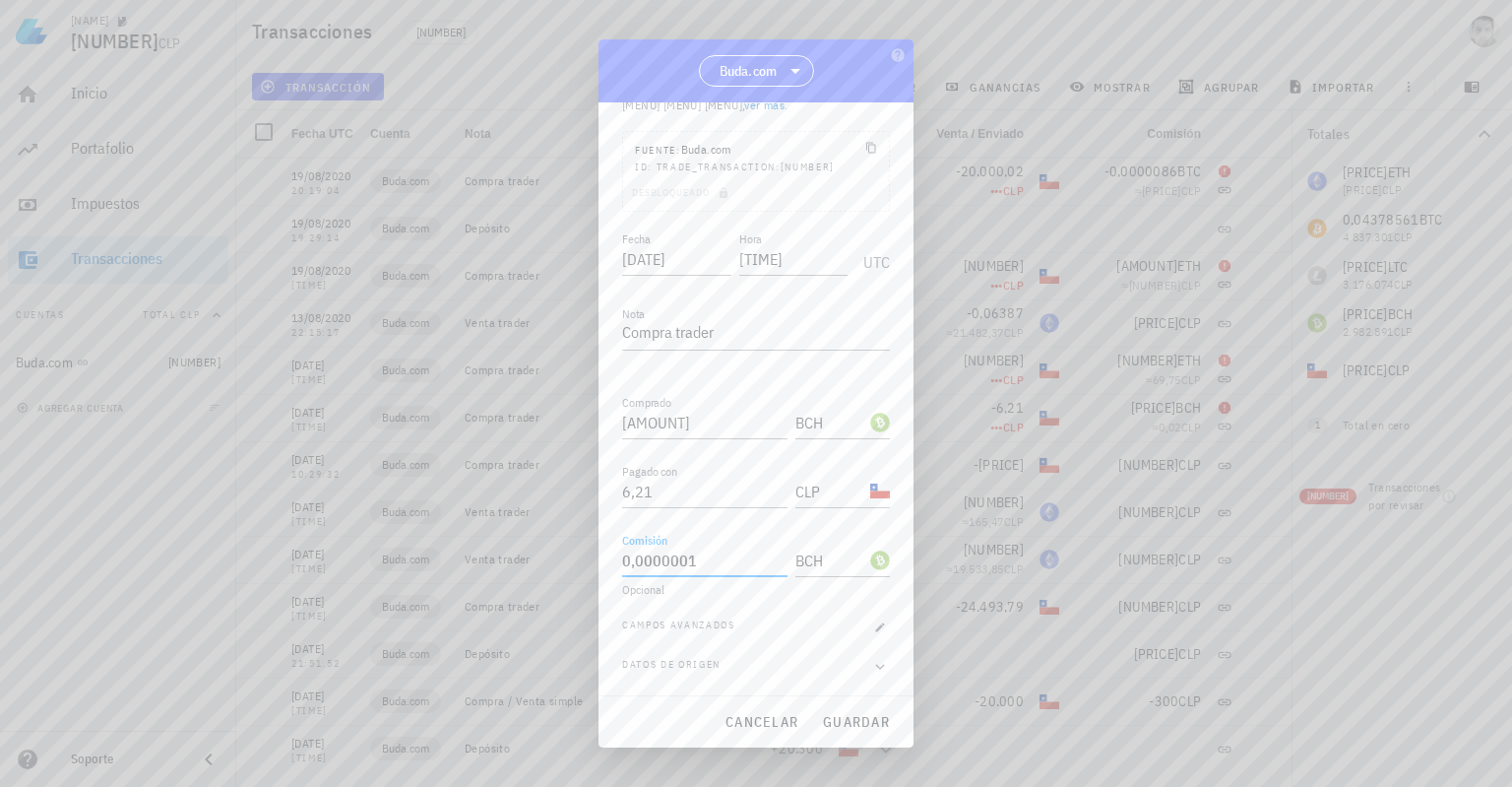 drag, startPoint x: 717, startPoint y: 566, endPoint x: 398, endPoint y: 553, distance: 319.26478 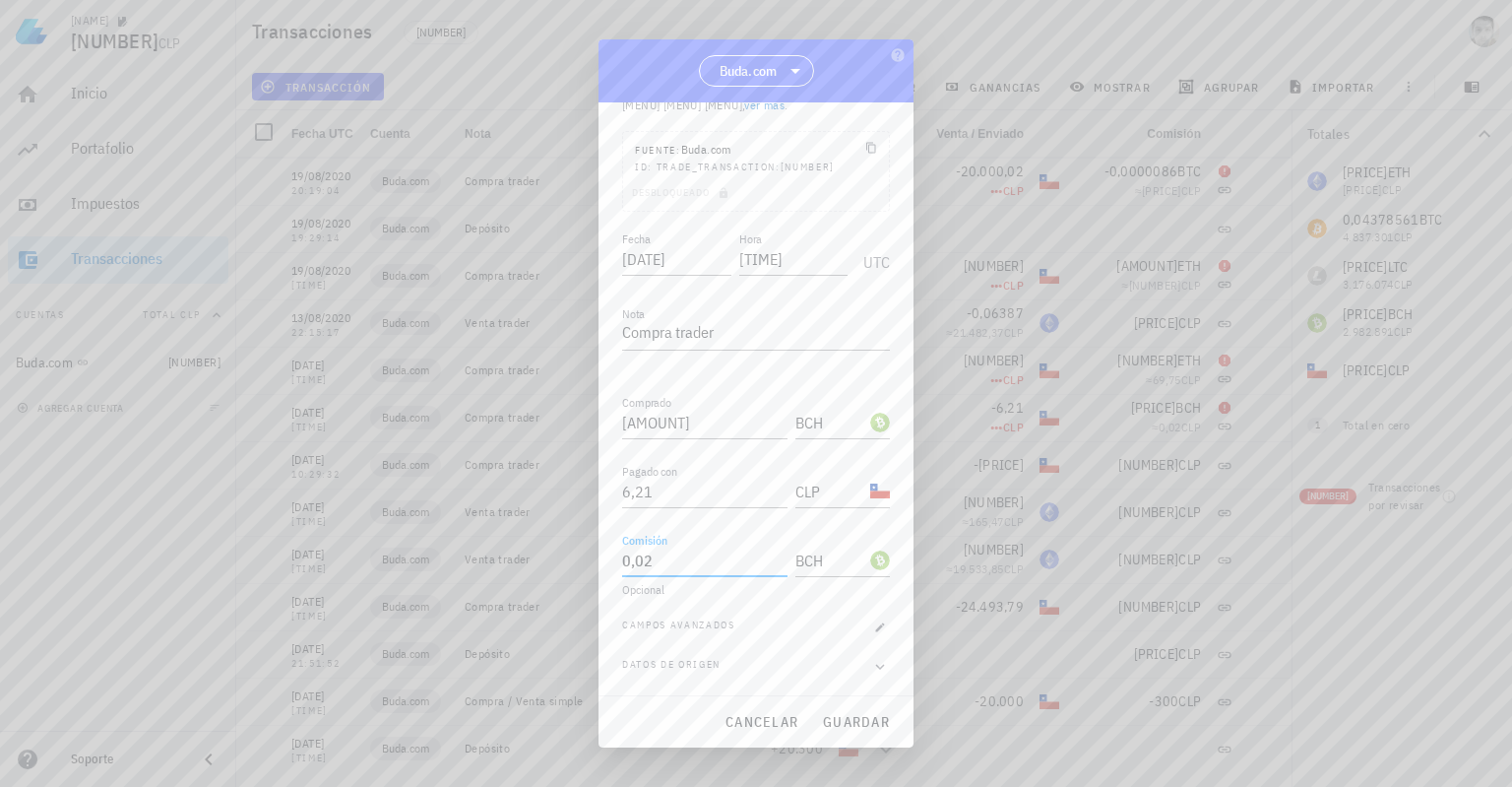 type on "0,02" 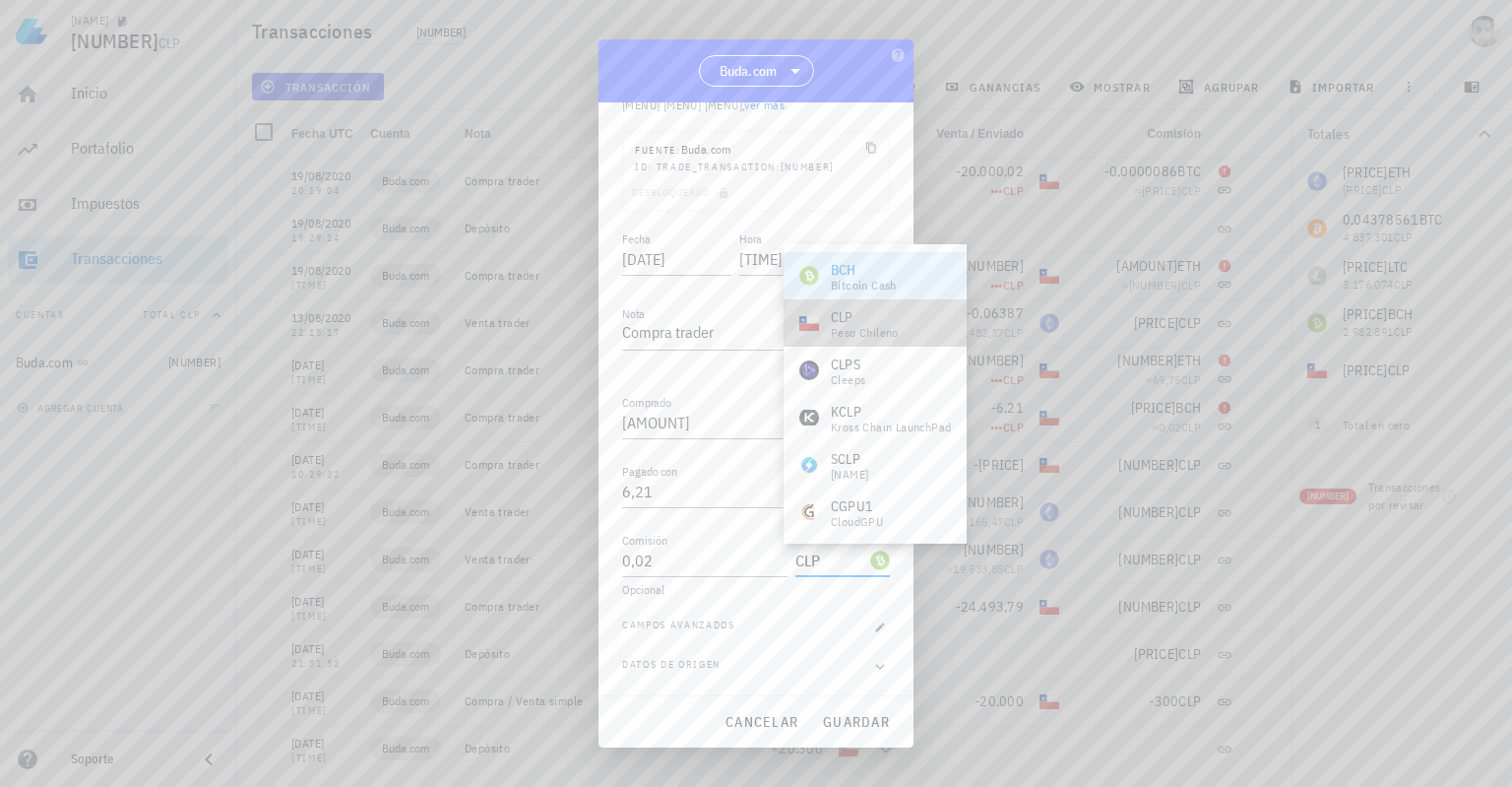 click on "CLP" at bounding box center (864, 317) 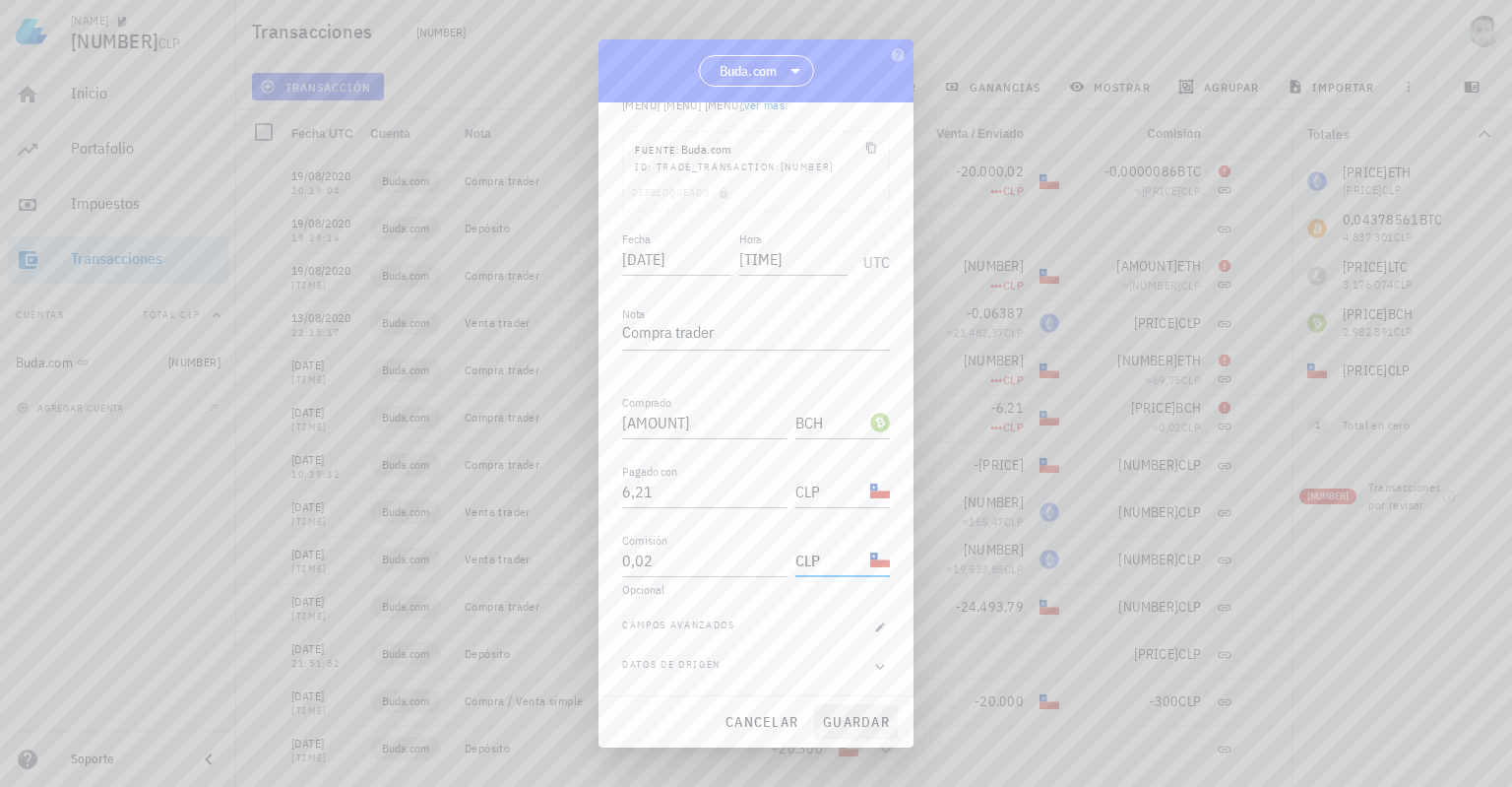 type on "CLP" 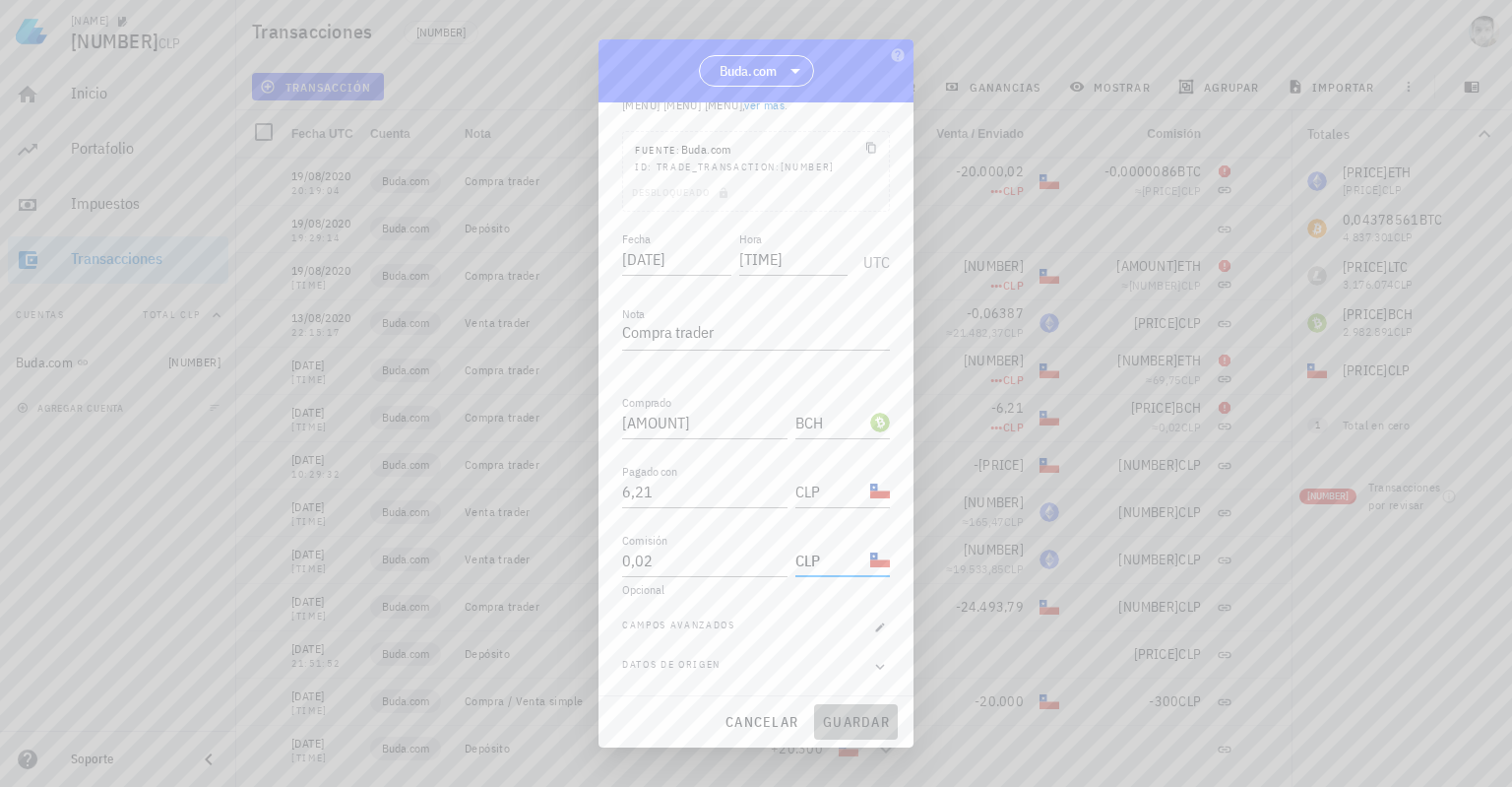 click on "guardar" at bounding box center (855, 722) 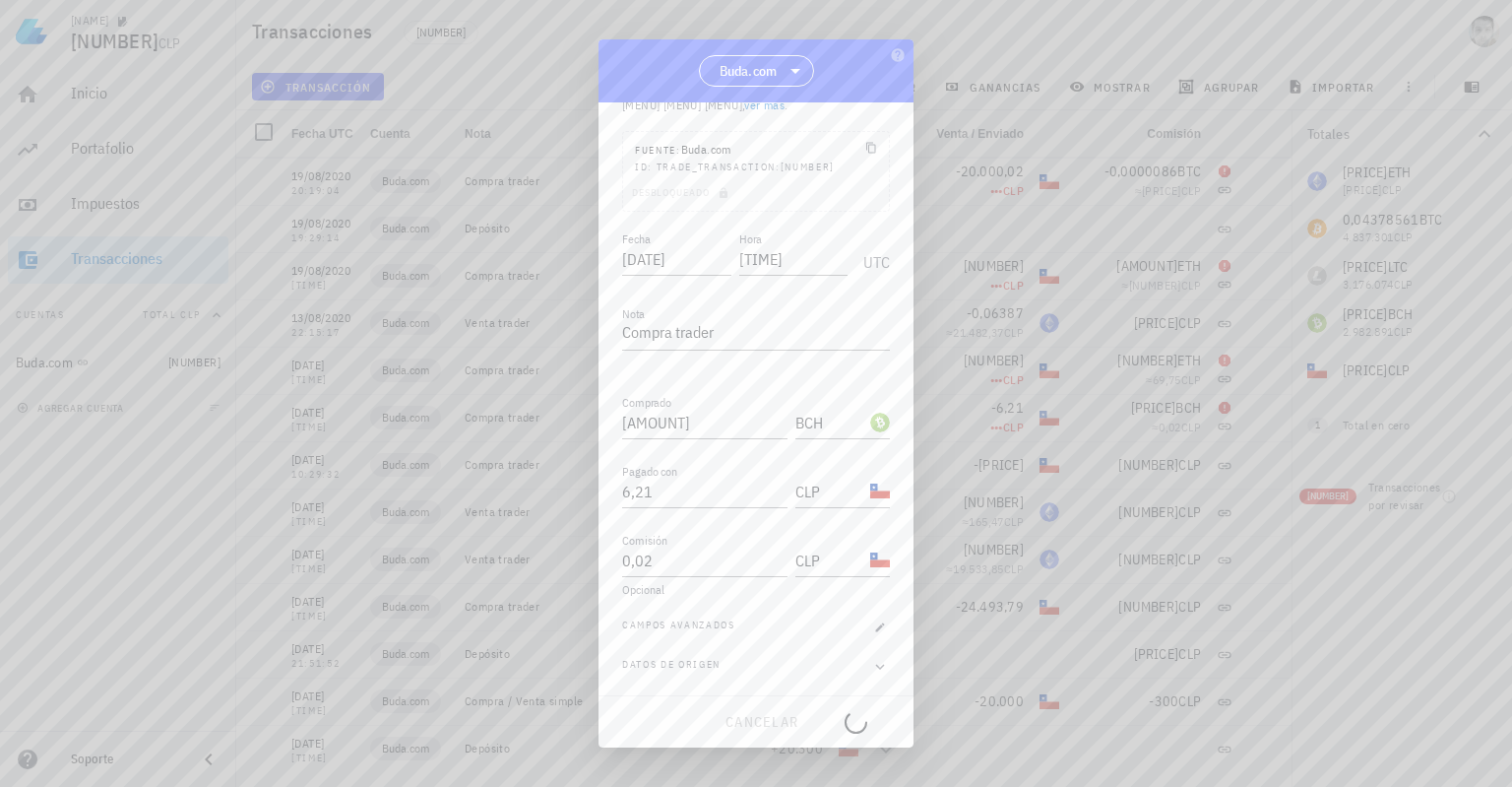 type on "0,0000001" 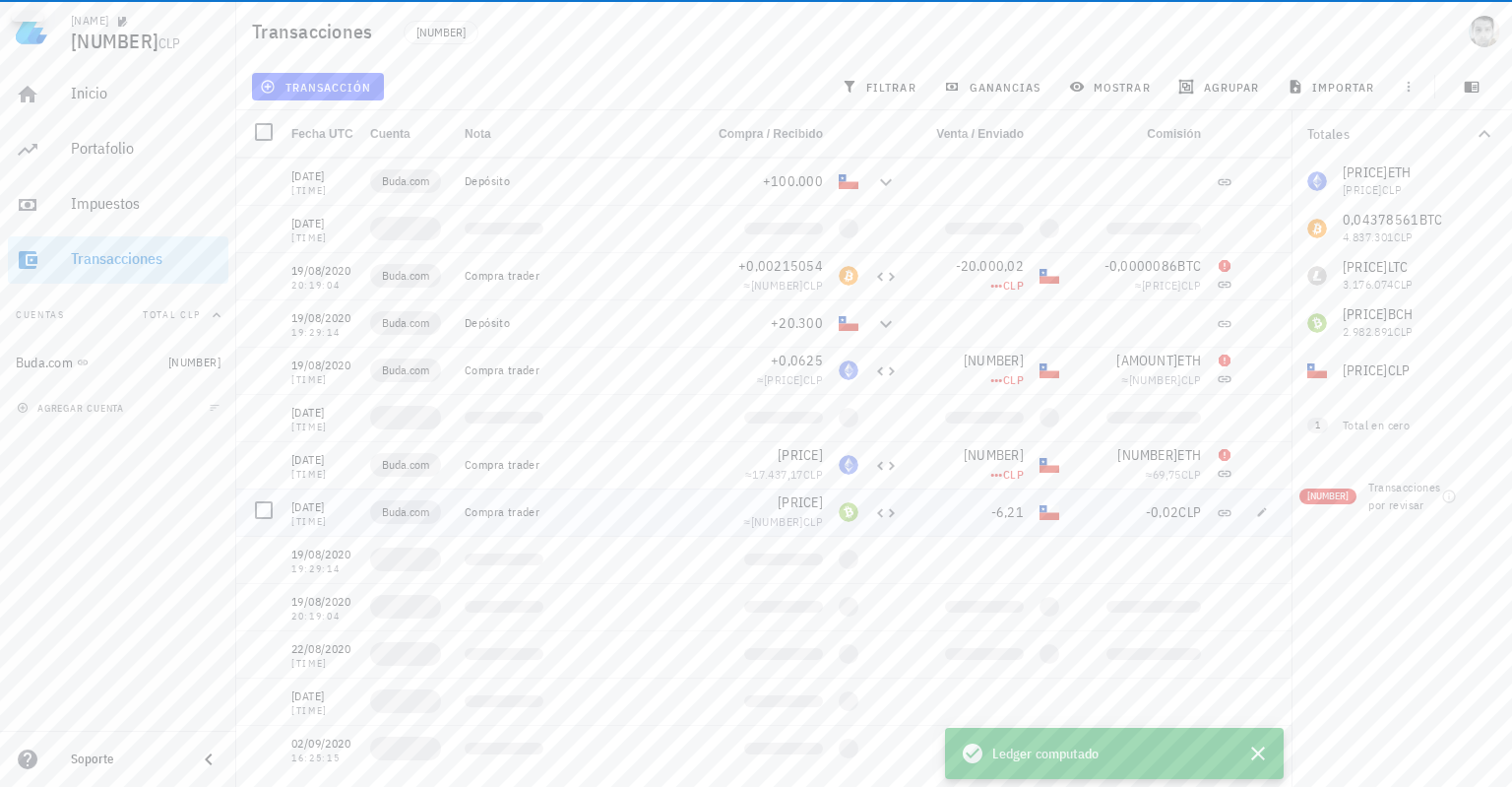 scroll, scrollTop: 17773, scrollLeft: 0, axis: vertical 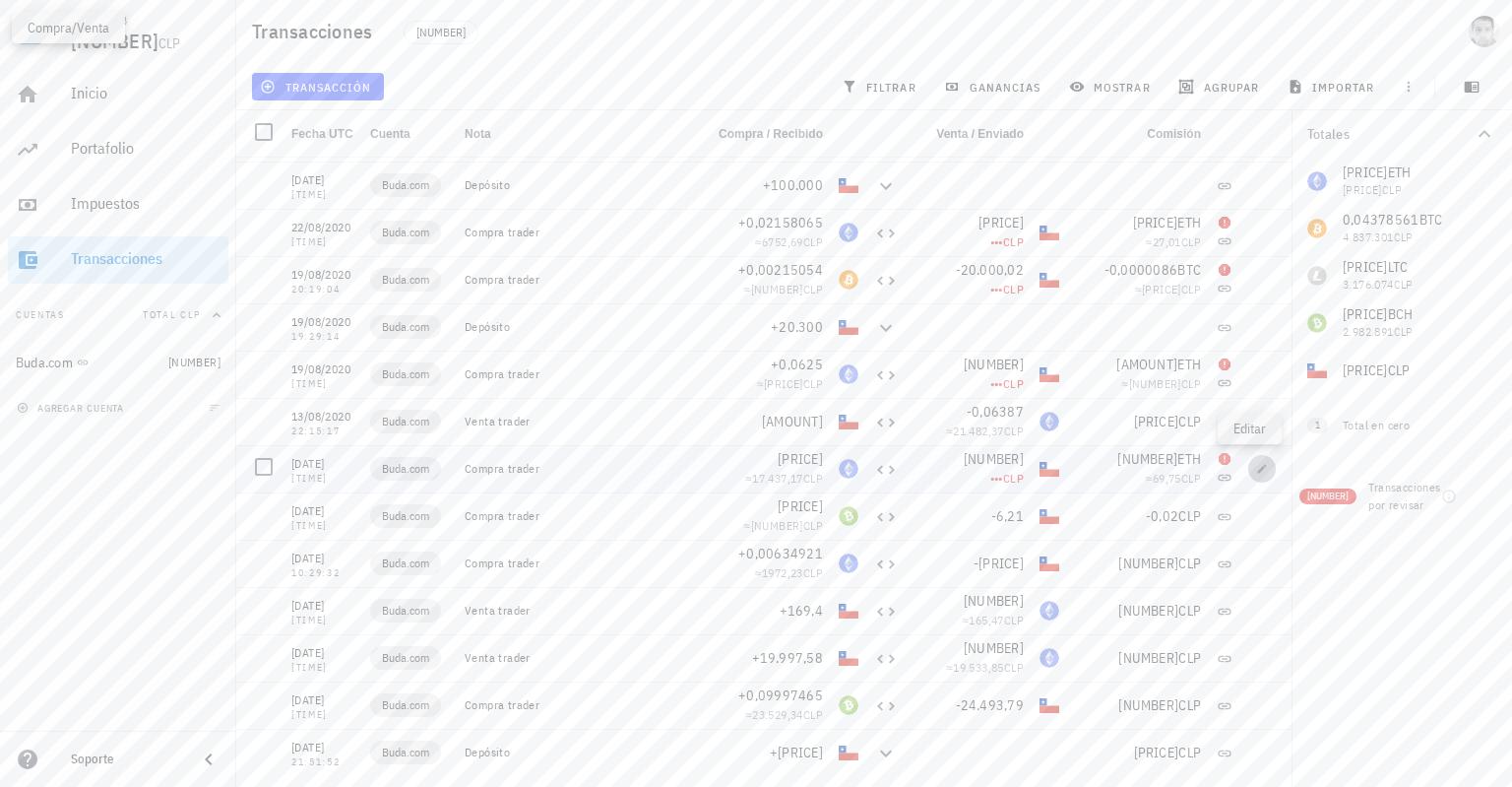 click 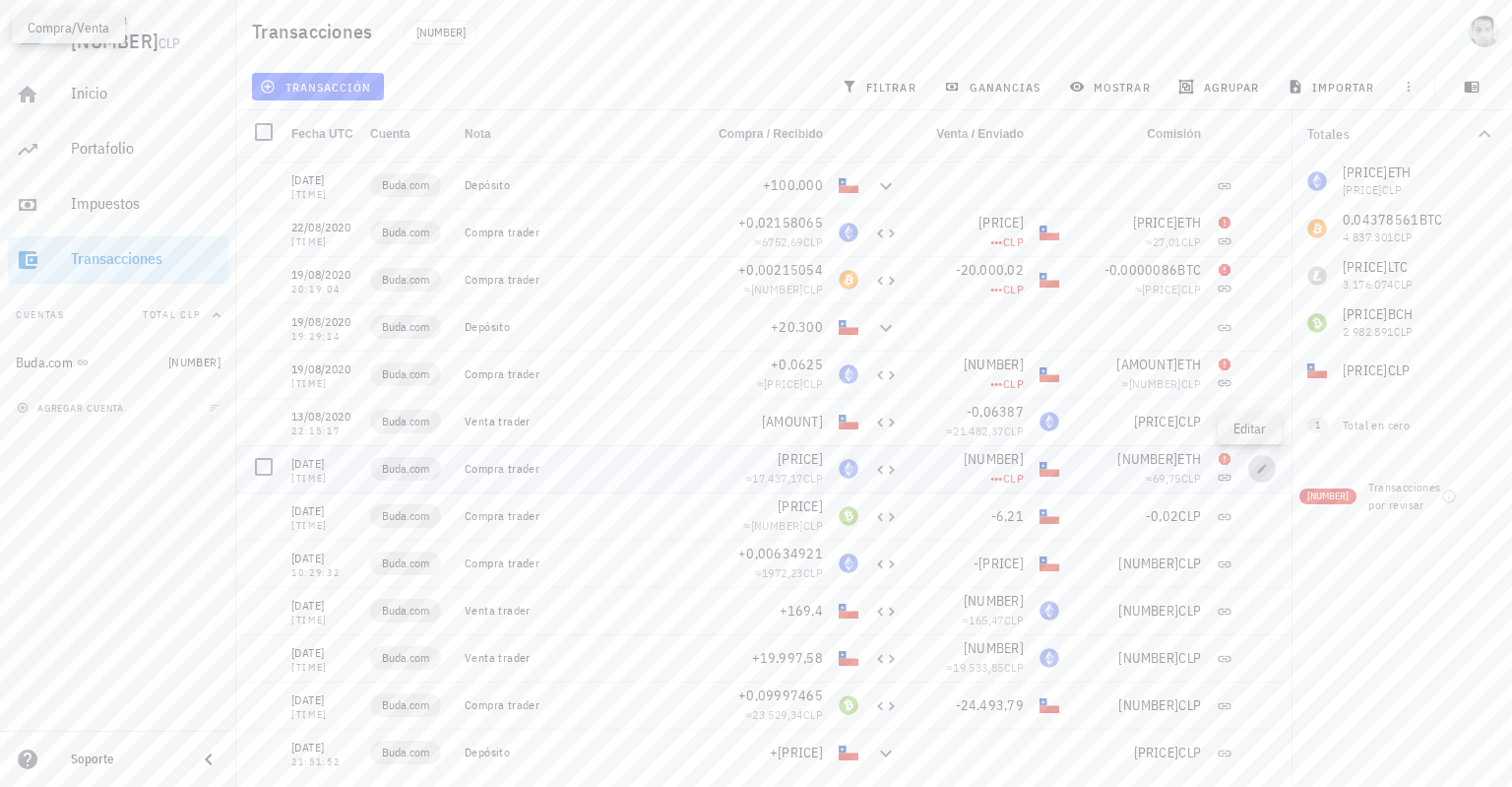 type on "[DATE]" 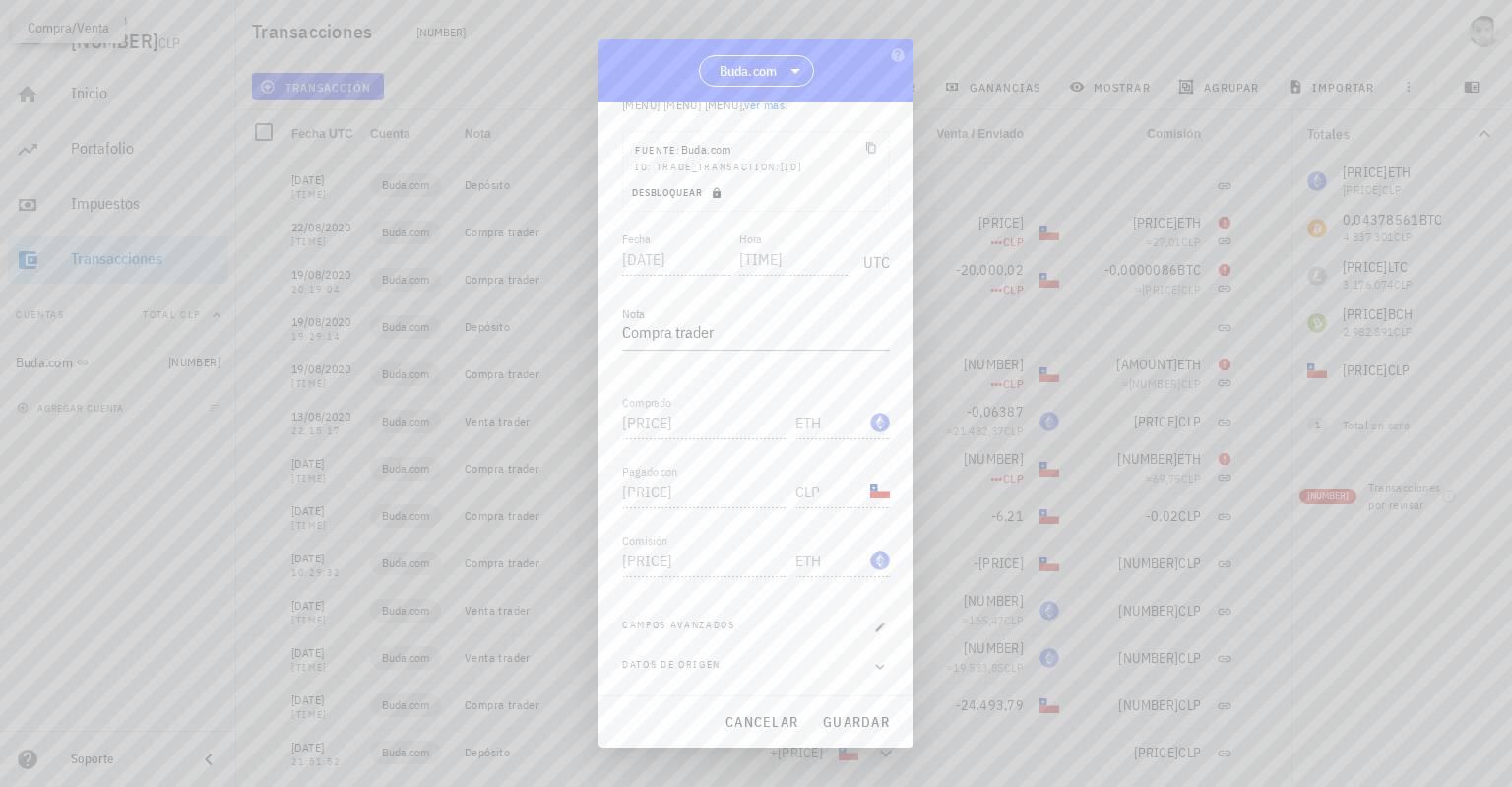 click 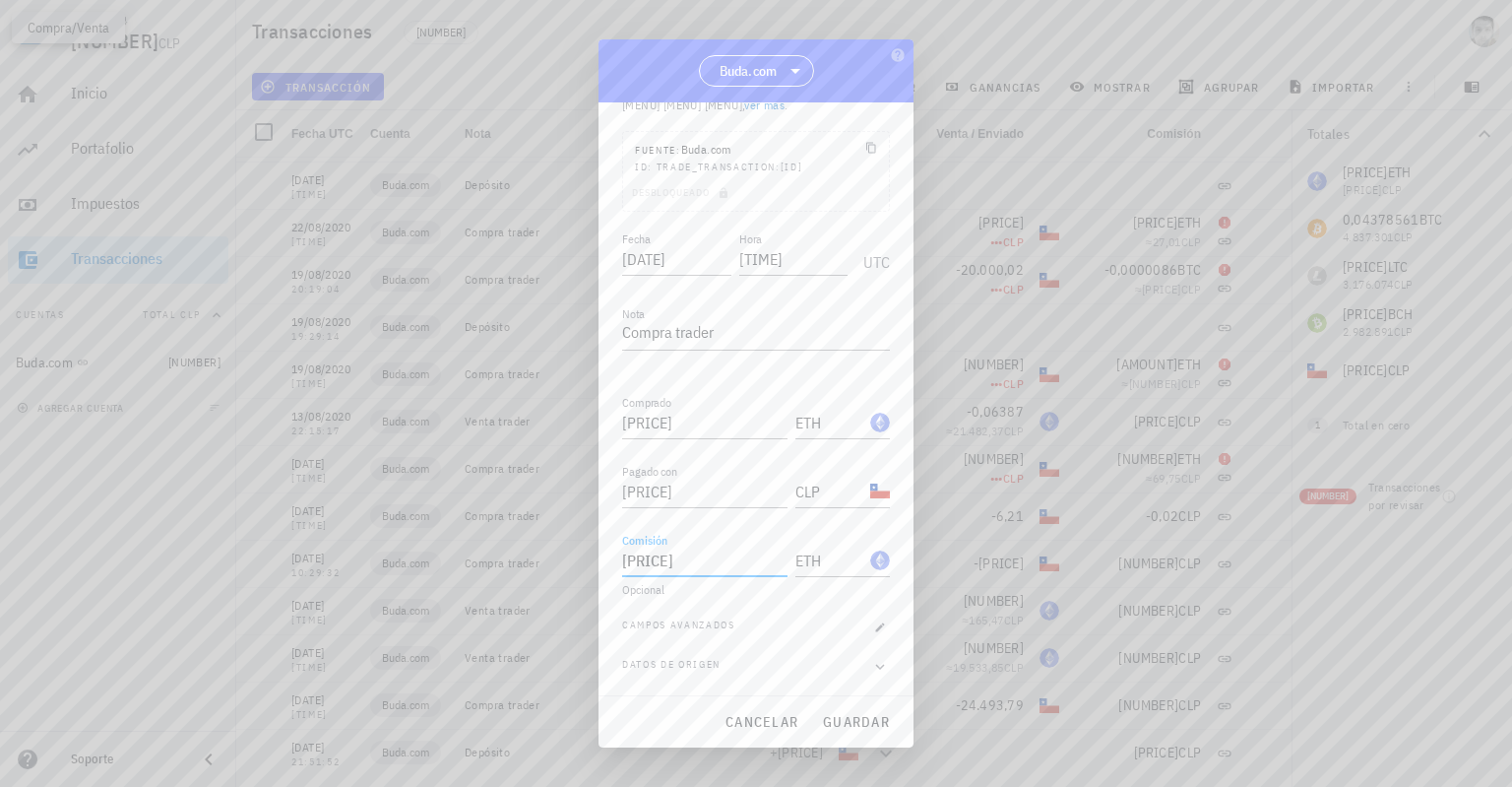 drag, startPoint x: 711, startPoint y: 560, endPoint x: 489, endPoint y: 549, distance: 222.27236 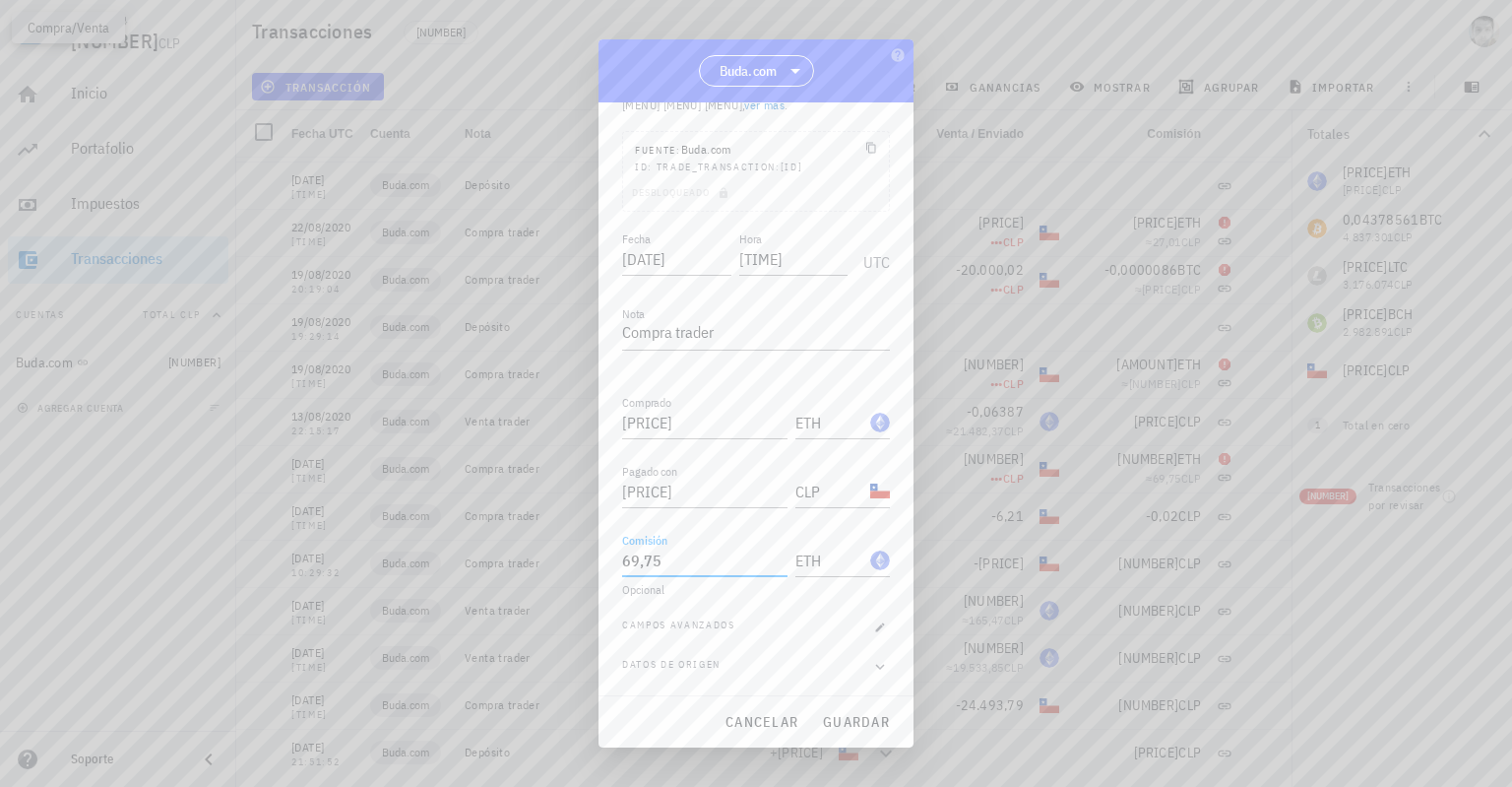 type on "69,75" 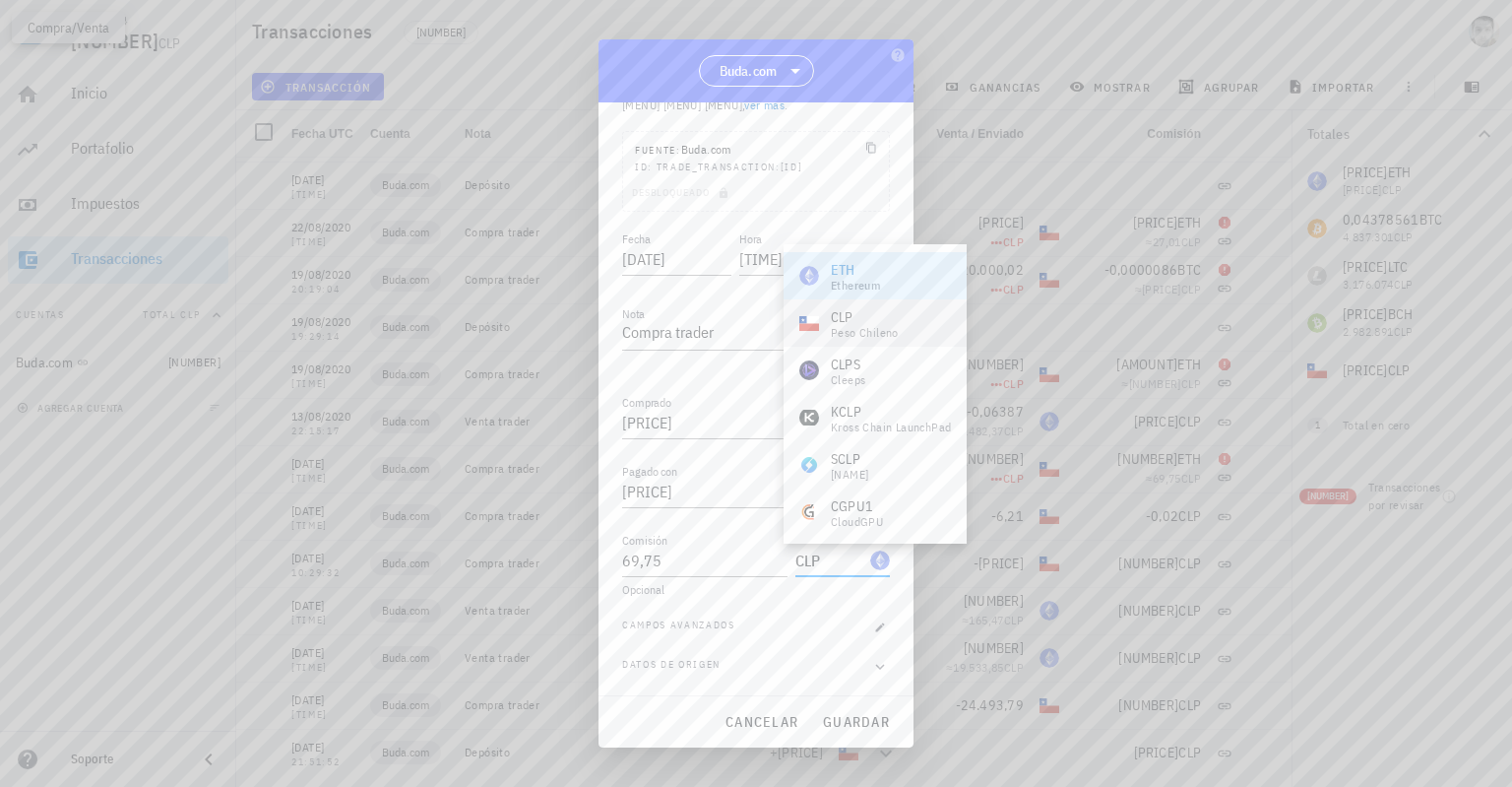 click on "peso chileno" at bounding box center [864, 333] 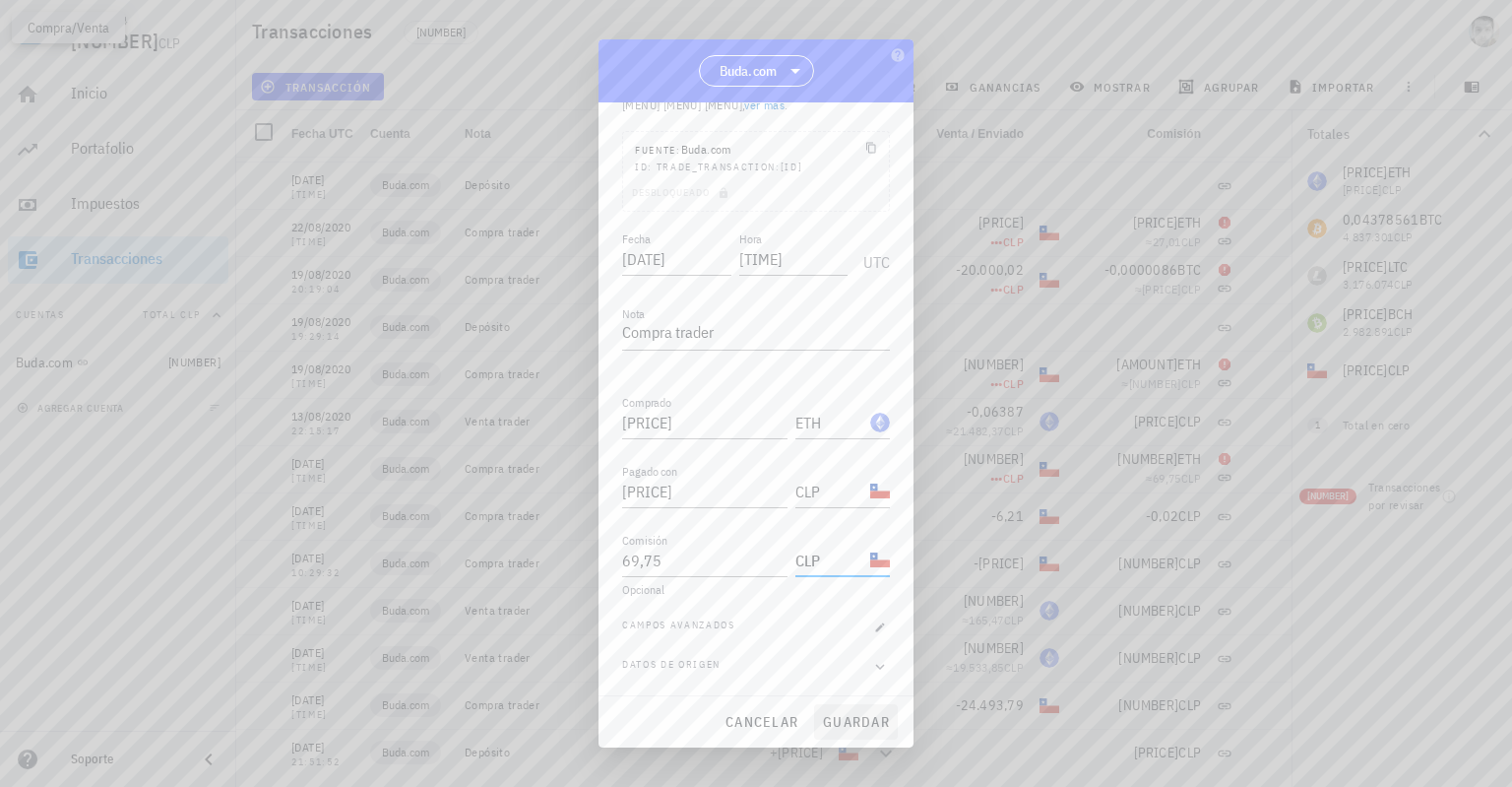 type on "CLP" 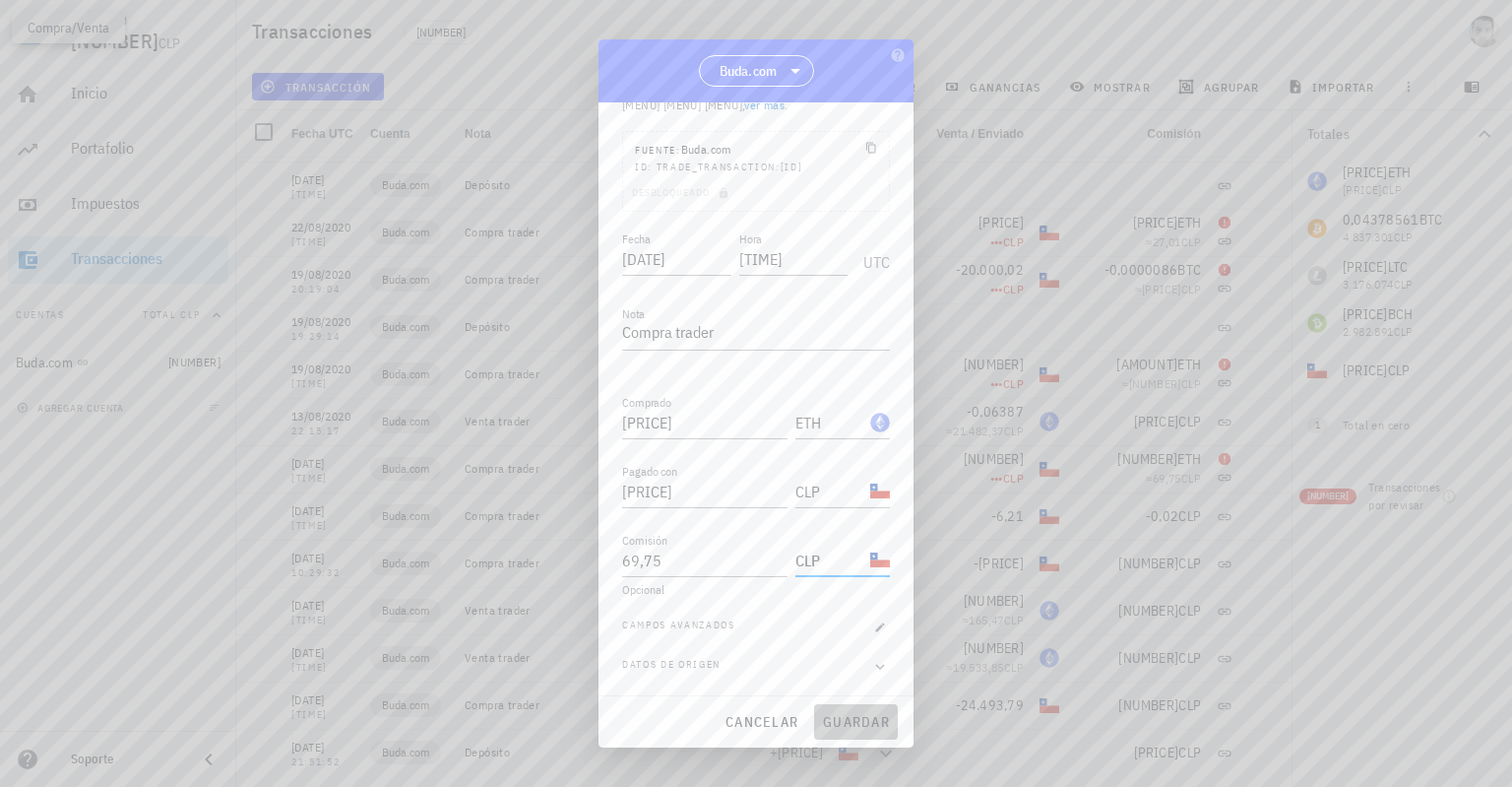 click on "guardar" at bounding box center (855, 722) 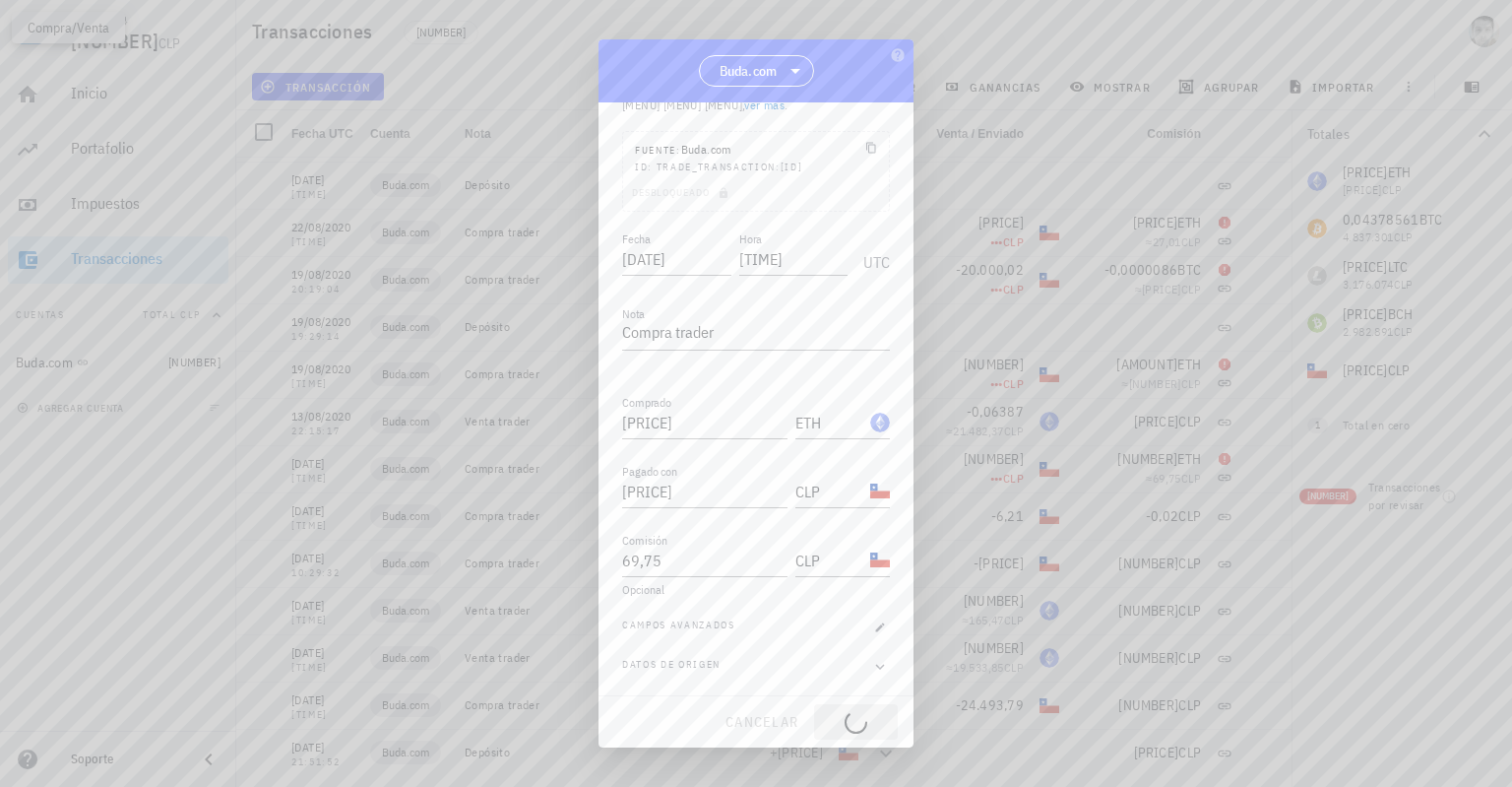 type on "[PRICE]" 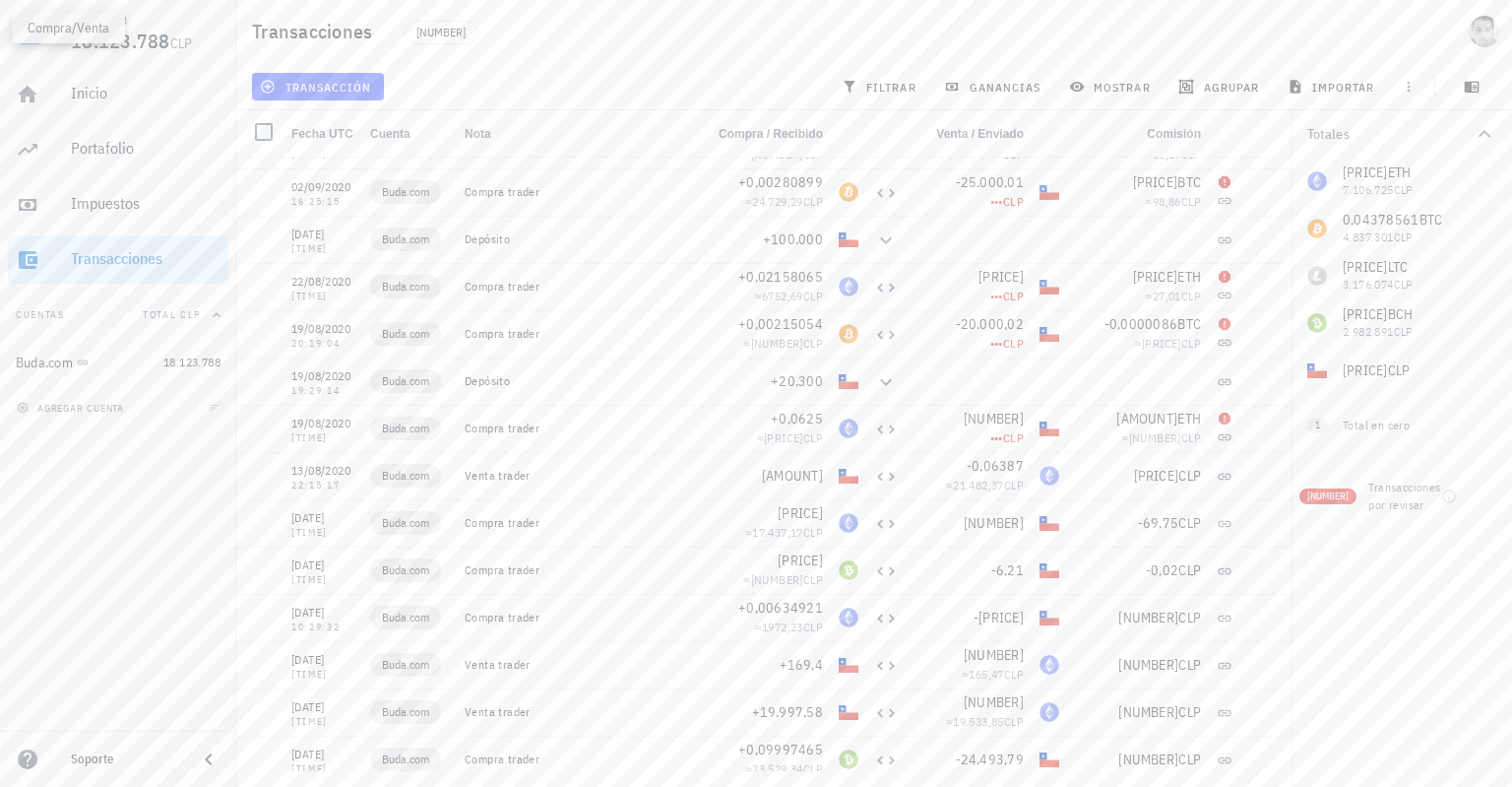 scroll, scrollTop: 17675, scrollLeft: 0, axis: vertical 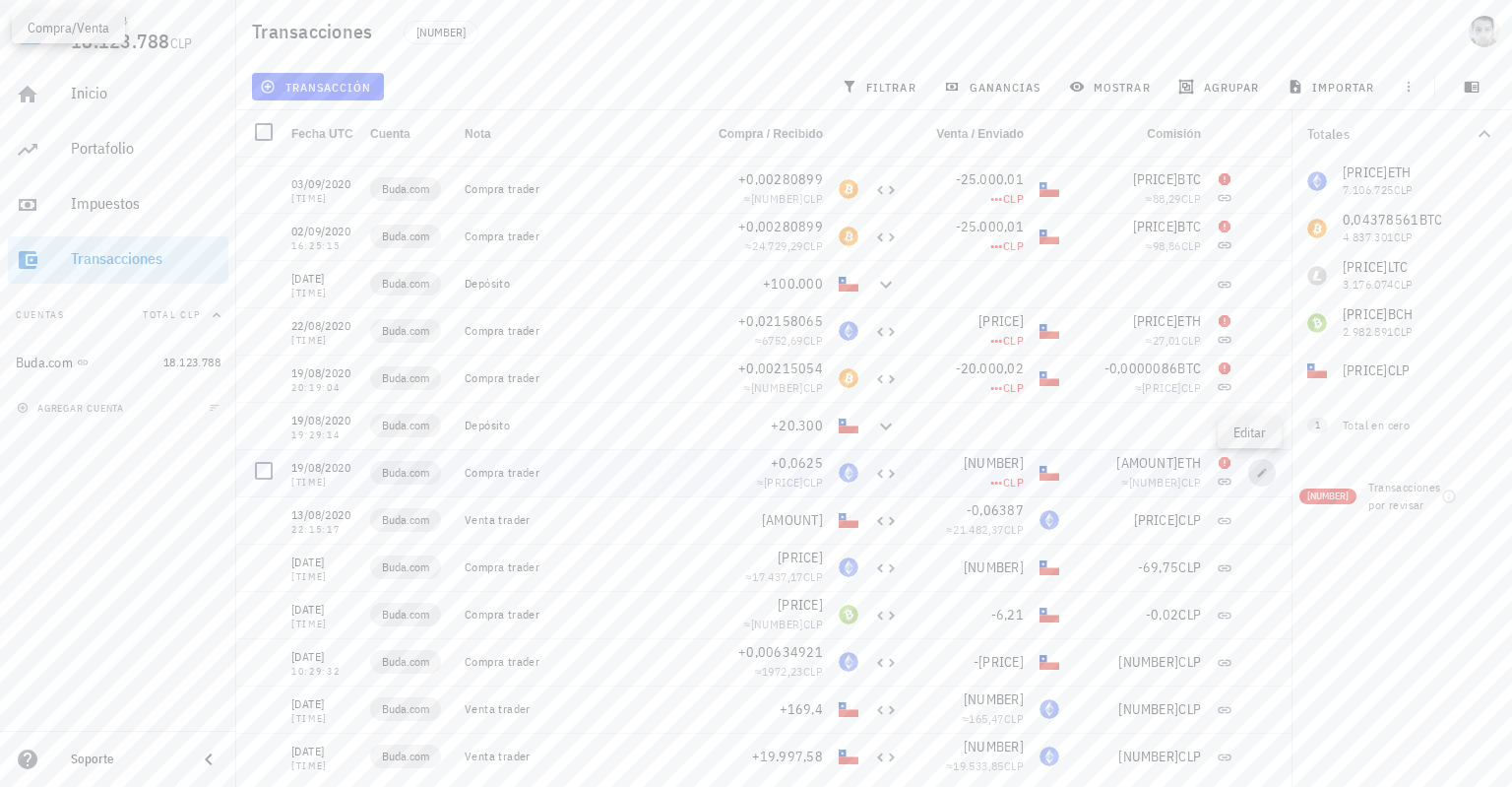 click 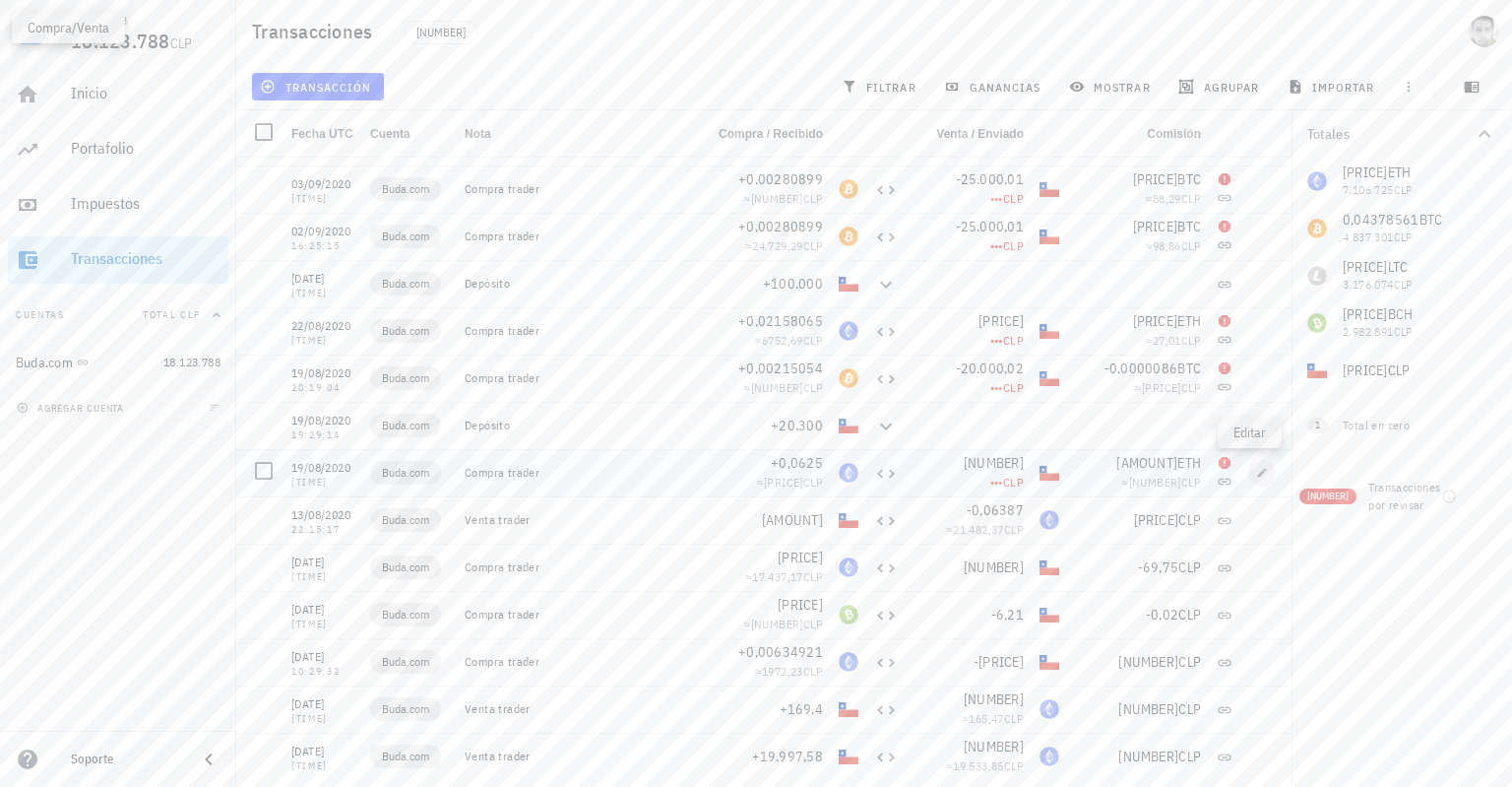 type on "2020-08-19" 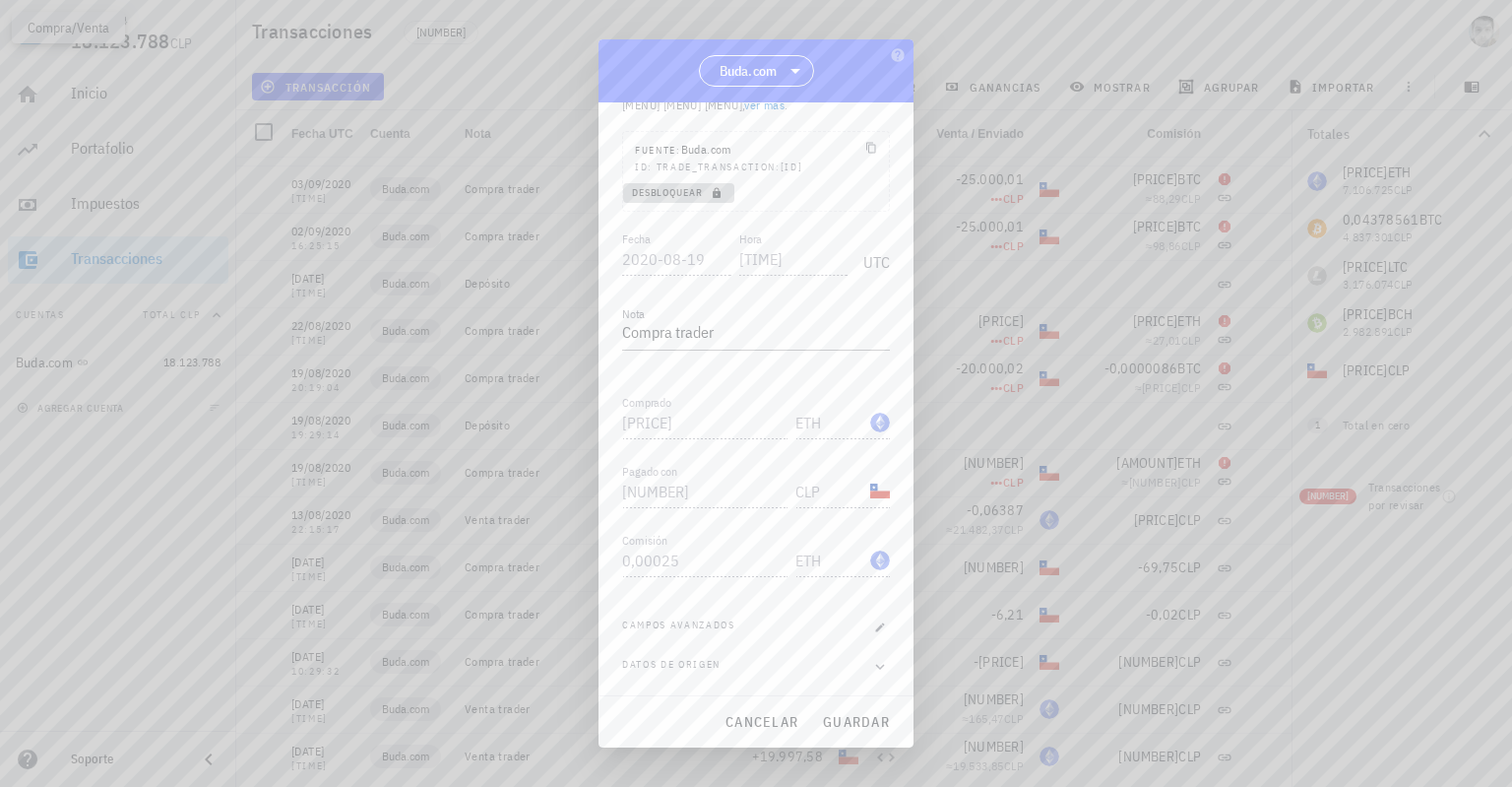 click 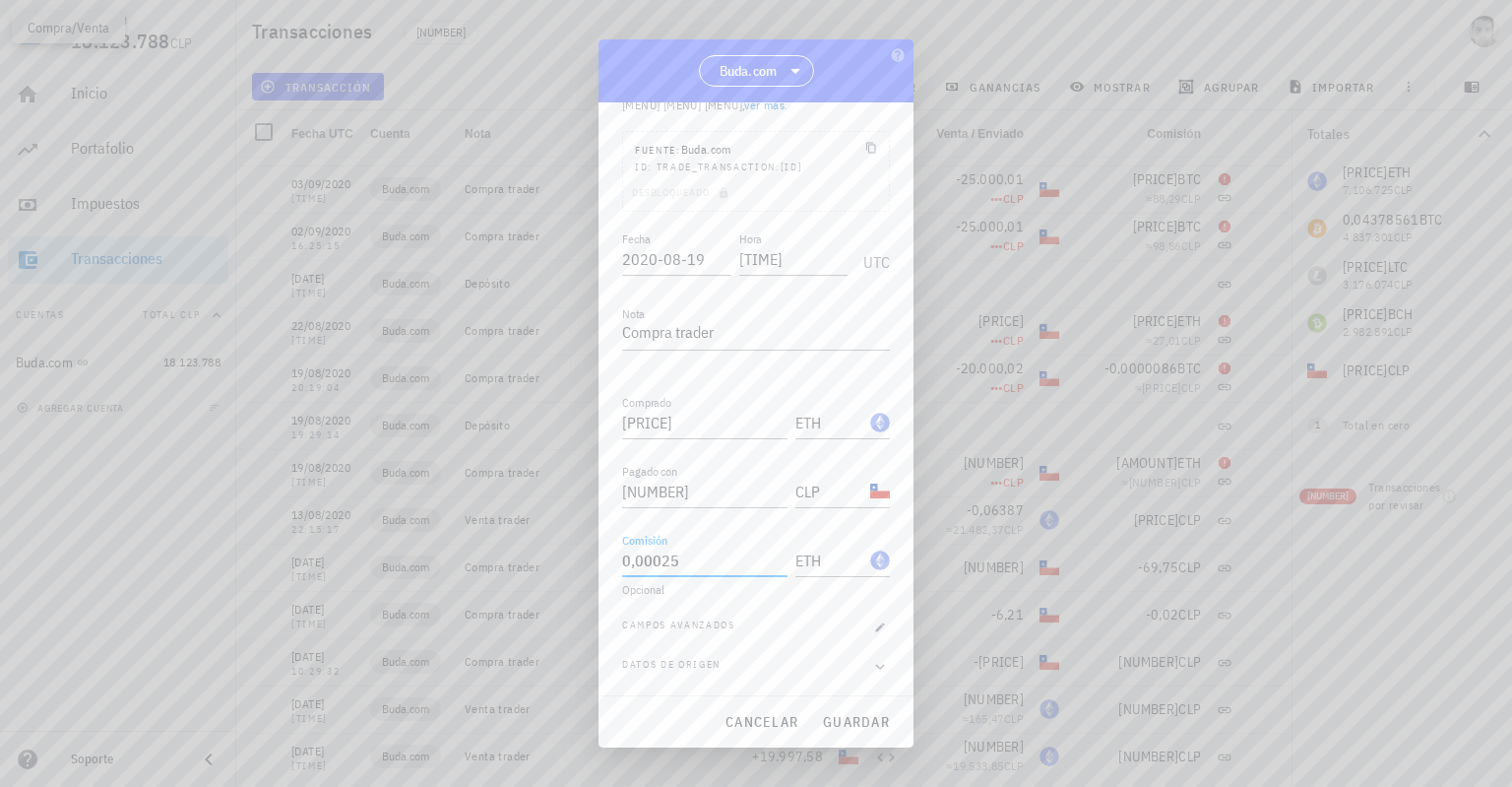 drag, startPoint x: 703, startPoint y: 555, endPoint x: 336, endPoint y: 543, distance: 367.196 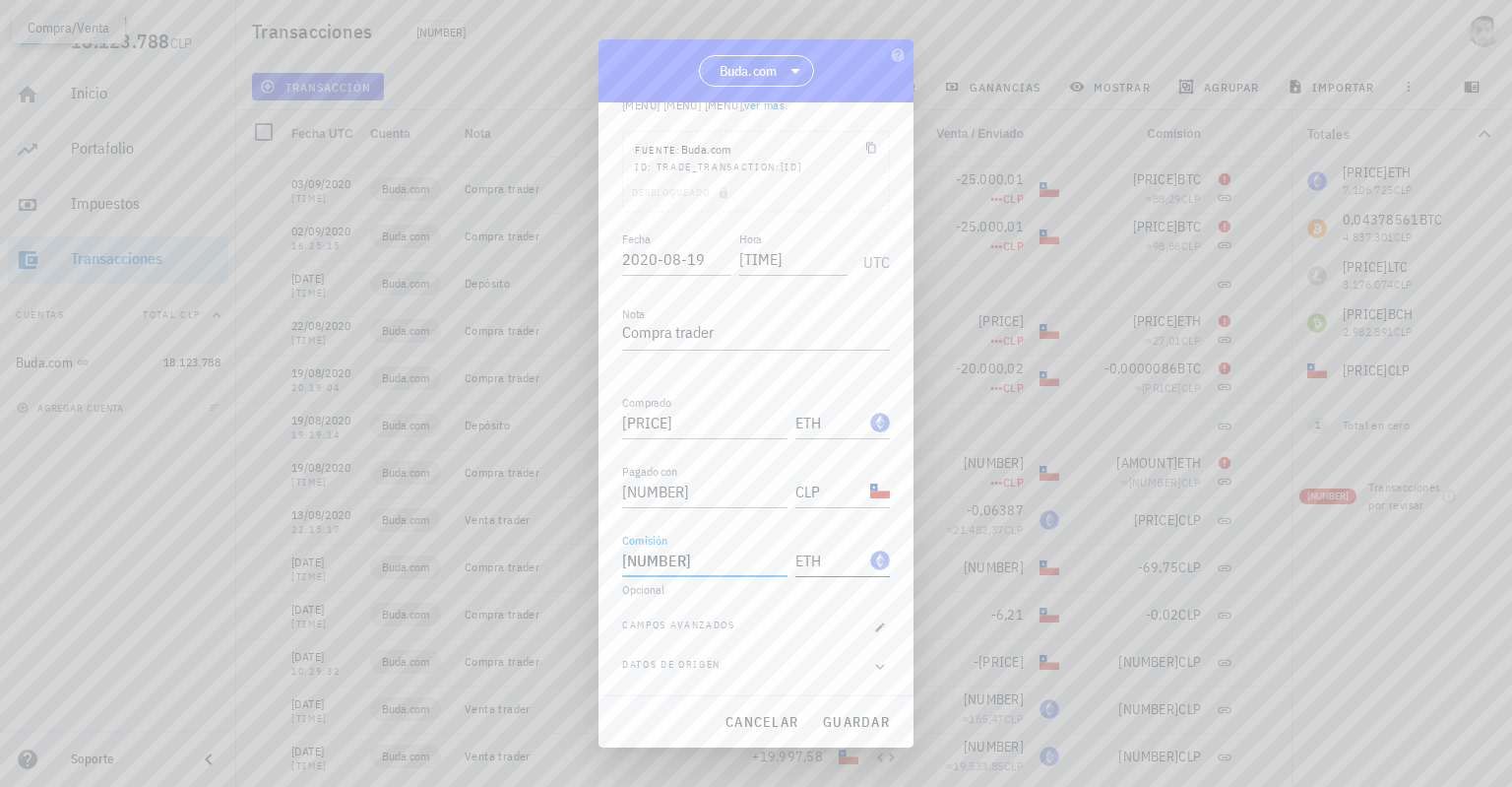 type on "[NUMBER]" 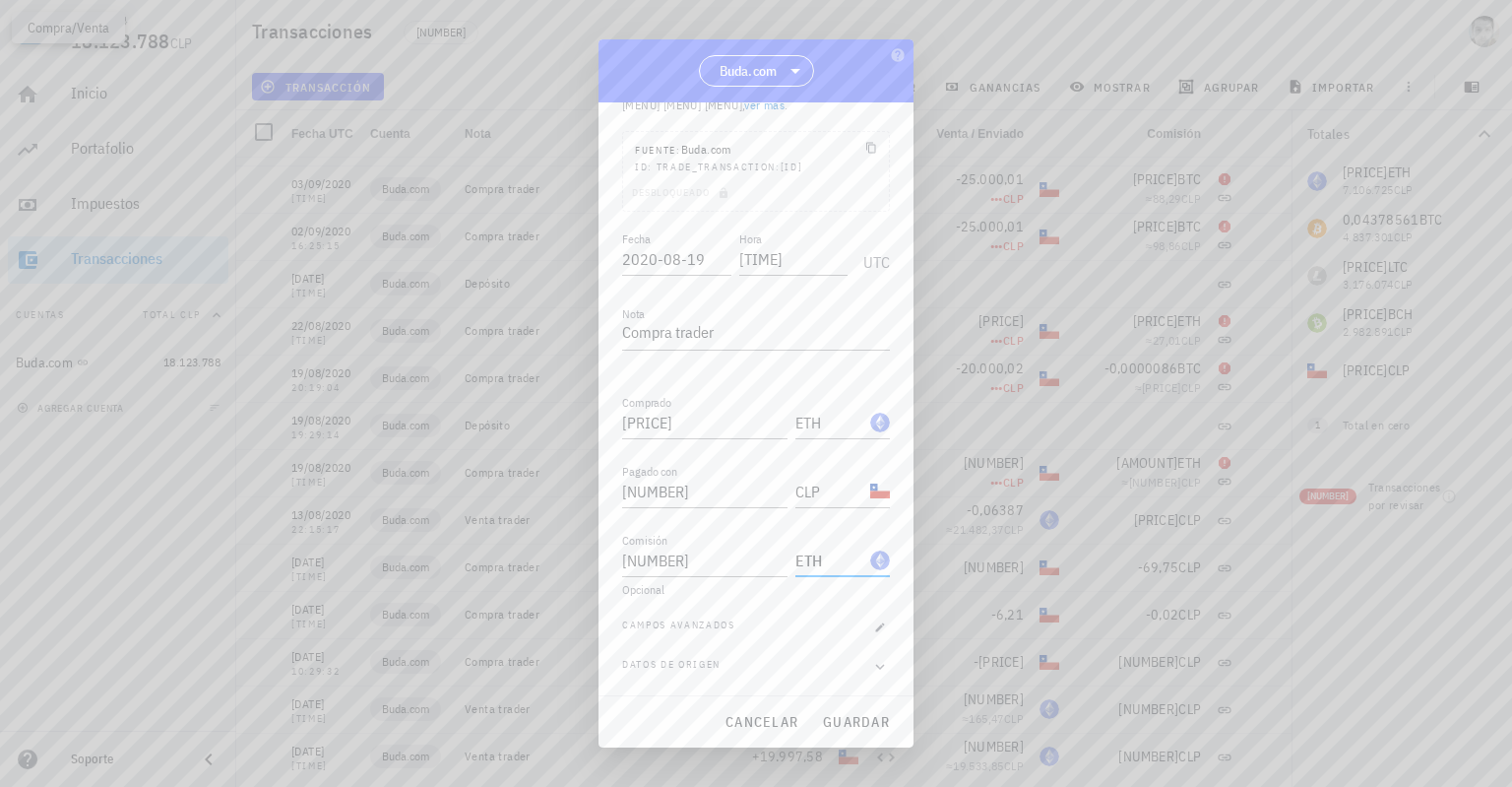 type 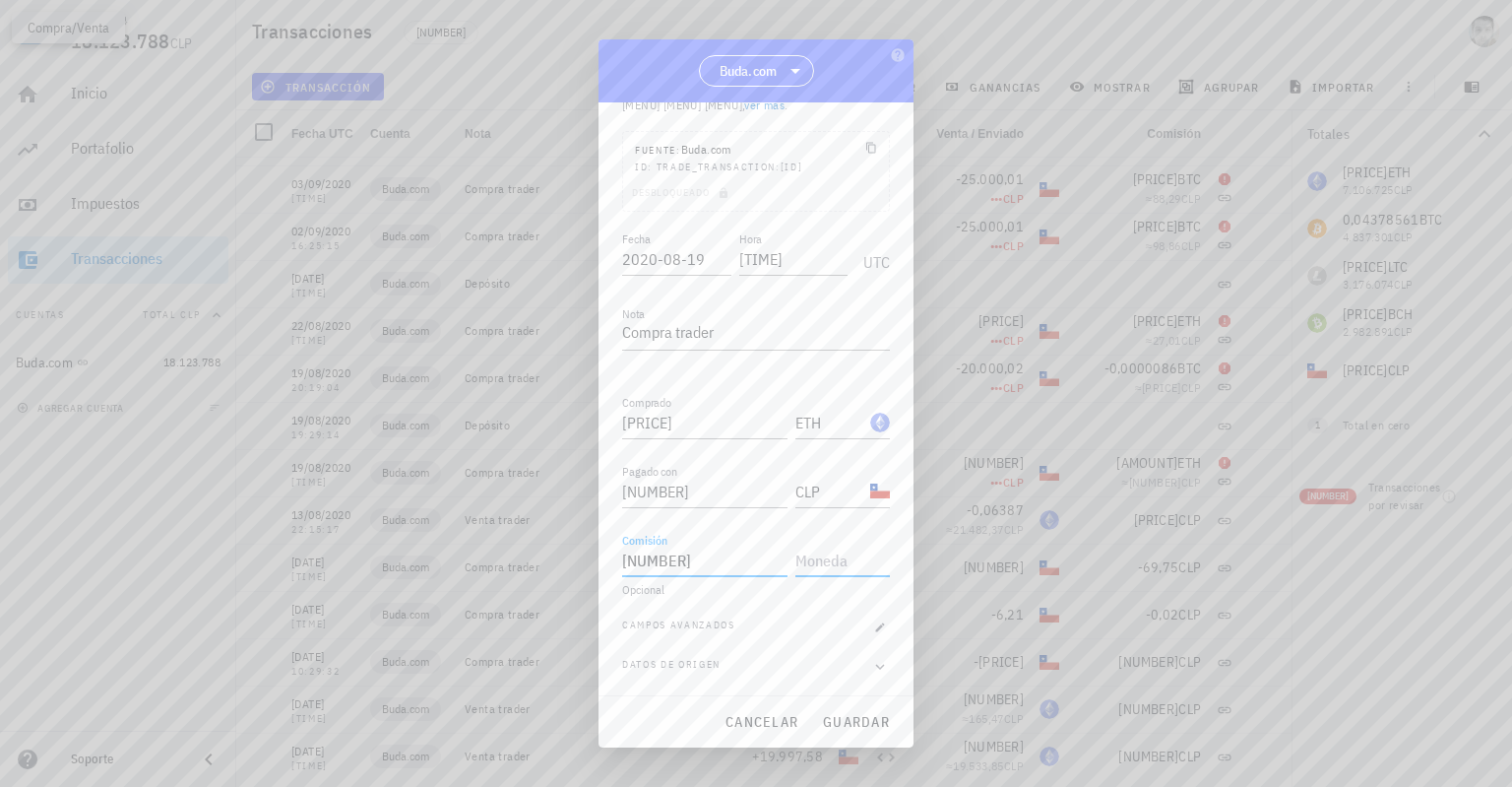 type on "[NUMBER]" 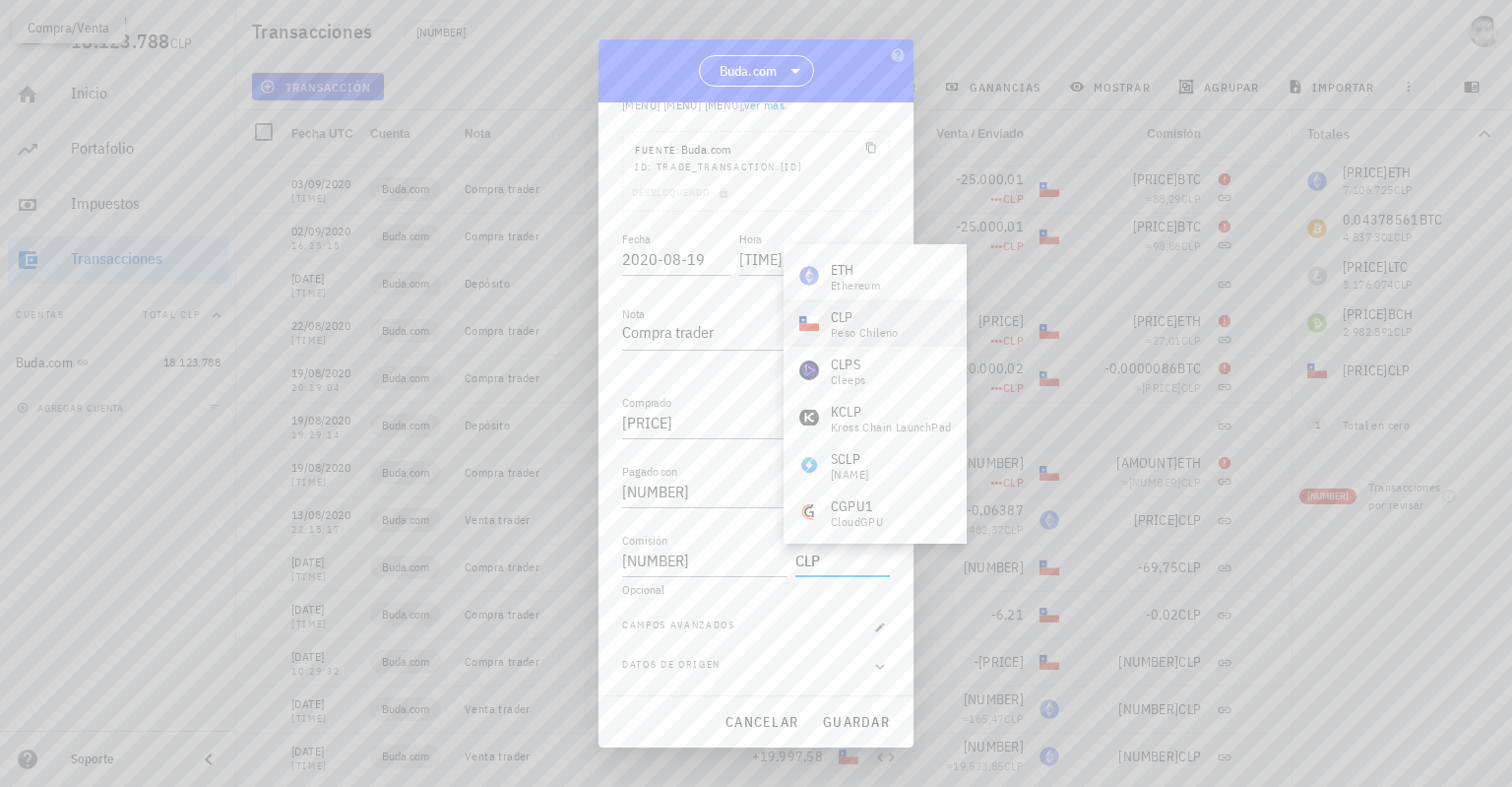 click on "CLP" at bounding box center [864, 317] 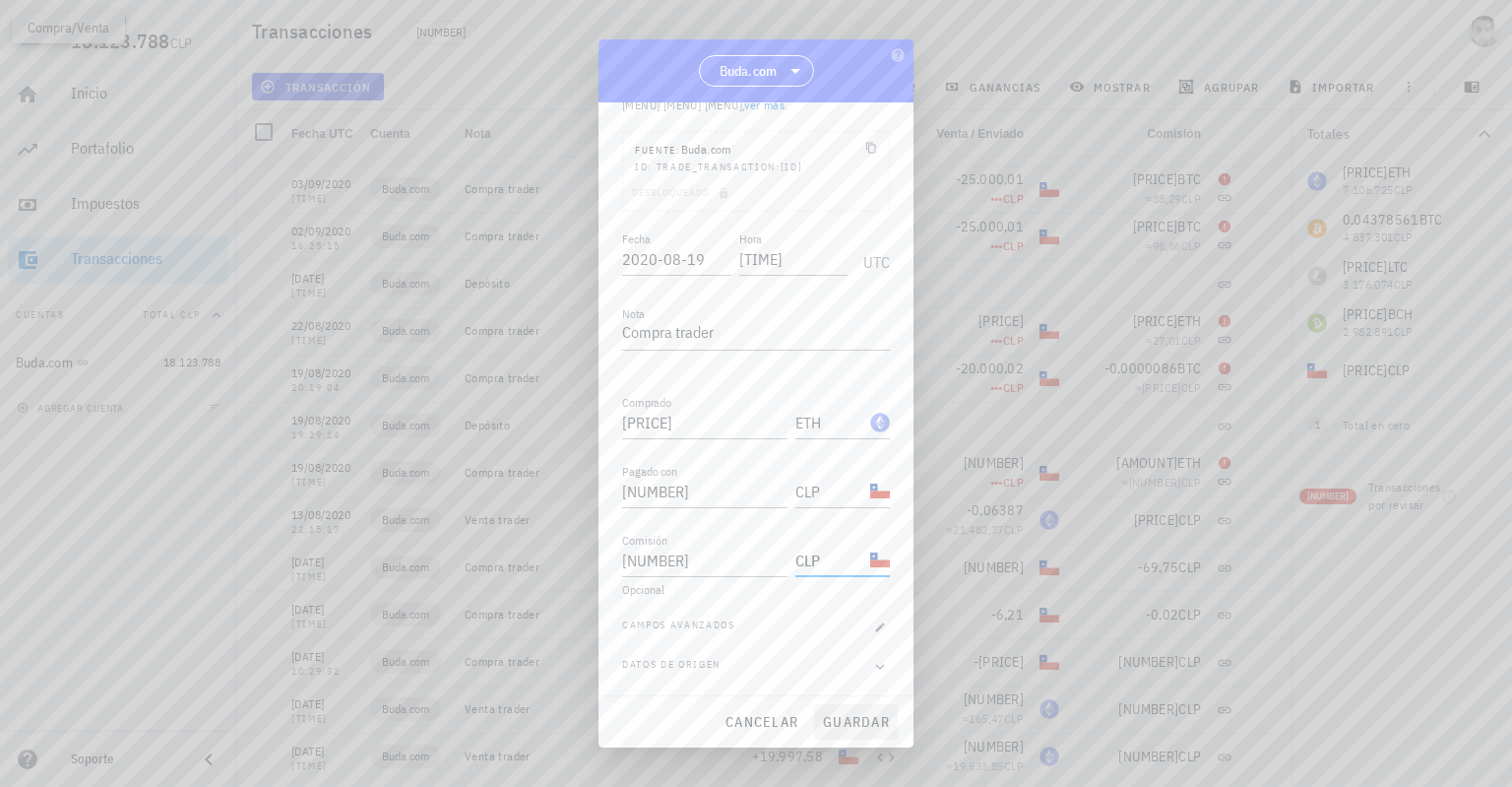 type on "CLP" 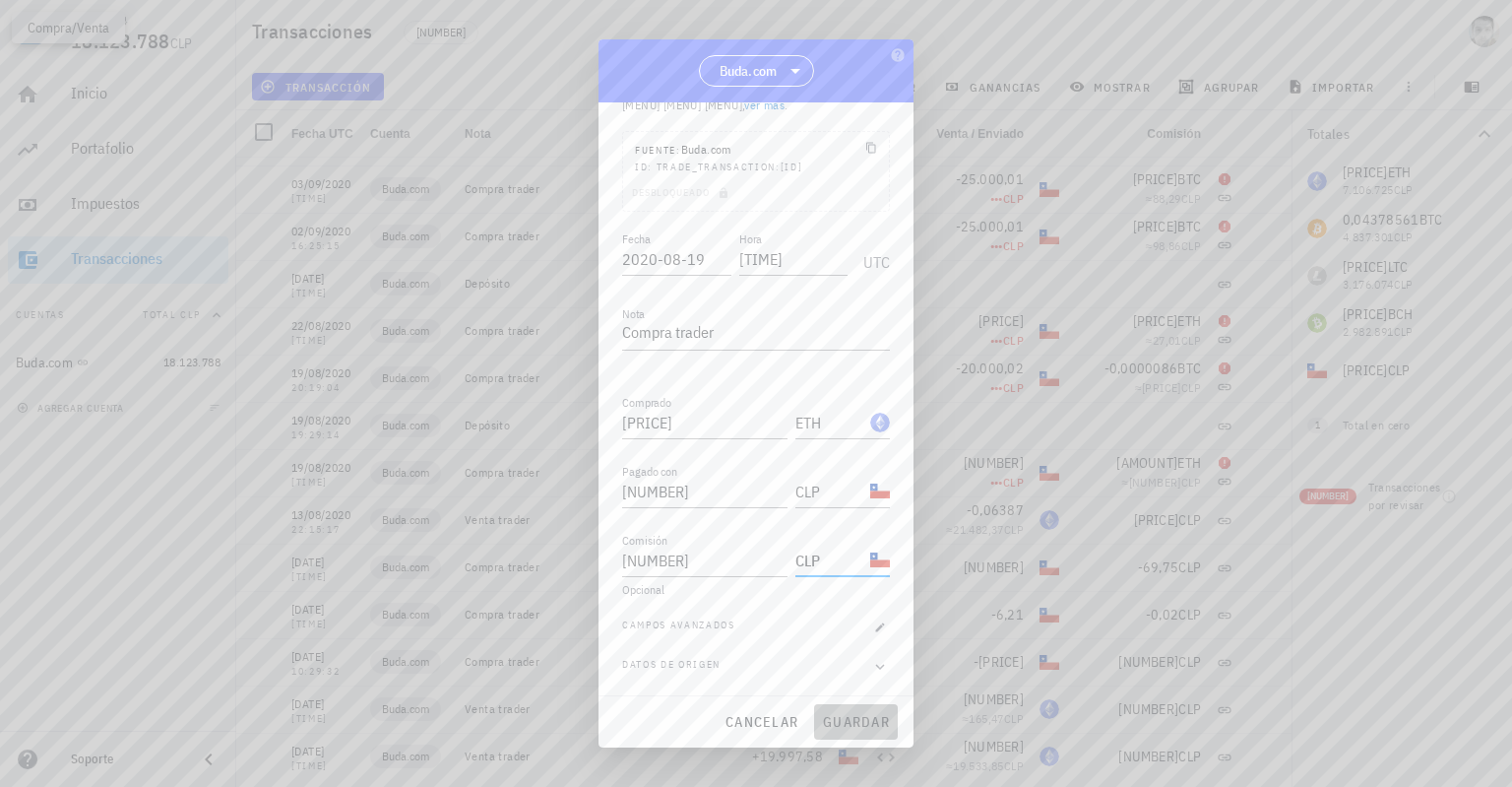 click on "guardar" at bounding box center [855, 722] 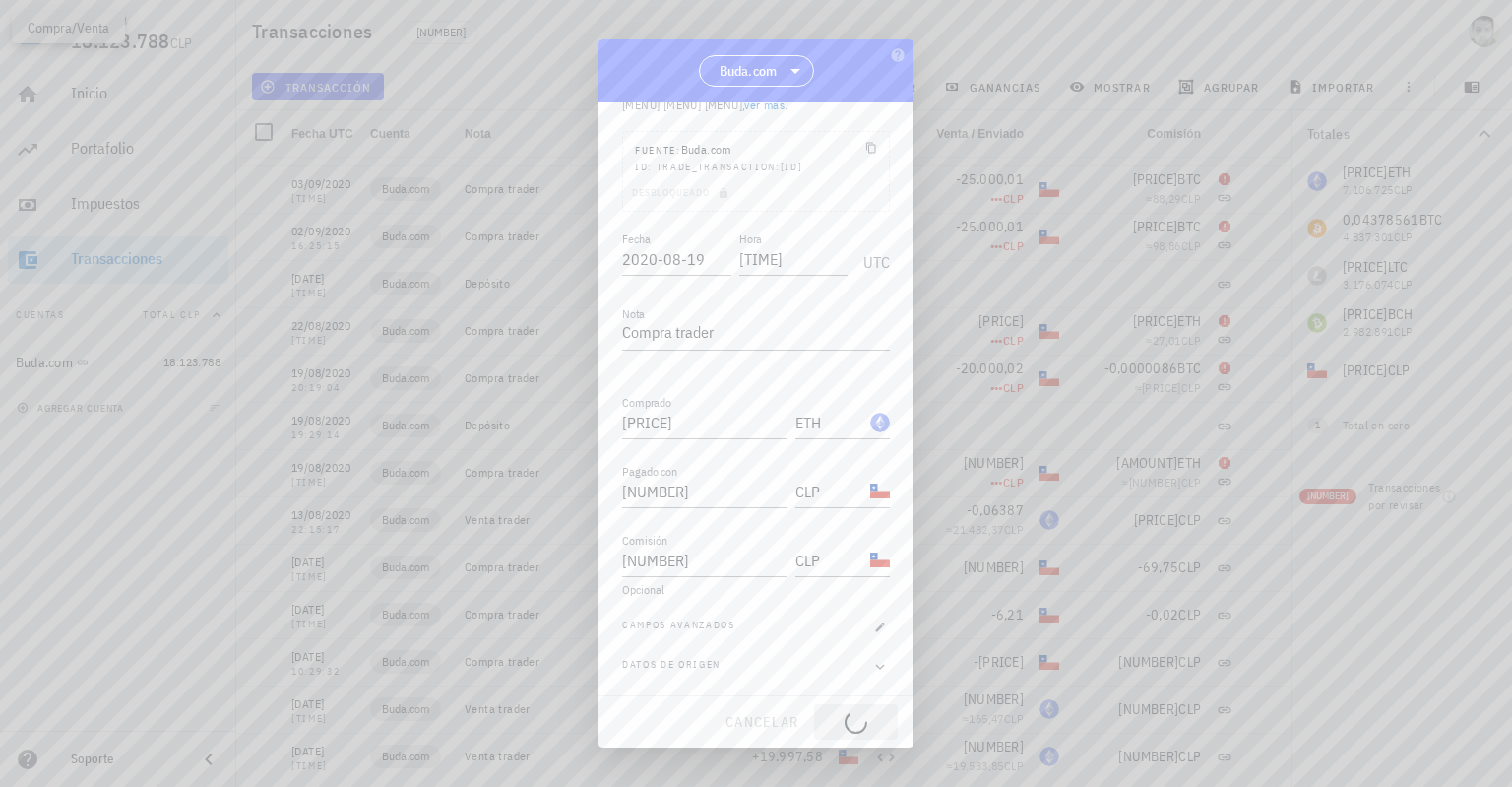 type on "0,00025" 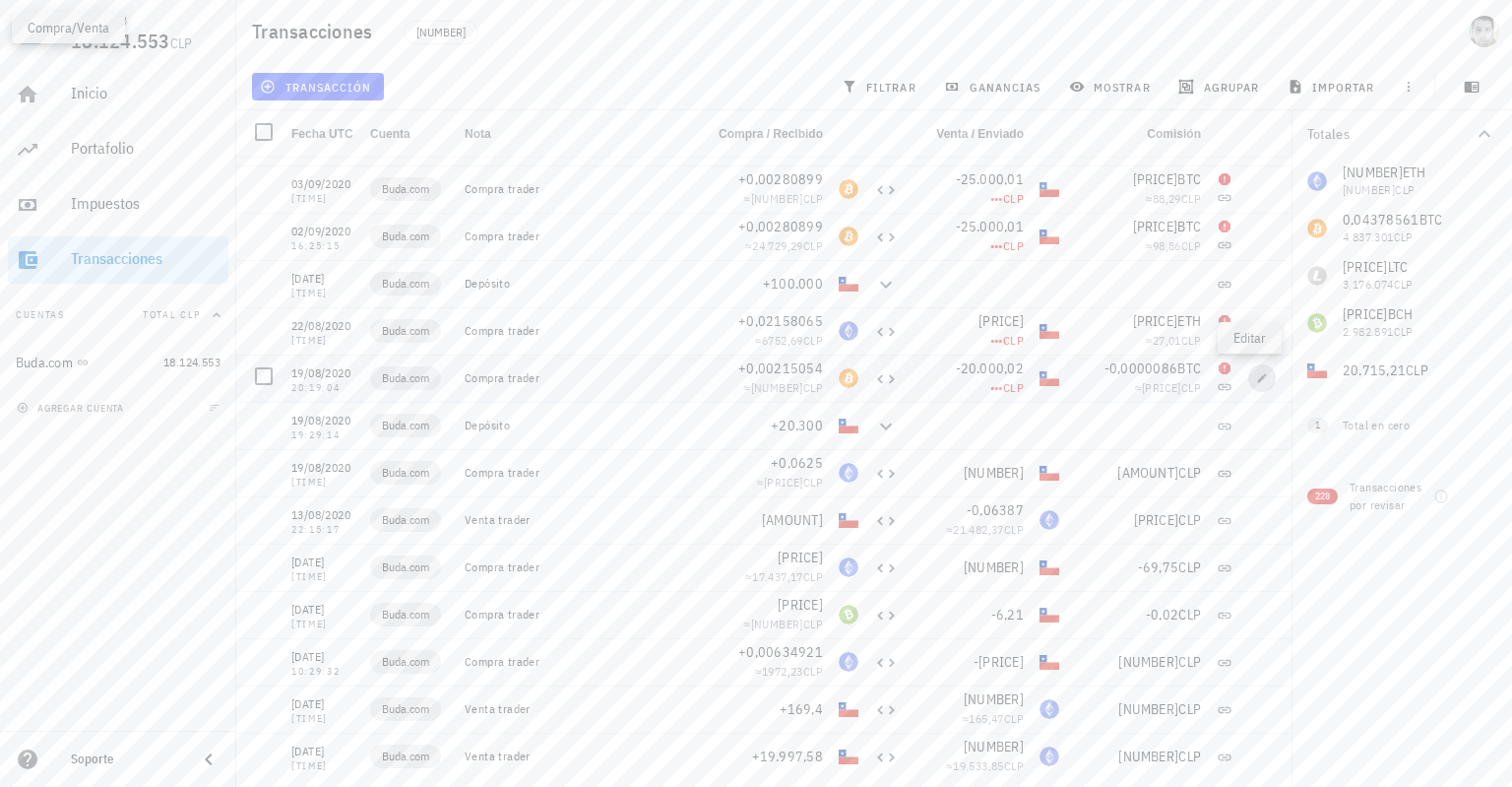 click 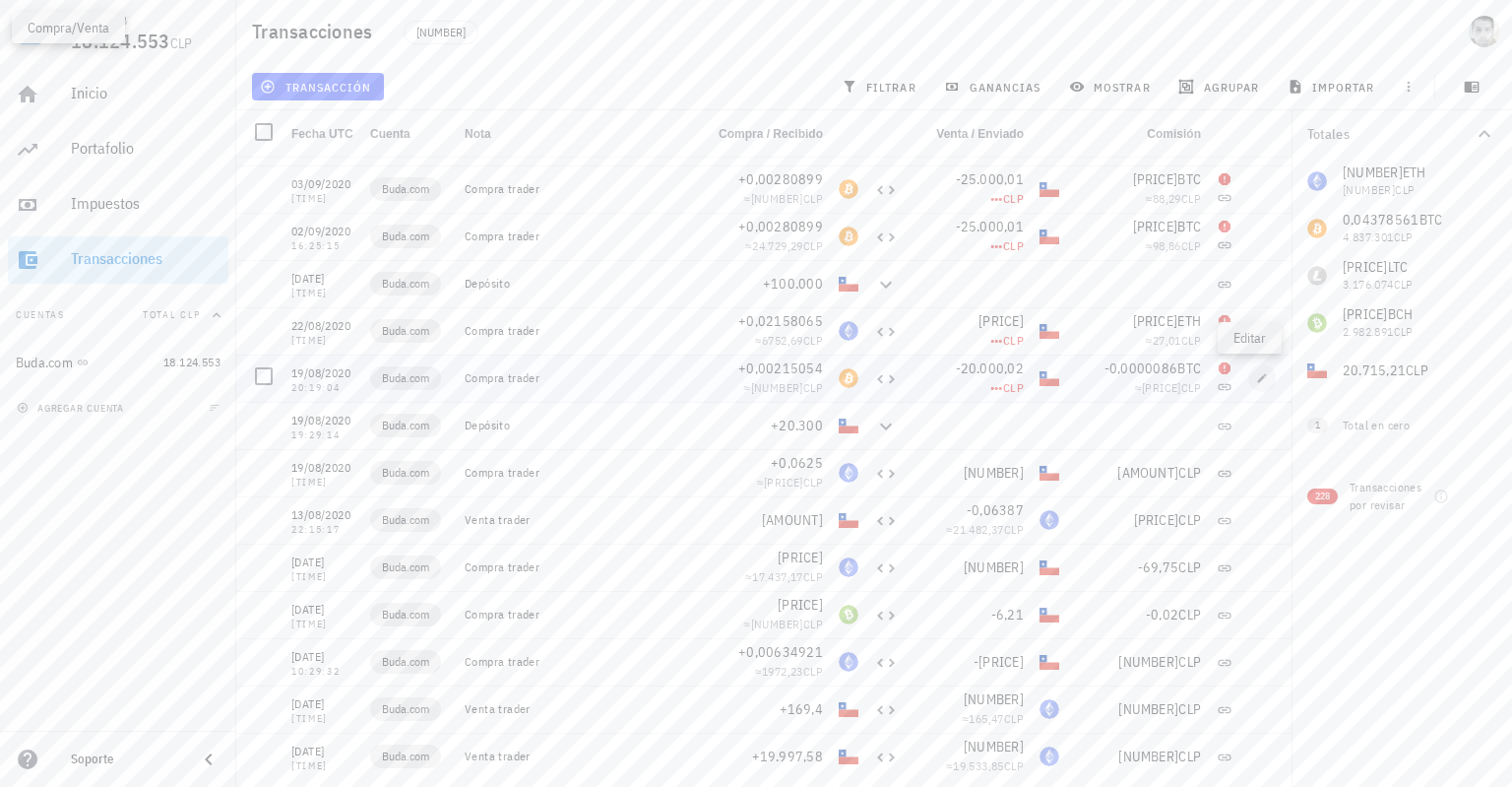 type on "20:19:04" 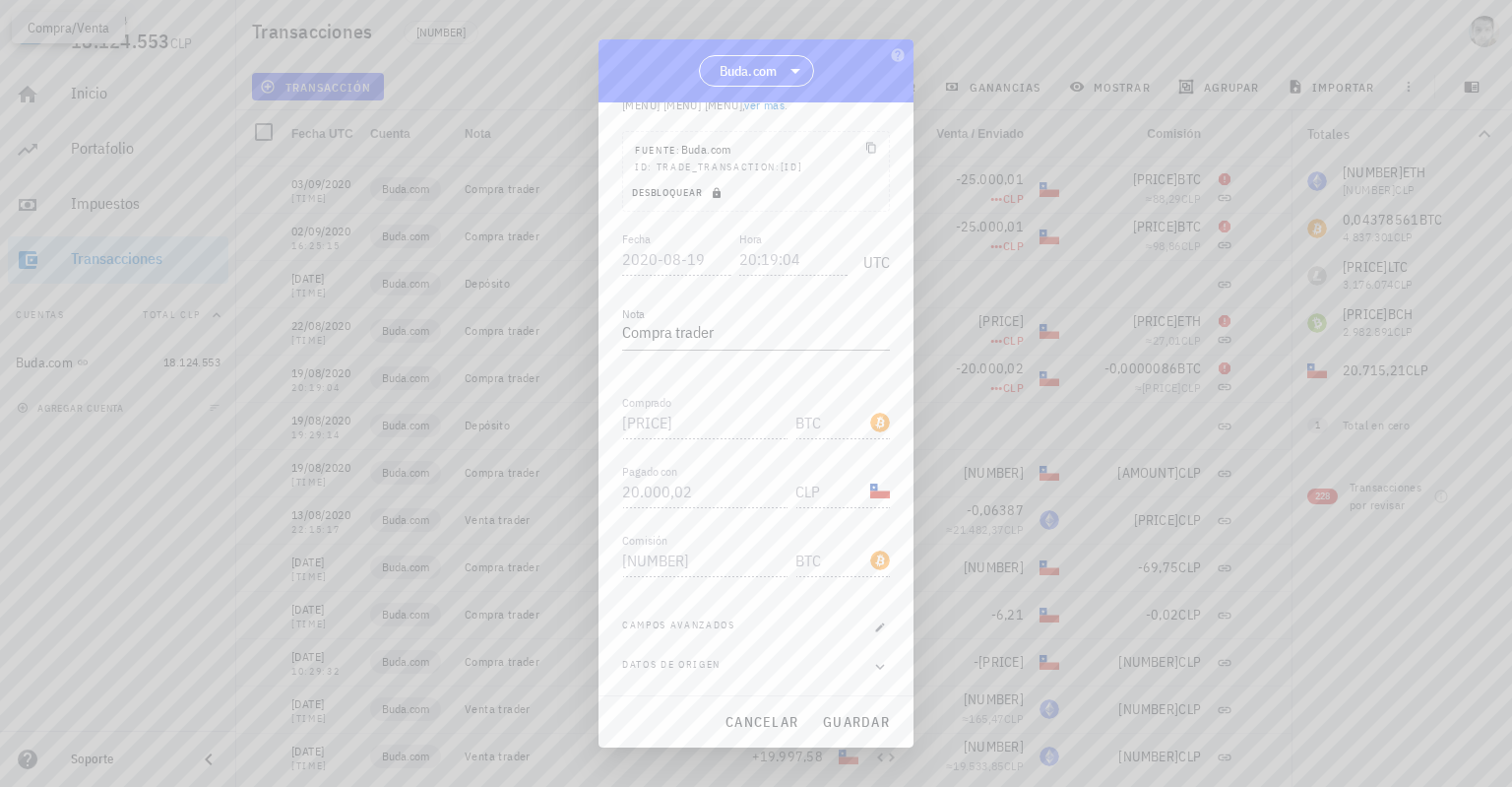 click 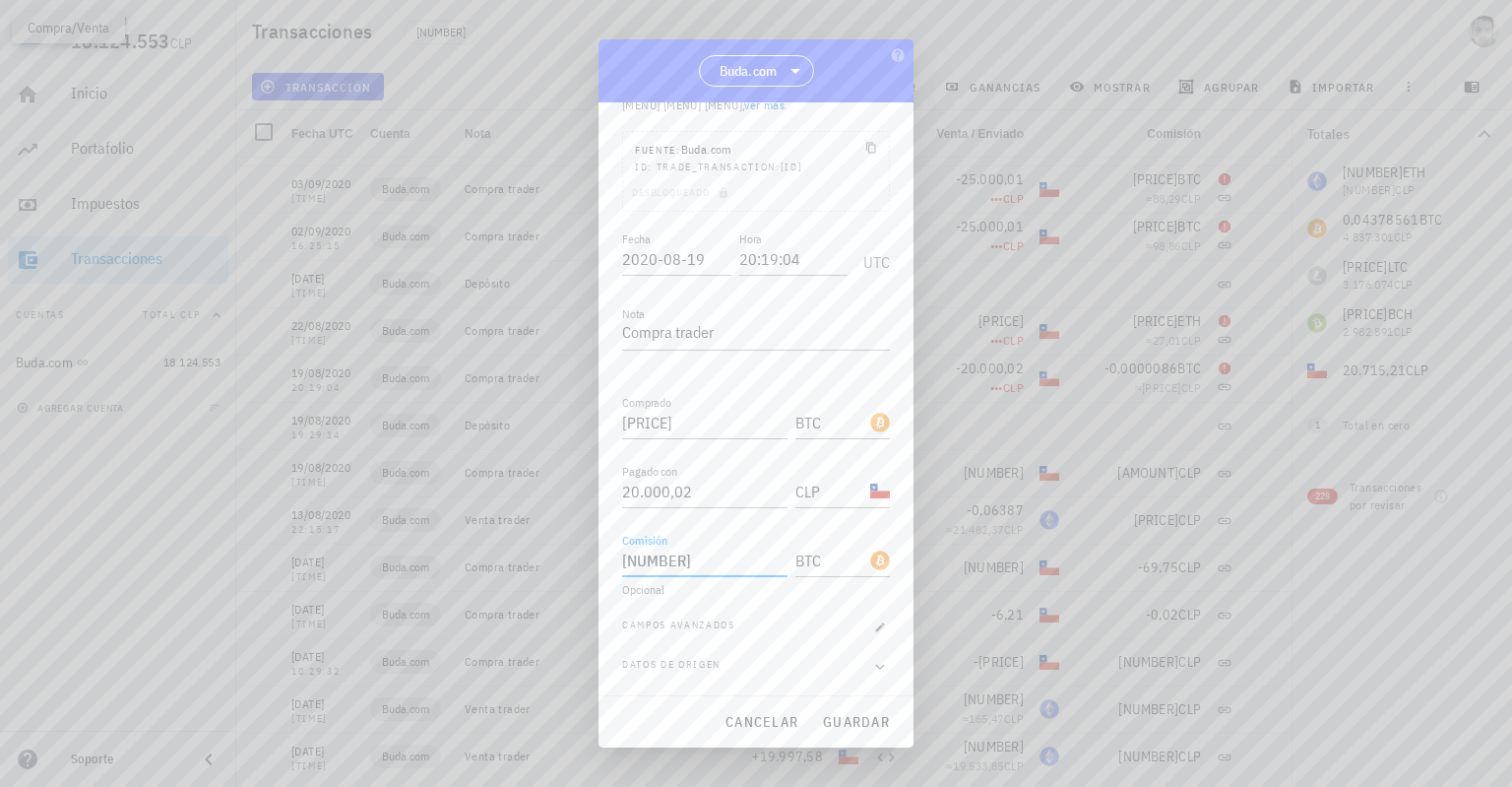scroll, scrollTop: 0, scrollLeft: 0, axis: both 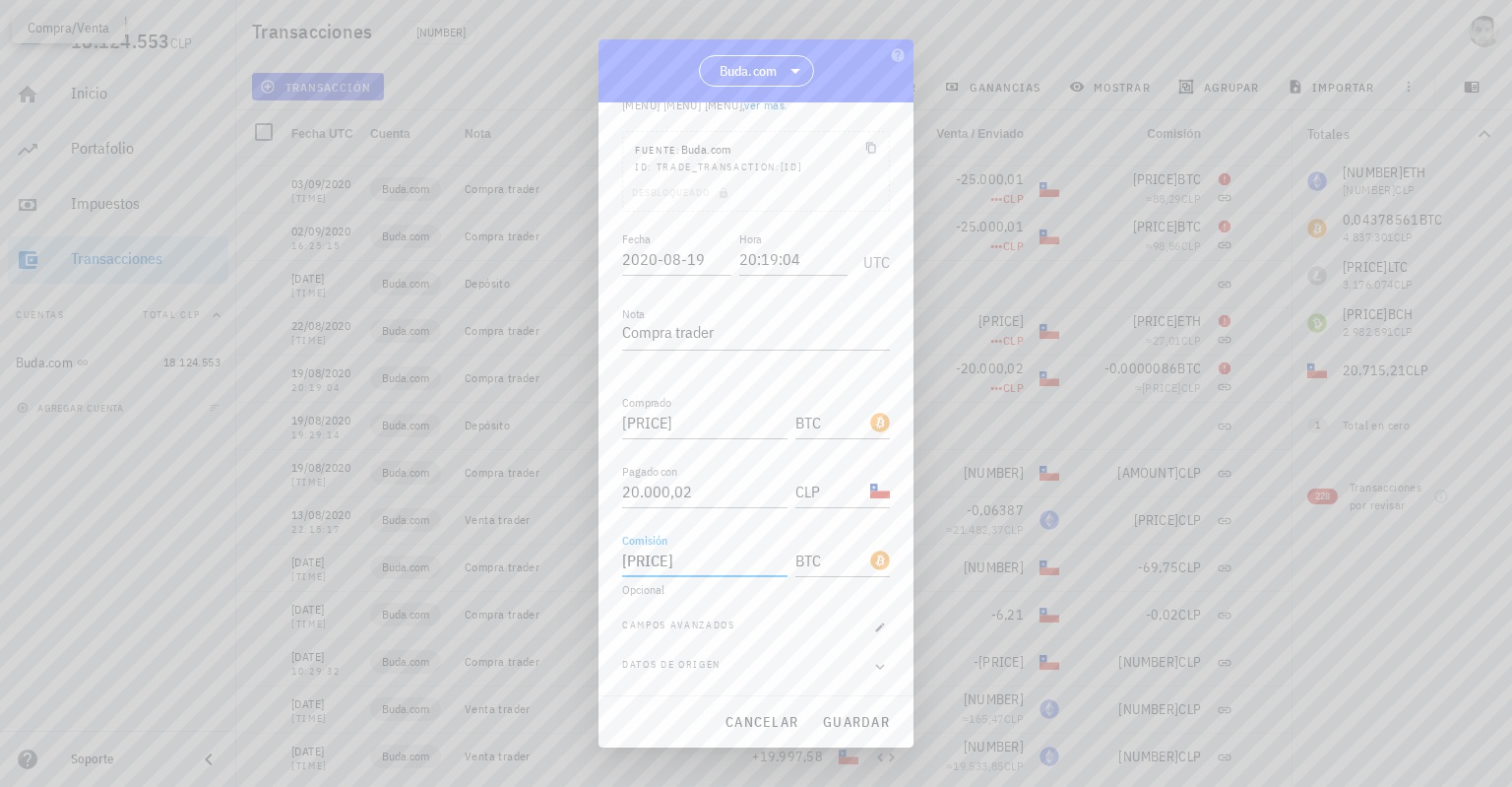type on "[PRICE]" 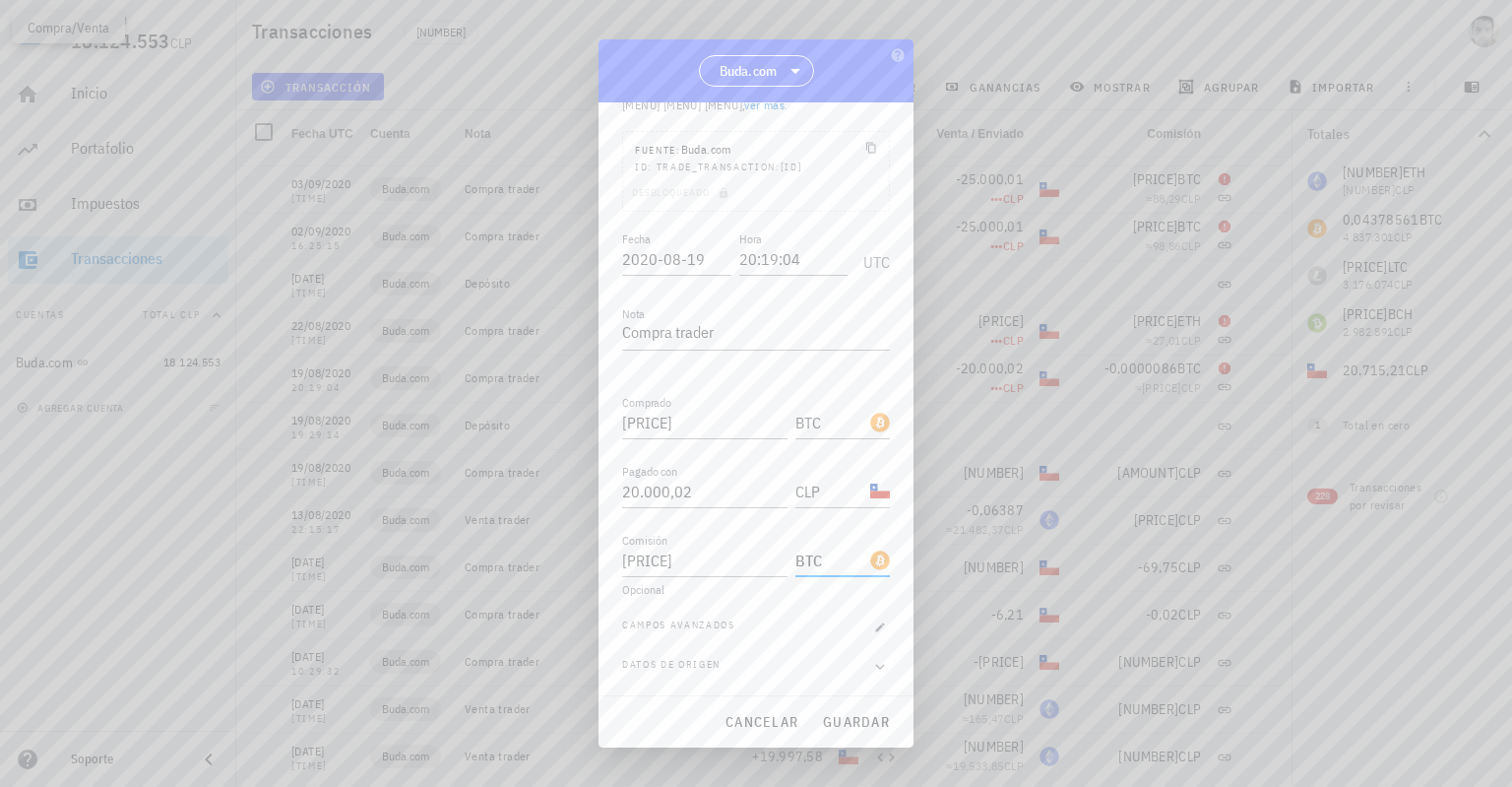 scroll, scrollTop: 0, scrollLeft: 0, axis: both 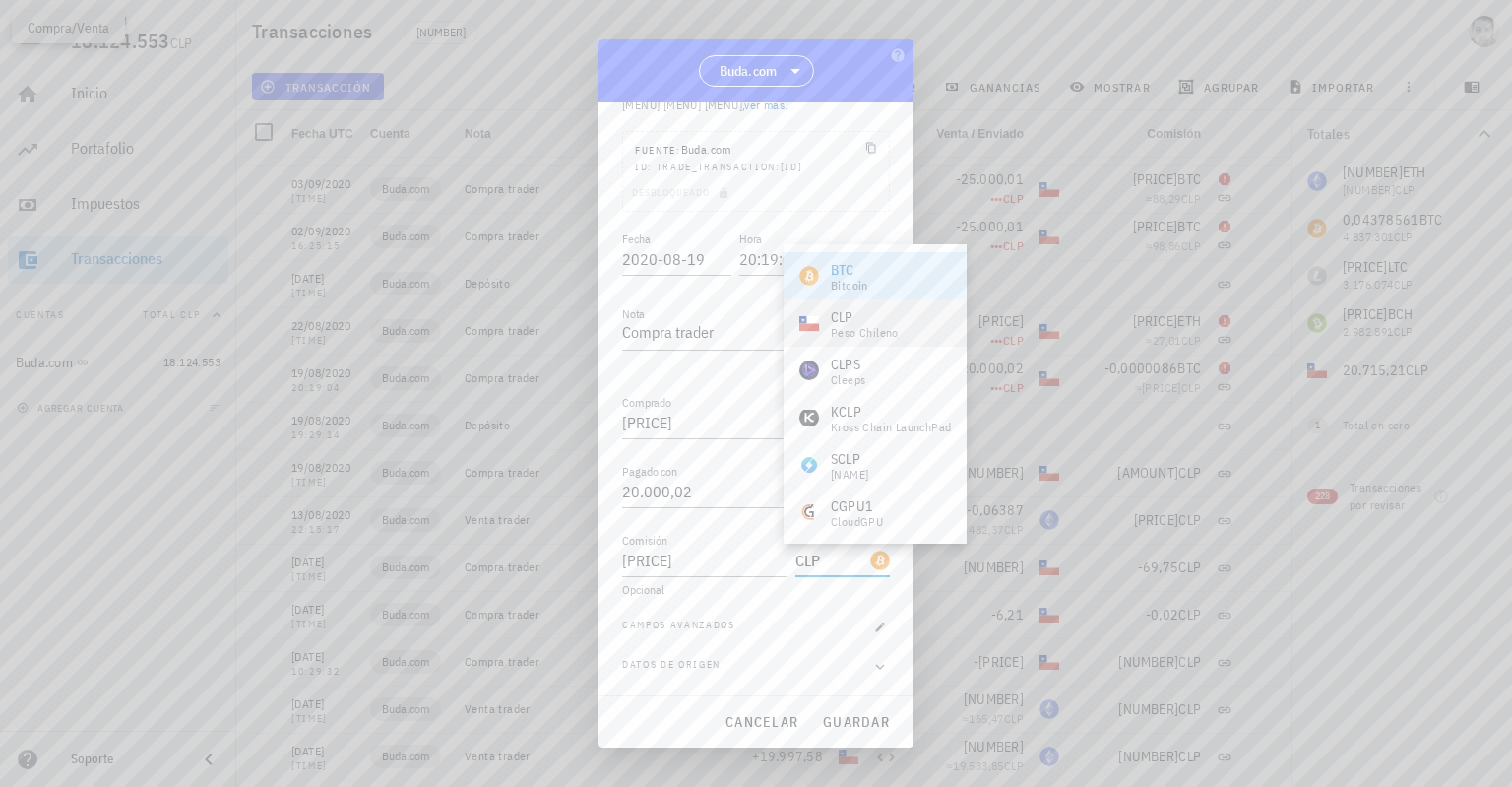 click on "peso chileno" at bounding box center [864, 333] 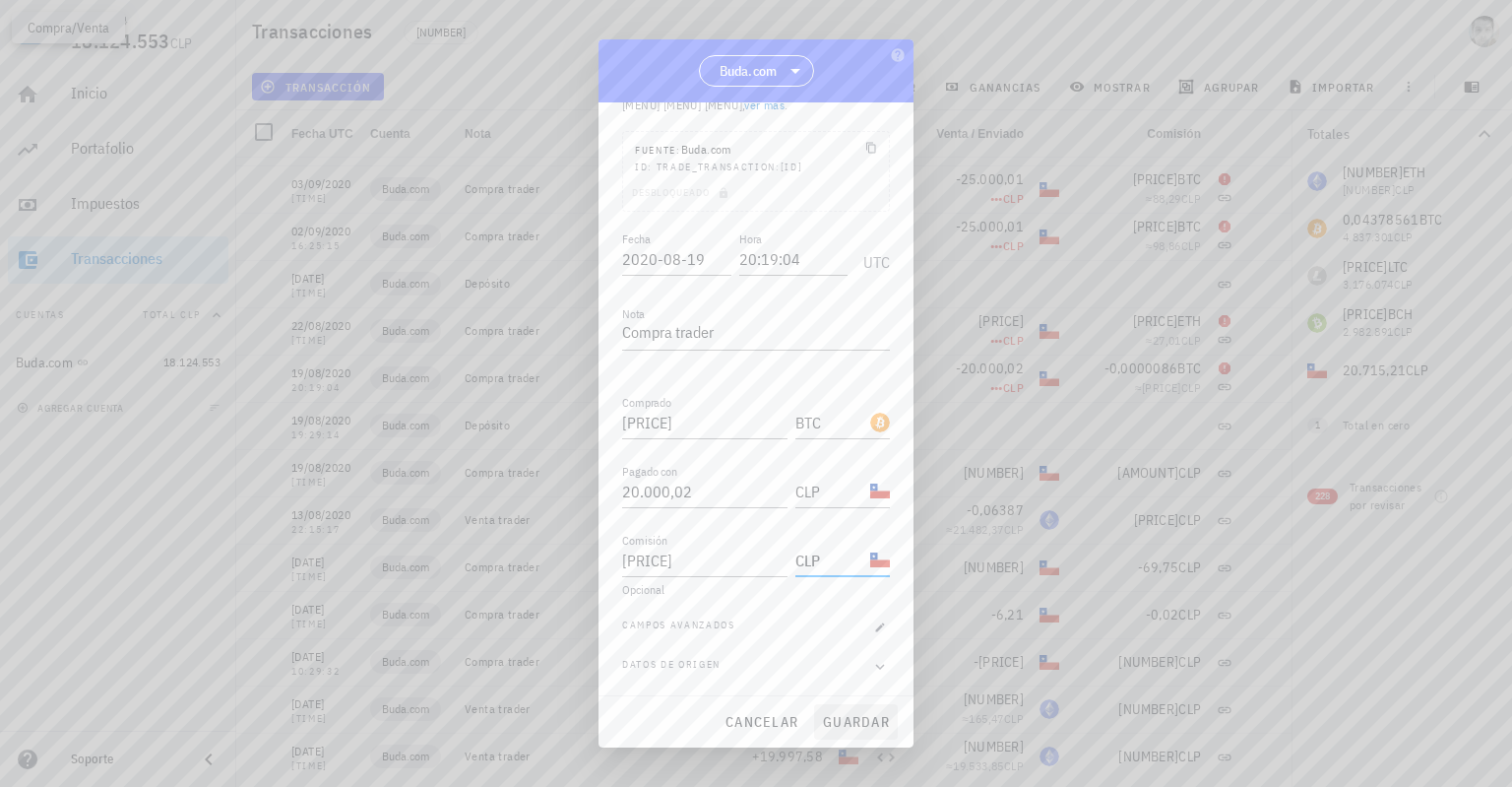 type on "CLP" 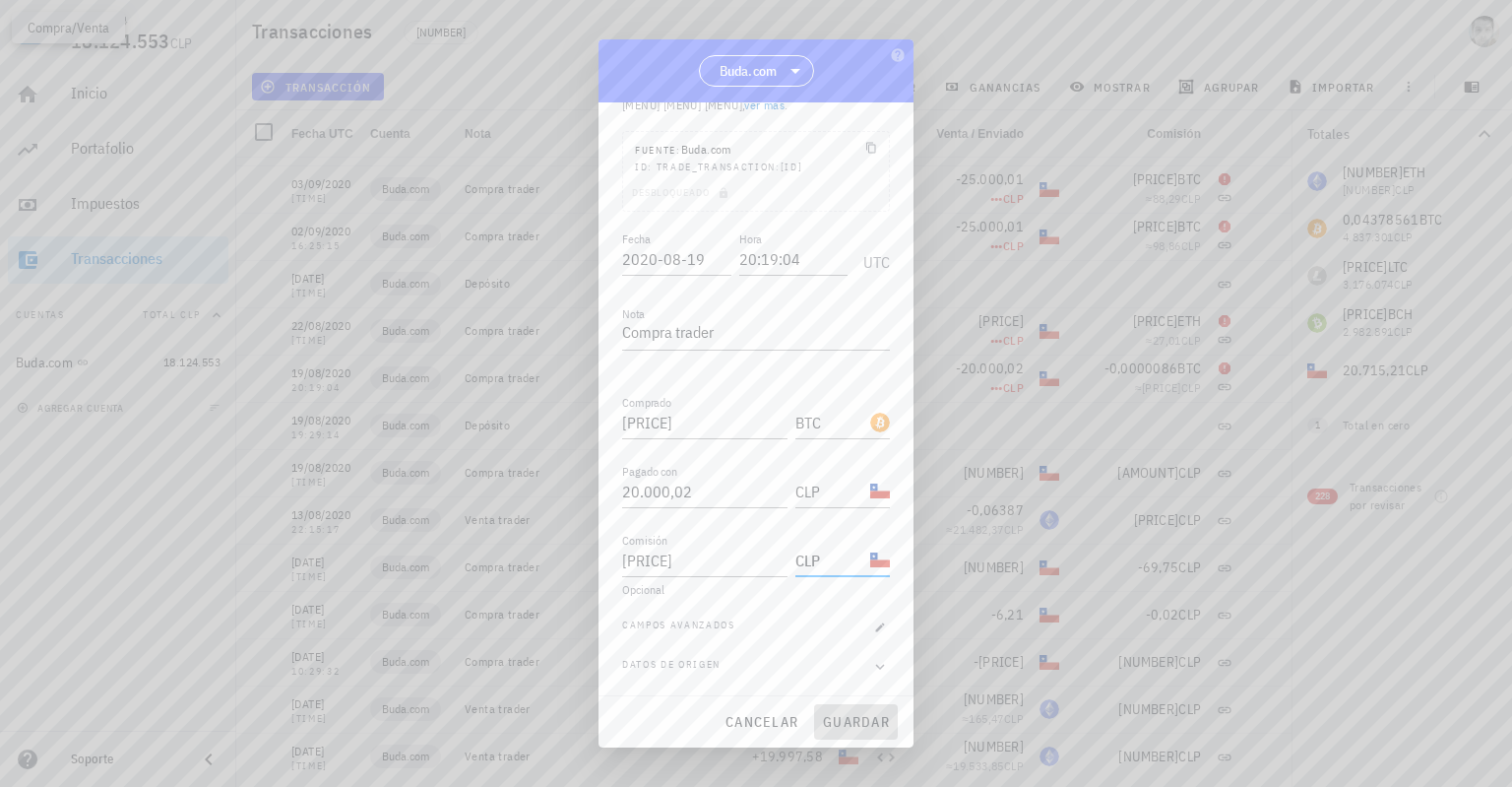 click on "guardar" at bounding box center (855, 722) 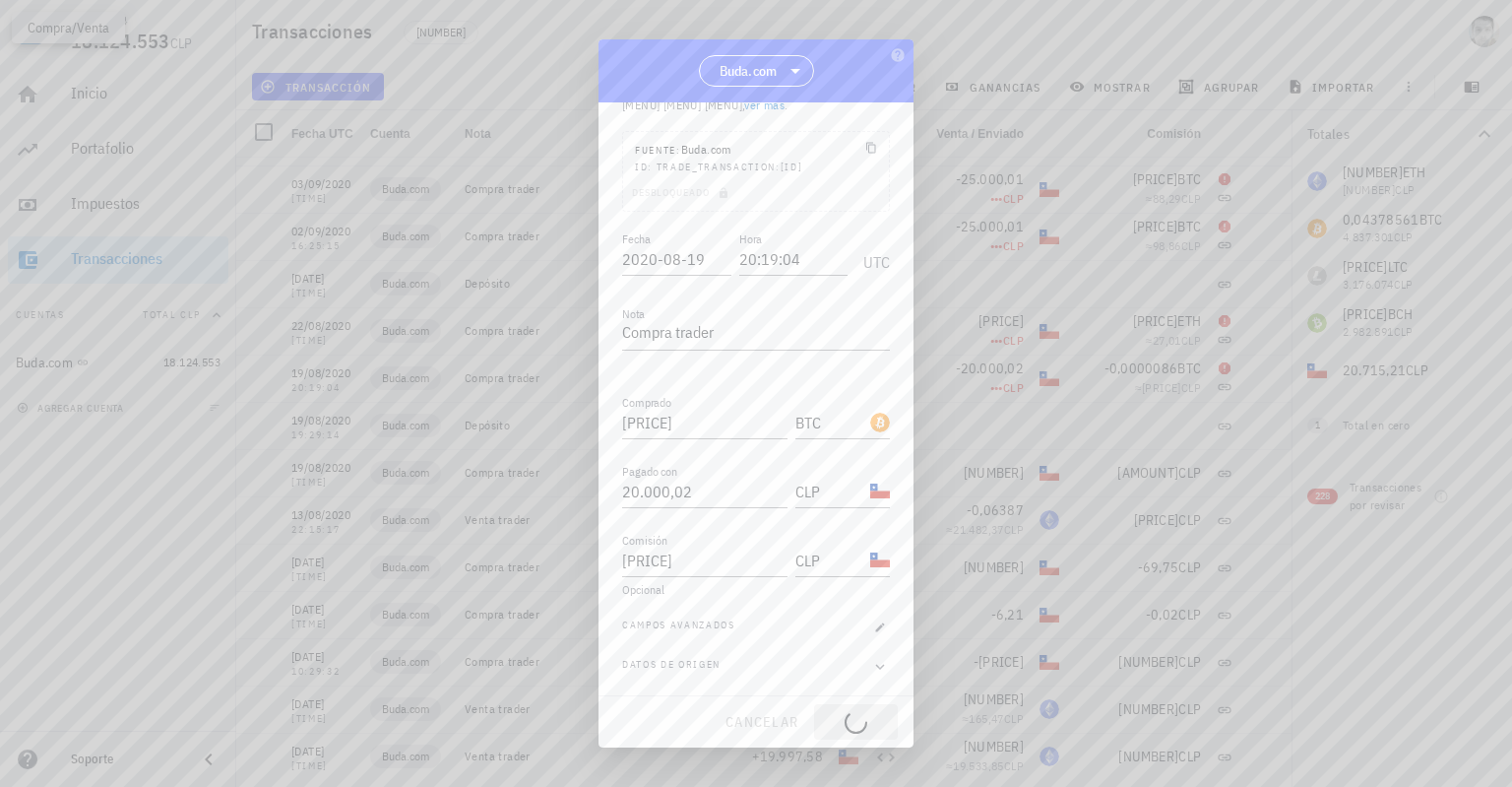 type on "[NUMBER]" 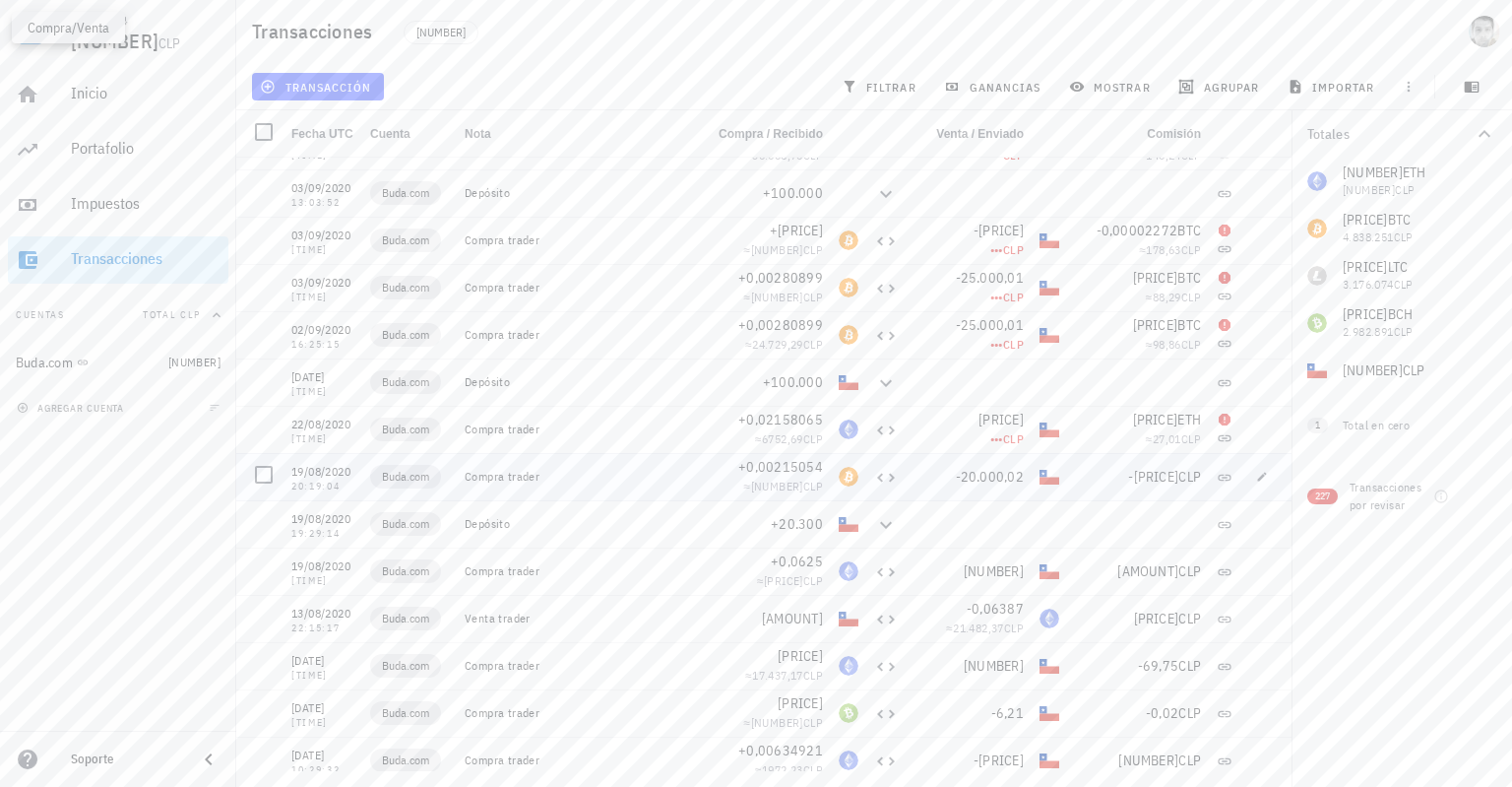 scroll, scrollTop: 17478, scrollLeft: 0, axis: vertical 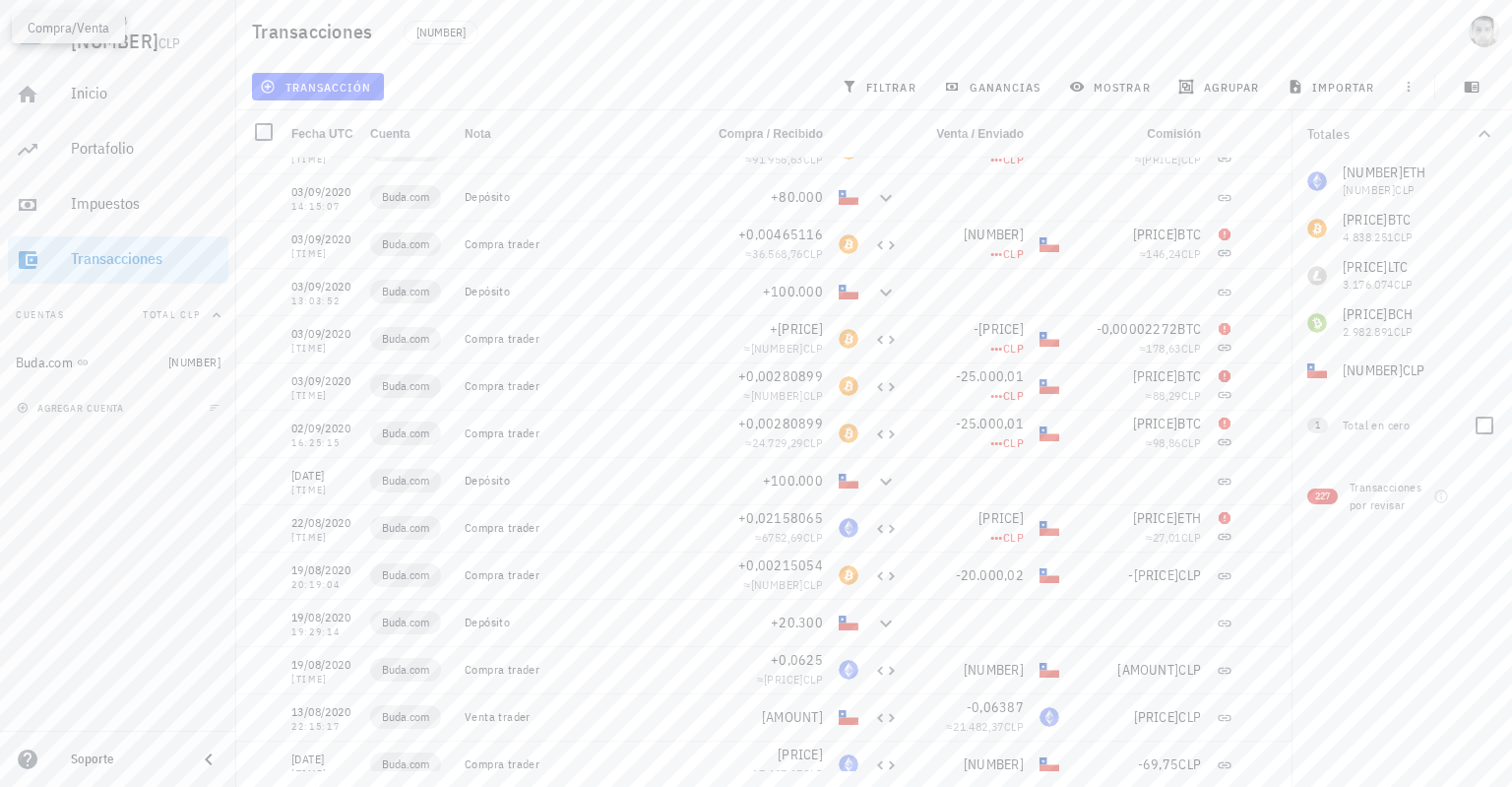 click on "1" at bounding box center [1317, 426] 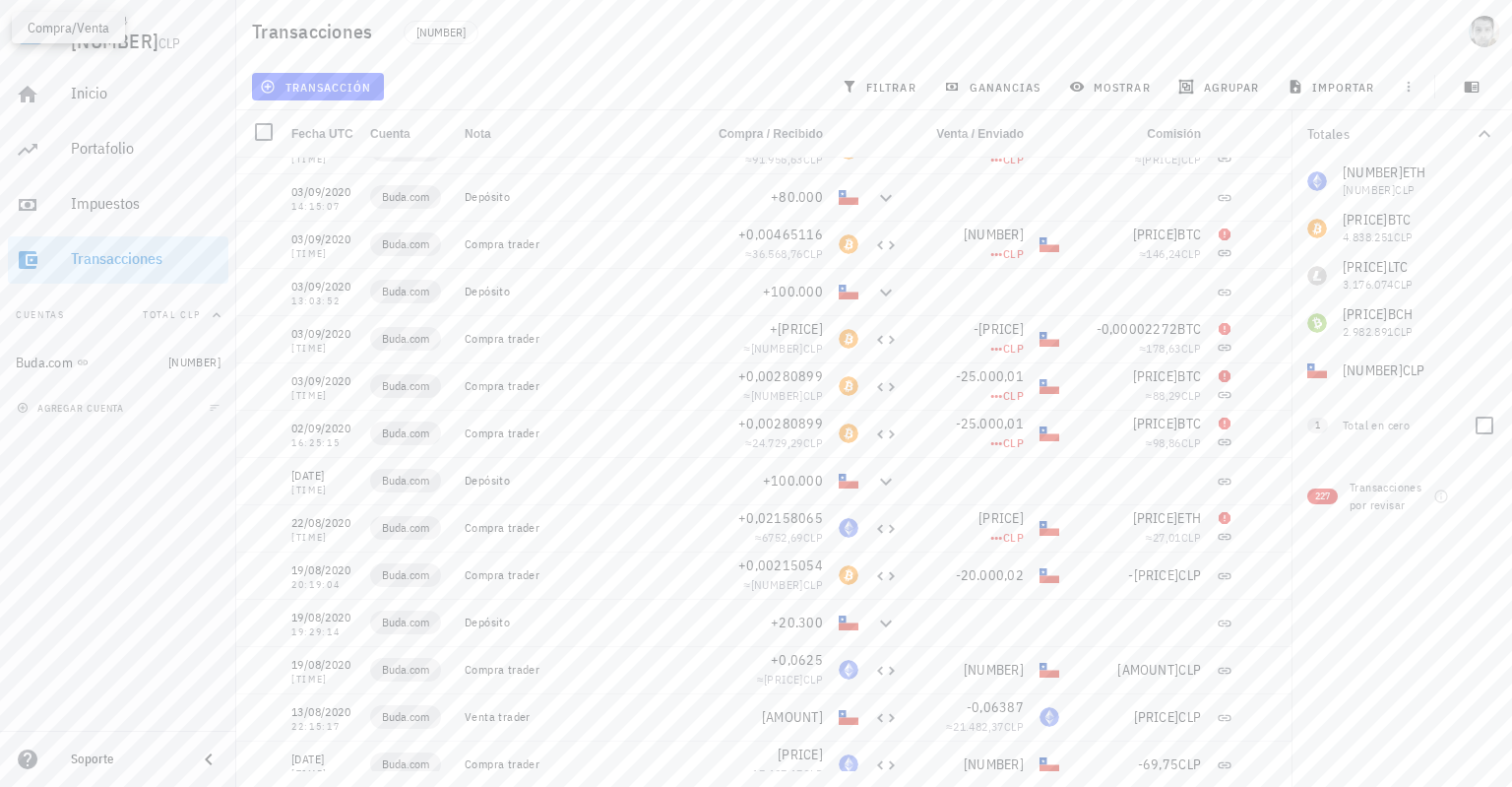 click on "Total en cero" at bounding box center [1400, 426] 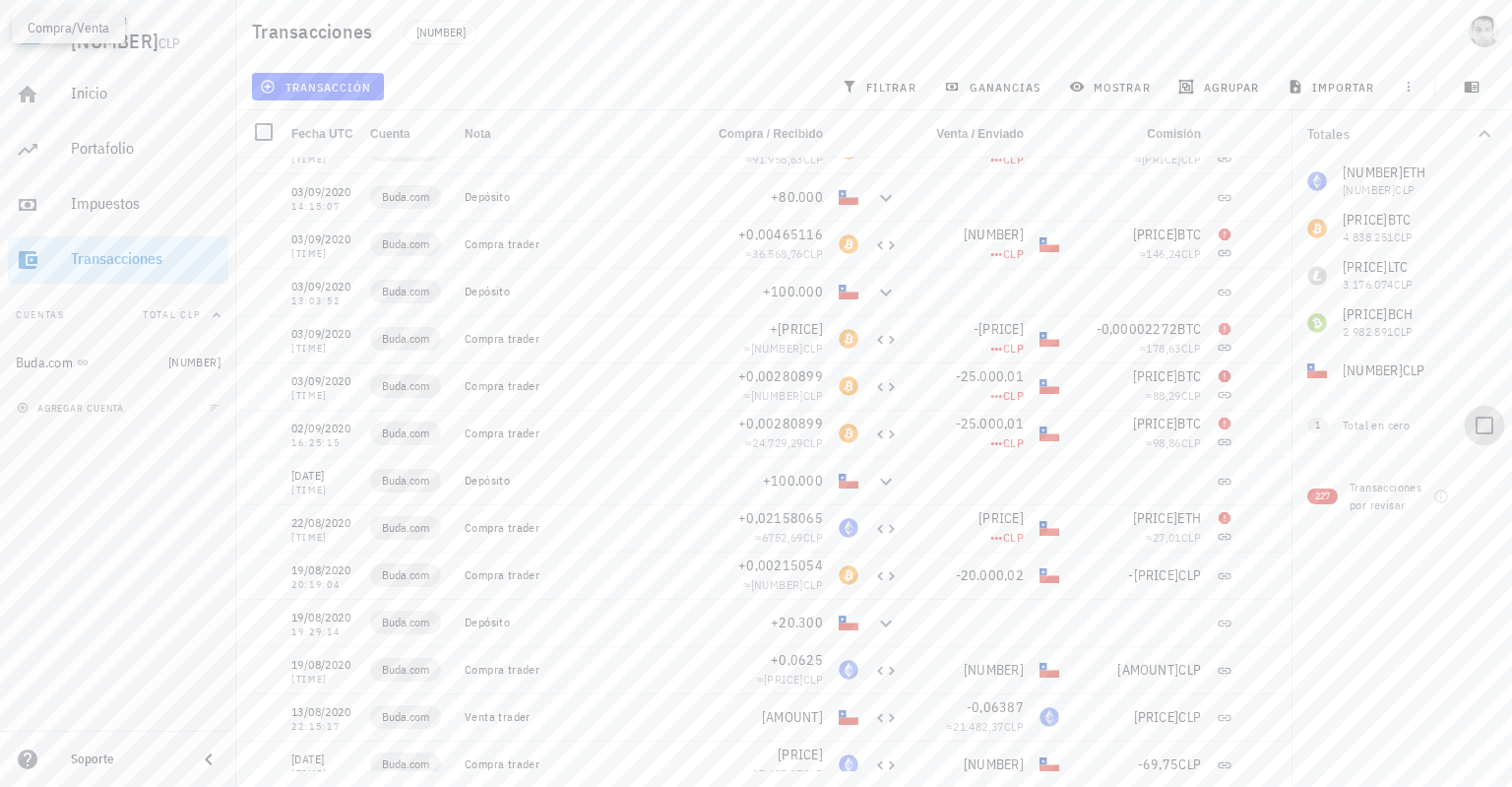 click at bounding box center (1484, 426) 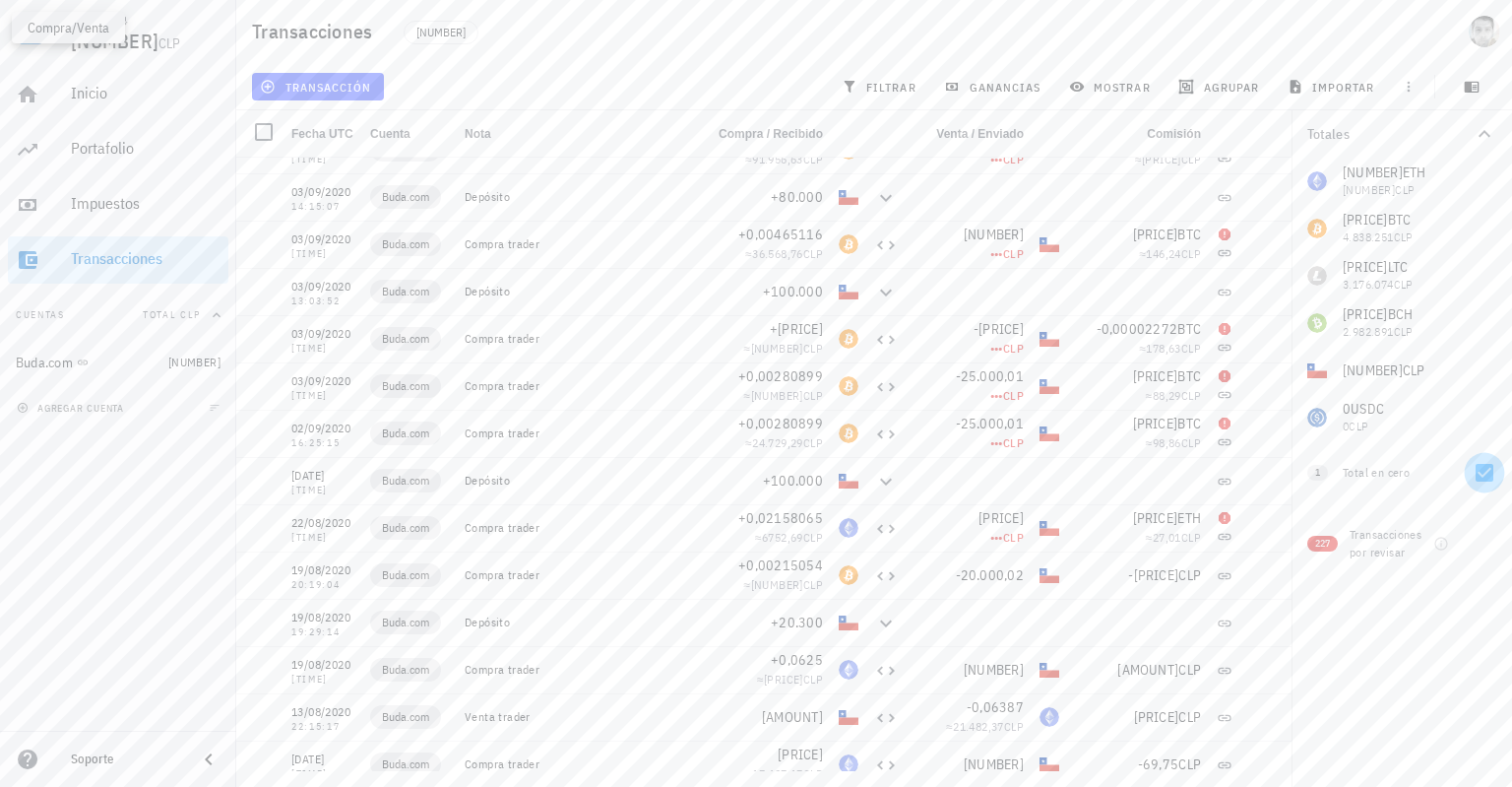 click at bounding box center (1484, 473) 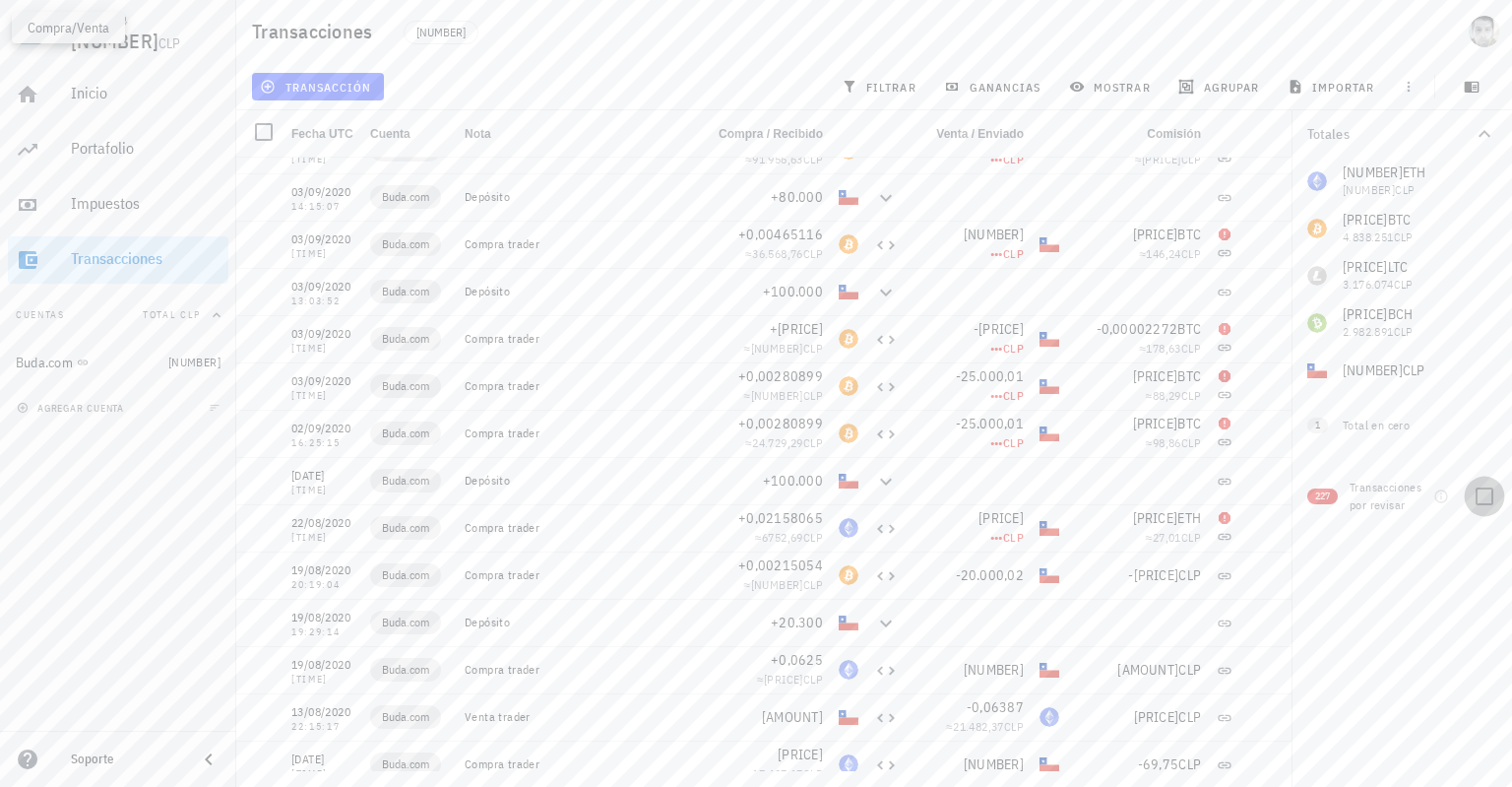 click at bounding box center [1484, 496] 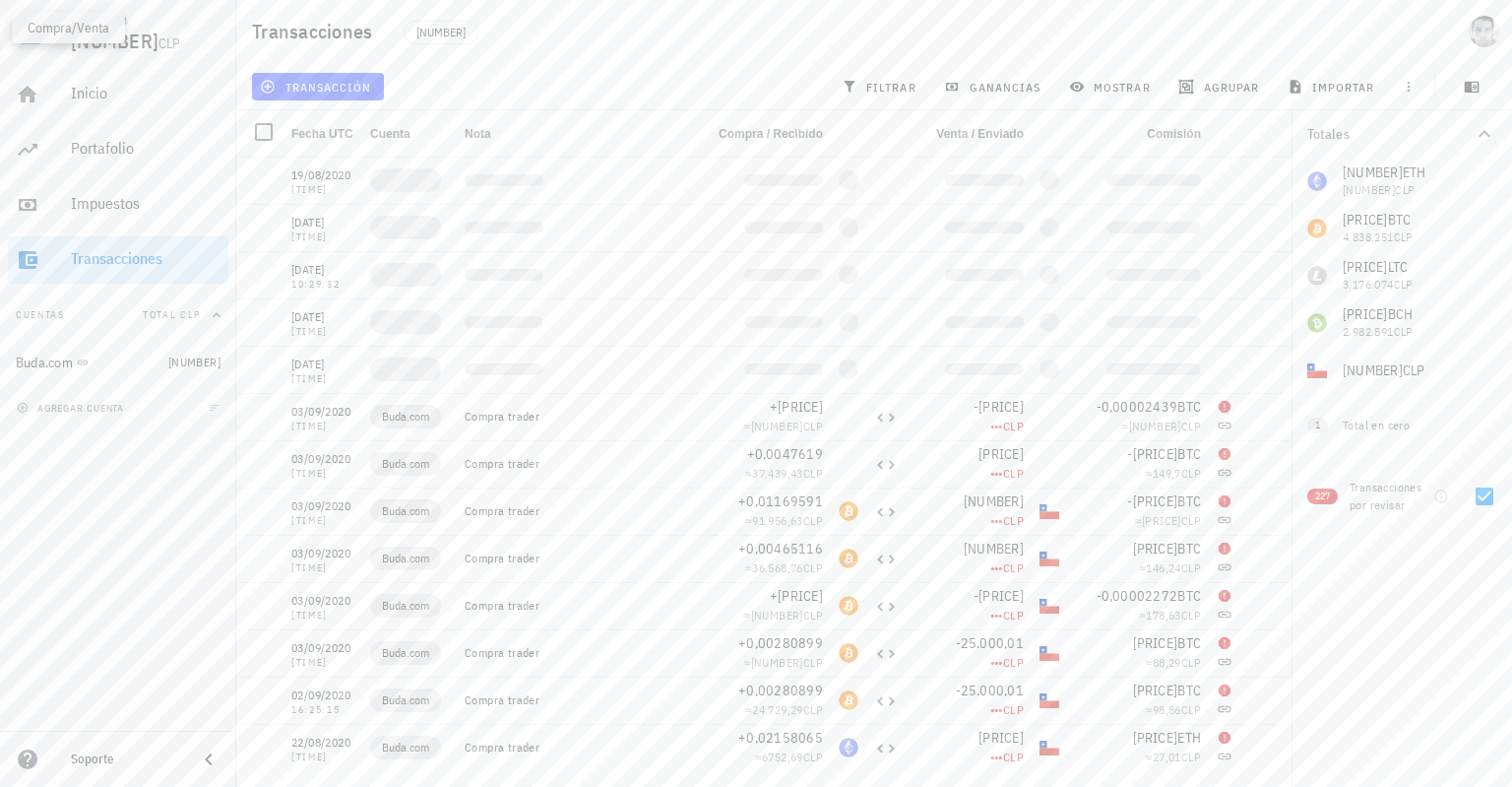 scroll, scrollTop: 10118, scrollLeft: 0, axis: vertical 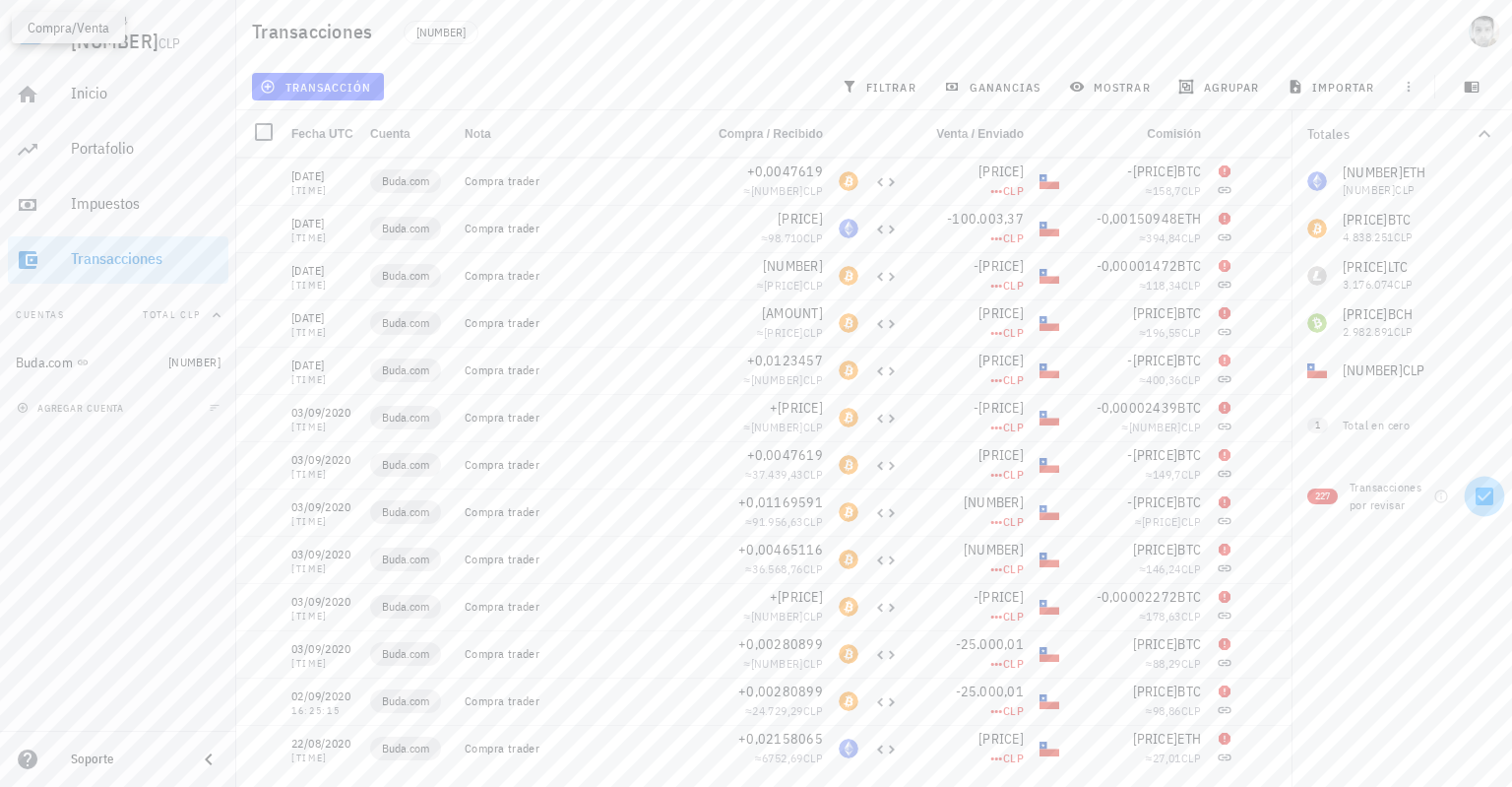 click at bounding box center [1484, 496] 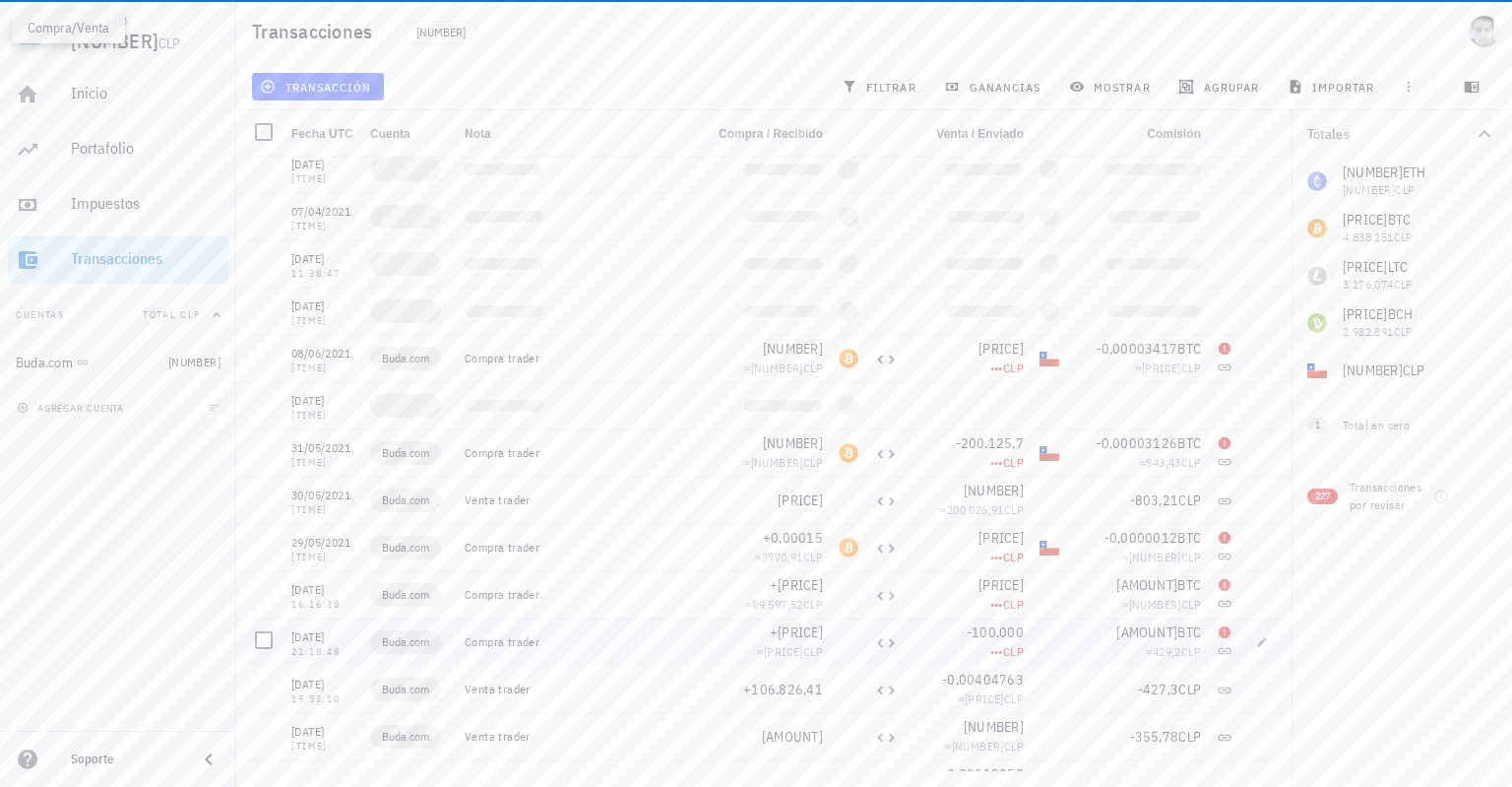 scroll, scrollTop: 11004, scrollLeft: 0, axis: vertical 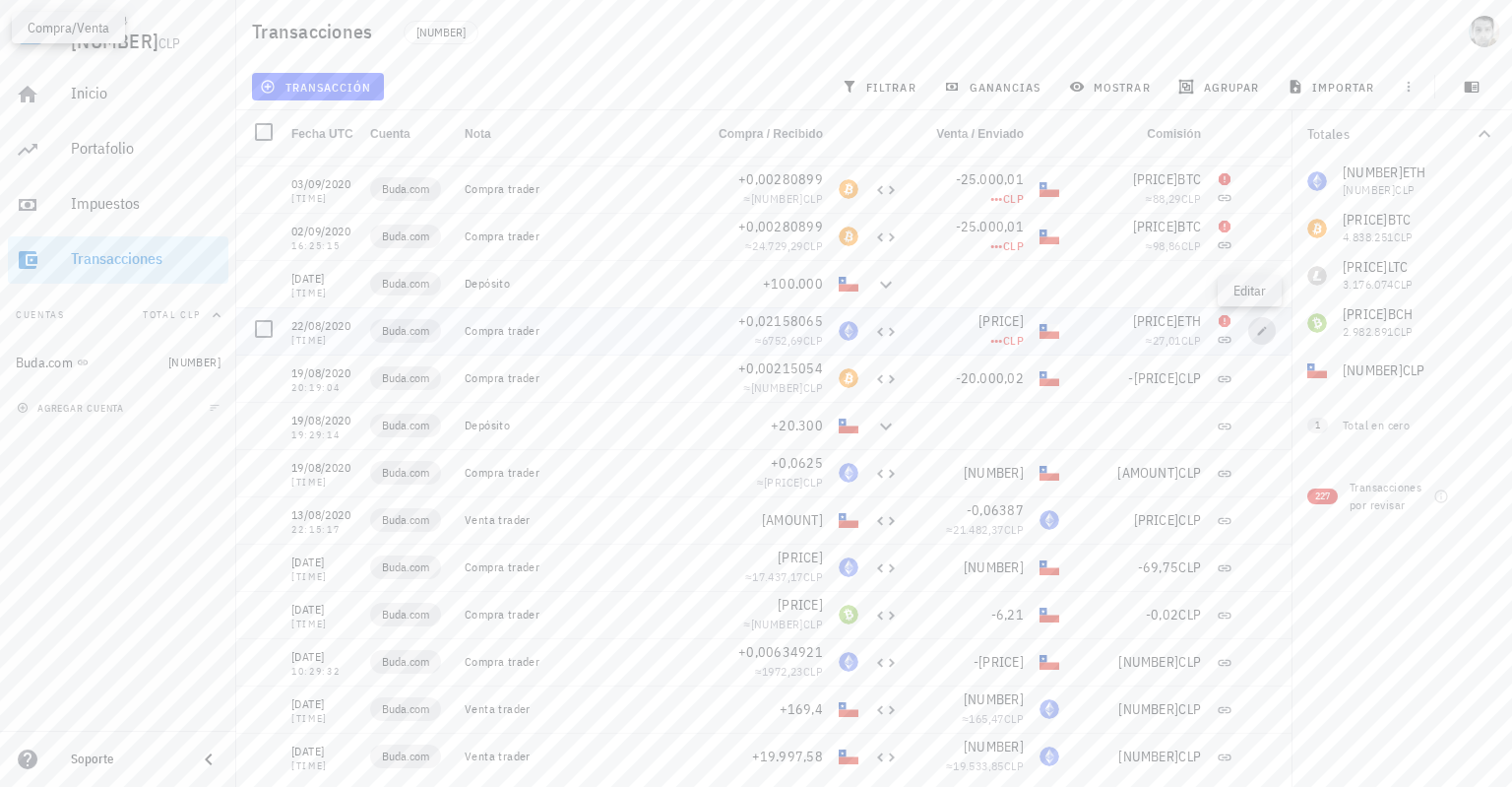 click 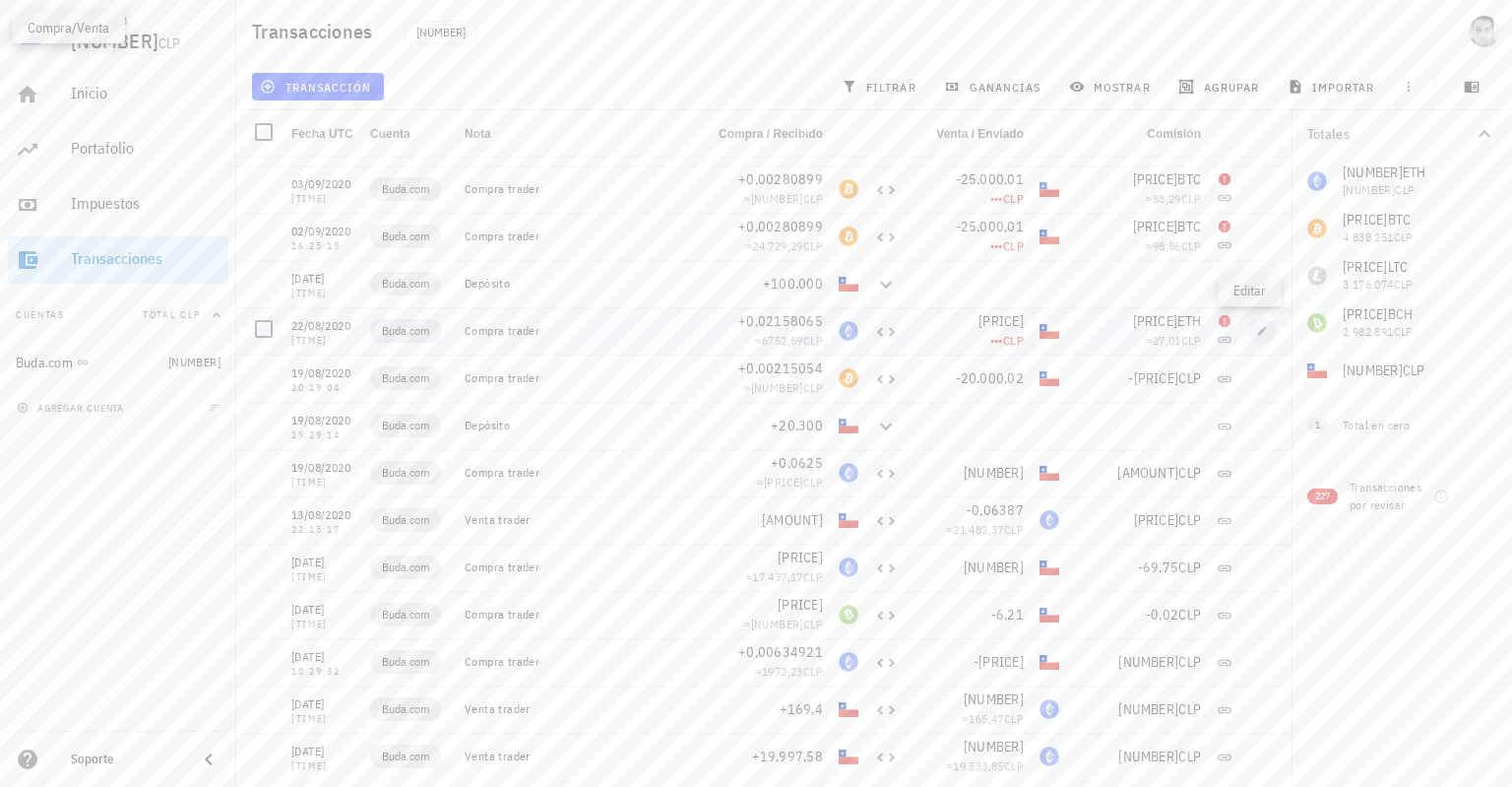 type on "[DATE]" 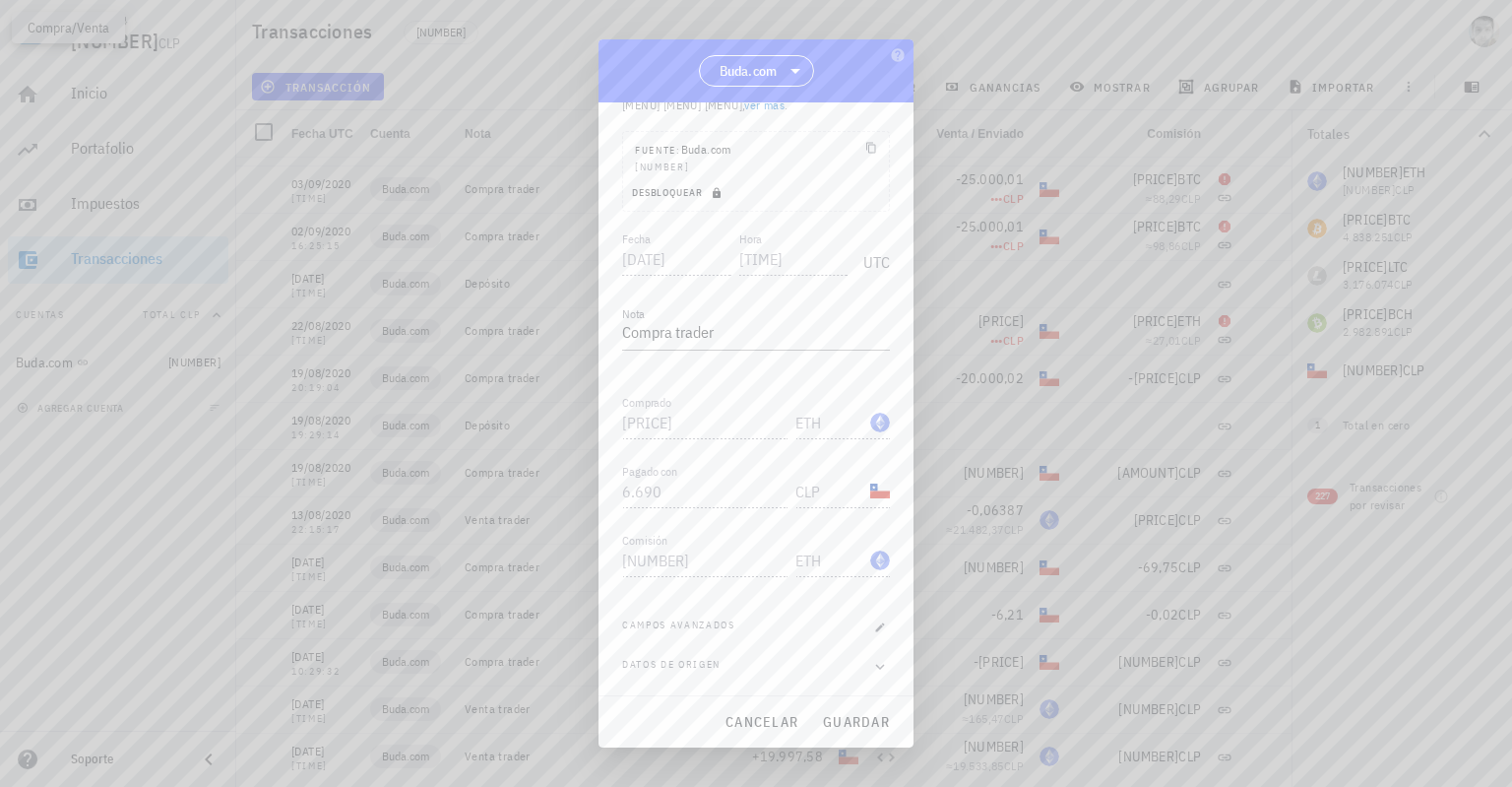 click on "Desbloquear" at bounding box center (678, 193) 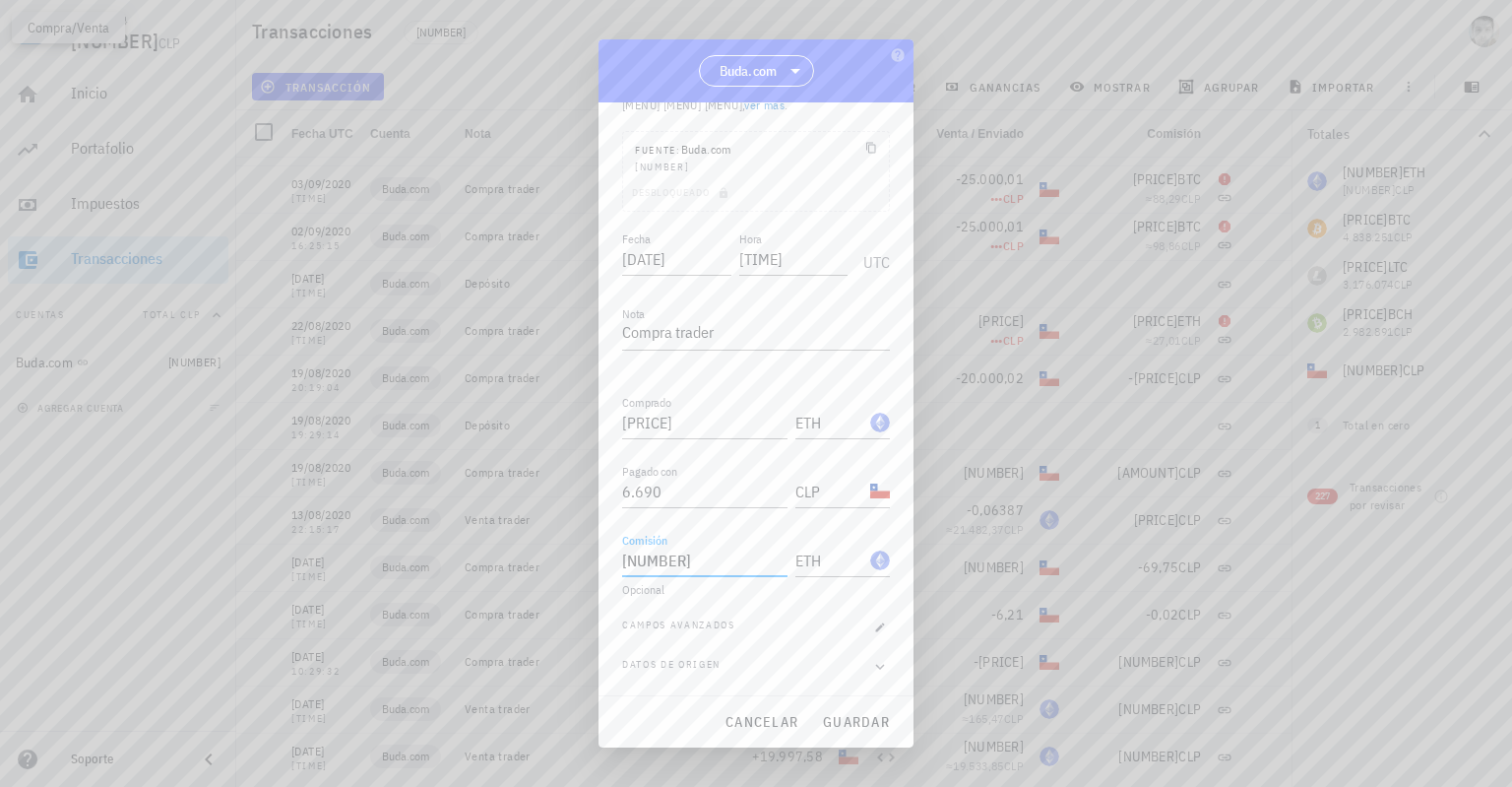 drag, startPoint x: 741, startPoint y: 558, endPoint x: 498, endPoint y: 558, distance: 243 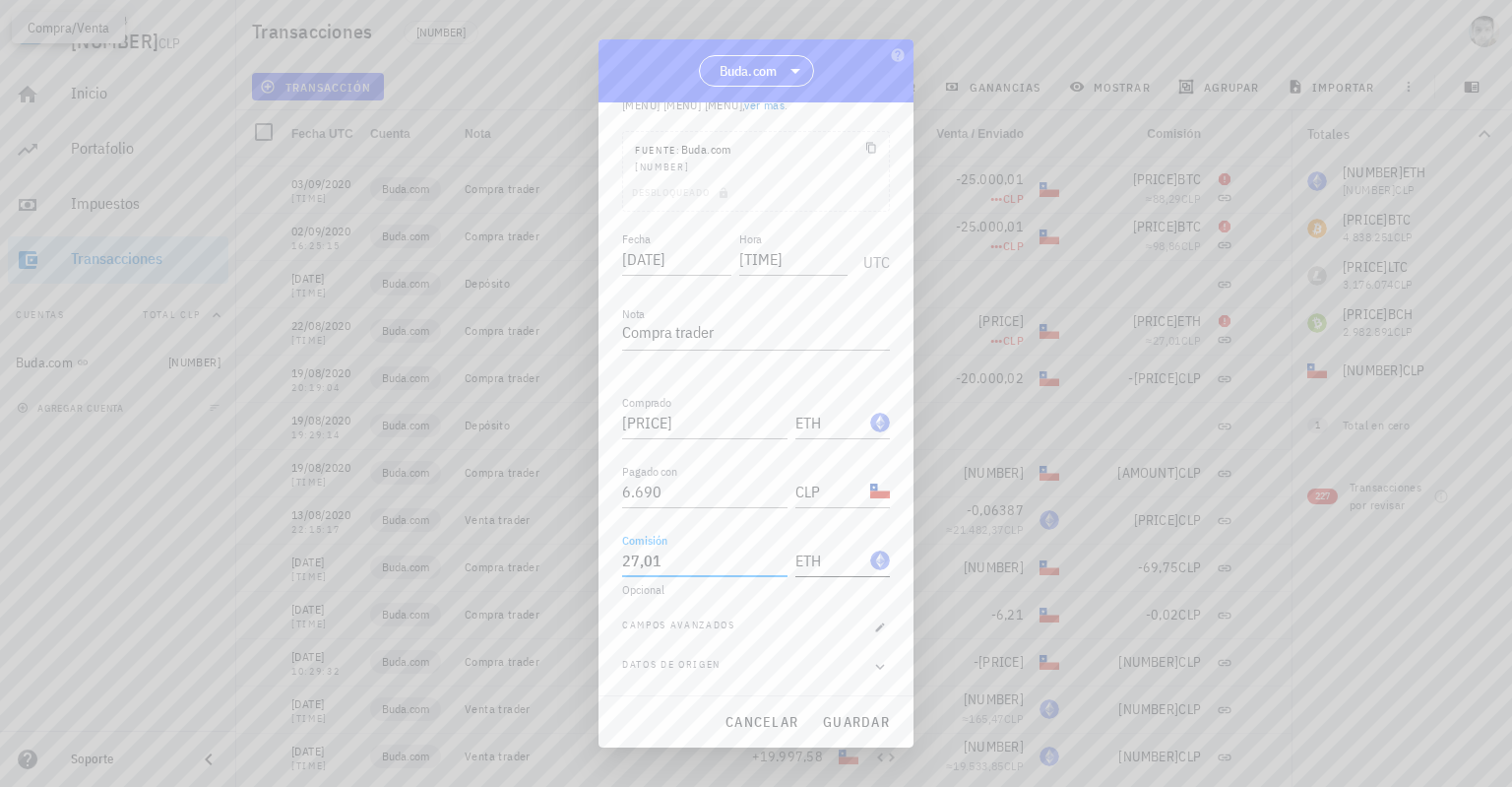 type on "27,01" 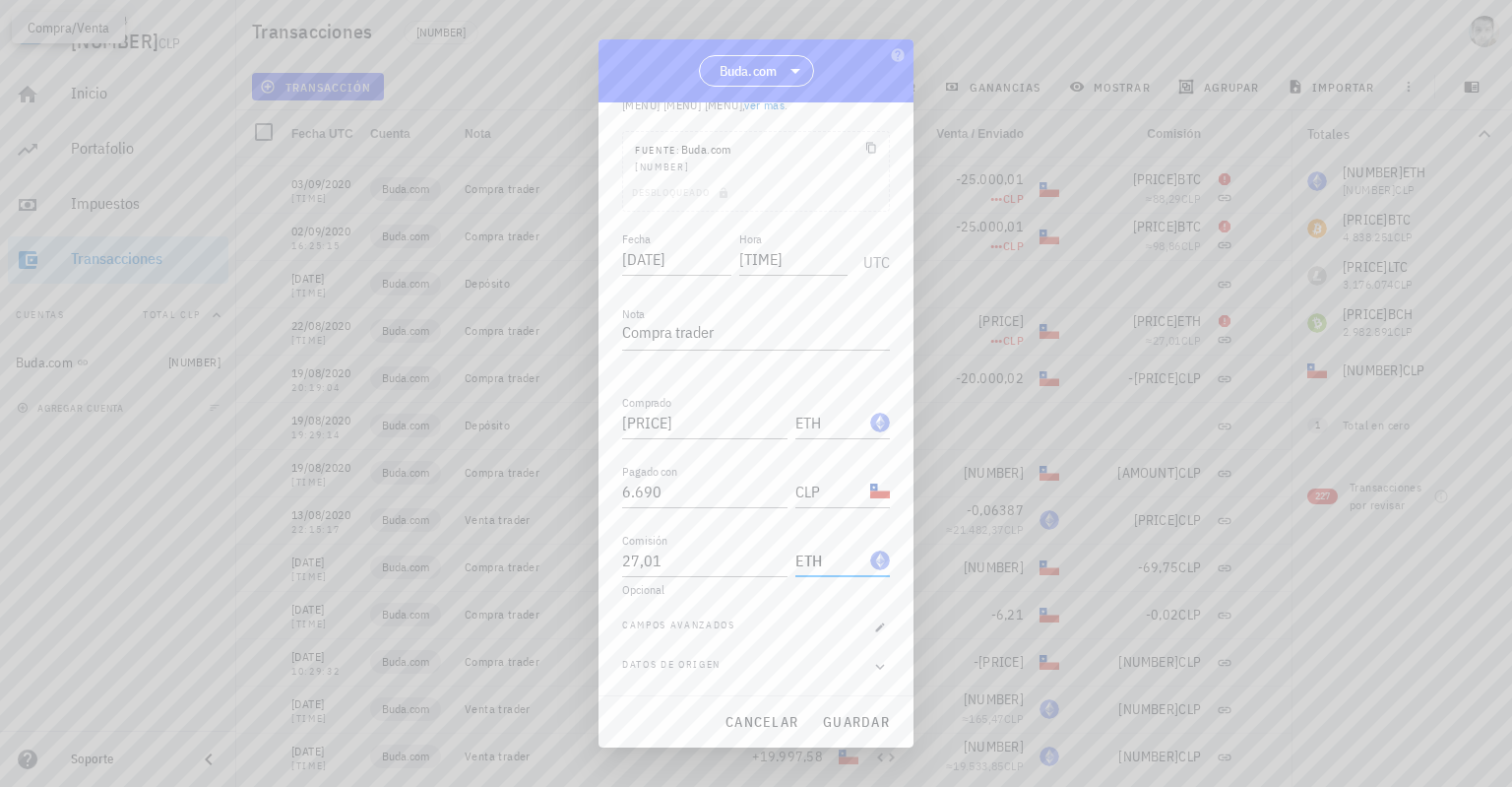 type 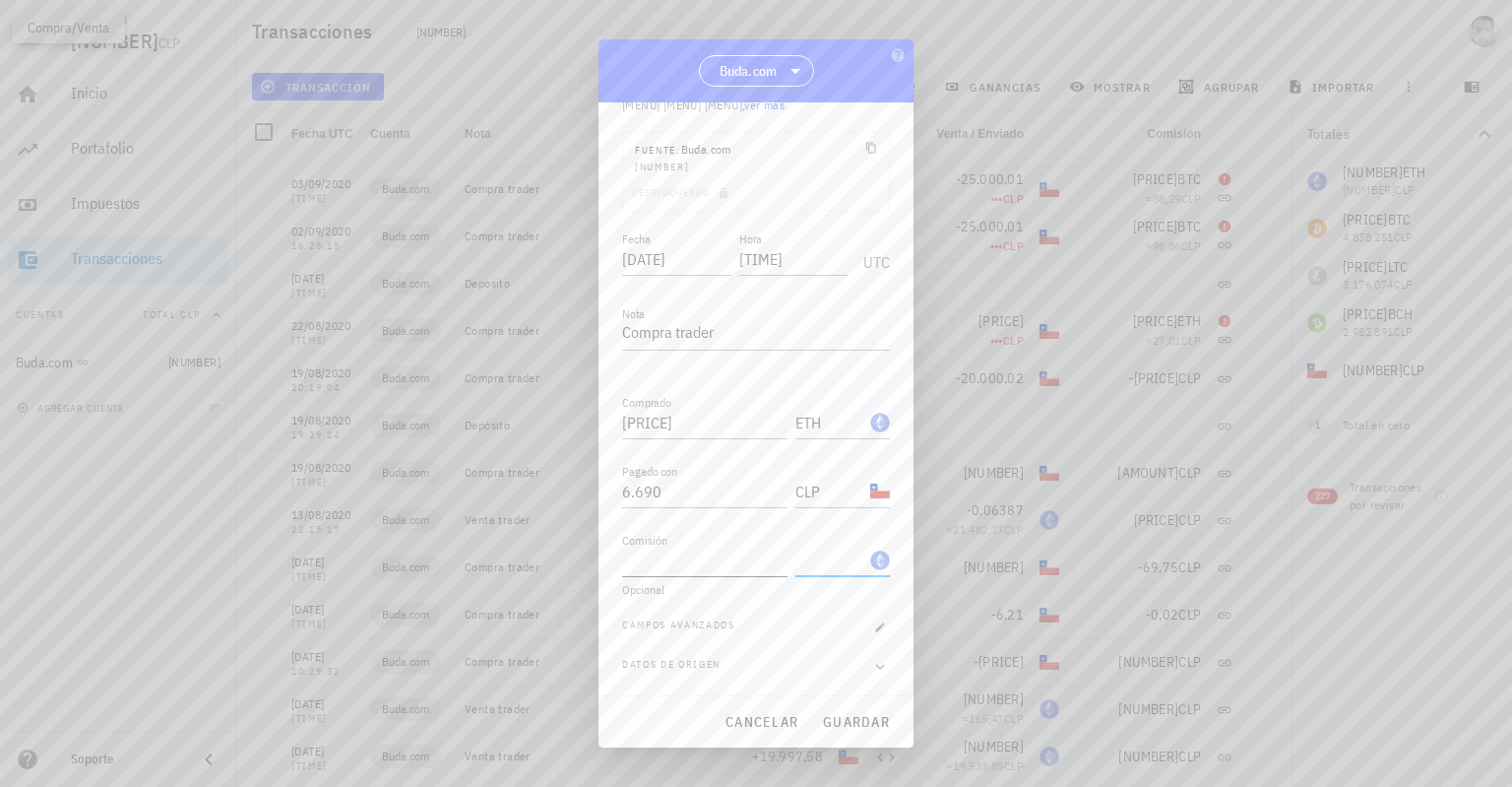 scroll, scrollTop: 0, scrollLeft: 0, axis: both 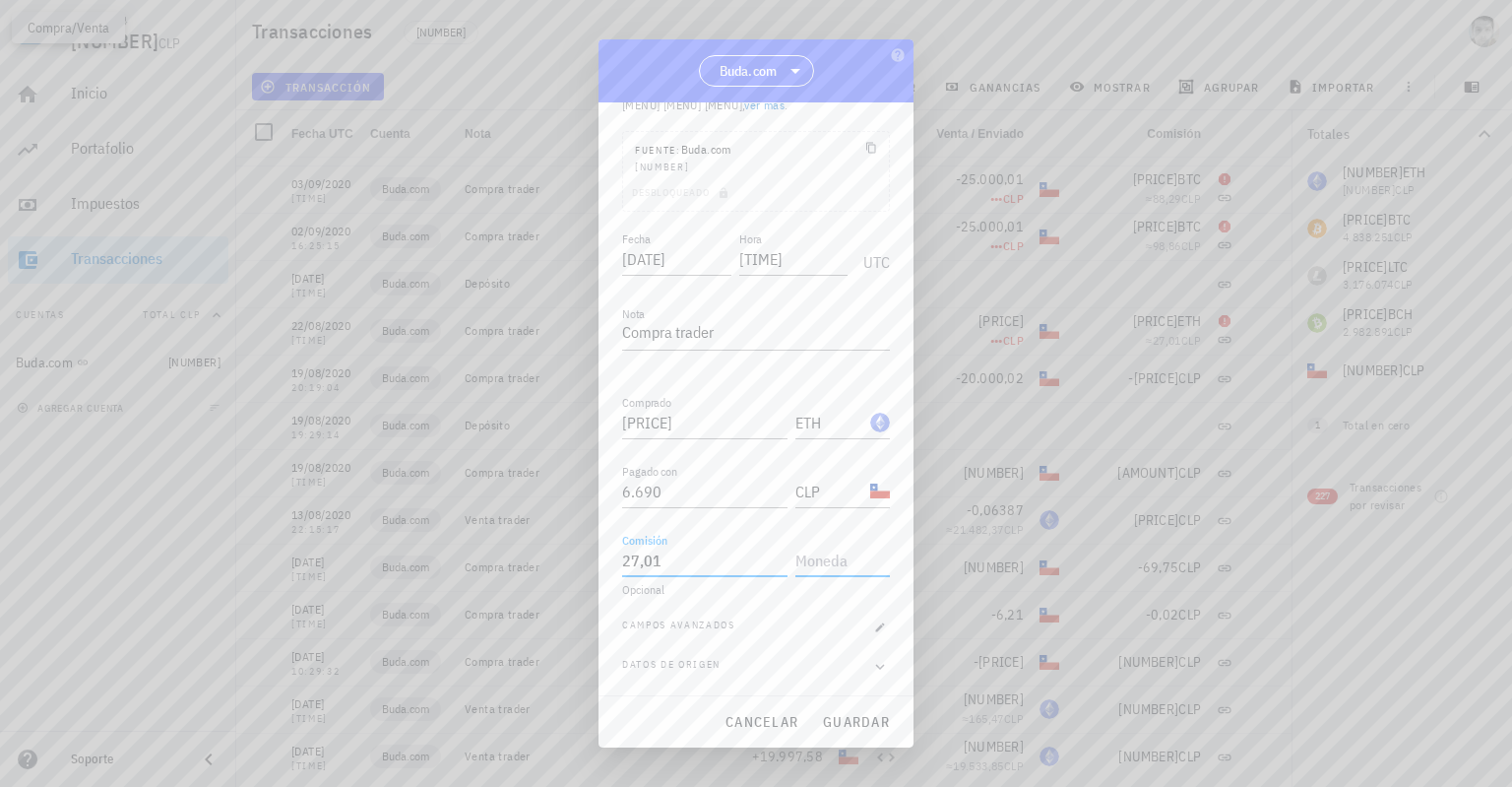type on "27,01" 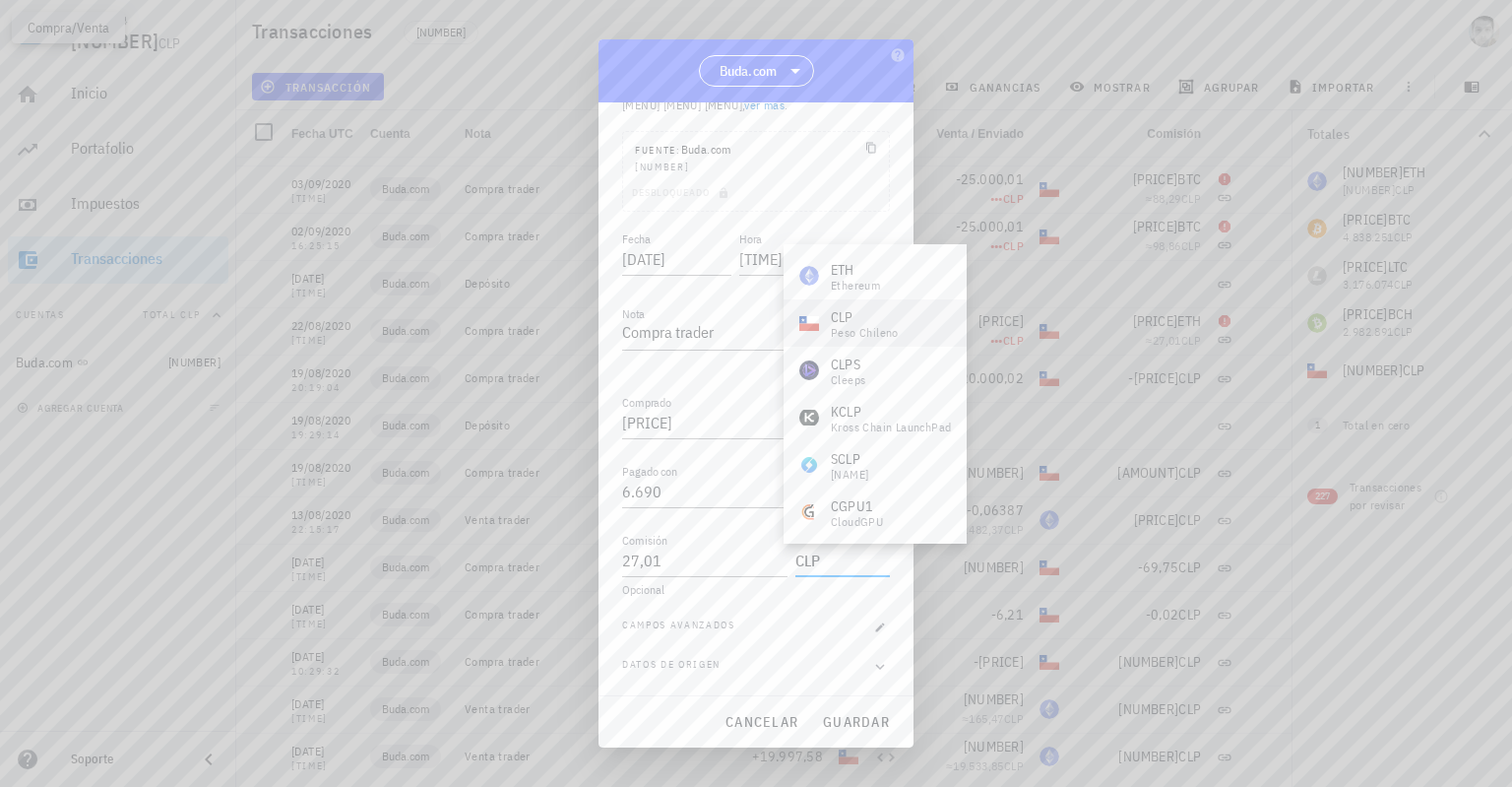 click on "CLP" at bounding box center [864, 317] 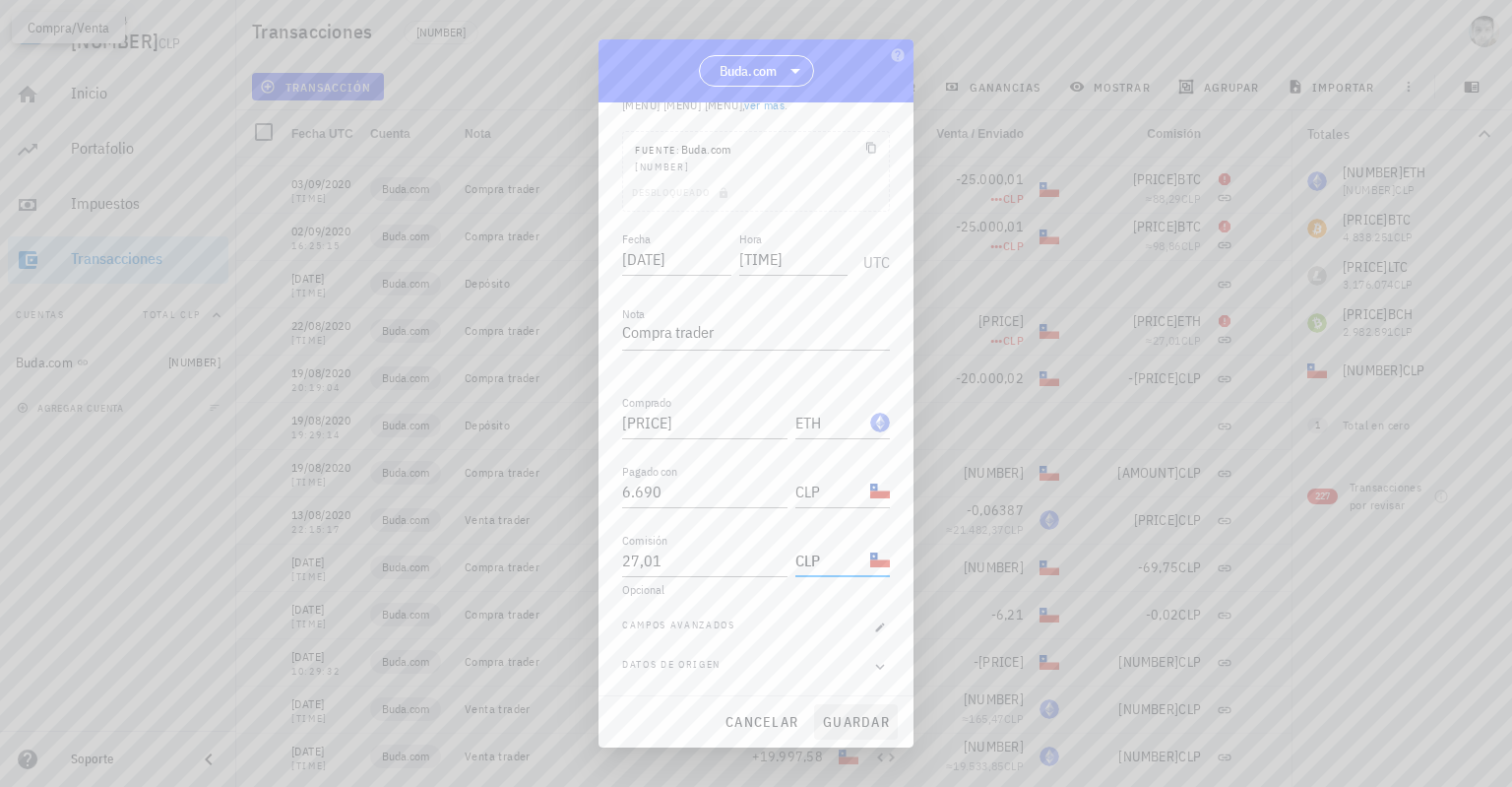 type on "CLP" 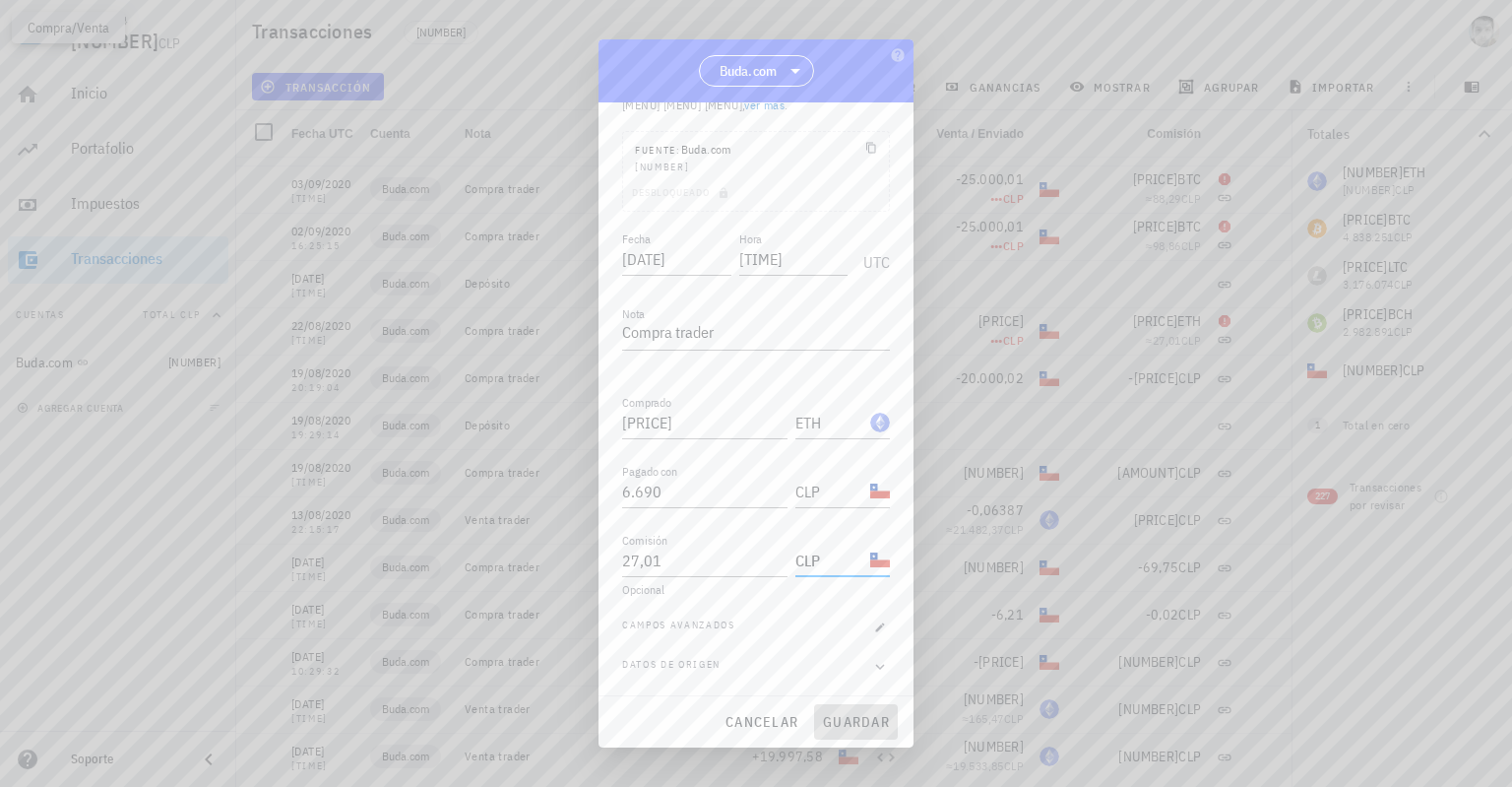 click on "guardar" at bounding box center (855, 722) 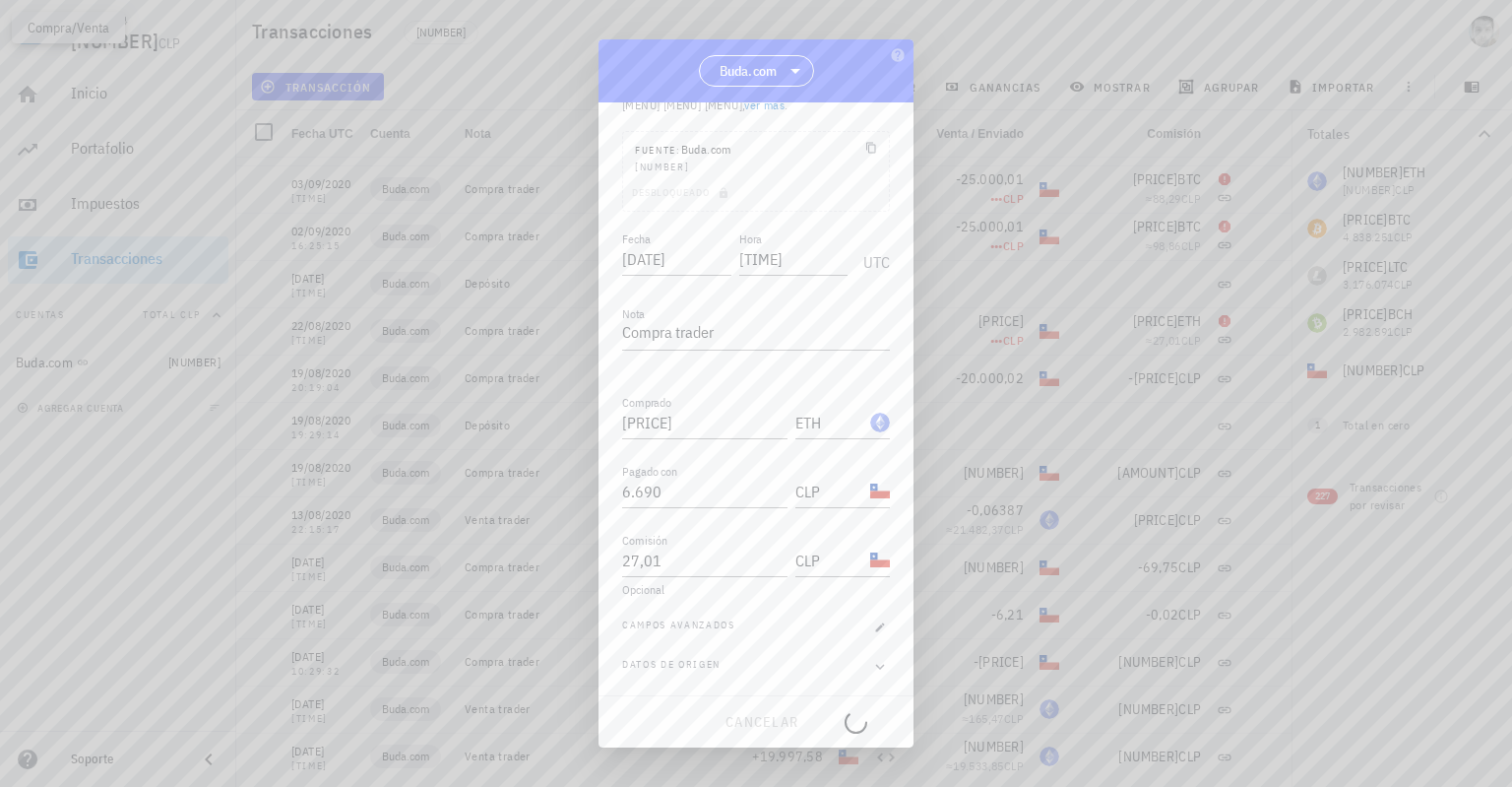 type on "[NUMBER]" 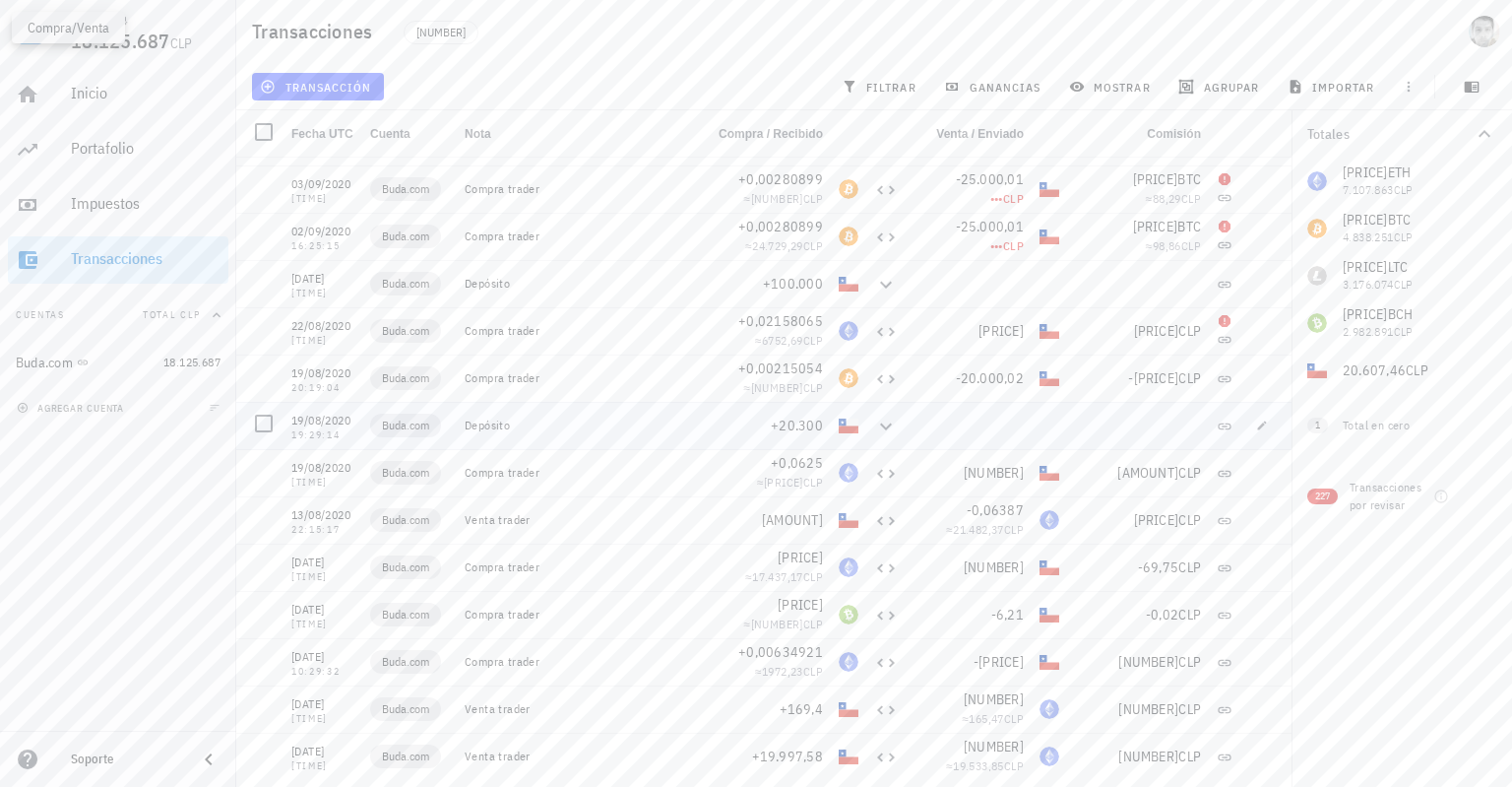 scroll, scrollTop: 17871, scrollLeft: 0, axis: vertical 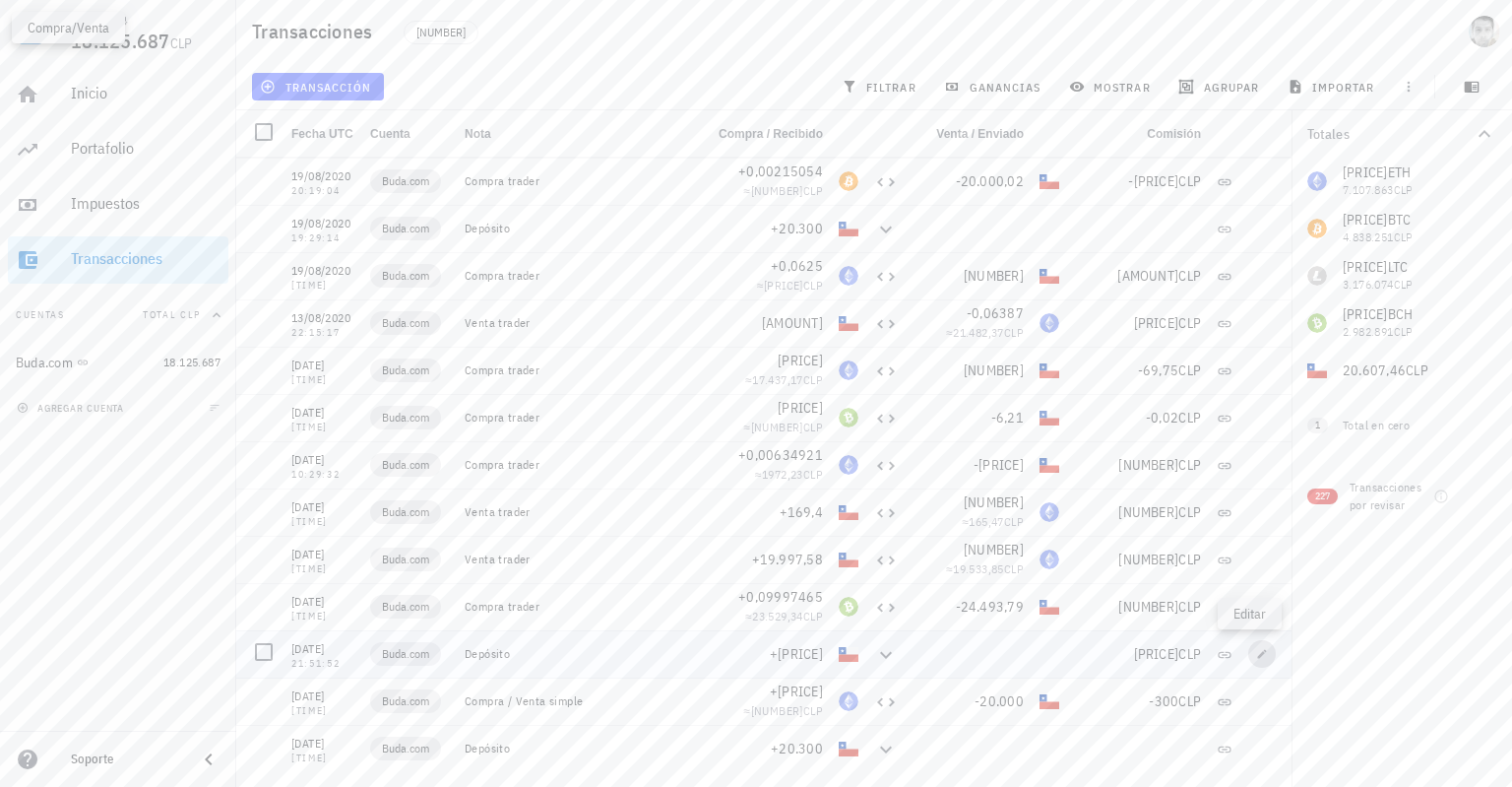 click at bounding box center [1262, 654] 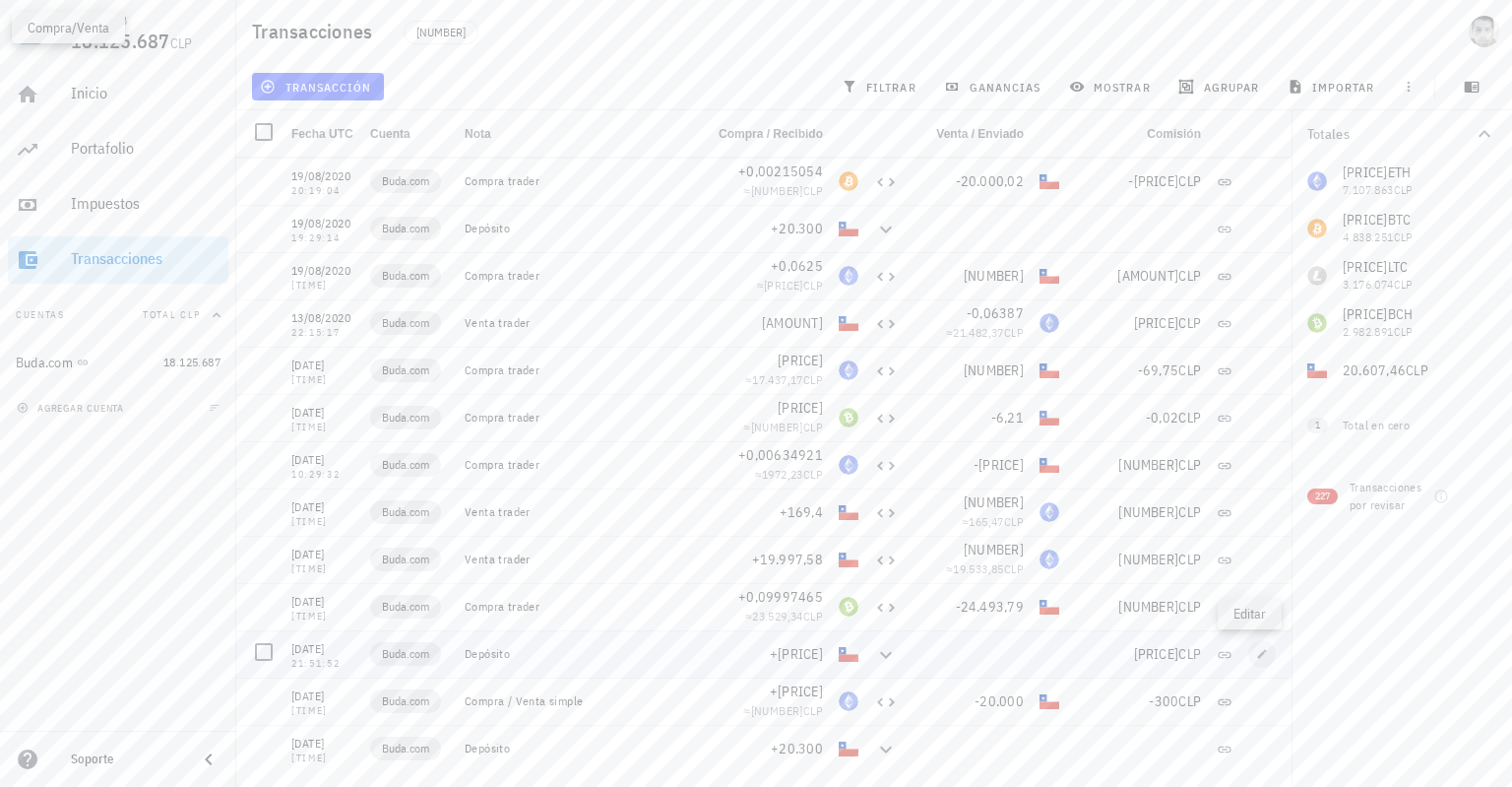 type on "[DATE]" 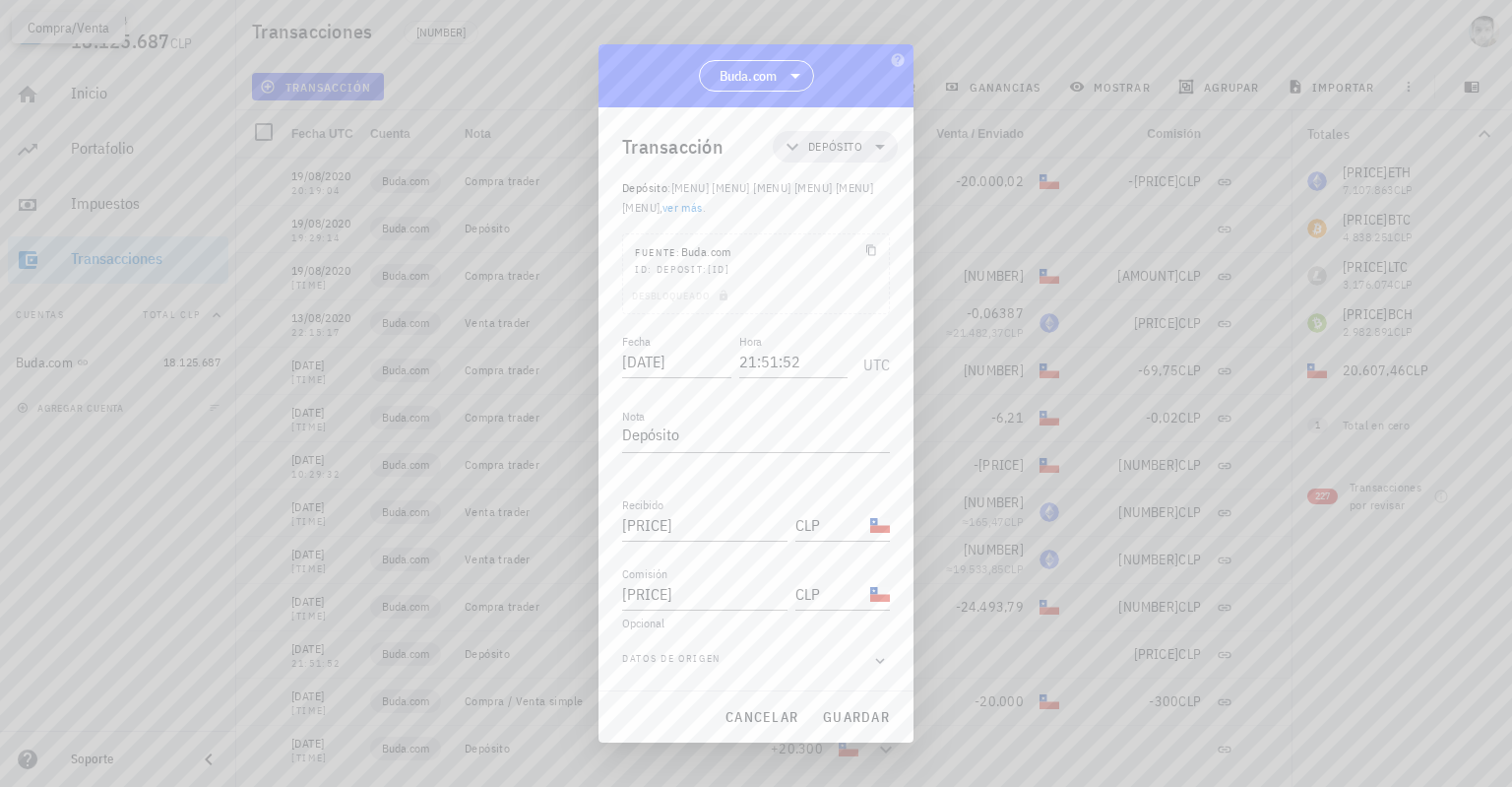 scroll, scrollTop: 14, scrollLeft: 0, axis: vertical 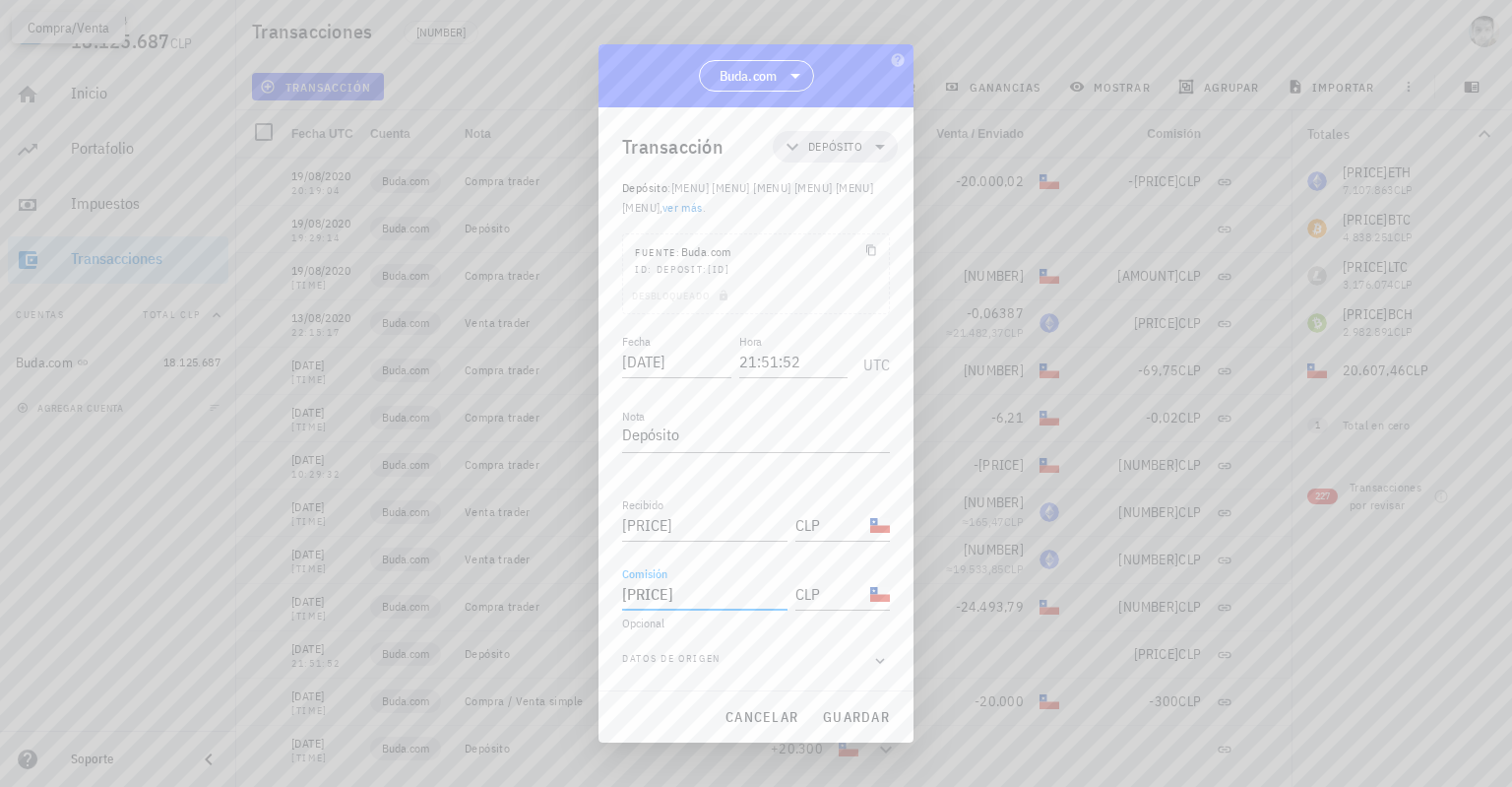 drag, startPoint x: 681, startPoint y: 599, endPoint x: 558, endPoint y: 587, distance: 123.58398 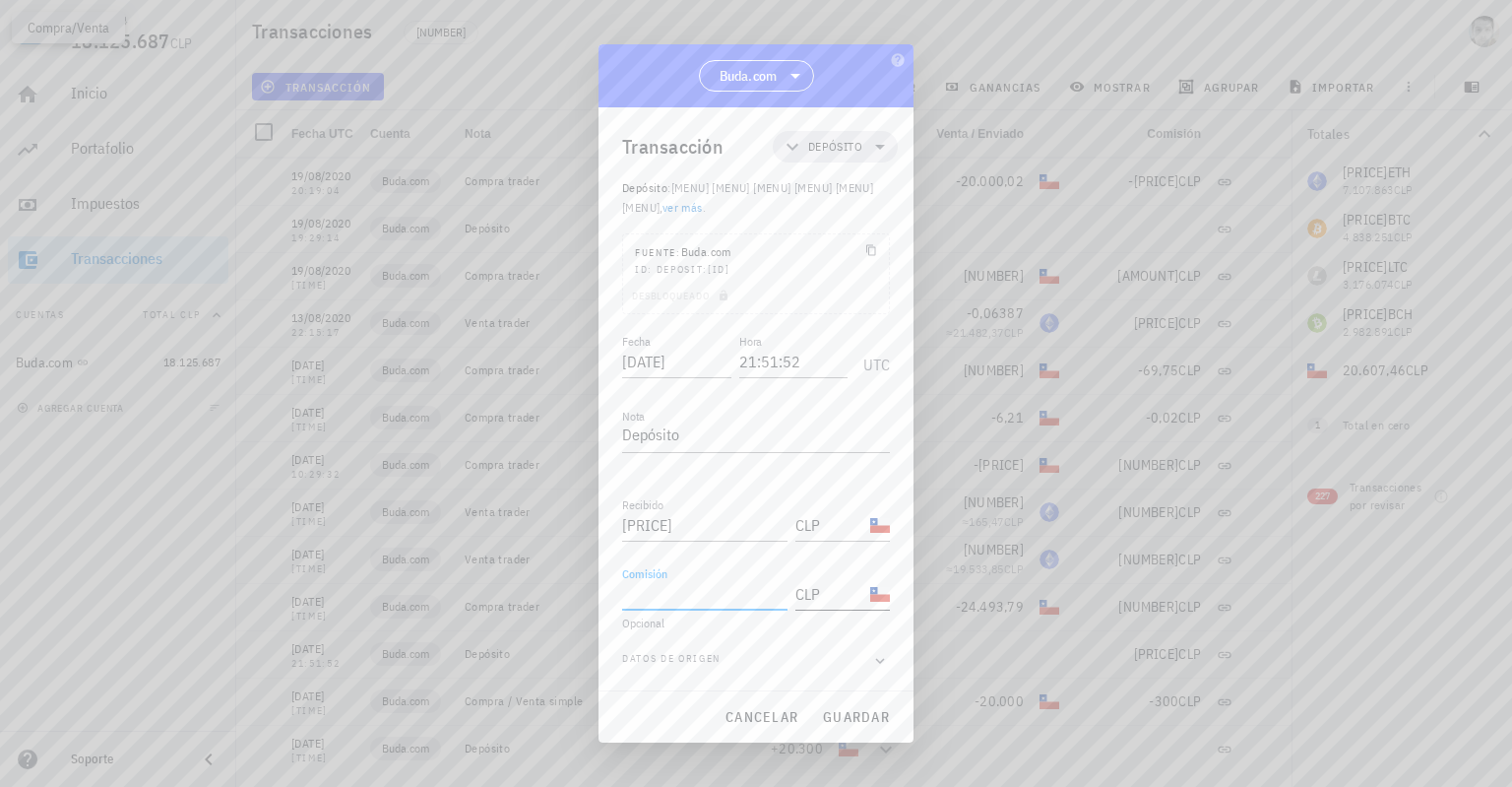 type 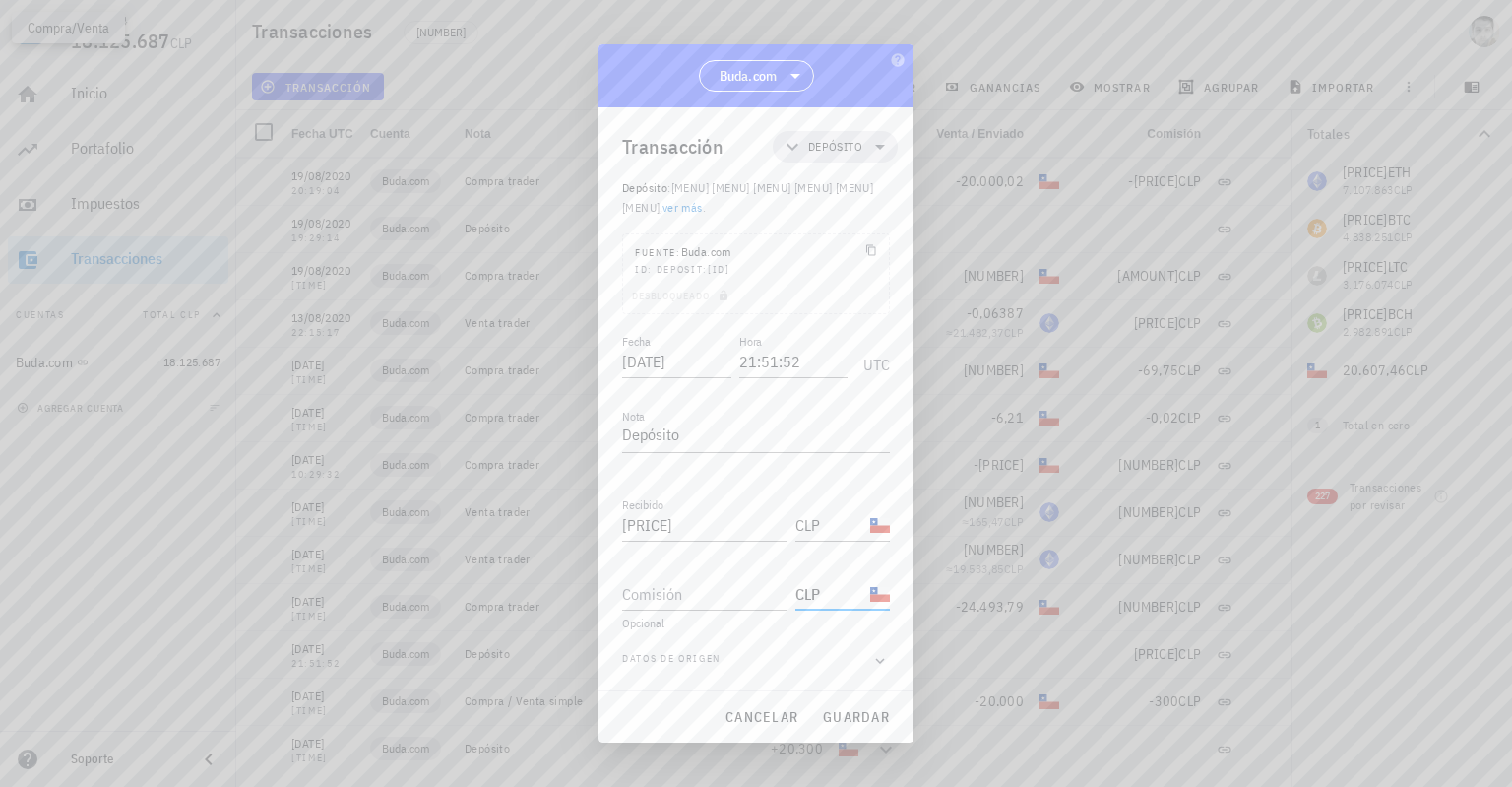 click on "CLP" at bounding box center (831, 594) 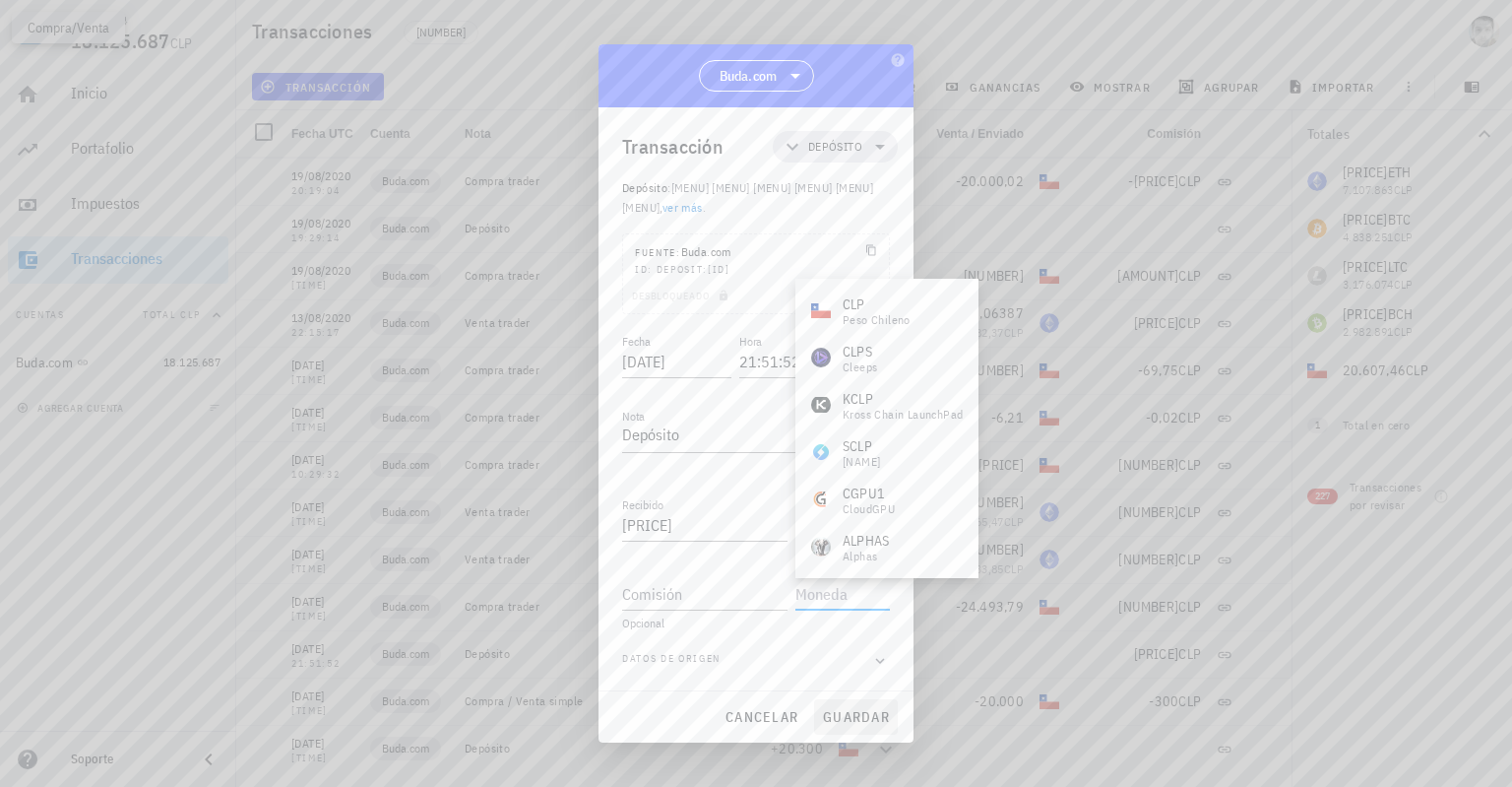 type 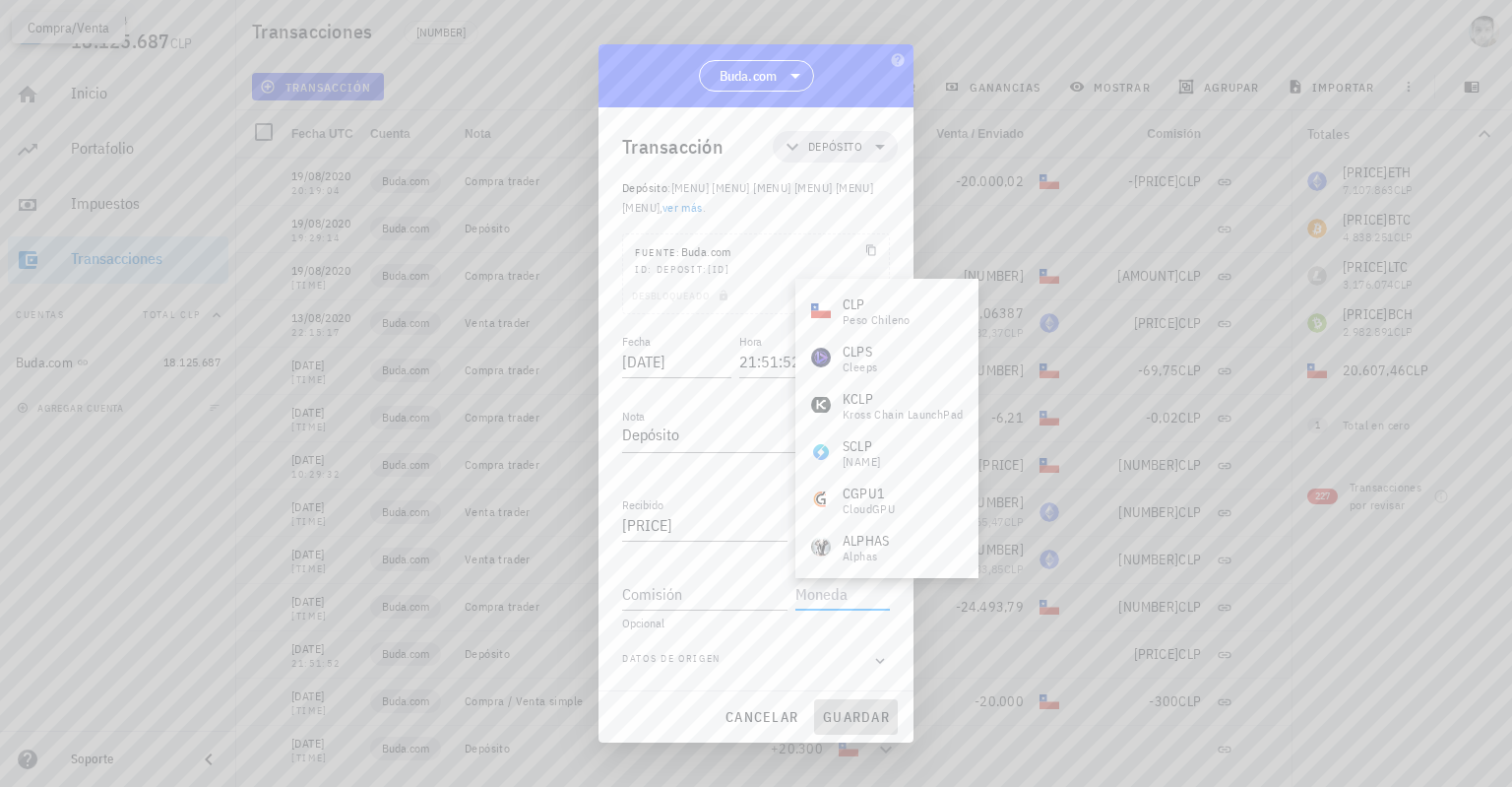 click on "guardar" at bounding box center [855, 717] 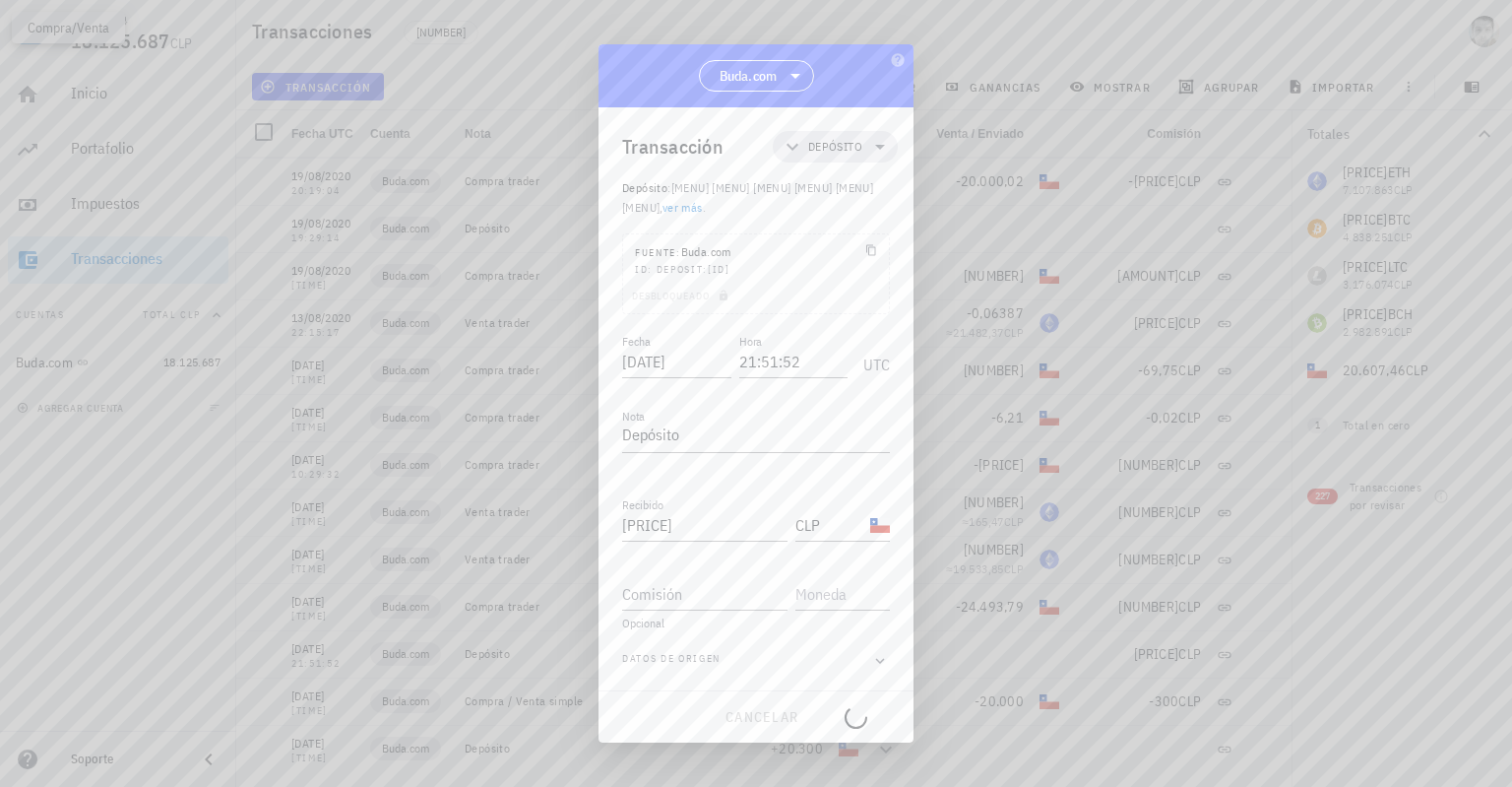 type on "[PRICE]" 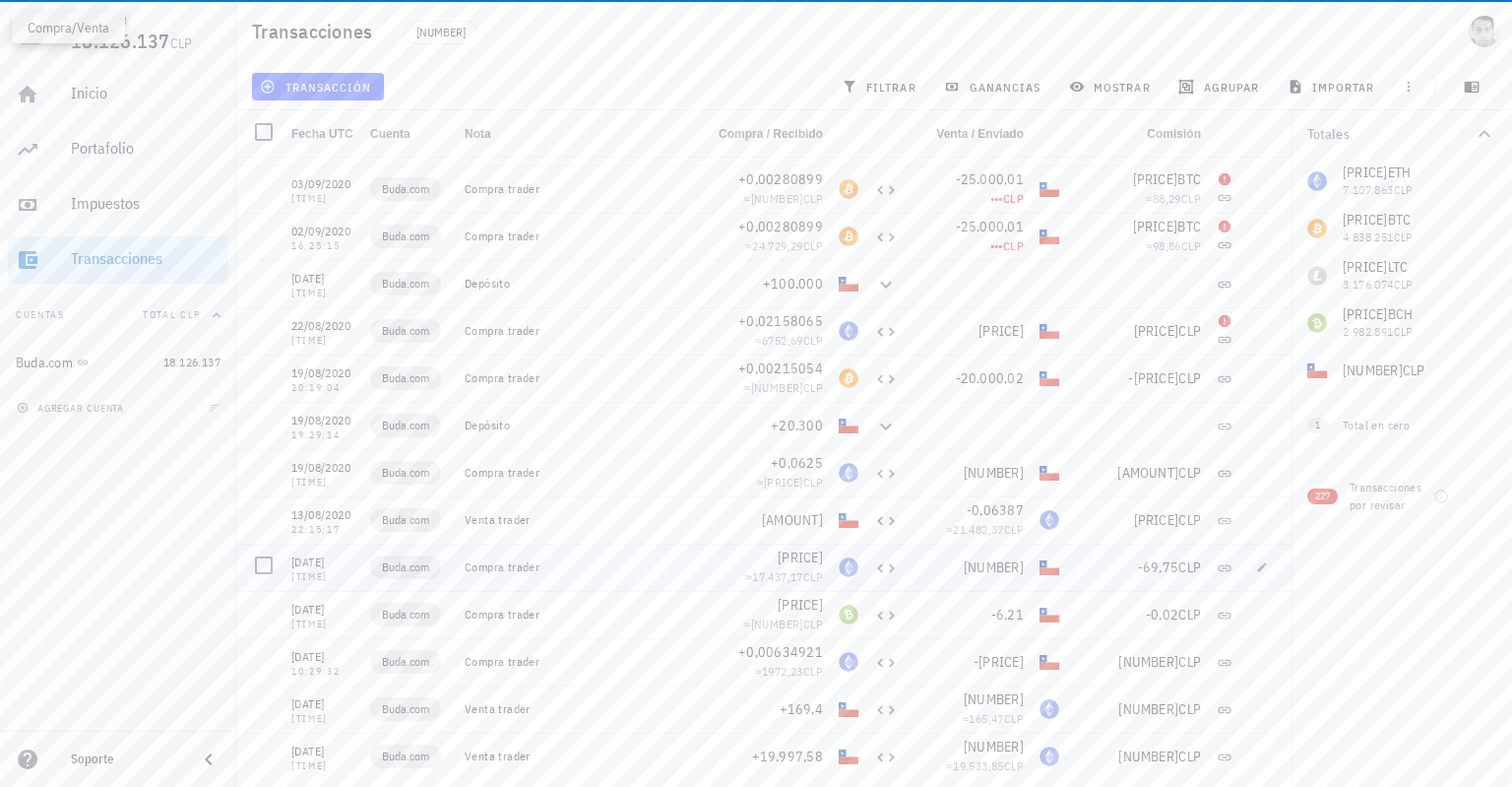 scroll, scrollTop: 17576, scrollLeft: 0, axis: vertical 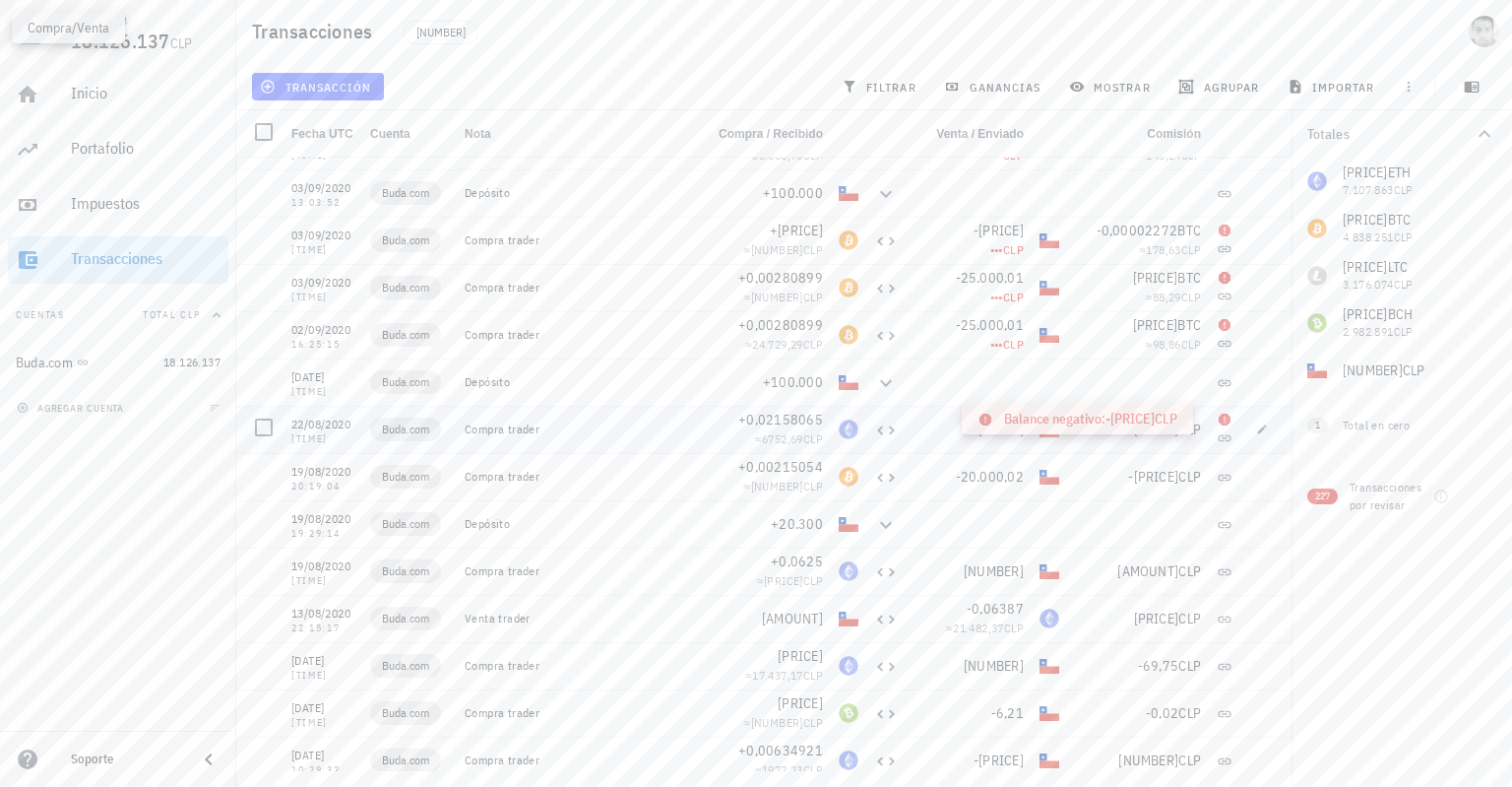 click 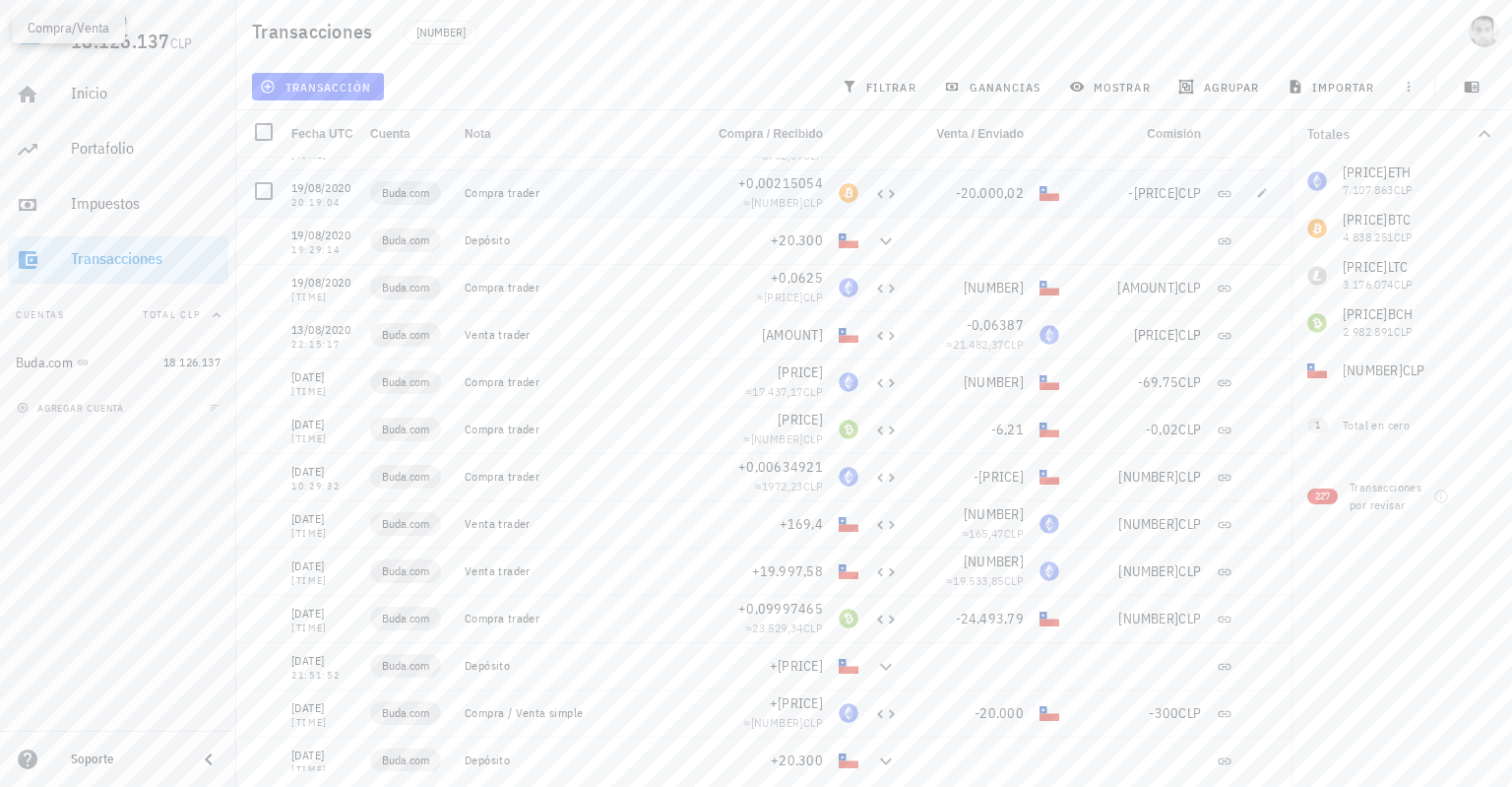 scroll, scrollTop: 17871, scrollLeft: 0, axis: vertical 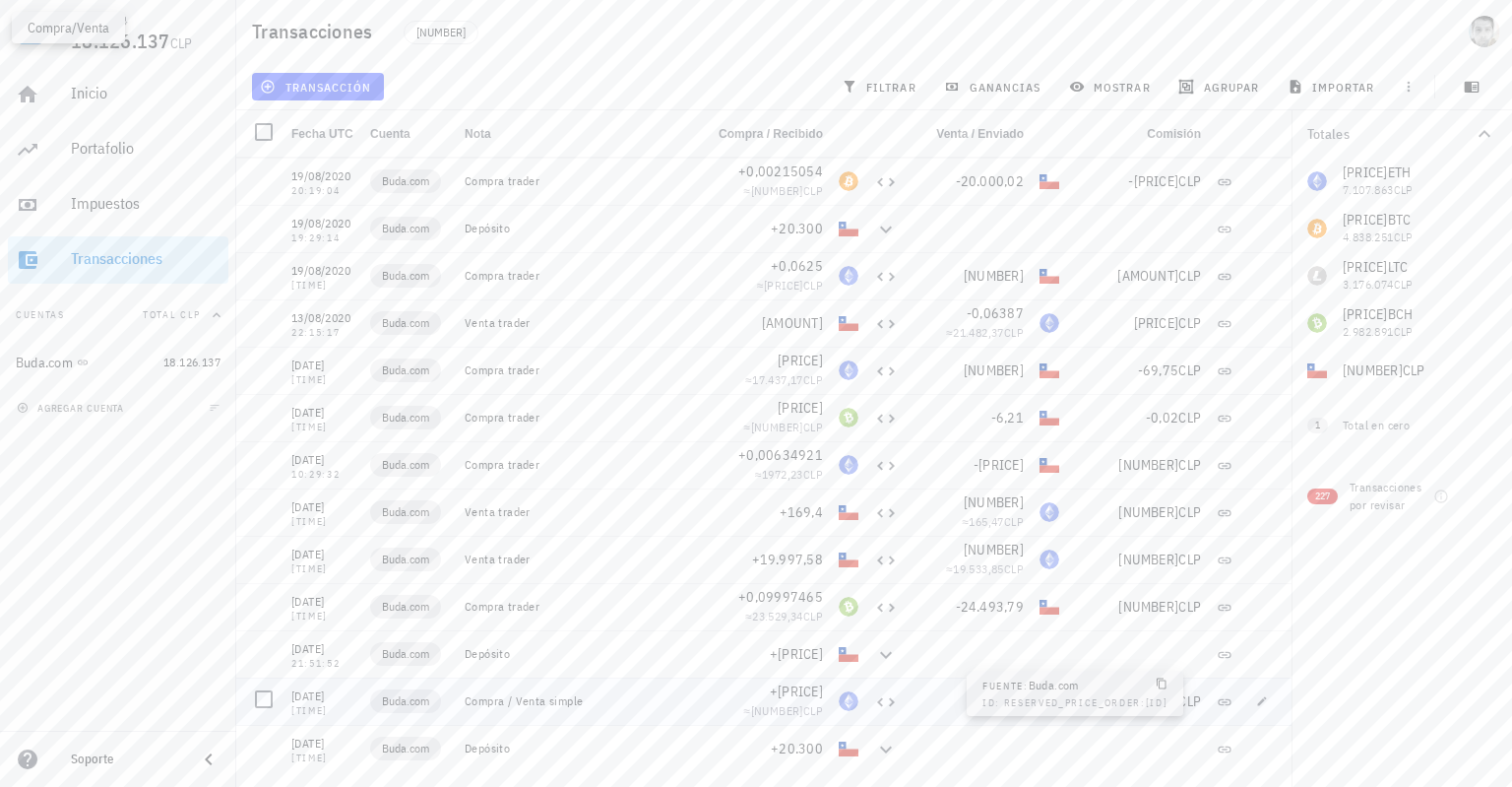 click 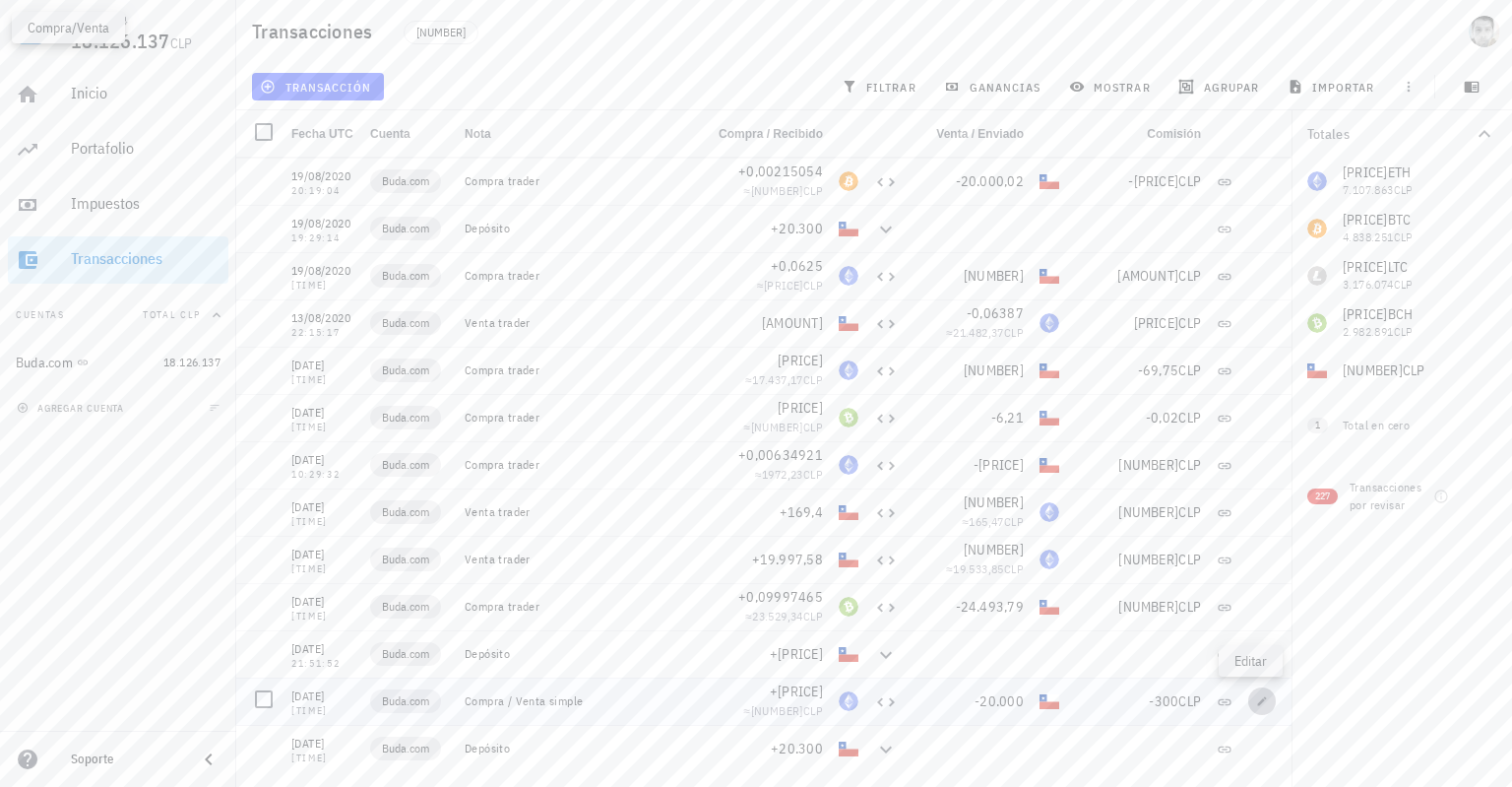 click at bounding box center [1262, 701] 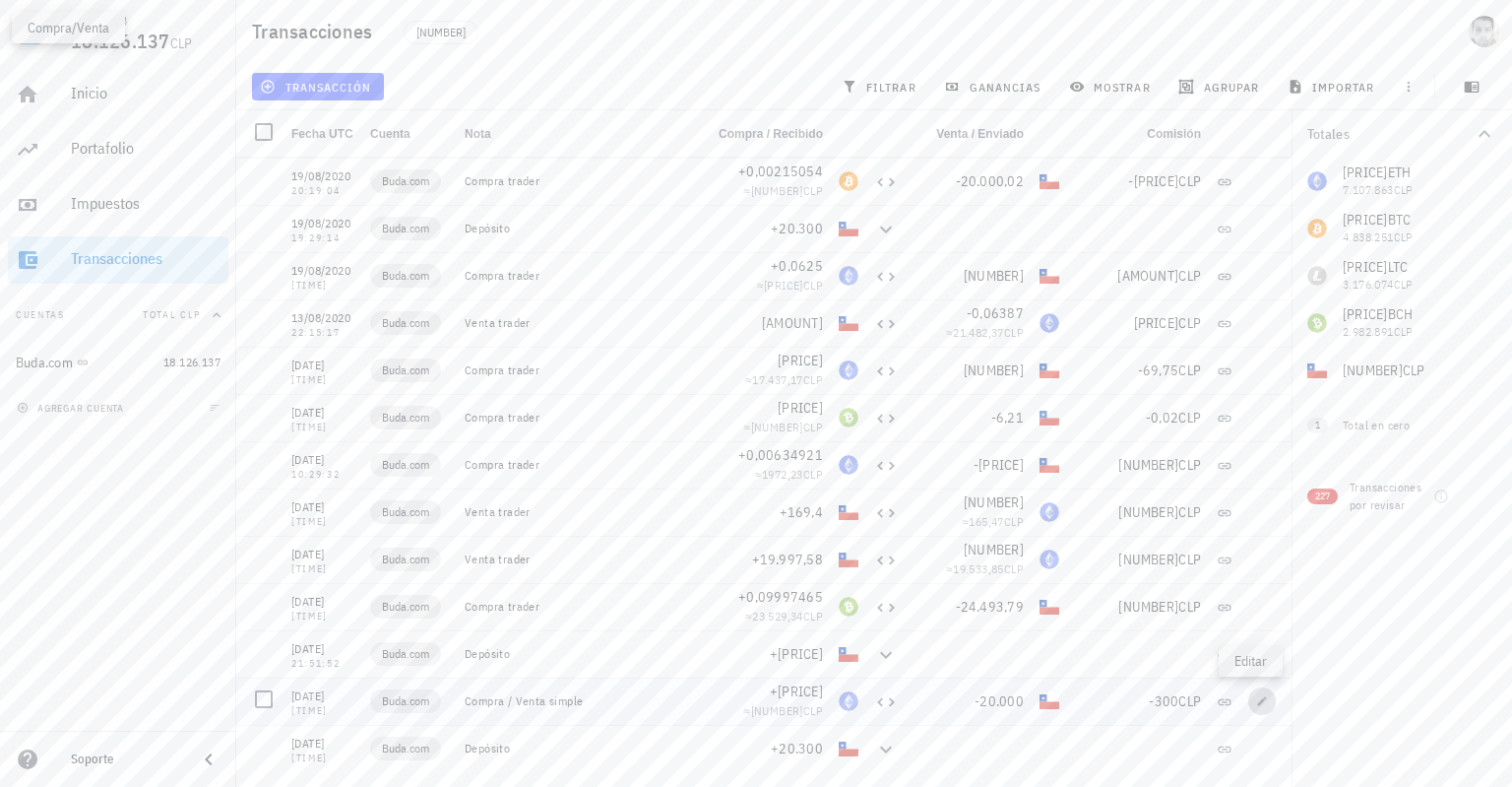 type on "[TIME]" 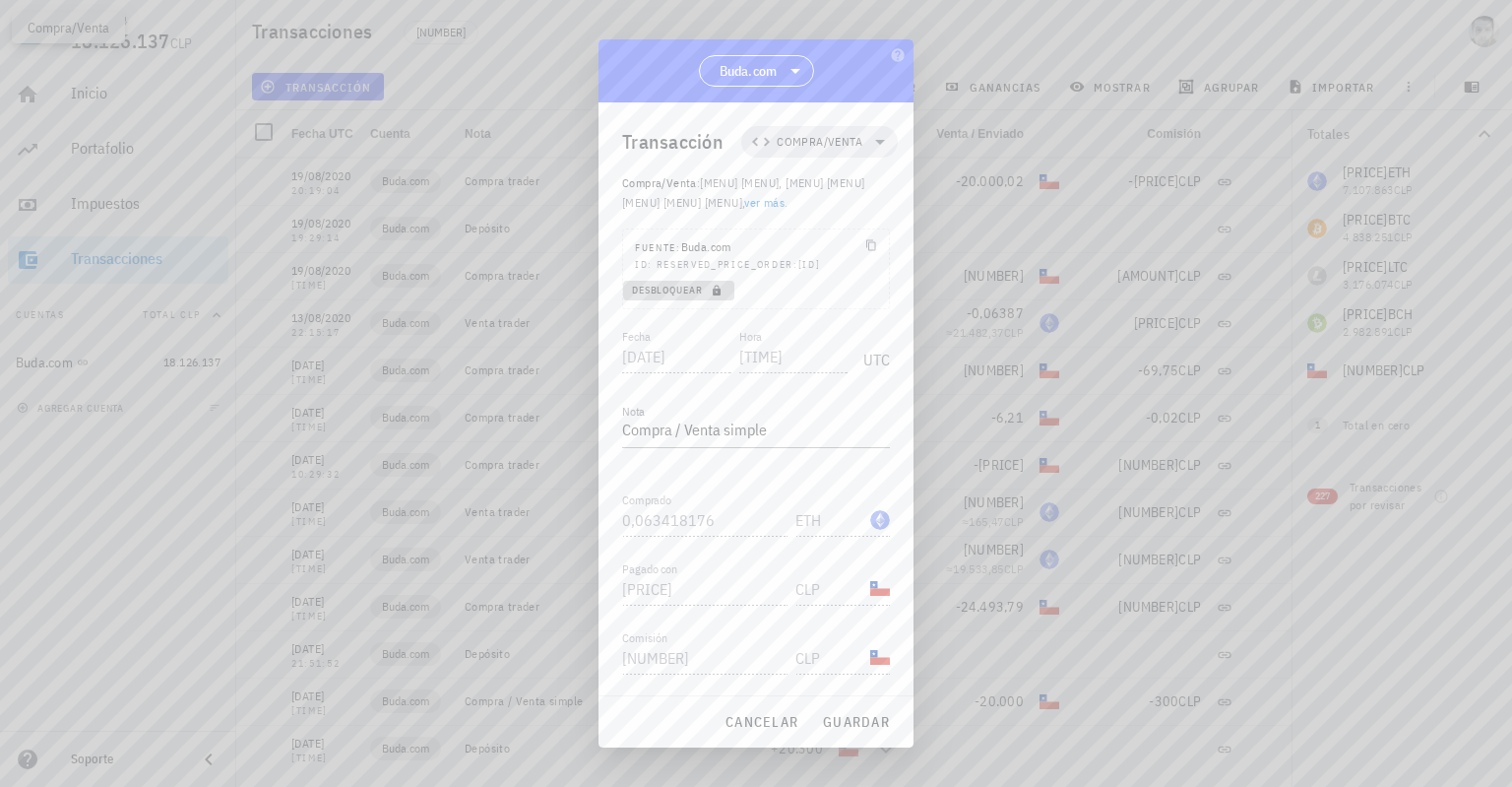 click 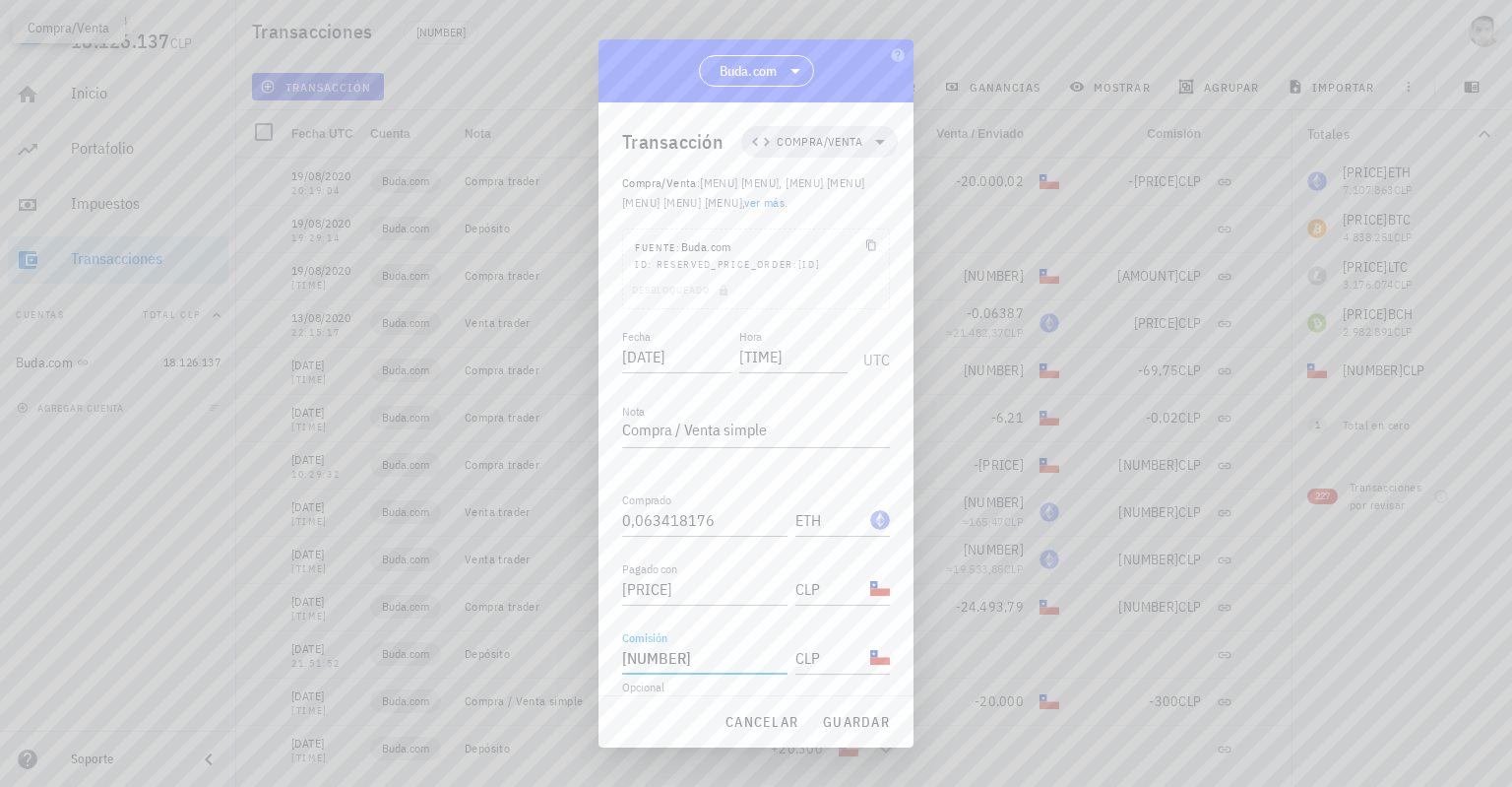 drag, startPoint x: 658, startPoint y: 657, endPoint x: 579, endPoint y: 656, distance: 79.00633 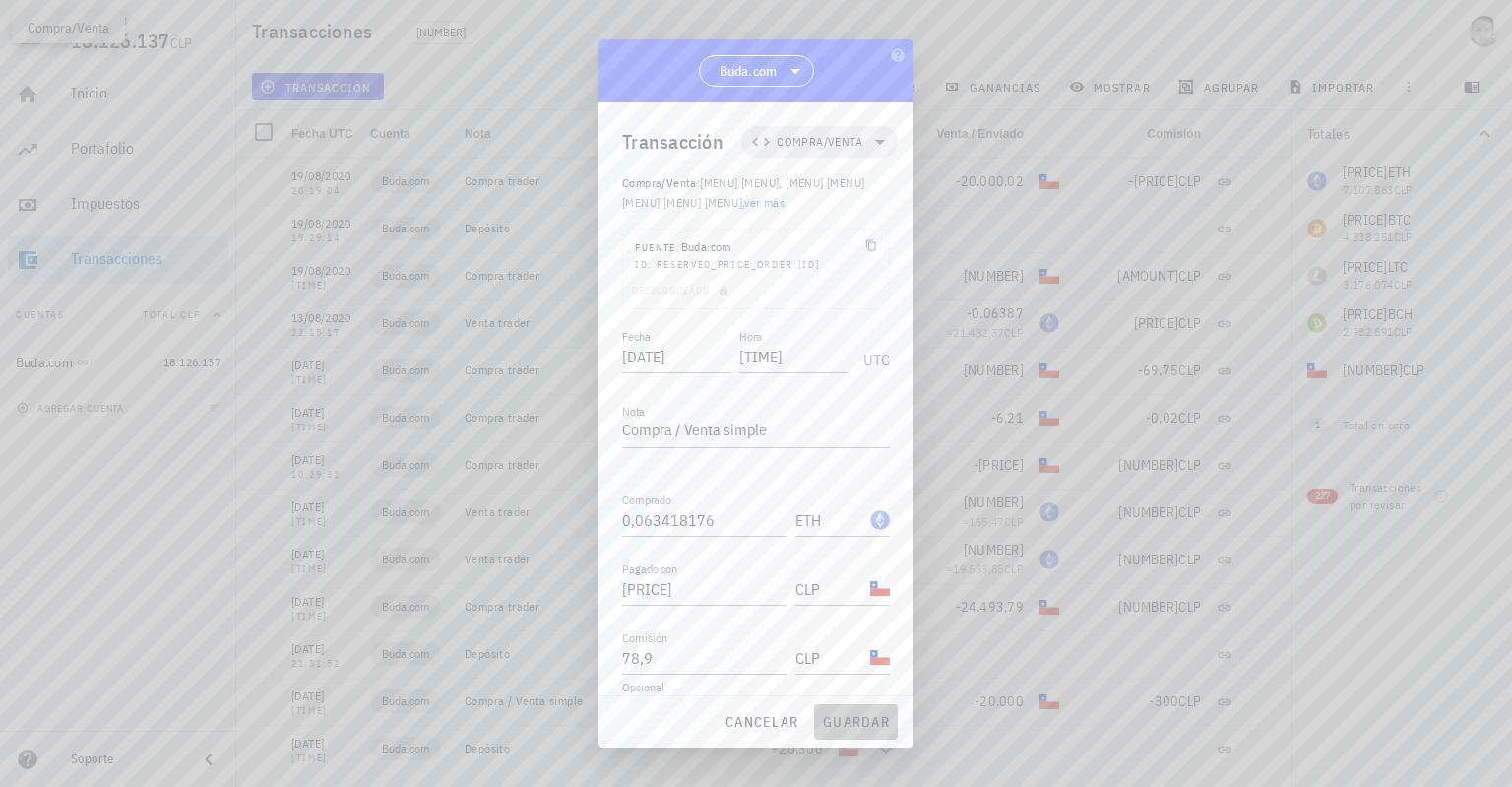 click on "guardar" at bounding box center (855, 722) 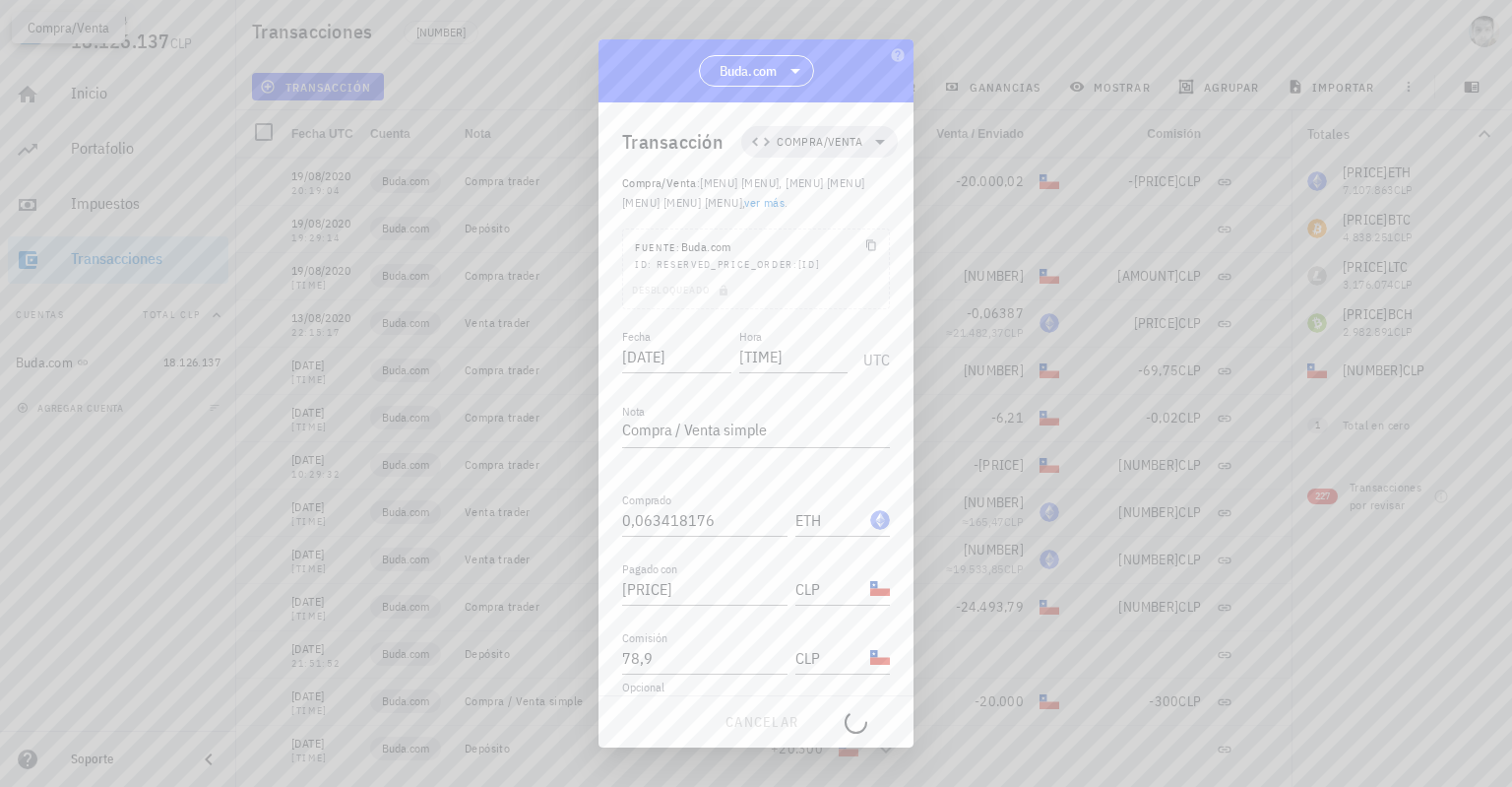 type on "[NUMBER]" 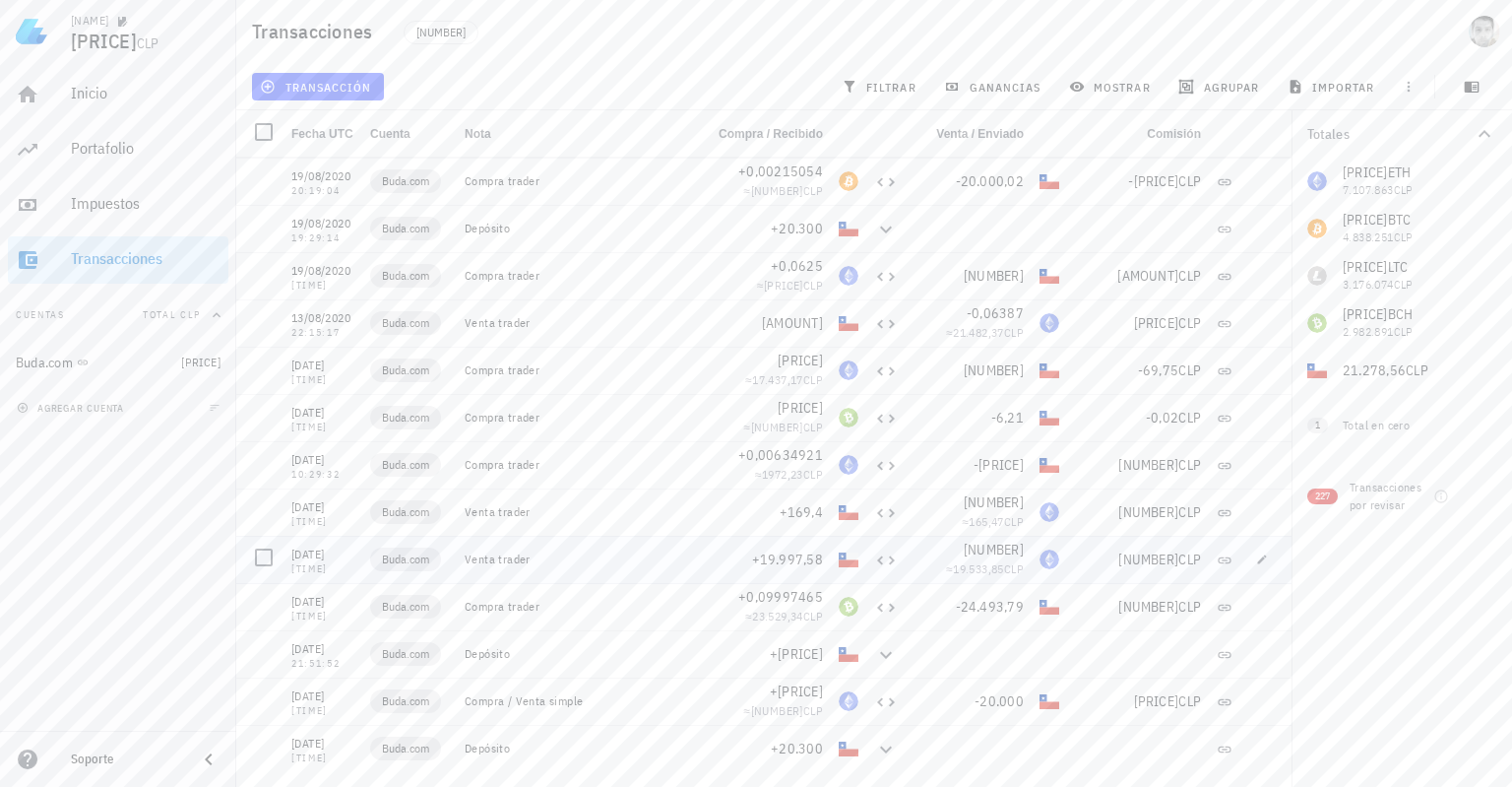 scroll, scrollTop: 17773, scrollLeft: 0, axis: vertical 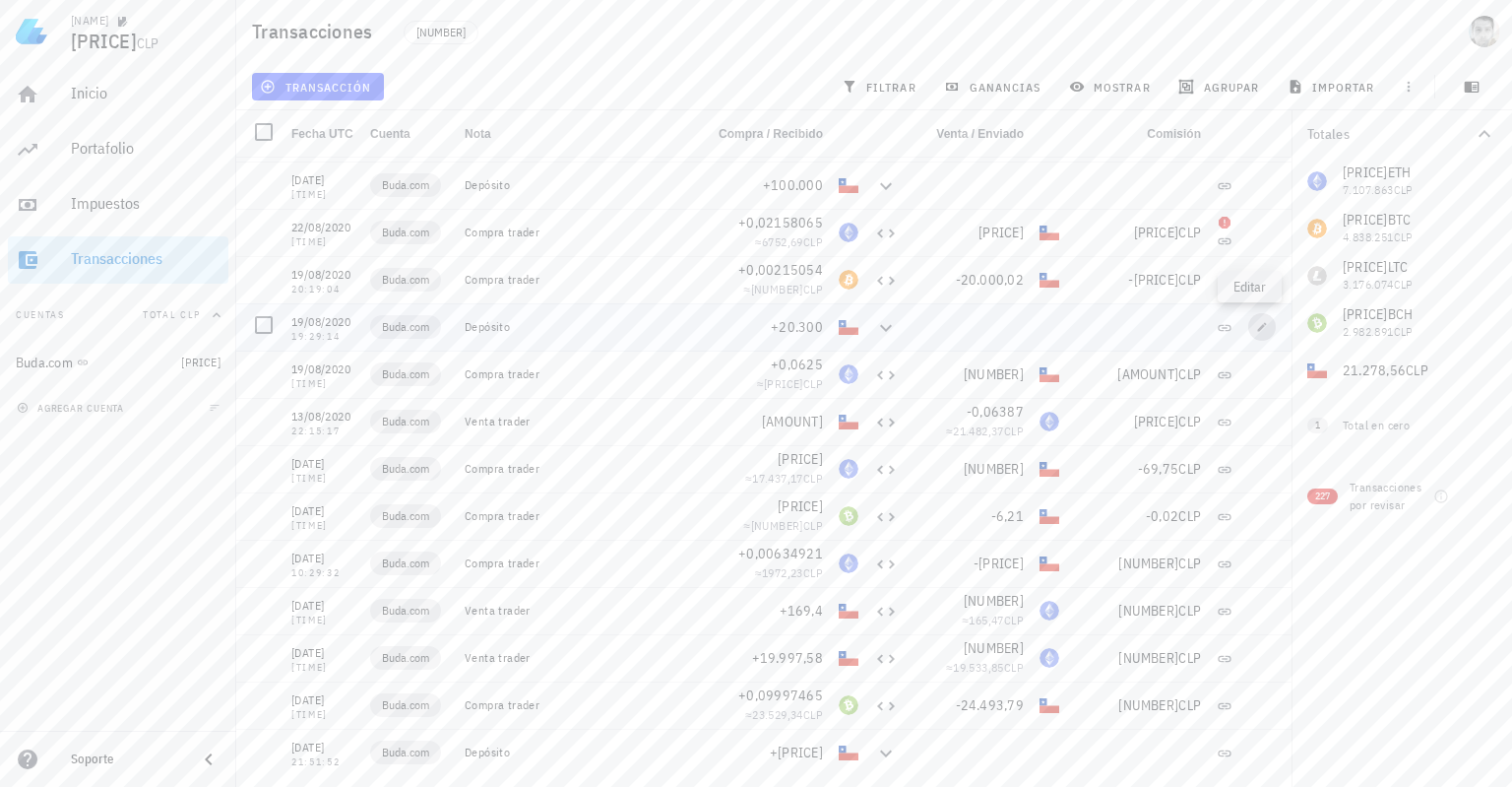 click 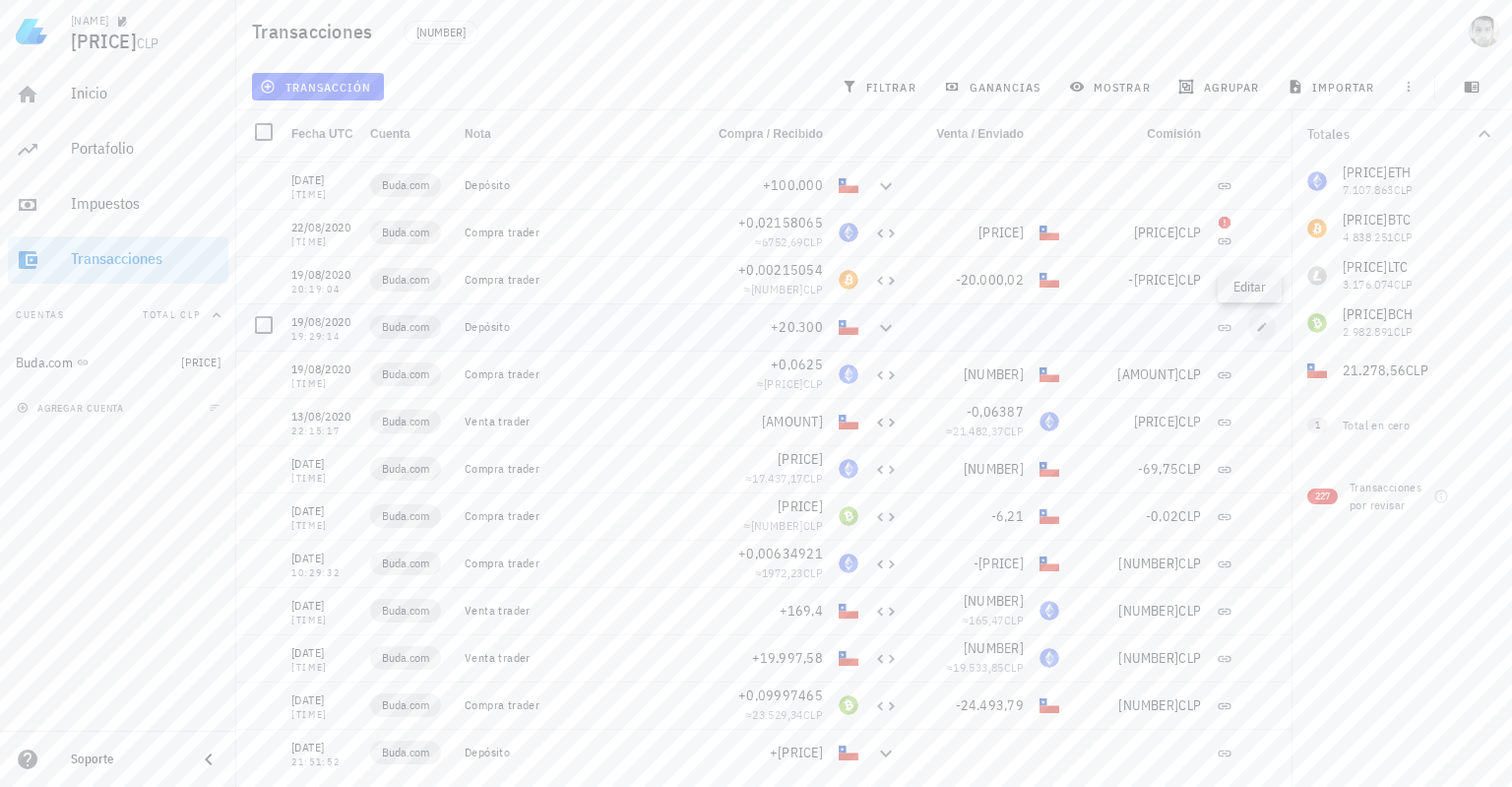 type on "2020-08-19" 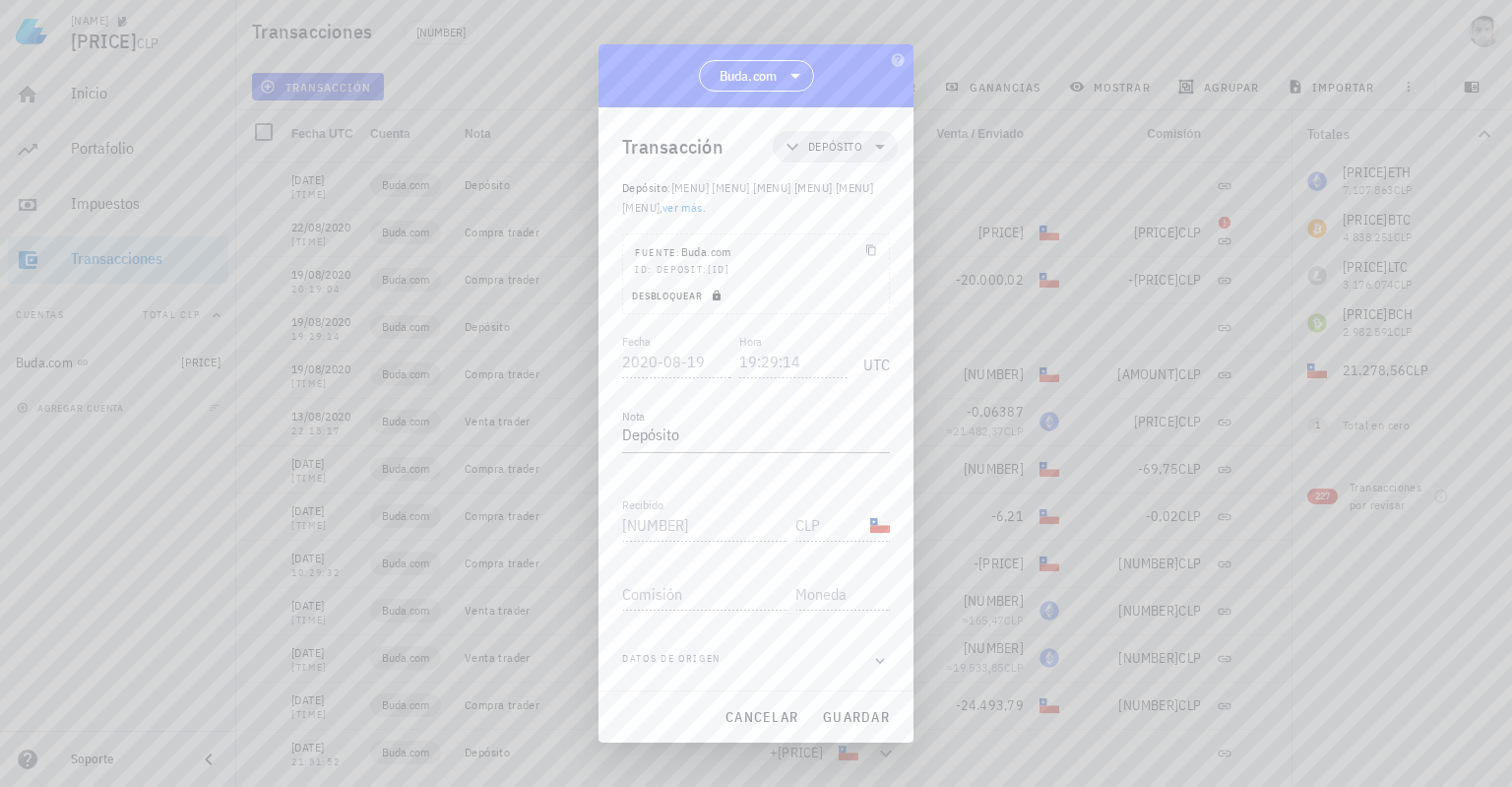 click on "Desbloquear" at bounding box center [678, 295] 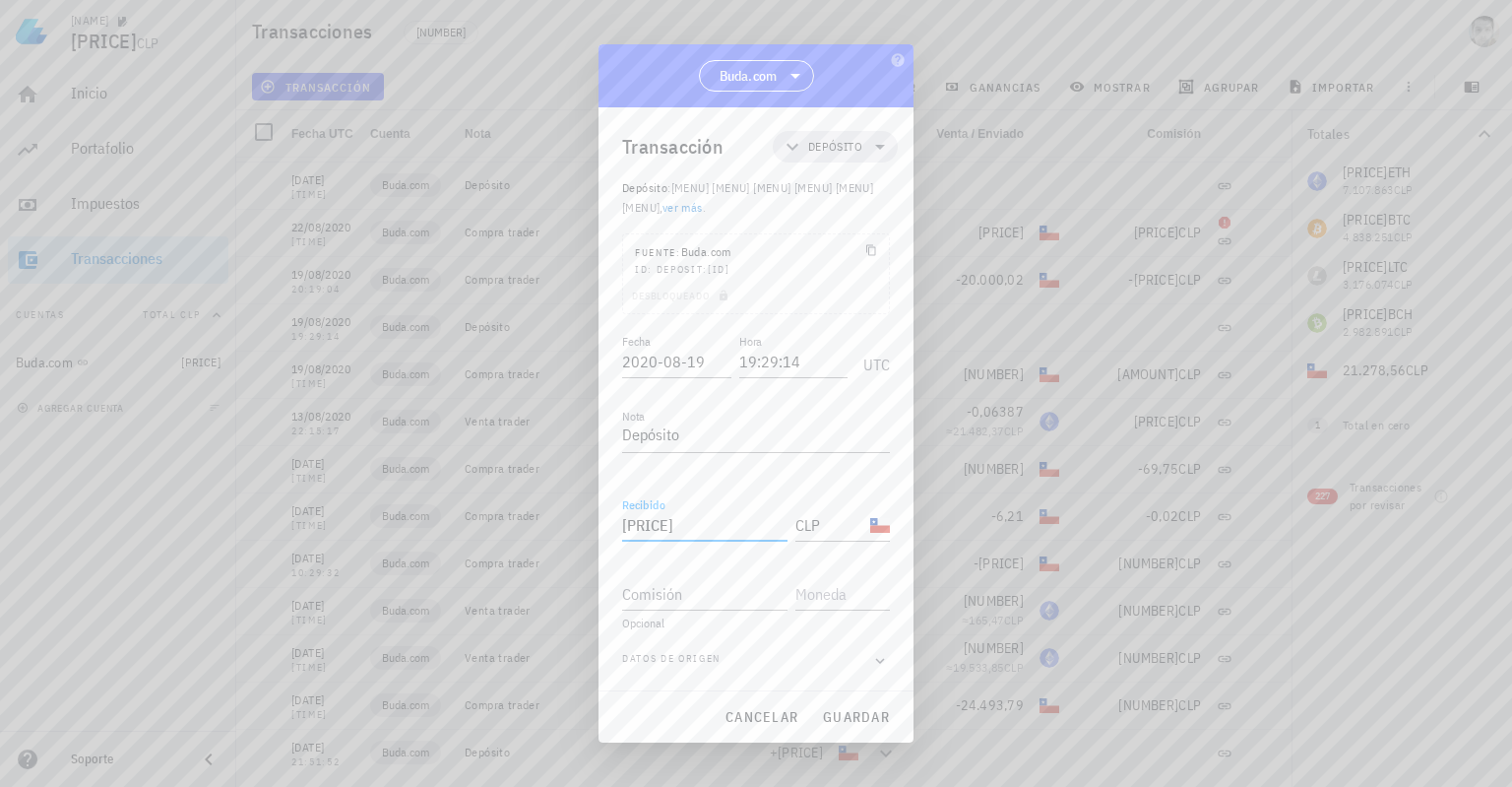 click on "[PRICE]" at bounding box center [705, 525] 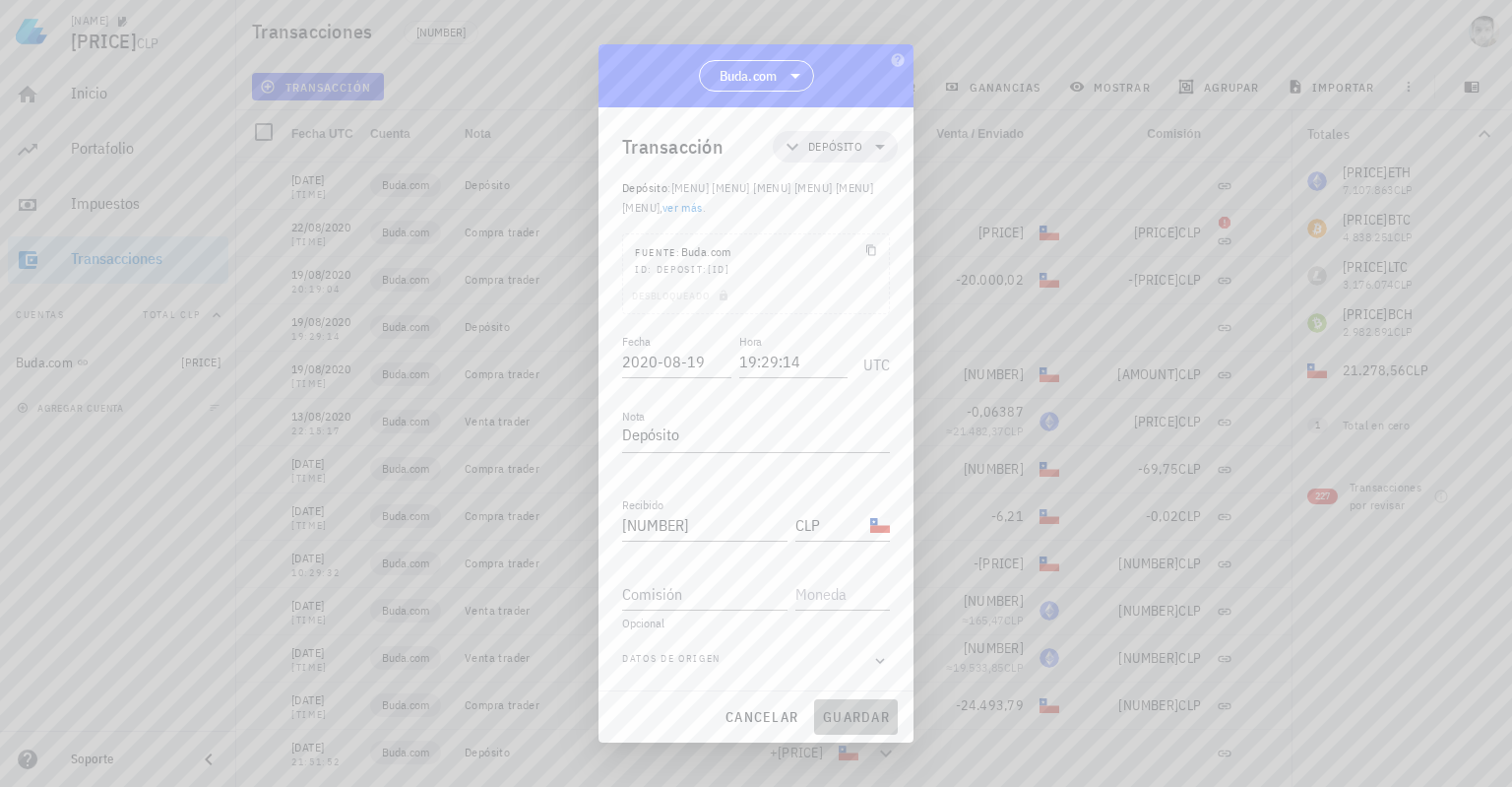 click on "guardar" at bounding box center [855, 717] 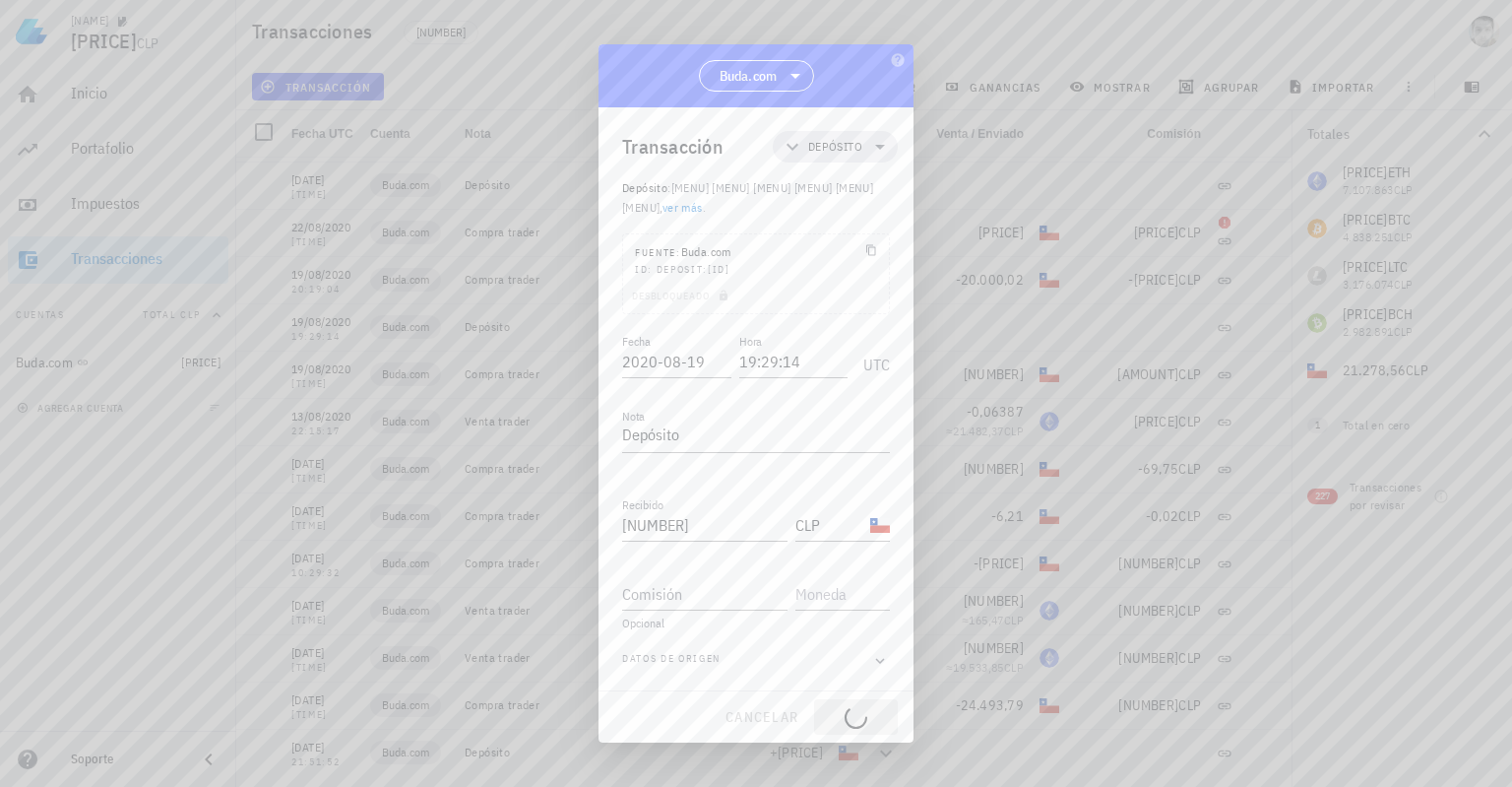 type on "[NUMBER]" 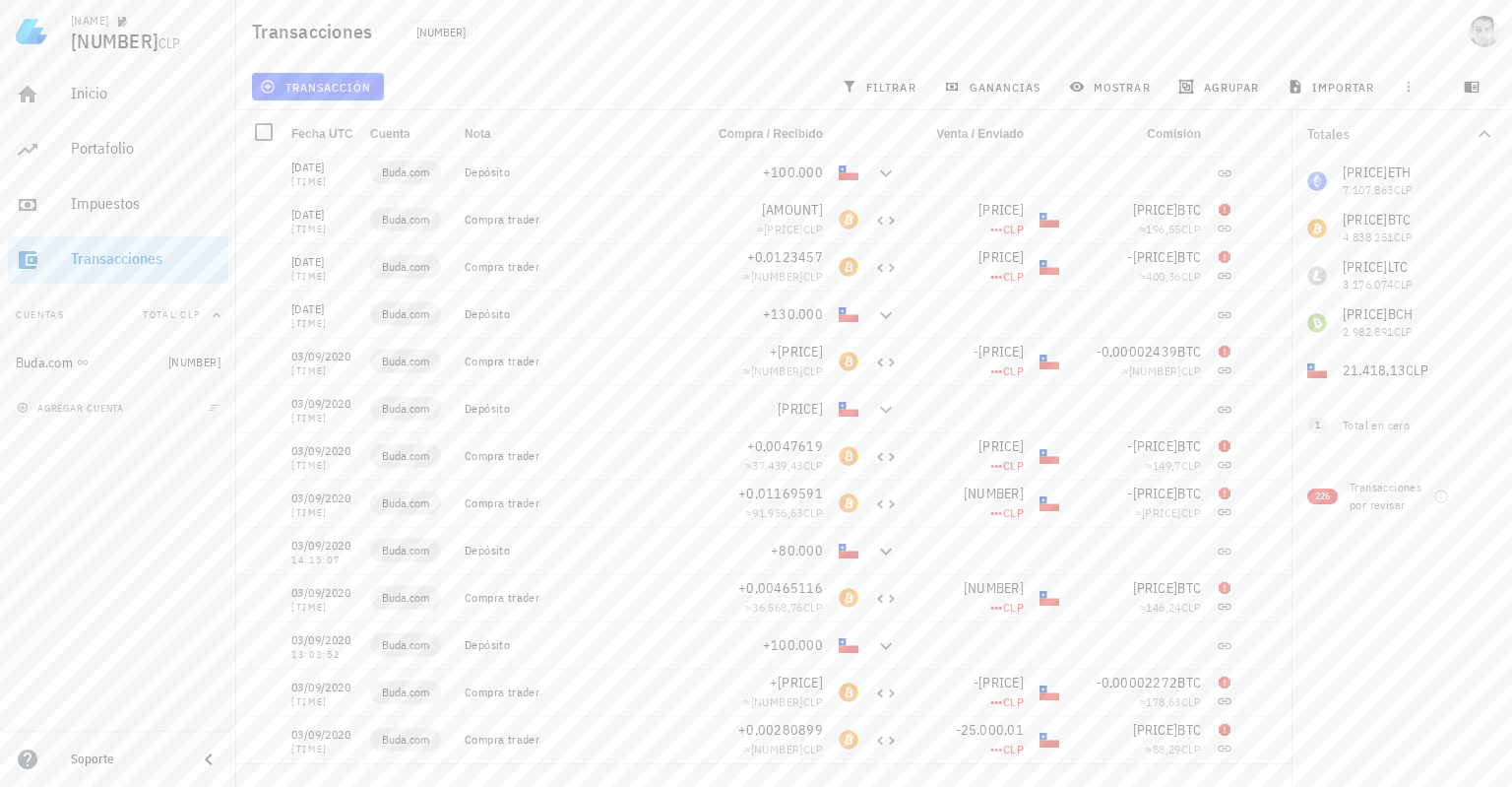scroll, scrollTop: 17281, scrollLeft: 0, axis: vertical 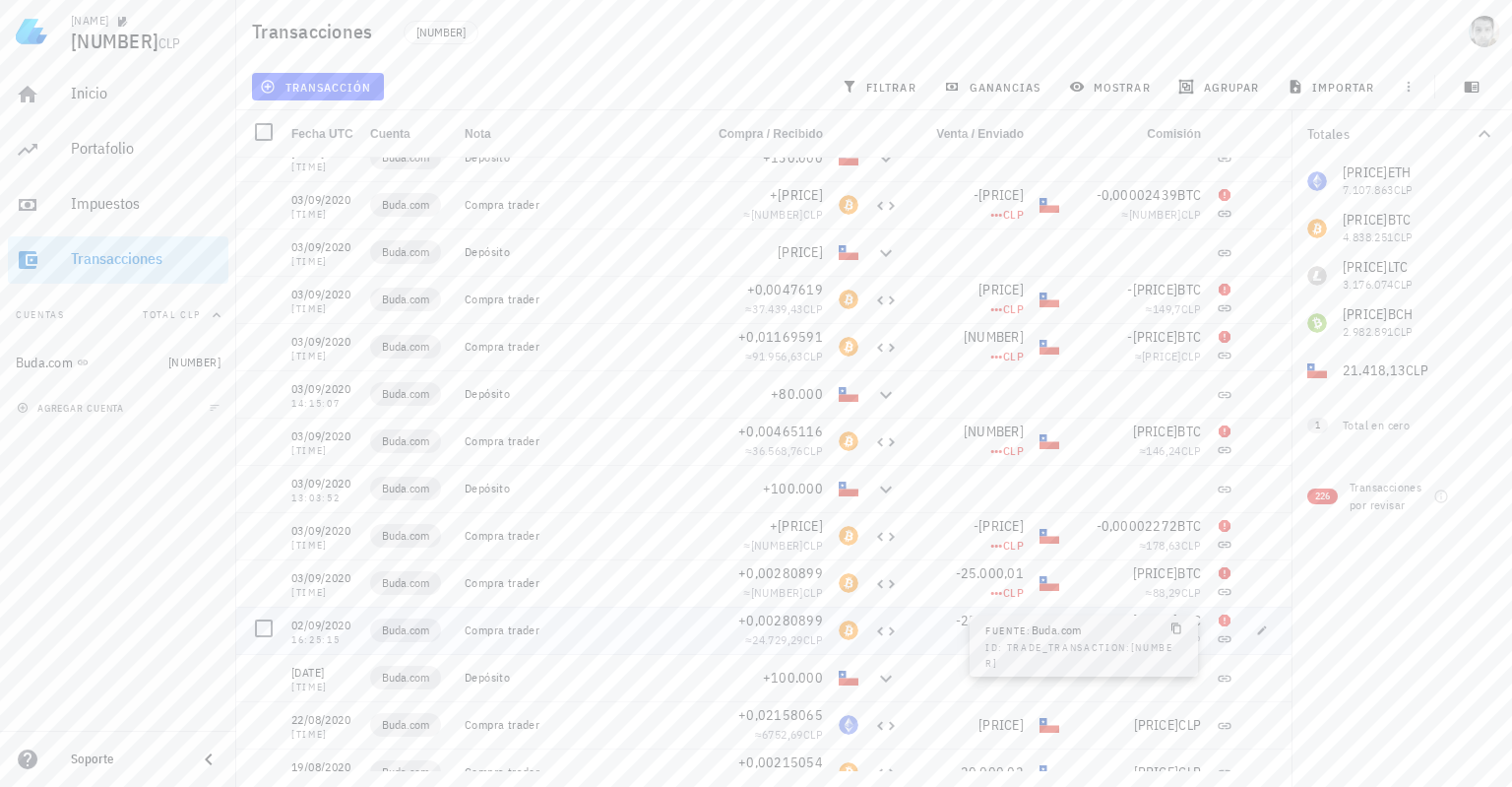 click 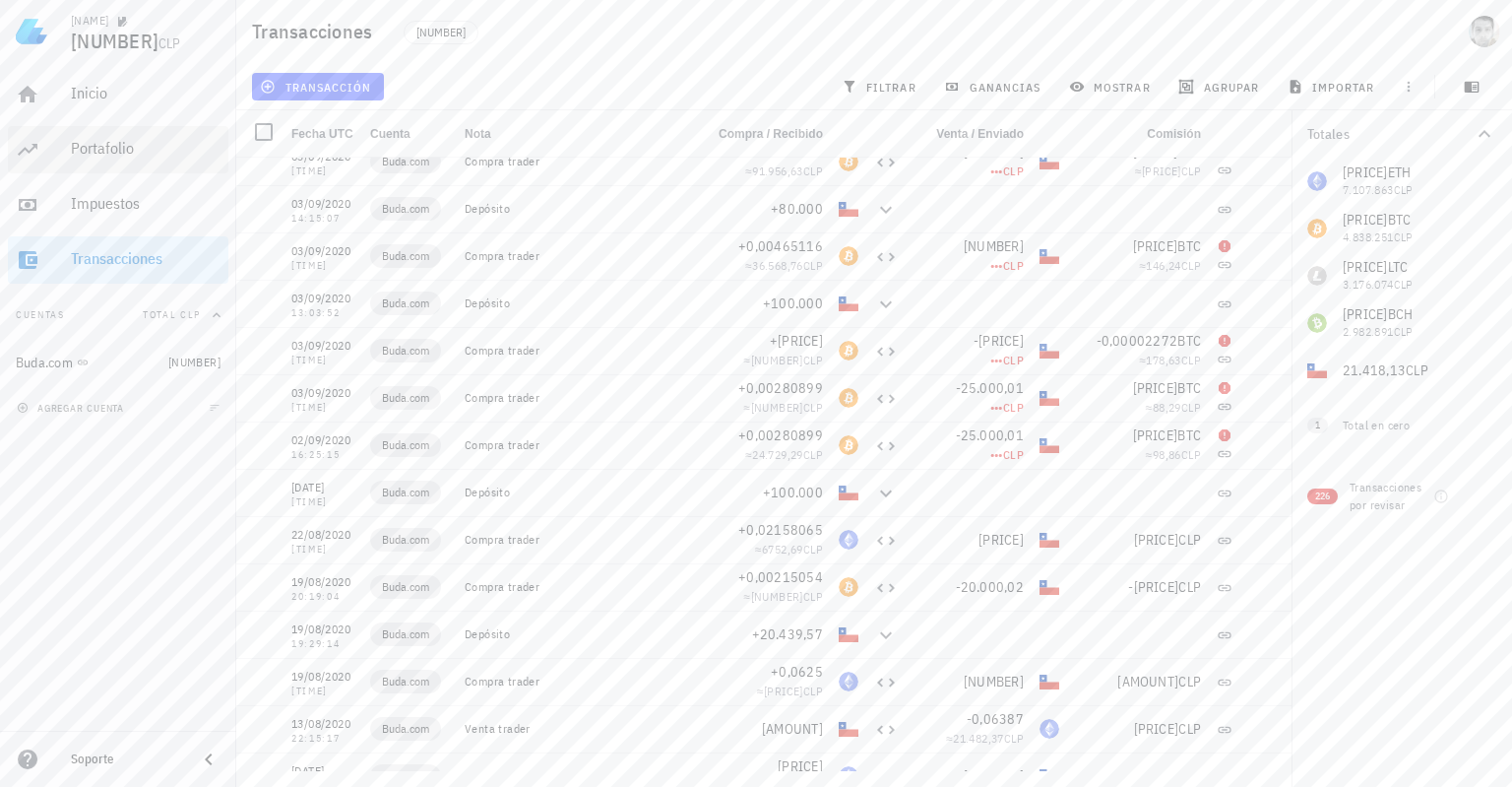 scroll, scrollTop: 17379, scrollLeft: 0, axis: vertical 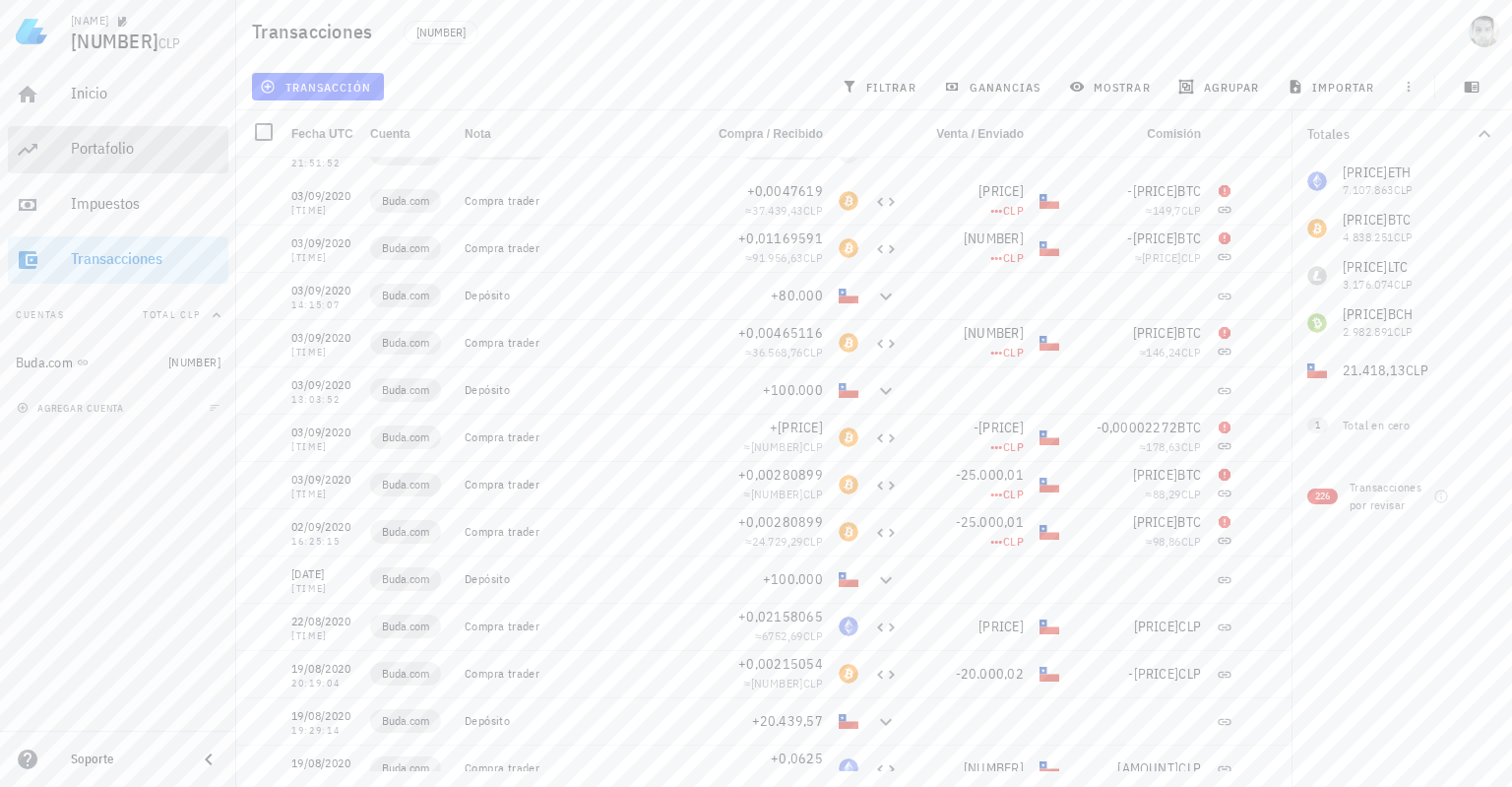 click on "Portafolio" at bounding box center (146, 149) 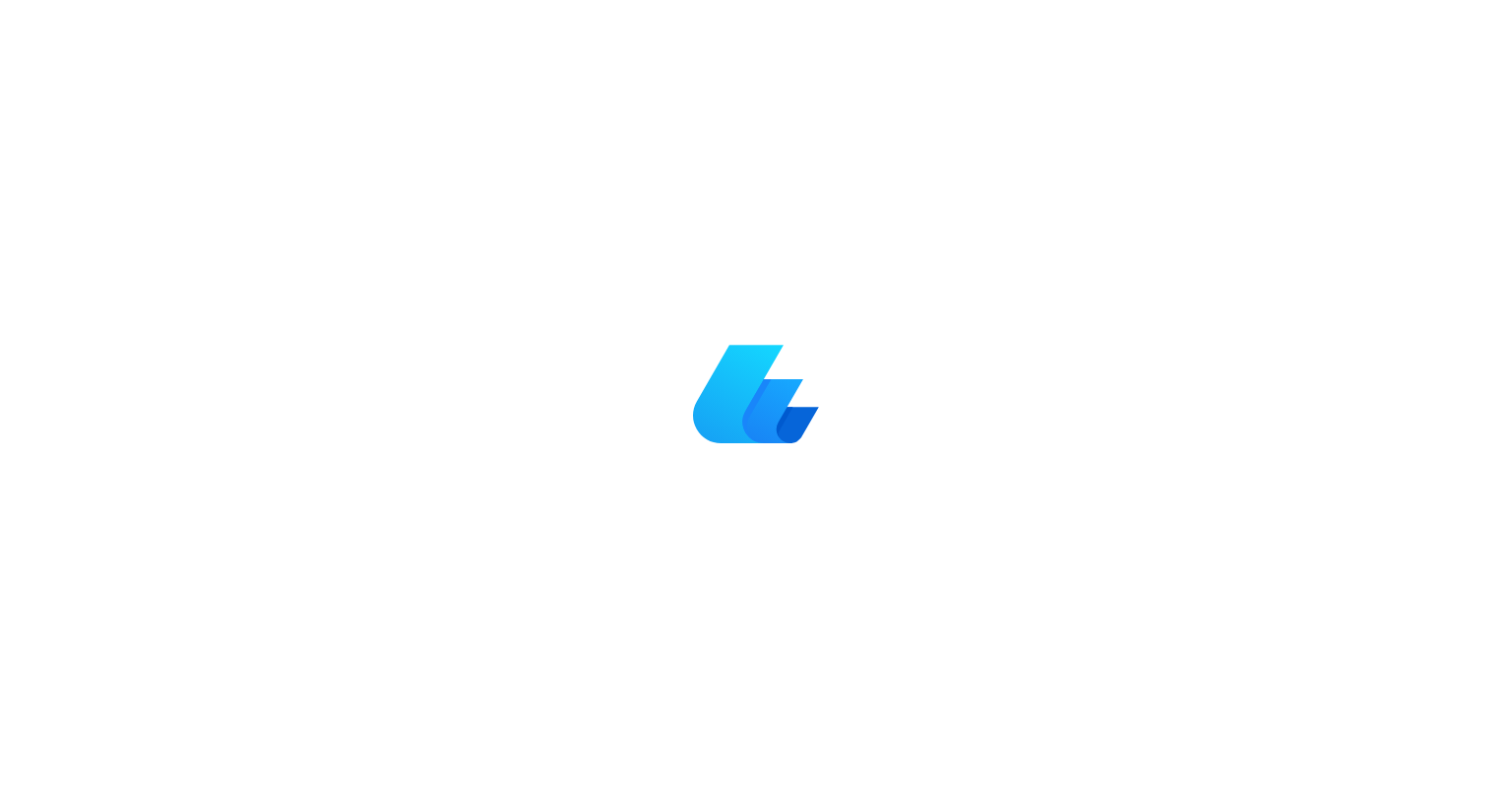 scroll, scrollTop: 0, scrollLeft: 0, axis: both 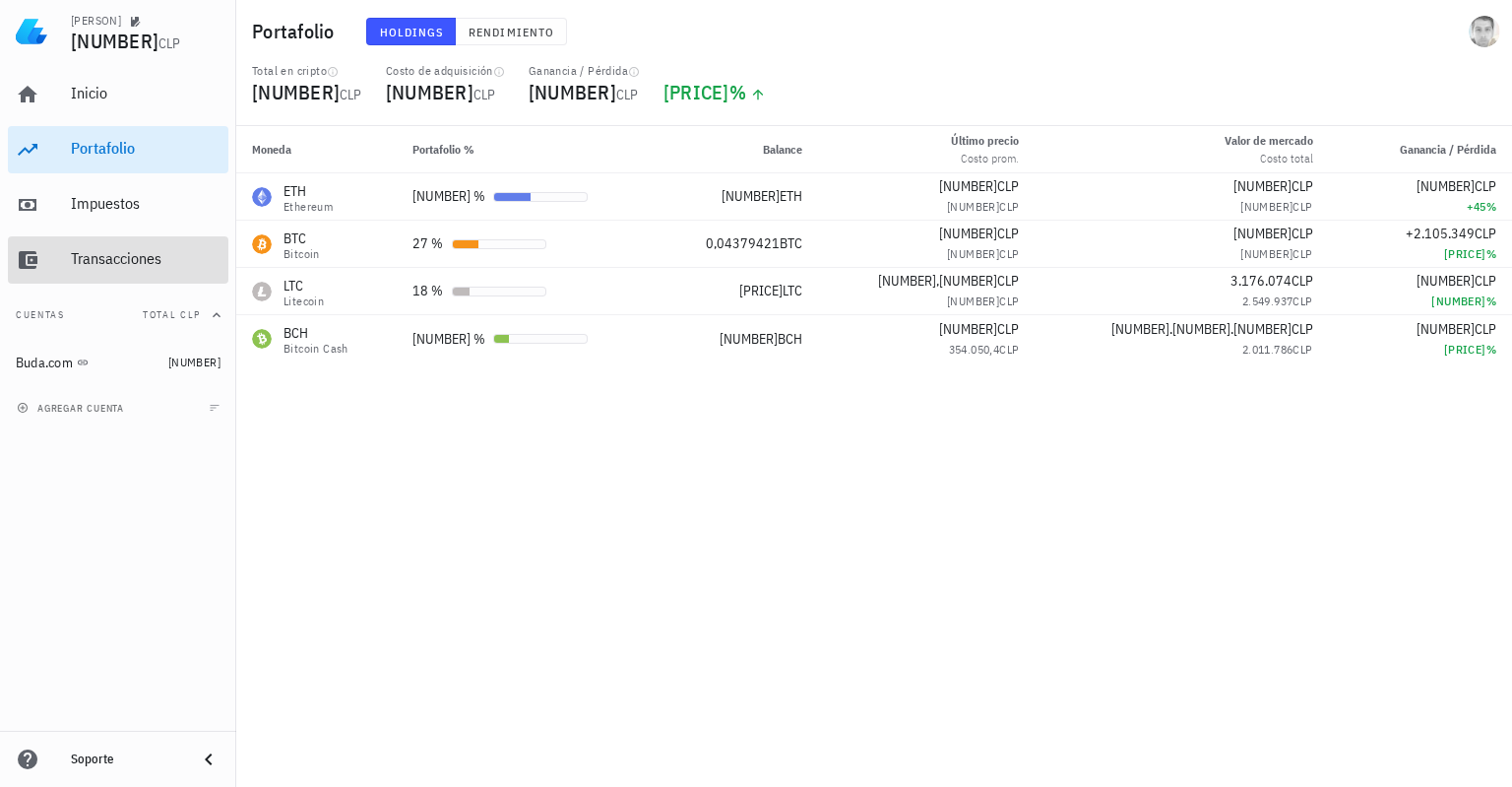 click on "Transacciones" at bounding box center [146, 258] 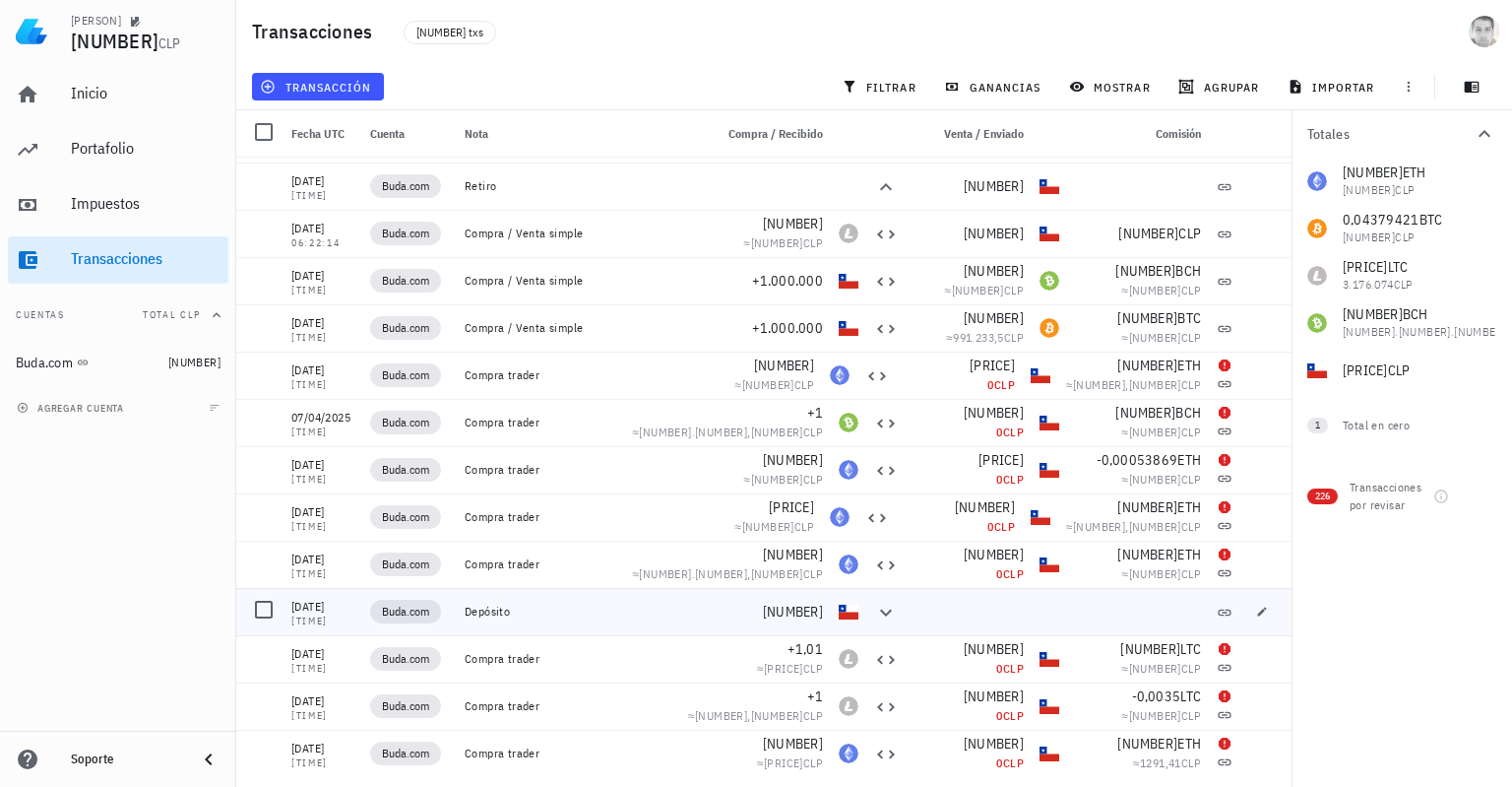 scroll, scrollTop: 197, scrollLeft: 0, axis: vertical 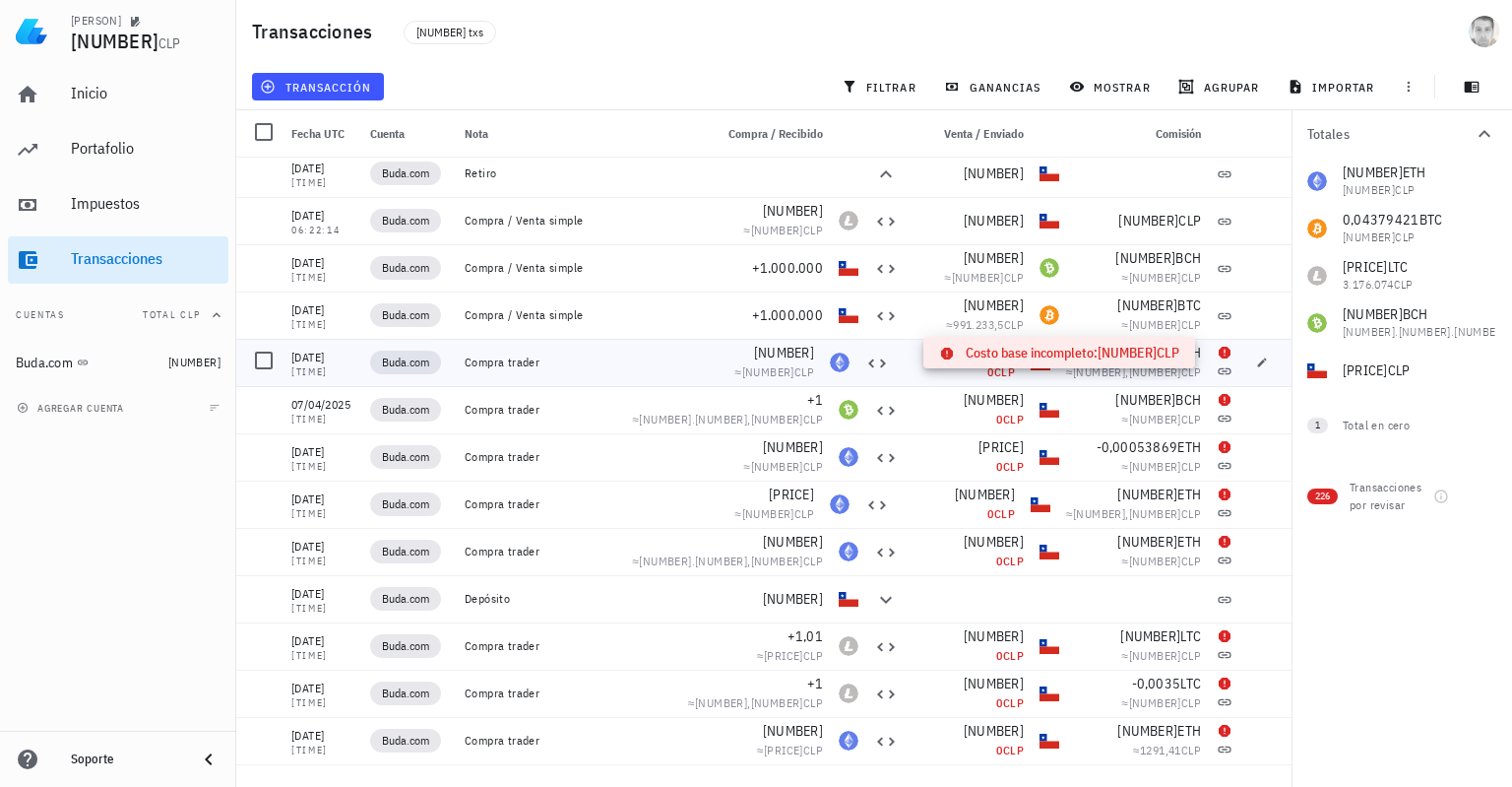 click 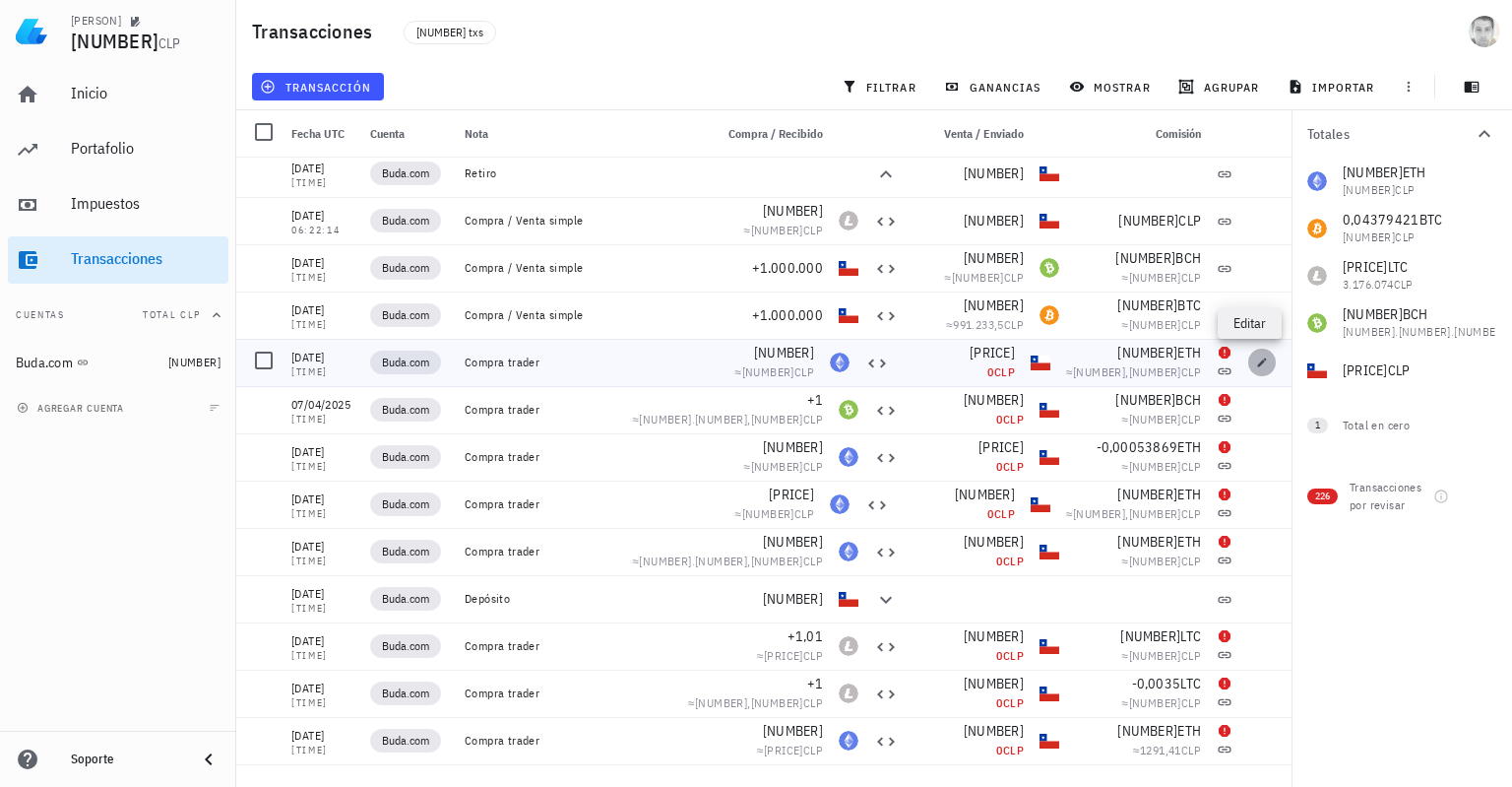 click at bounding box center (1262, 362) 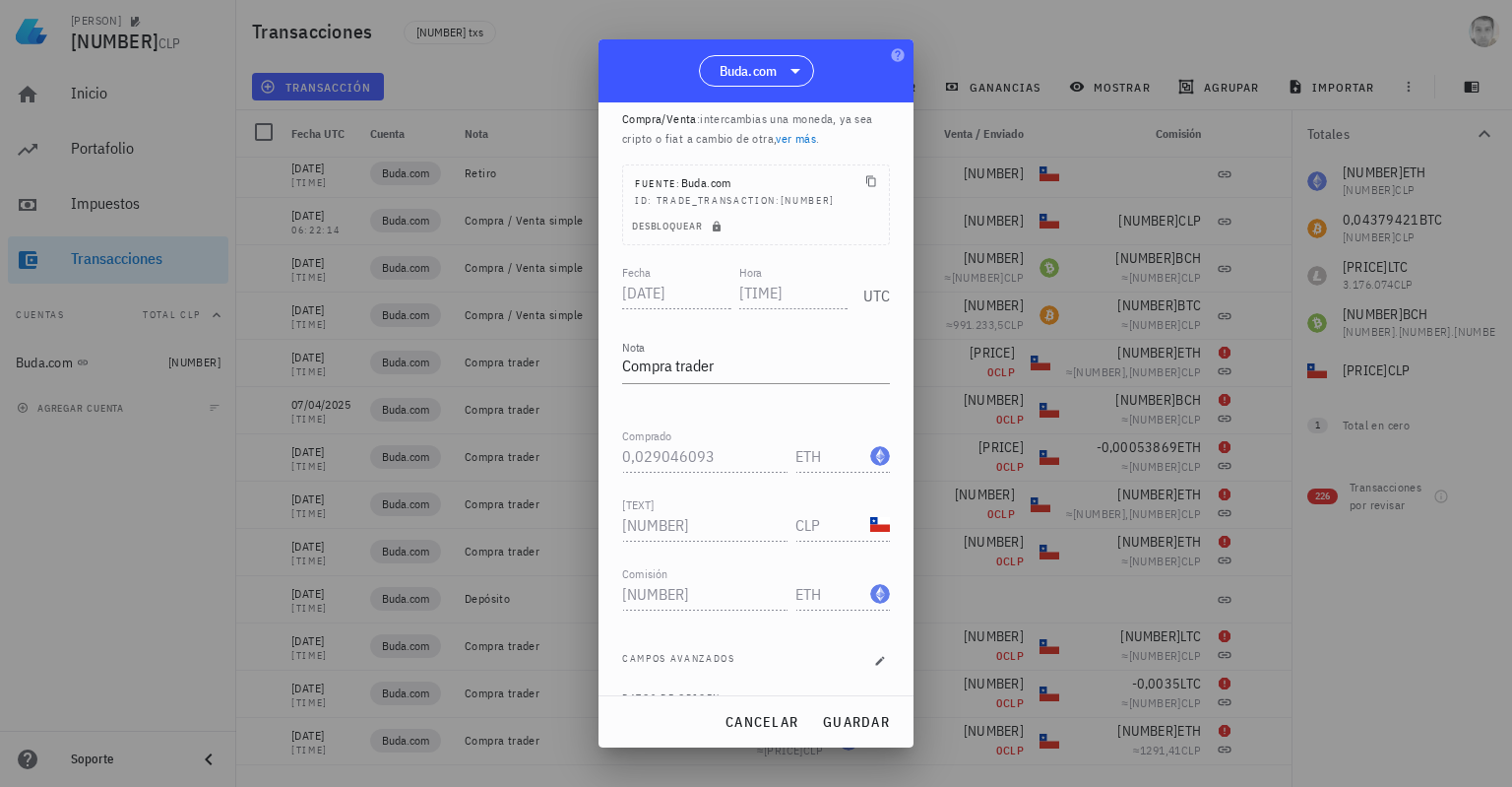 scroll, scrollTop: 98, scrollLeft: 0, axis: vertical 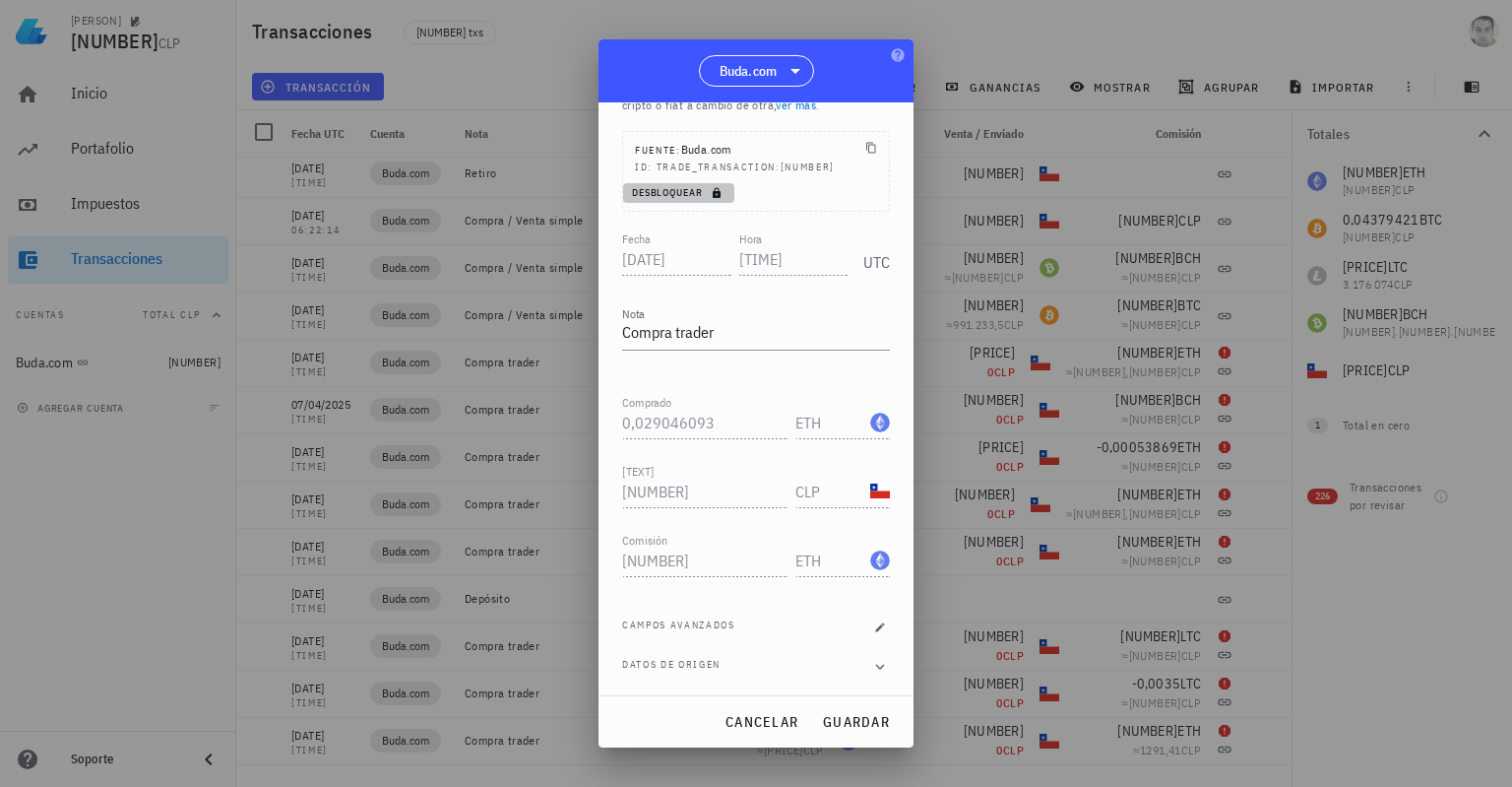click on "Desbloquear" at bounding box center (678, 193) 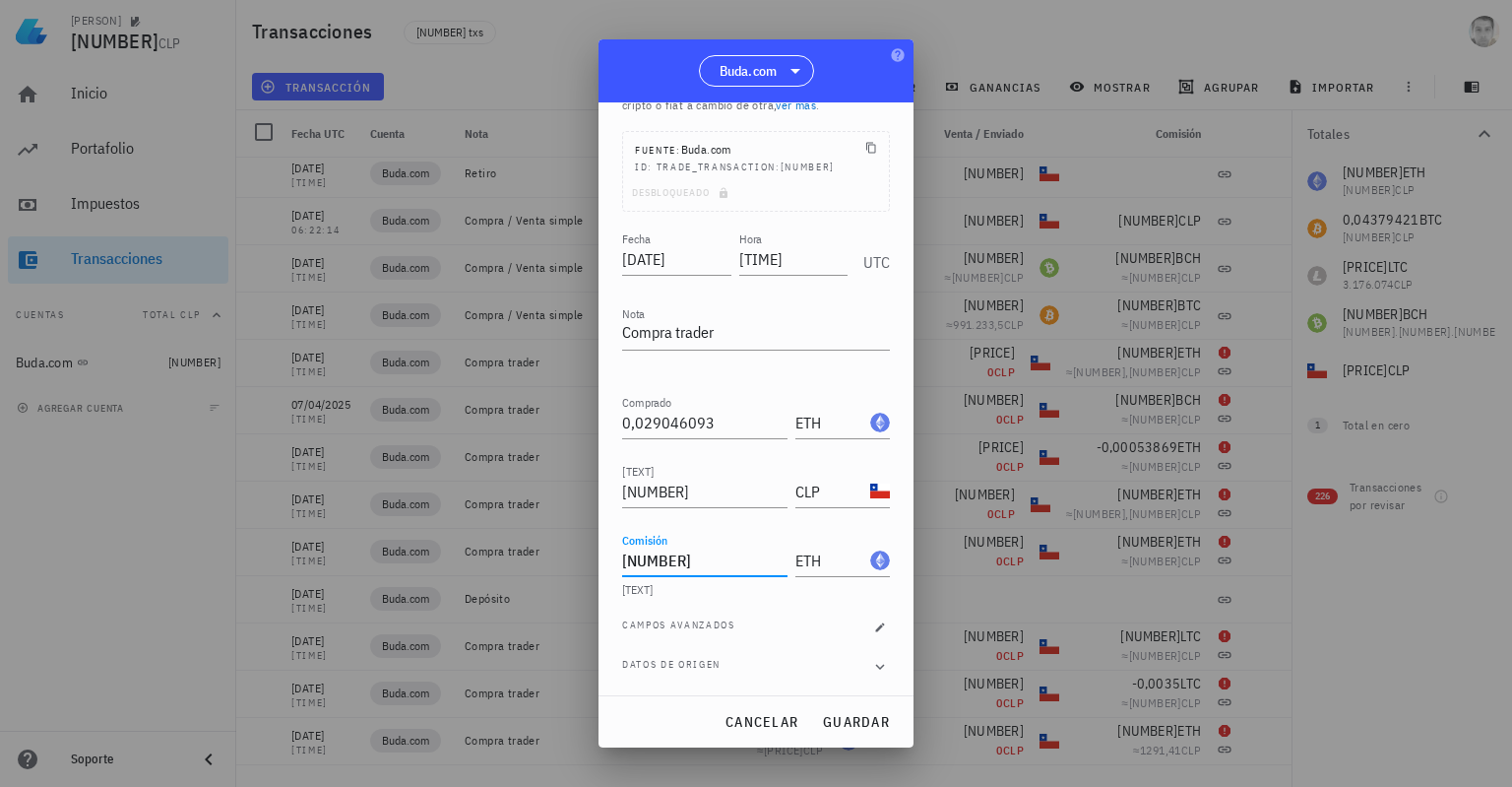 scroll, scrollTop: 0, scrollLeft: 0, axis: both 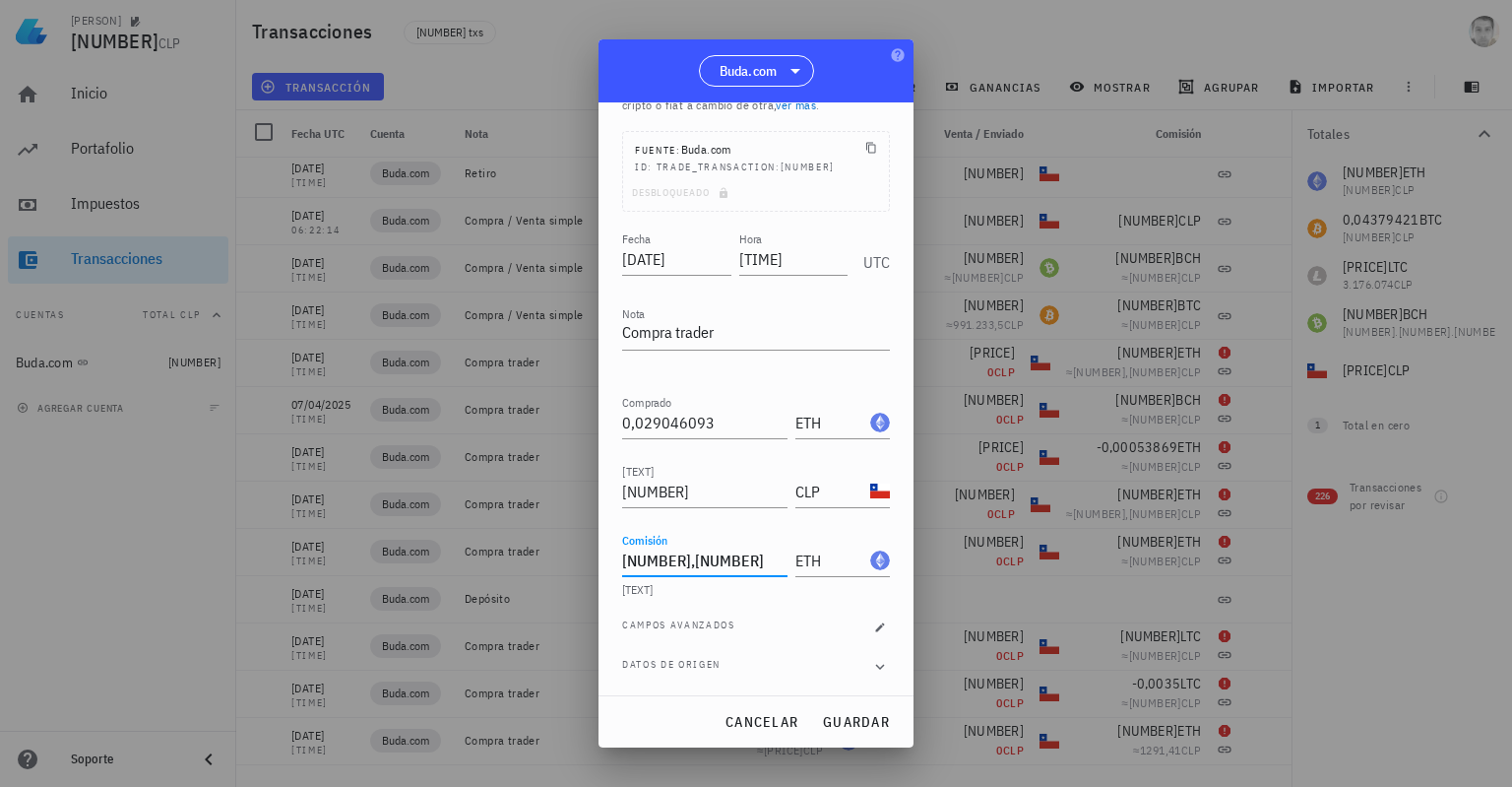 type on "[NUMBER],[NUMBER]" 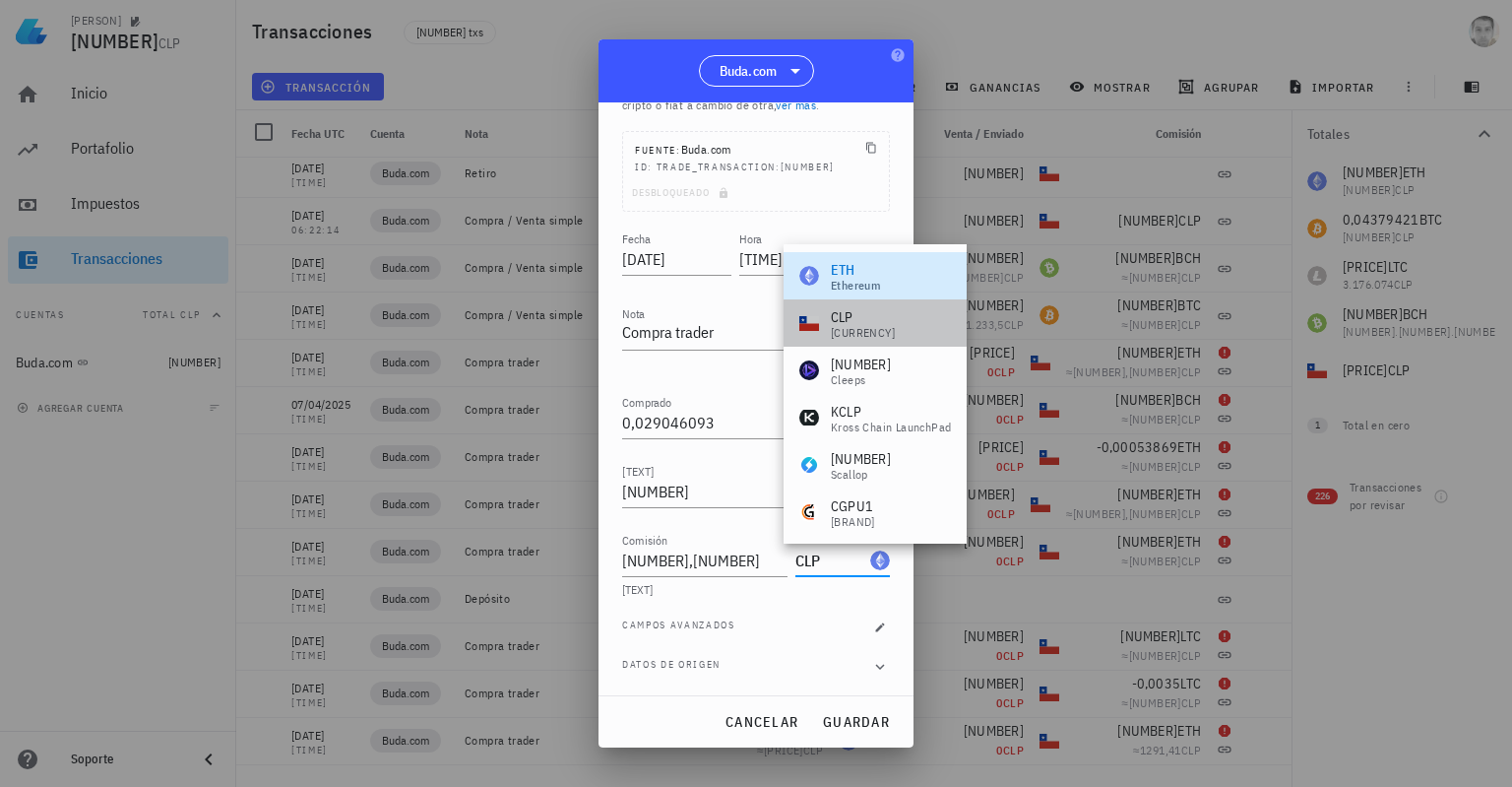 click on "CLP   peso chileno" at bounding box center [875, 323] 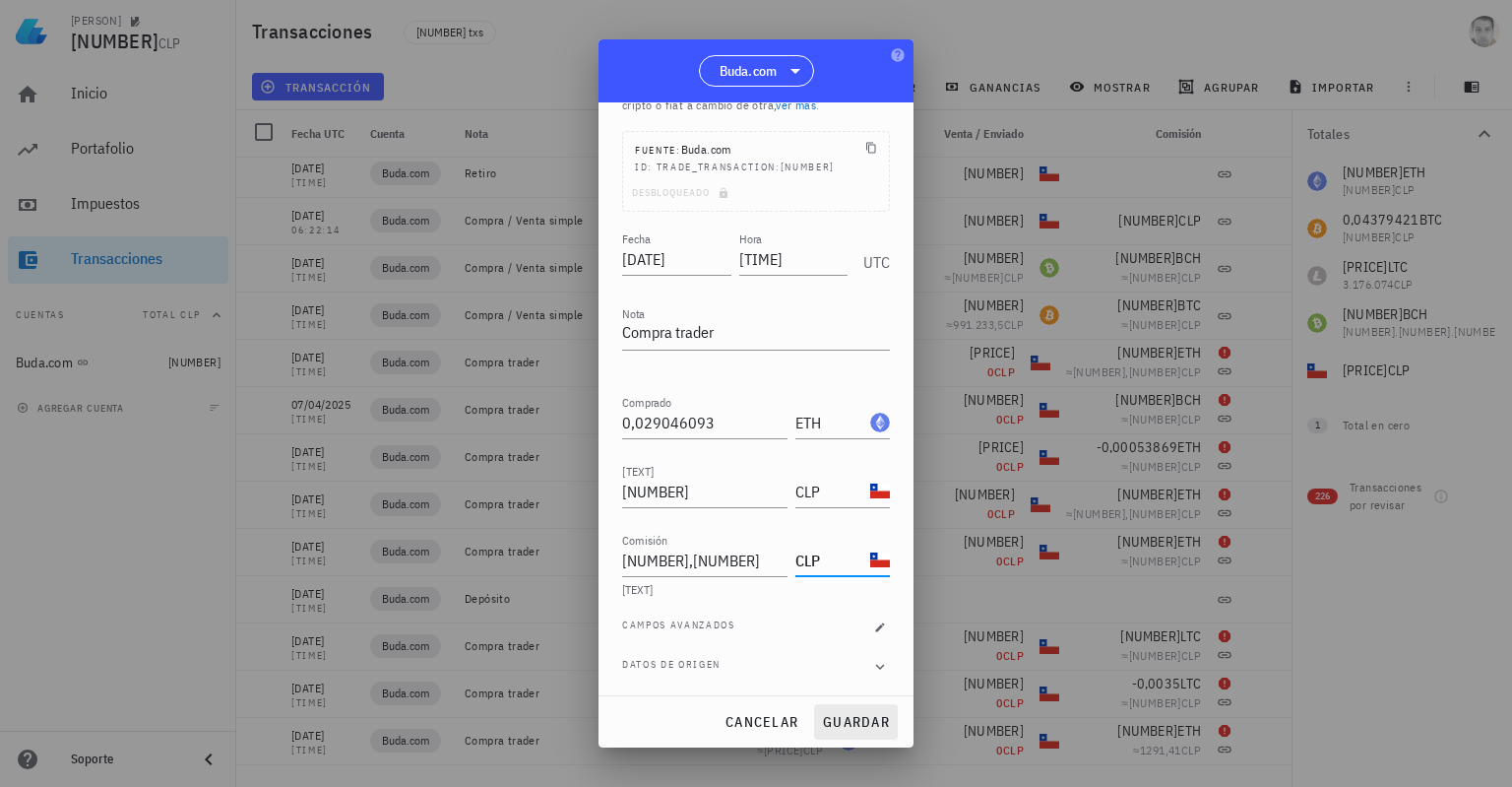 type on "CLP" 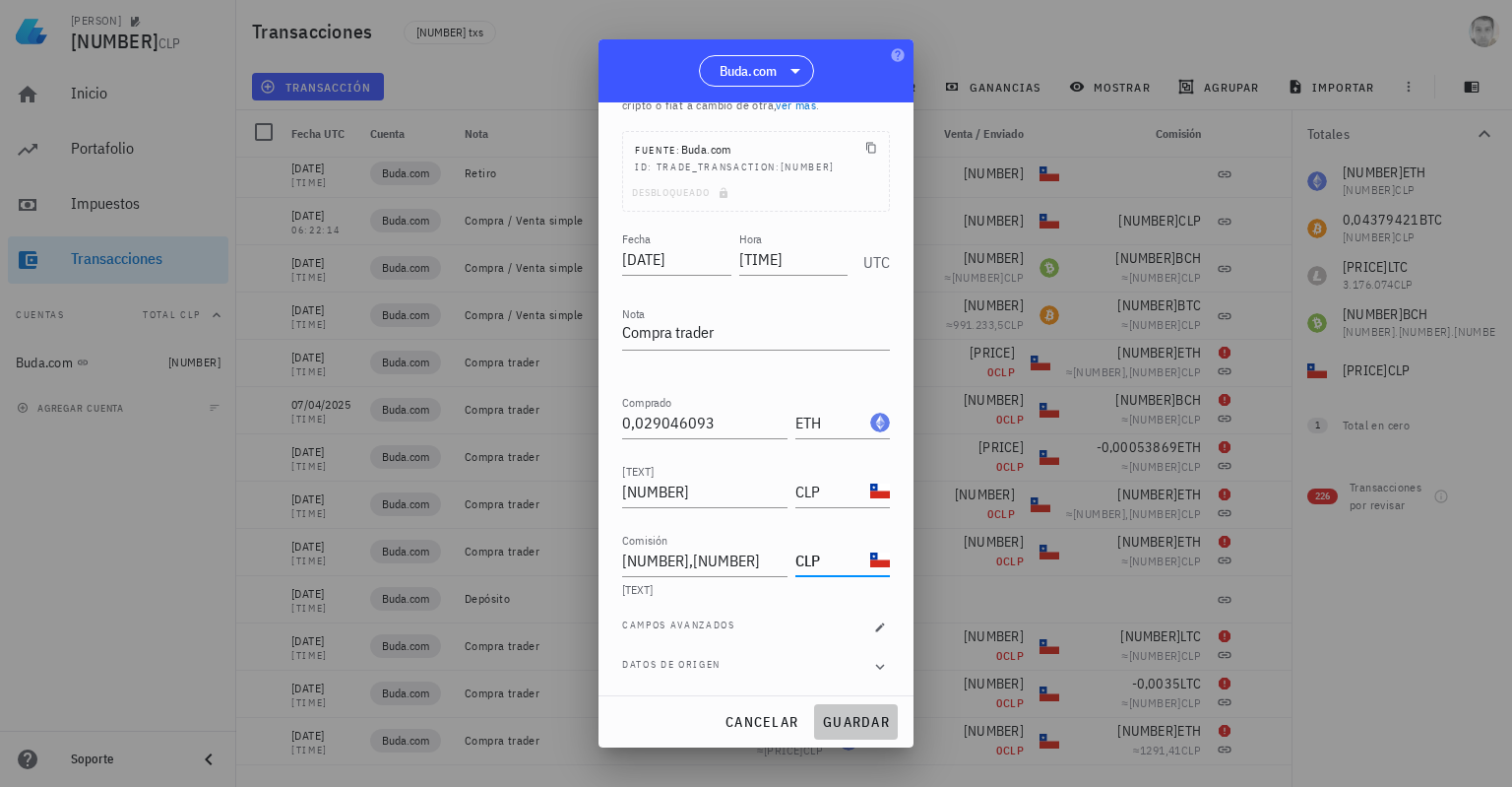 click on "guardar" at bounding box center [855, 722] 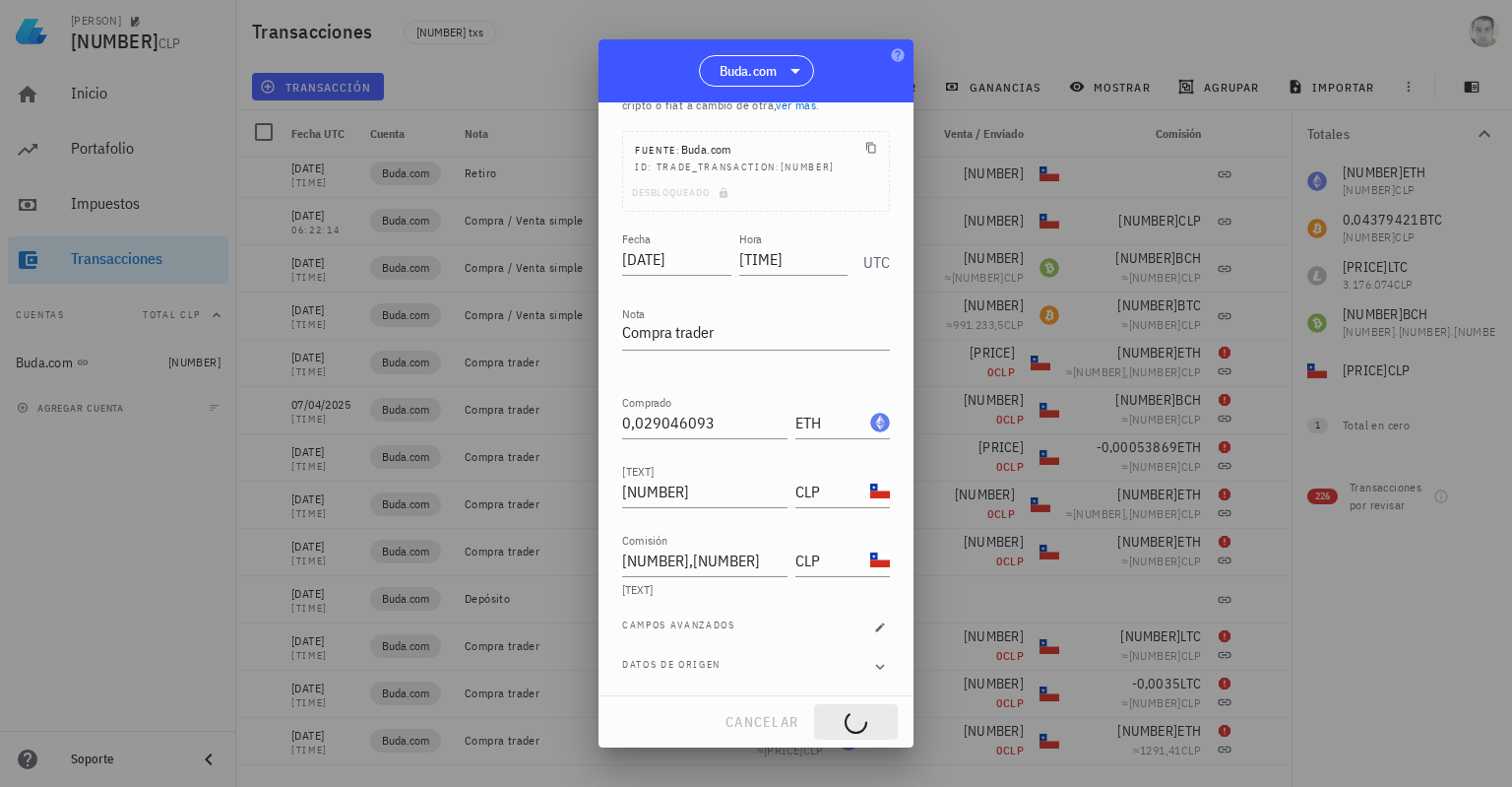 type on "[NUMBER]" 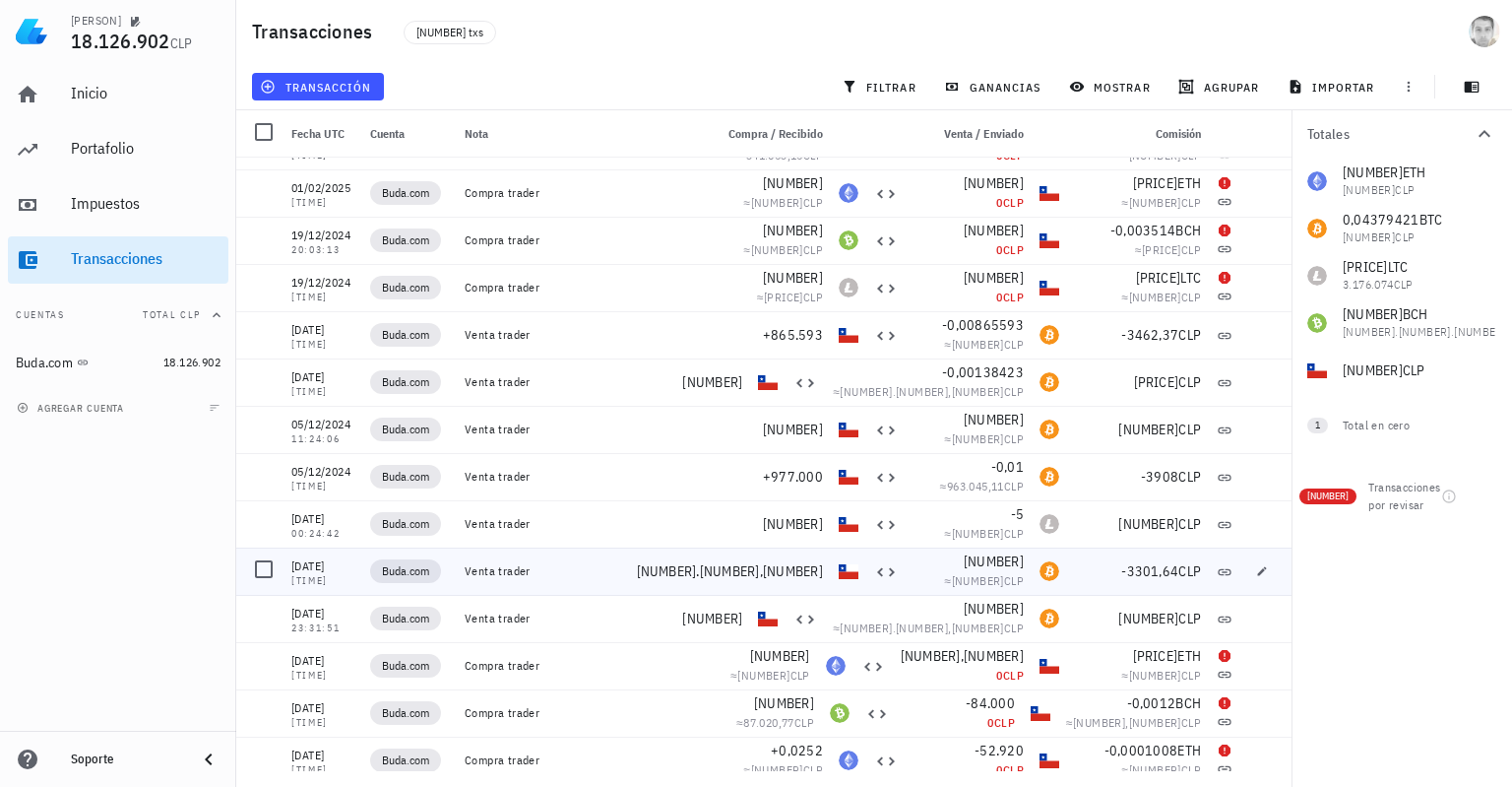 scroll, scrollTop: 2561, scrollLeft: 0, axis: vertical 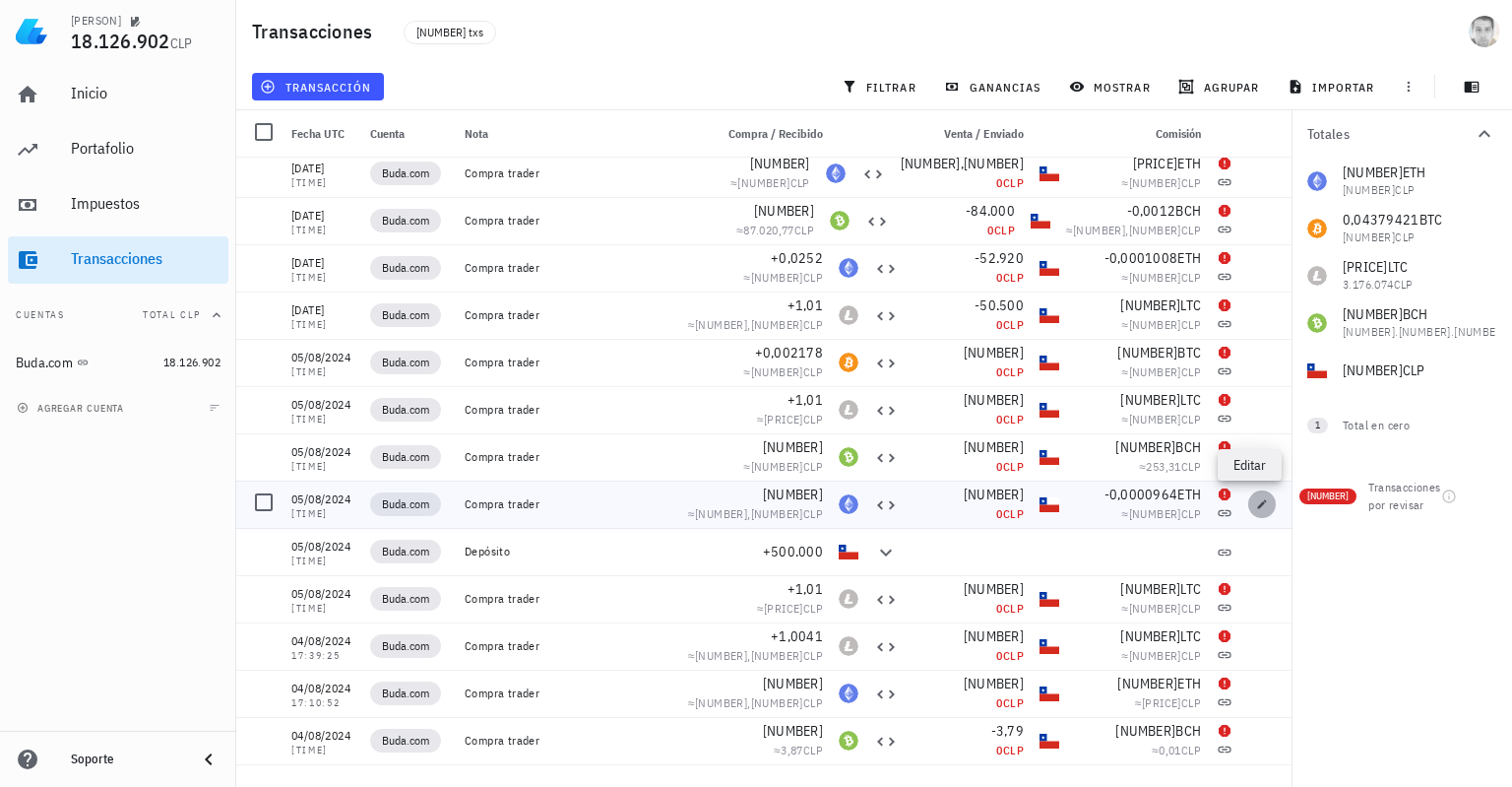 click 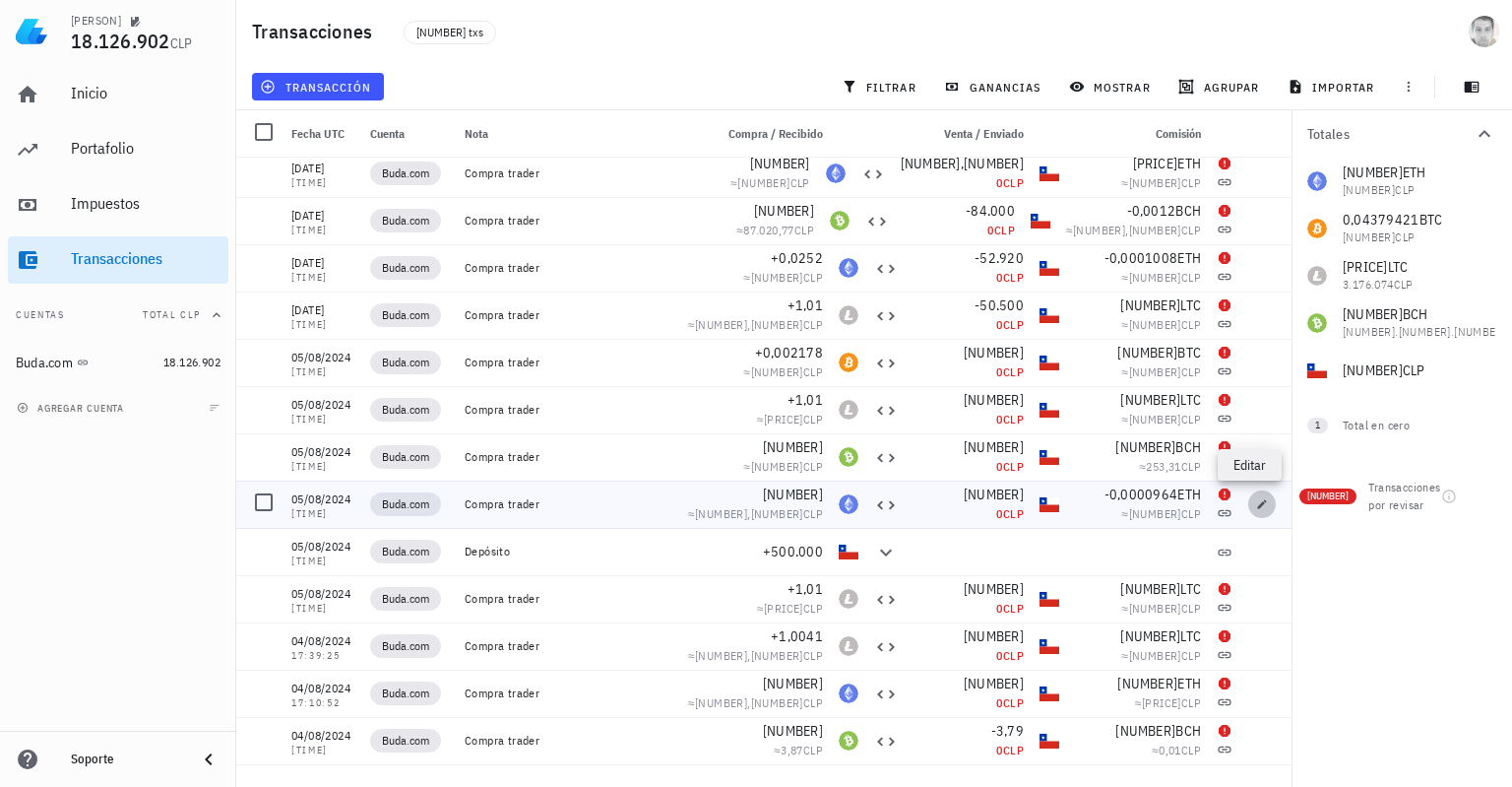 type on "[DATE]" 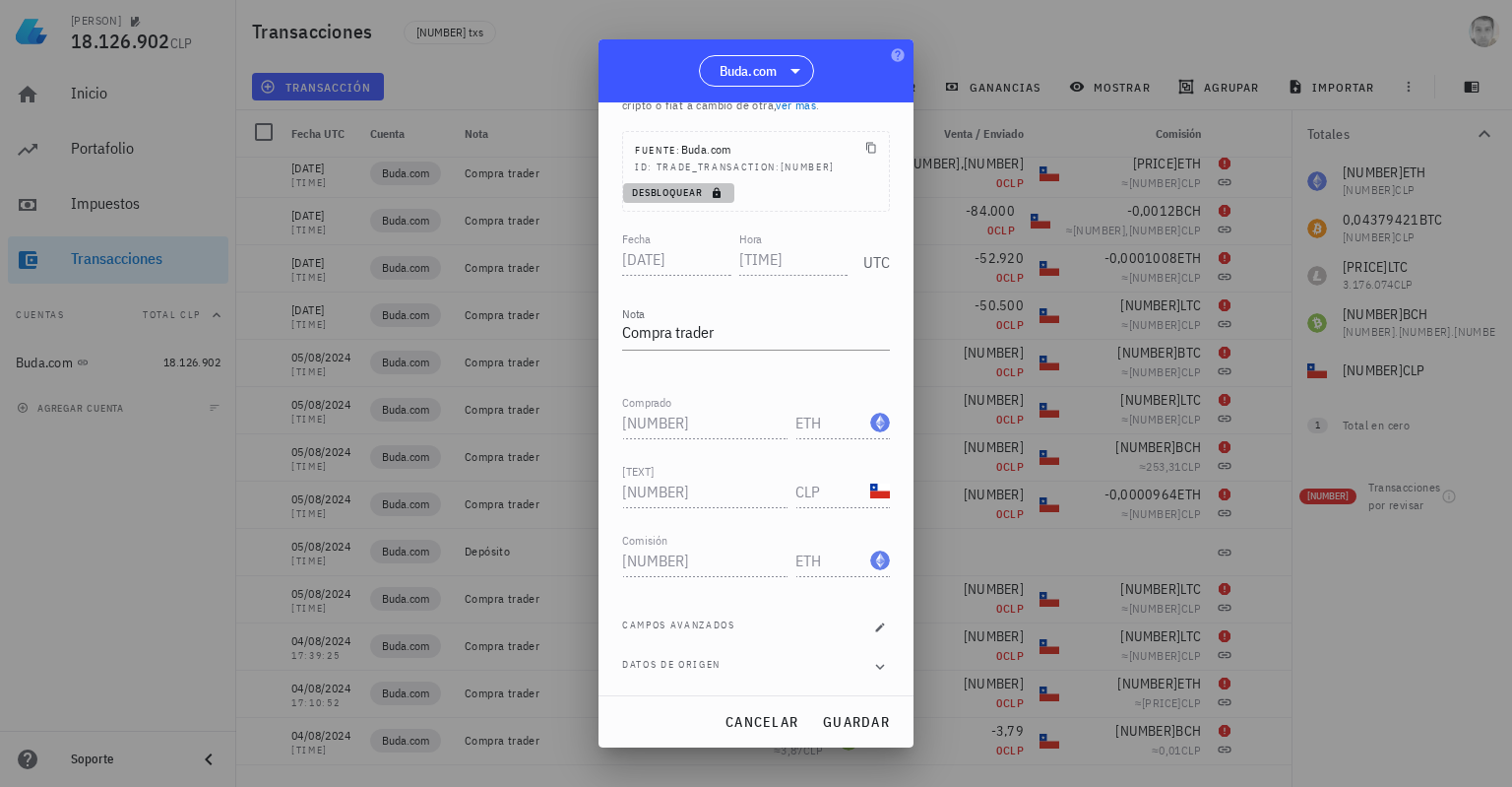 click on "Desbloquear" at bounding box center (678, 192) 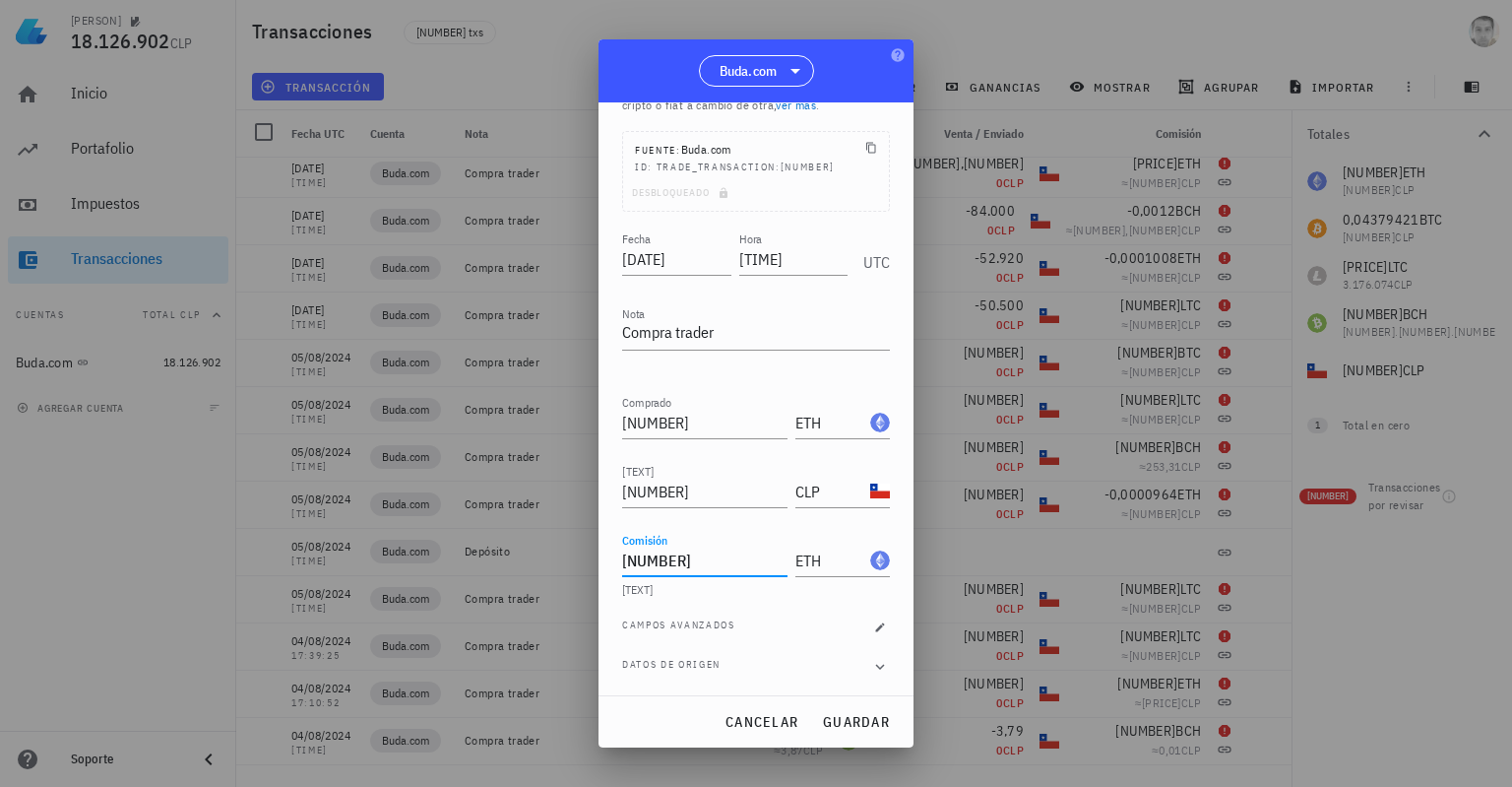scroll, scrollTop: 0, scrollLeft: 0, axis: both 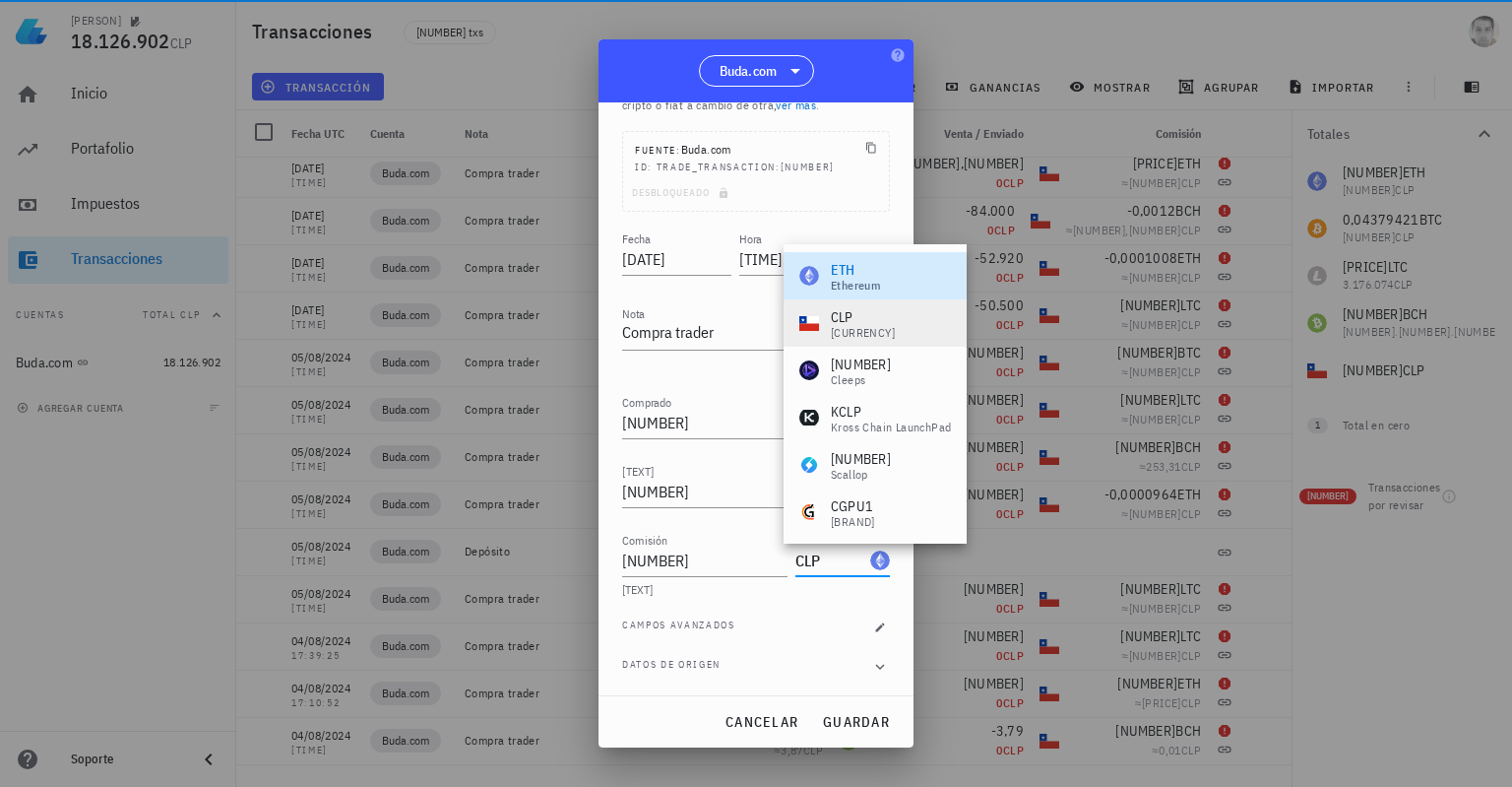 click on "CLP" at bounding box center (862, 317) 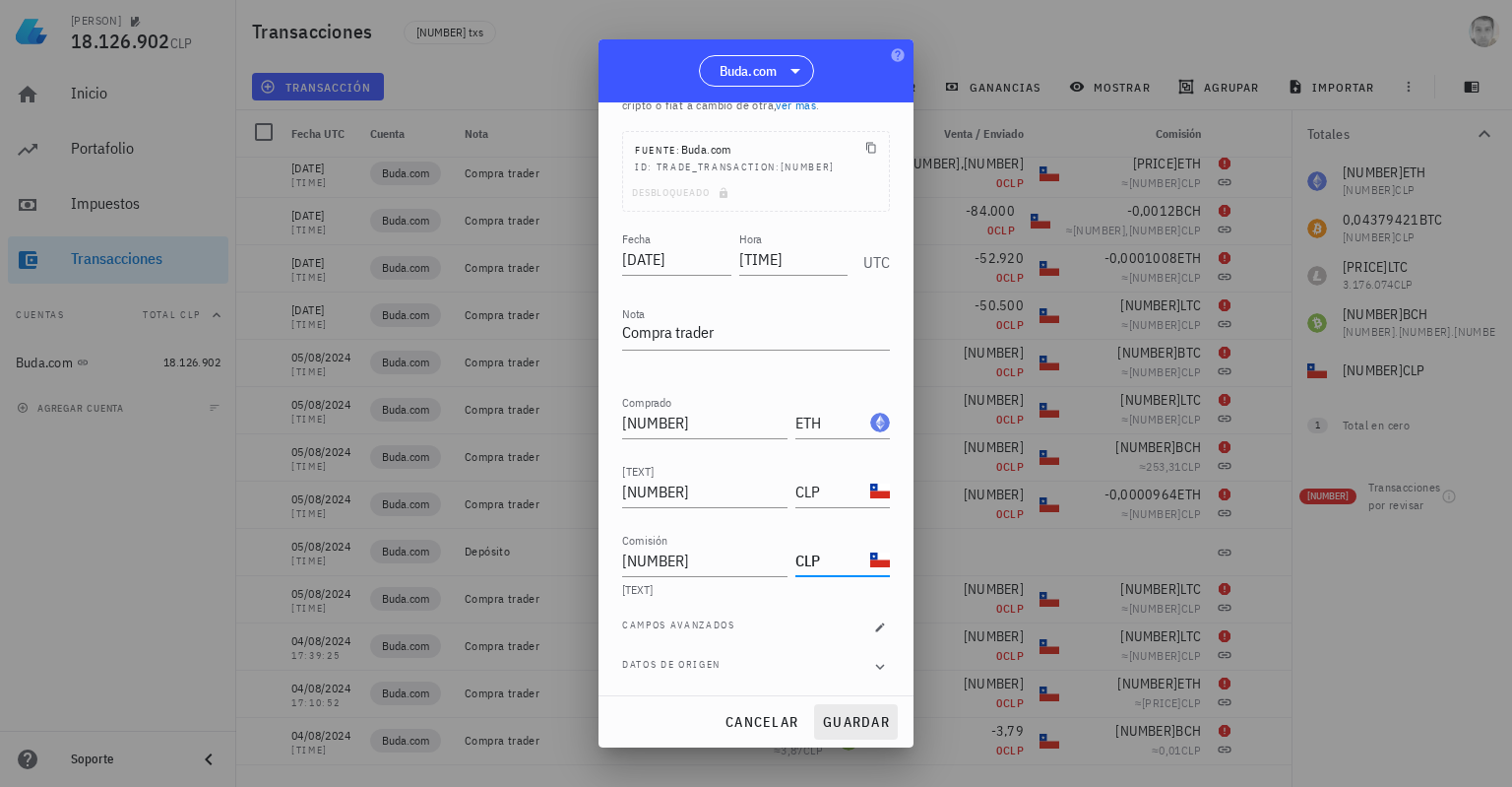 type on "CLP" 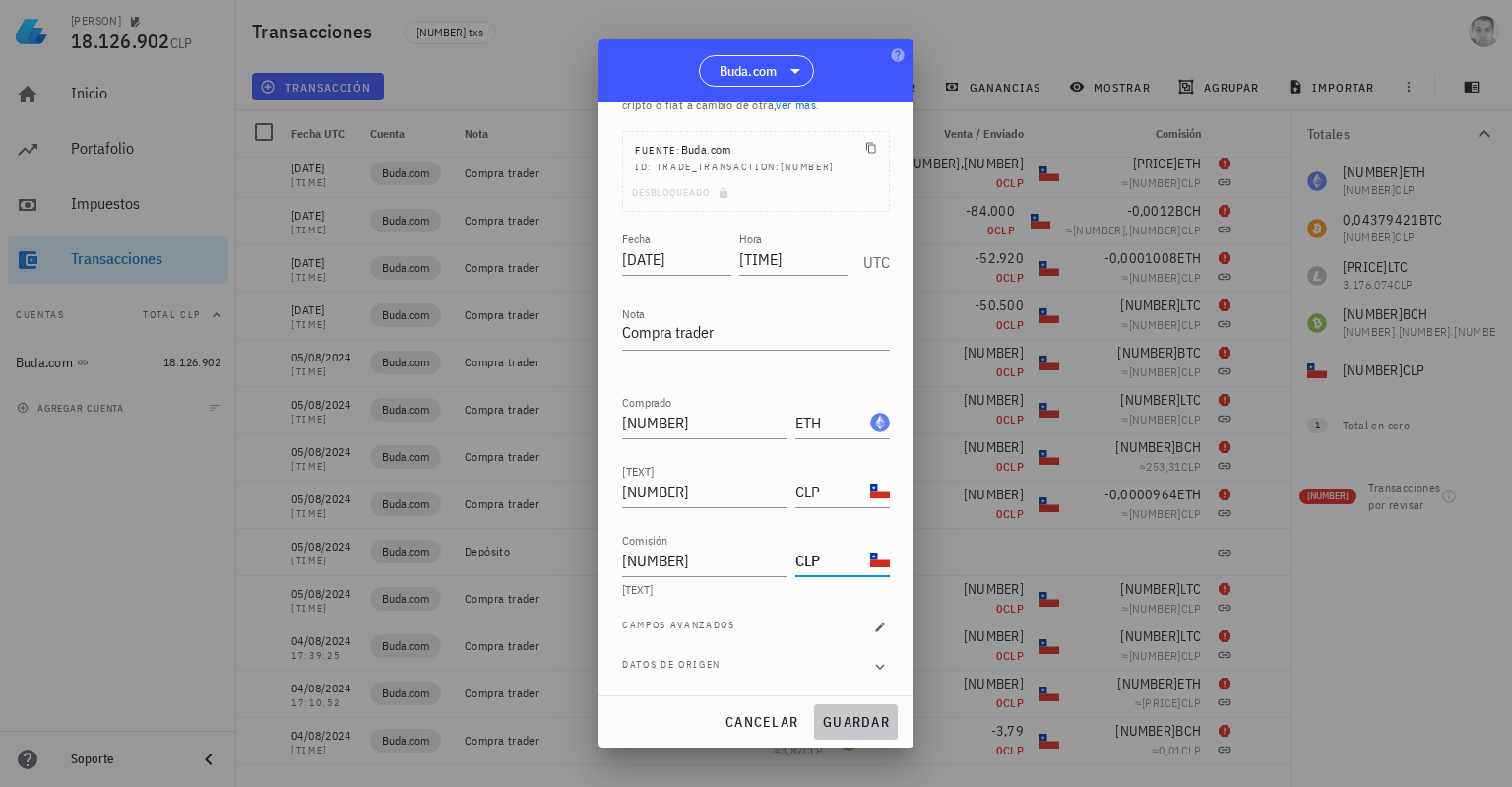 click on "guardar" at bounding box center (855, 722) 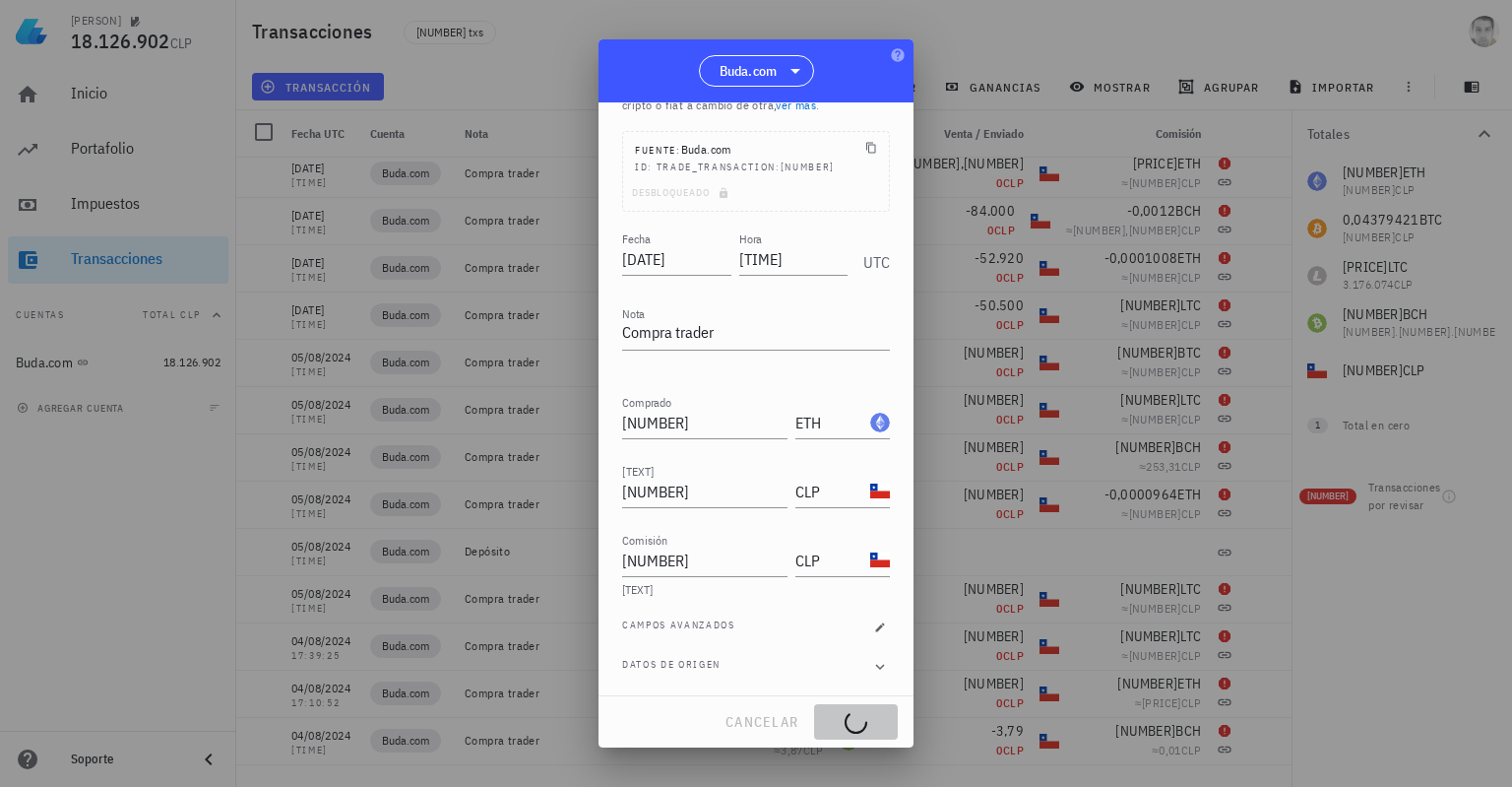 type on "0,0000964" 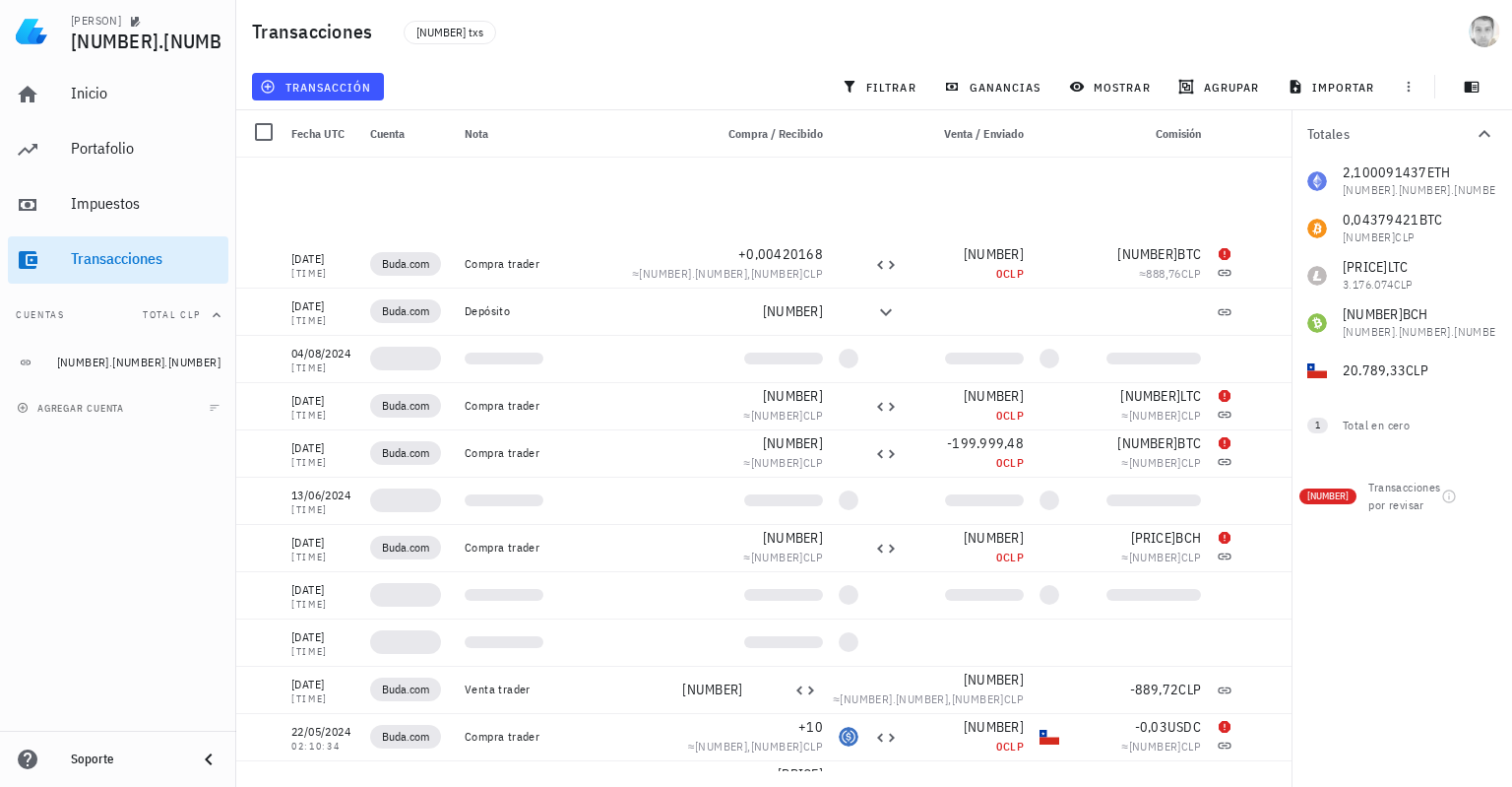 scroll, scrollTop: 4137, scrollLeft: 0, axis: vertical 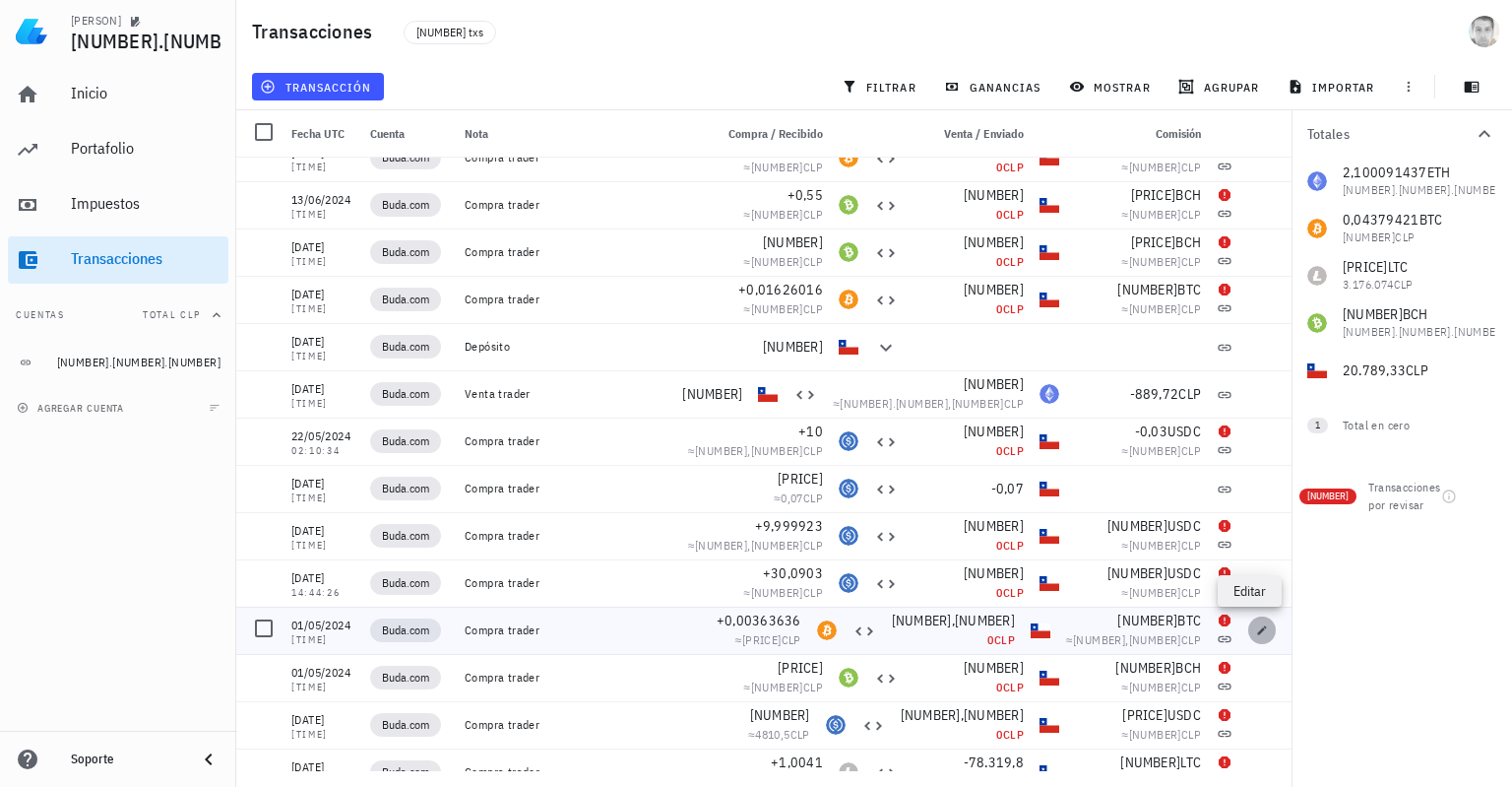click 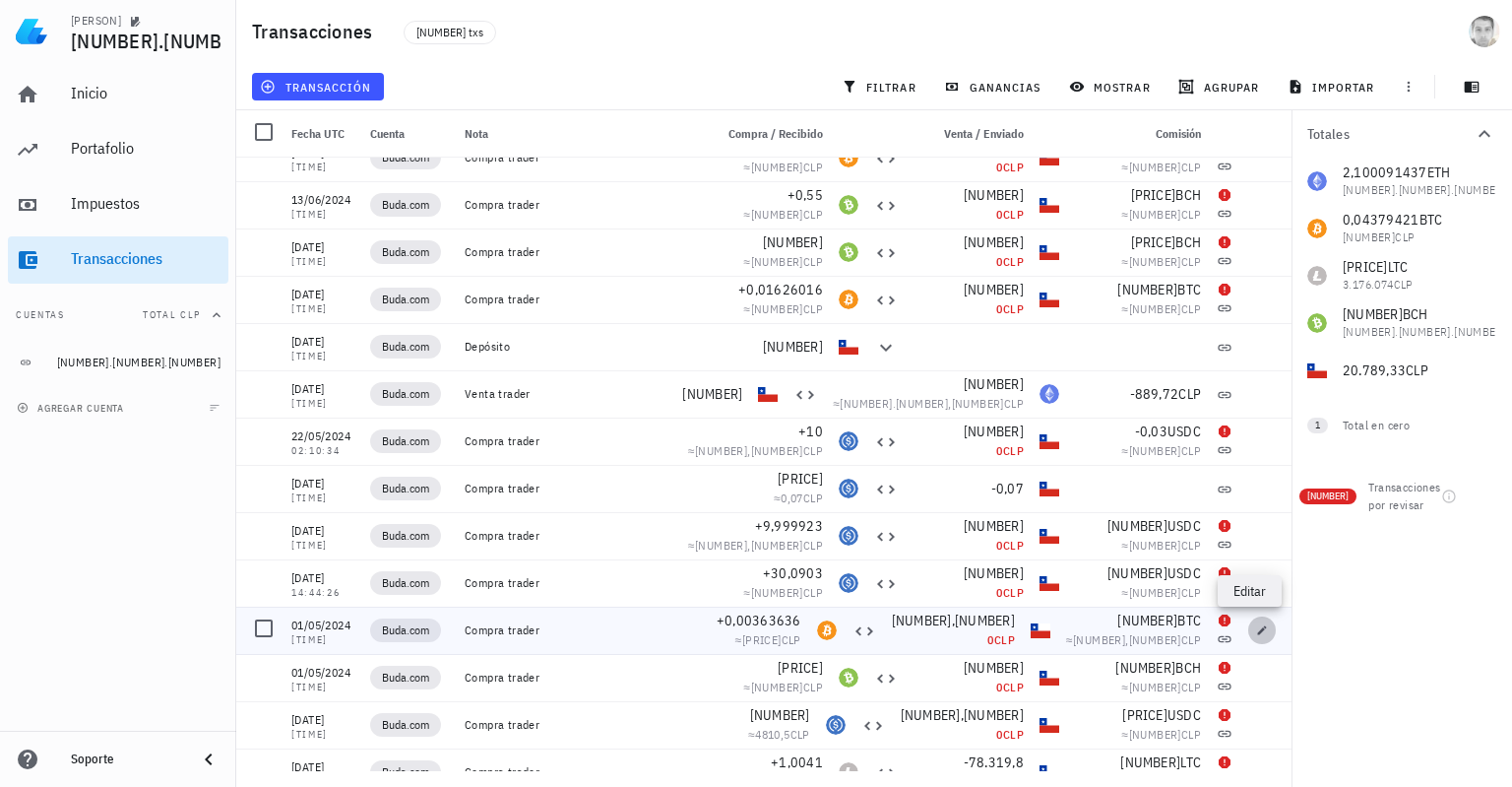 type on "2024-05-01" 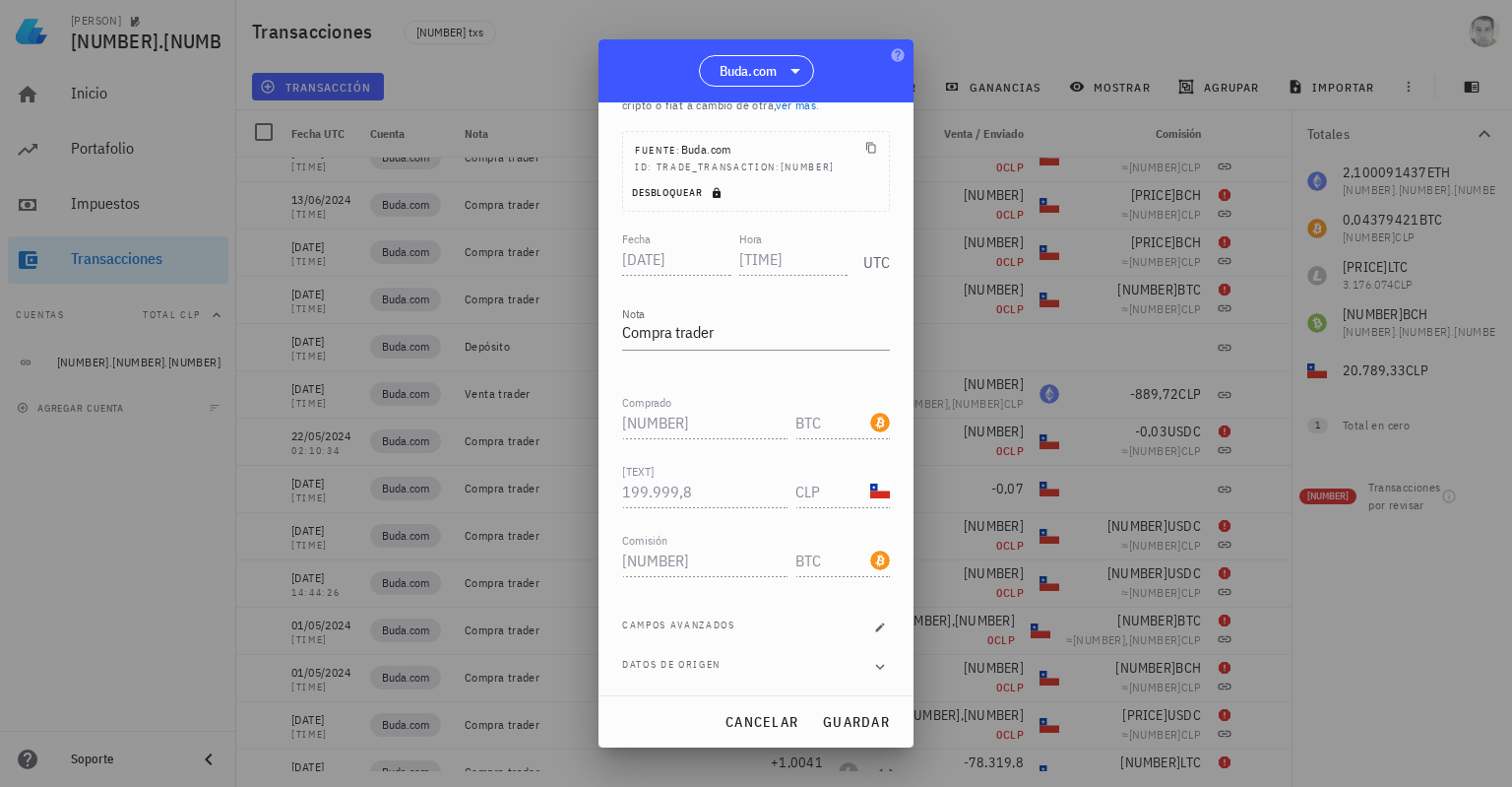 click 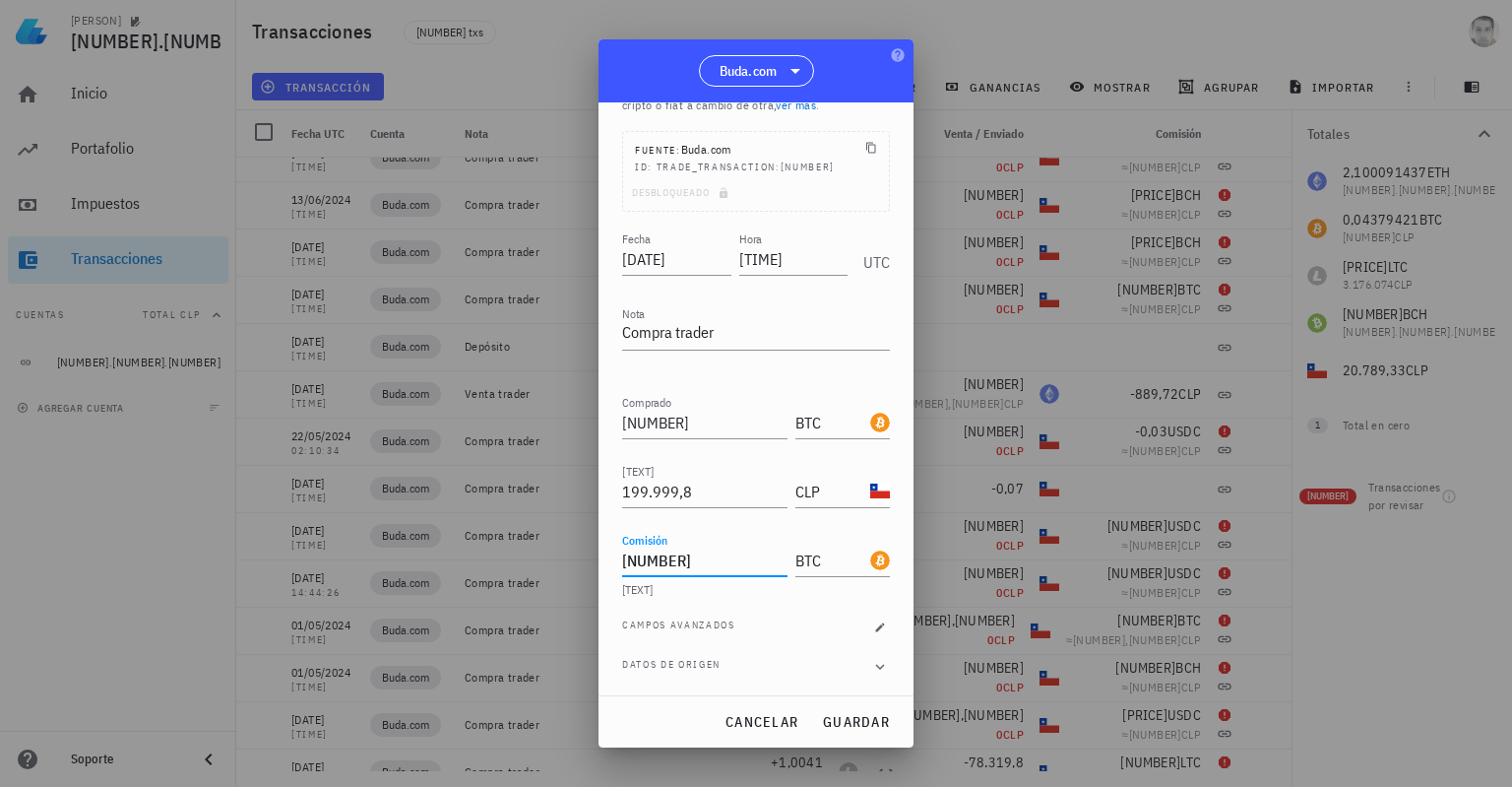 drag, startPoint x: 709, startPoint y: 560, endPoint x: 548, endPoint y: 562, distance: 161.01242 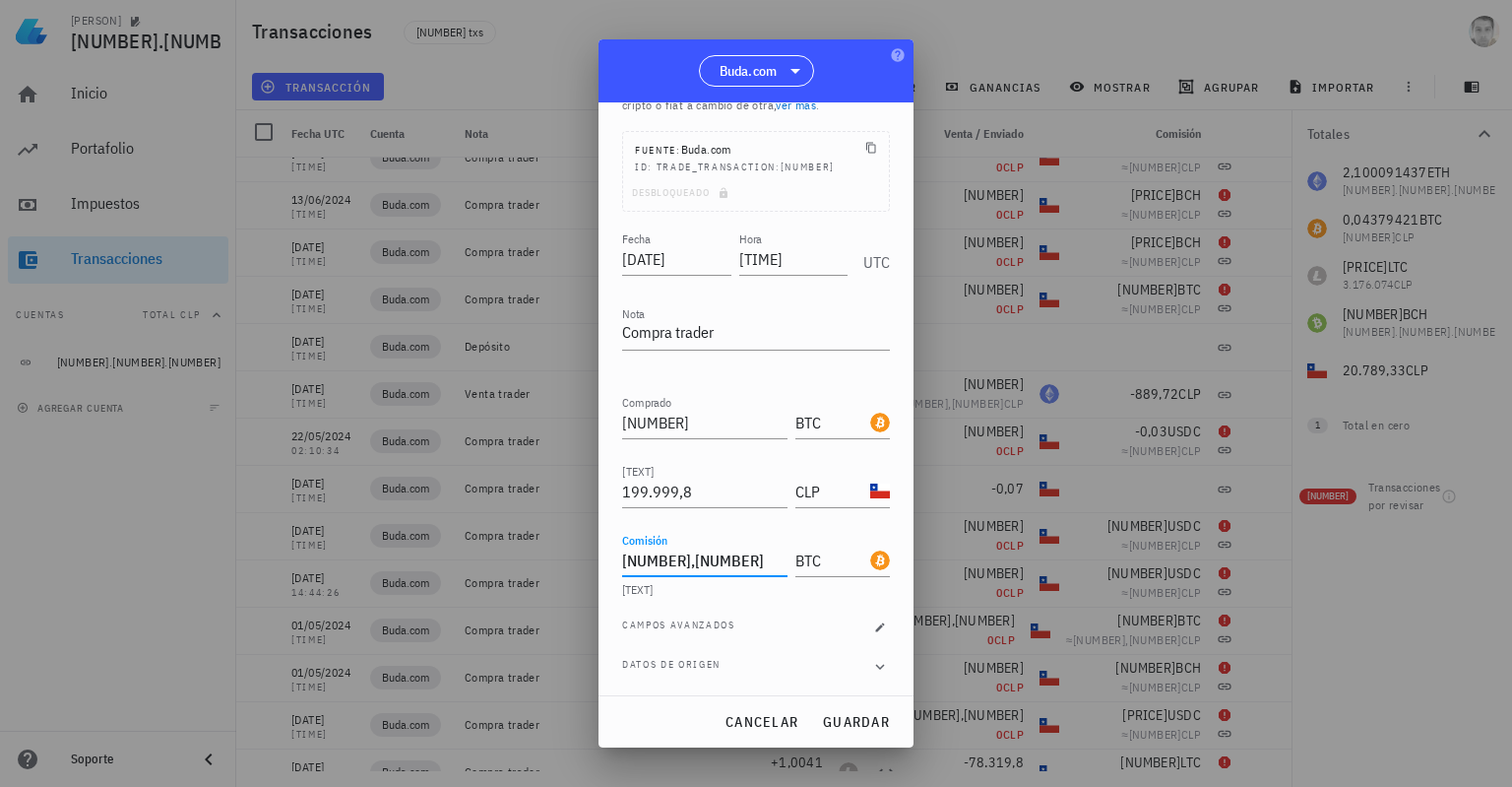 type on "845,15" 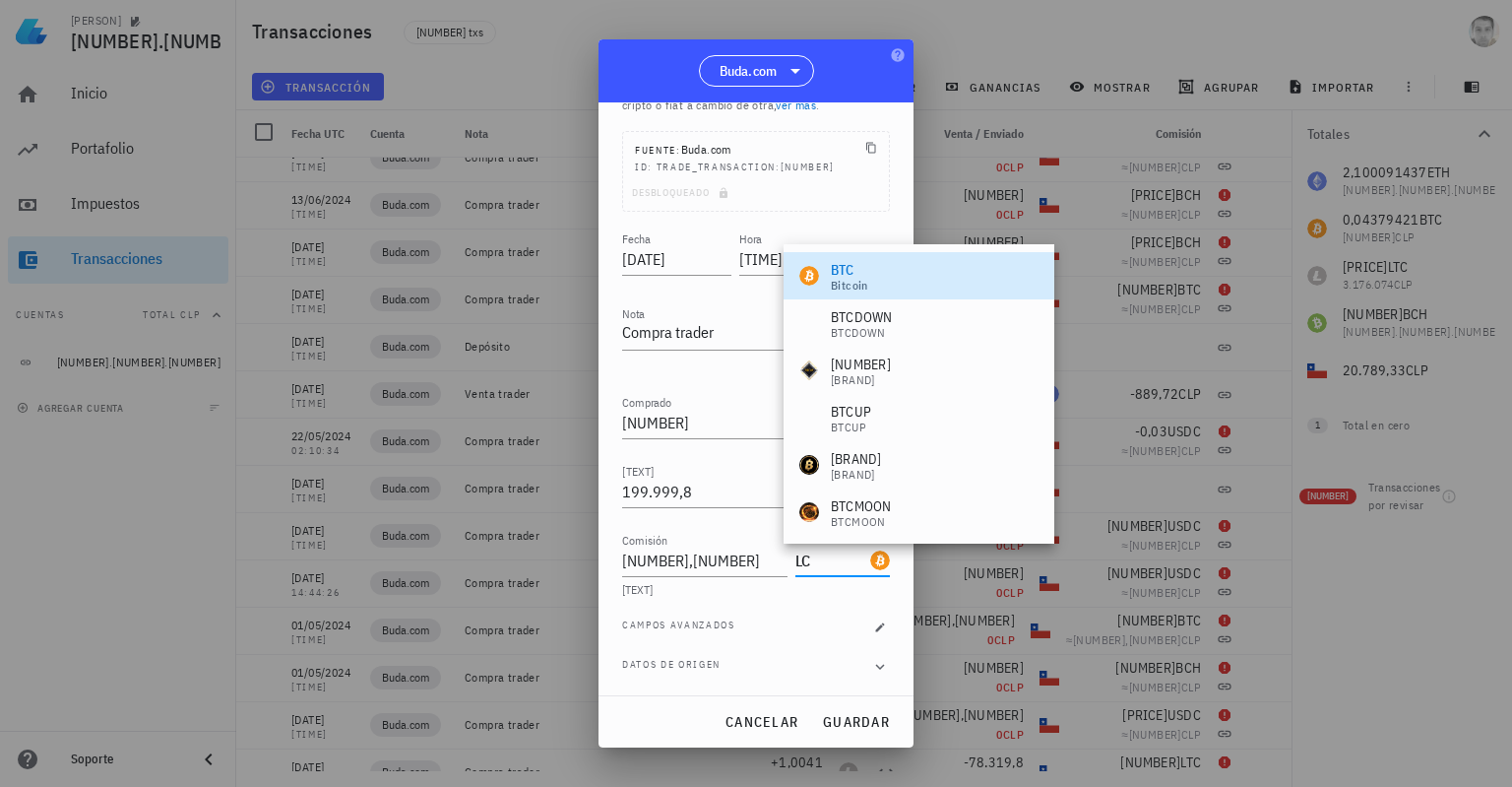 type on "L" 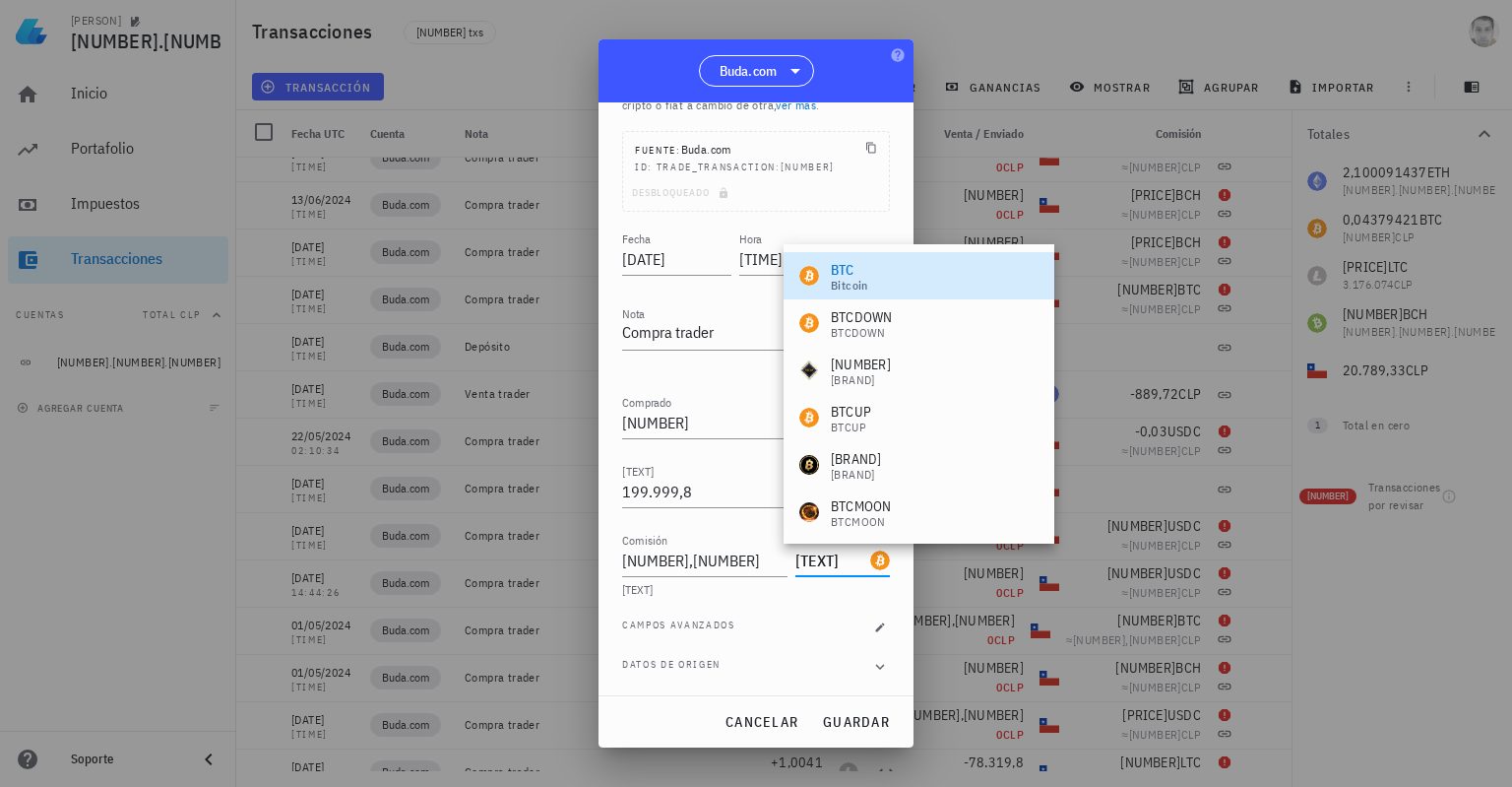 type 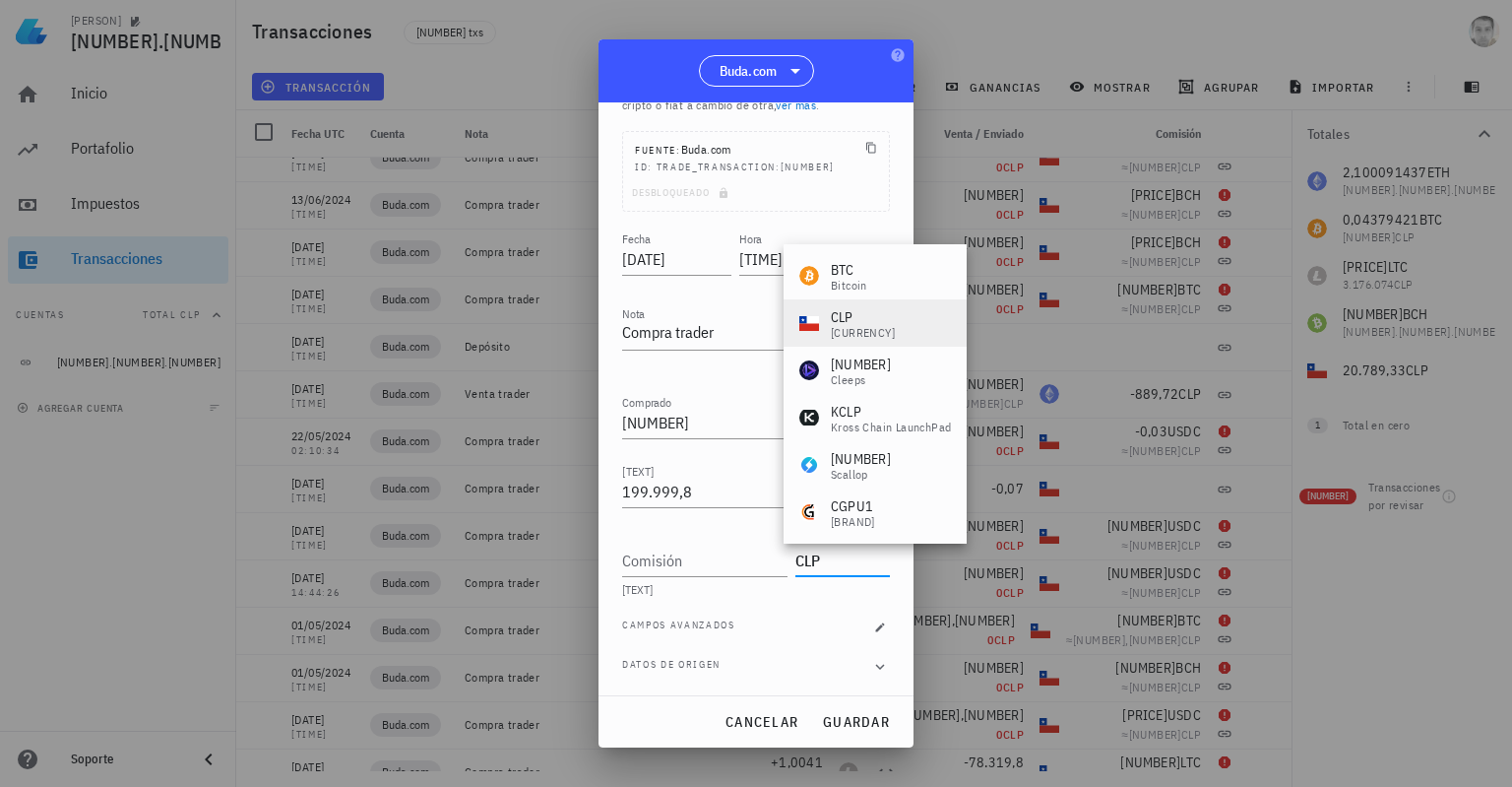 click on "CLP" at bounding box center (862, 317) 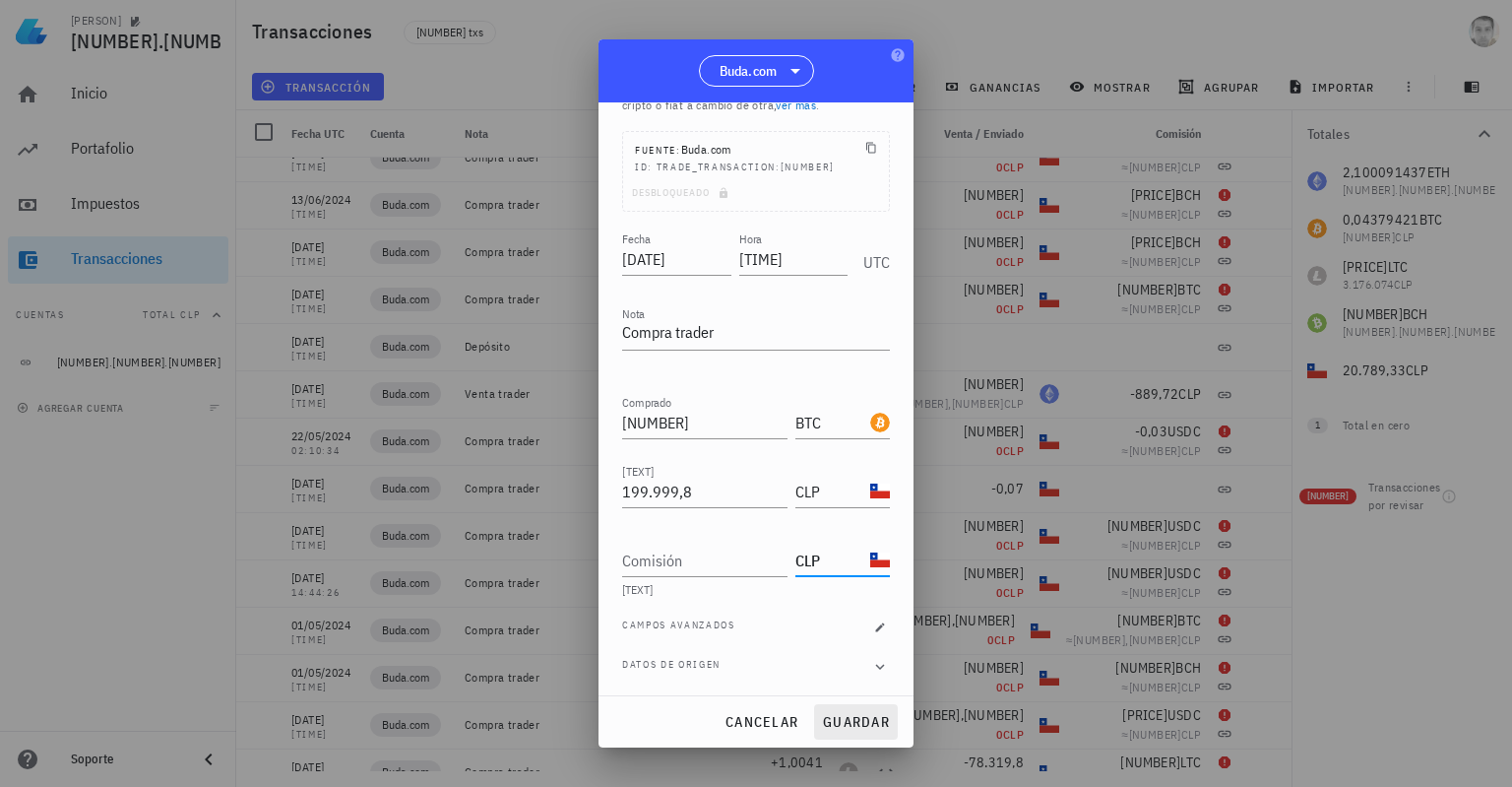 type on "CLP" 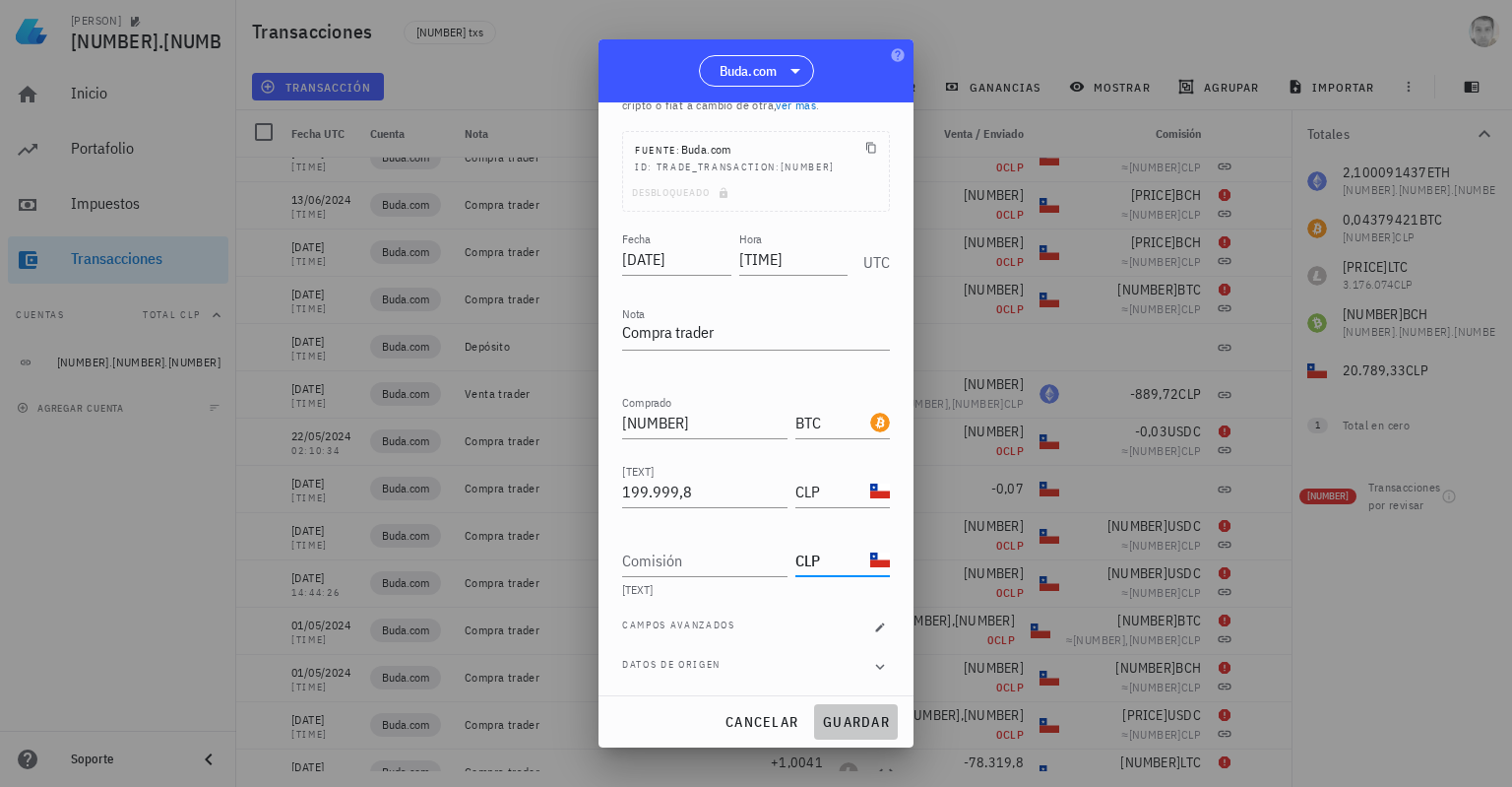 click on "guardar" at bounding box center (855, 722) 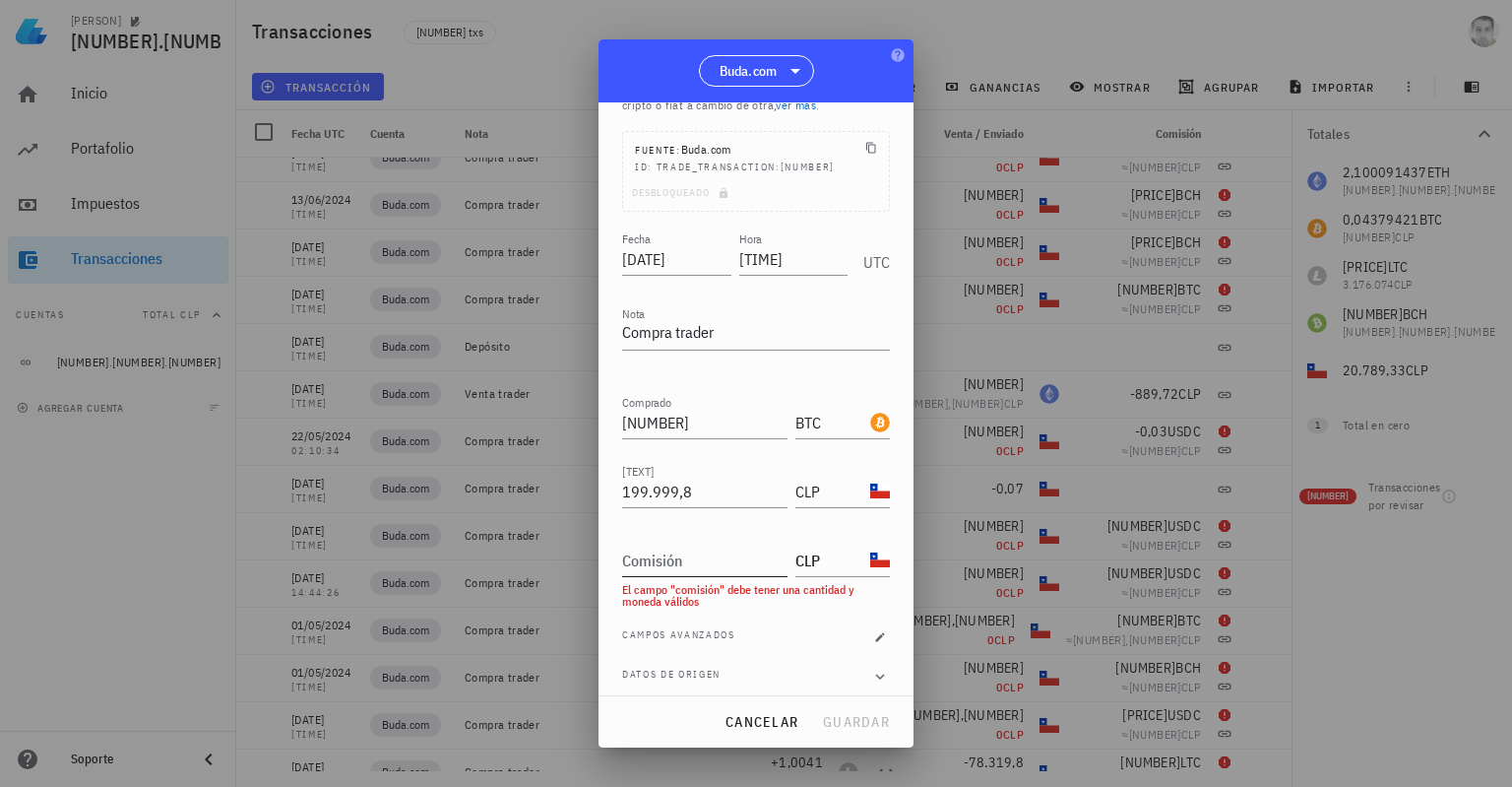click on "Comisión" at bounding box center [705, 560] 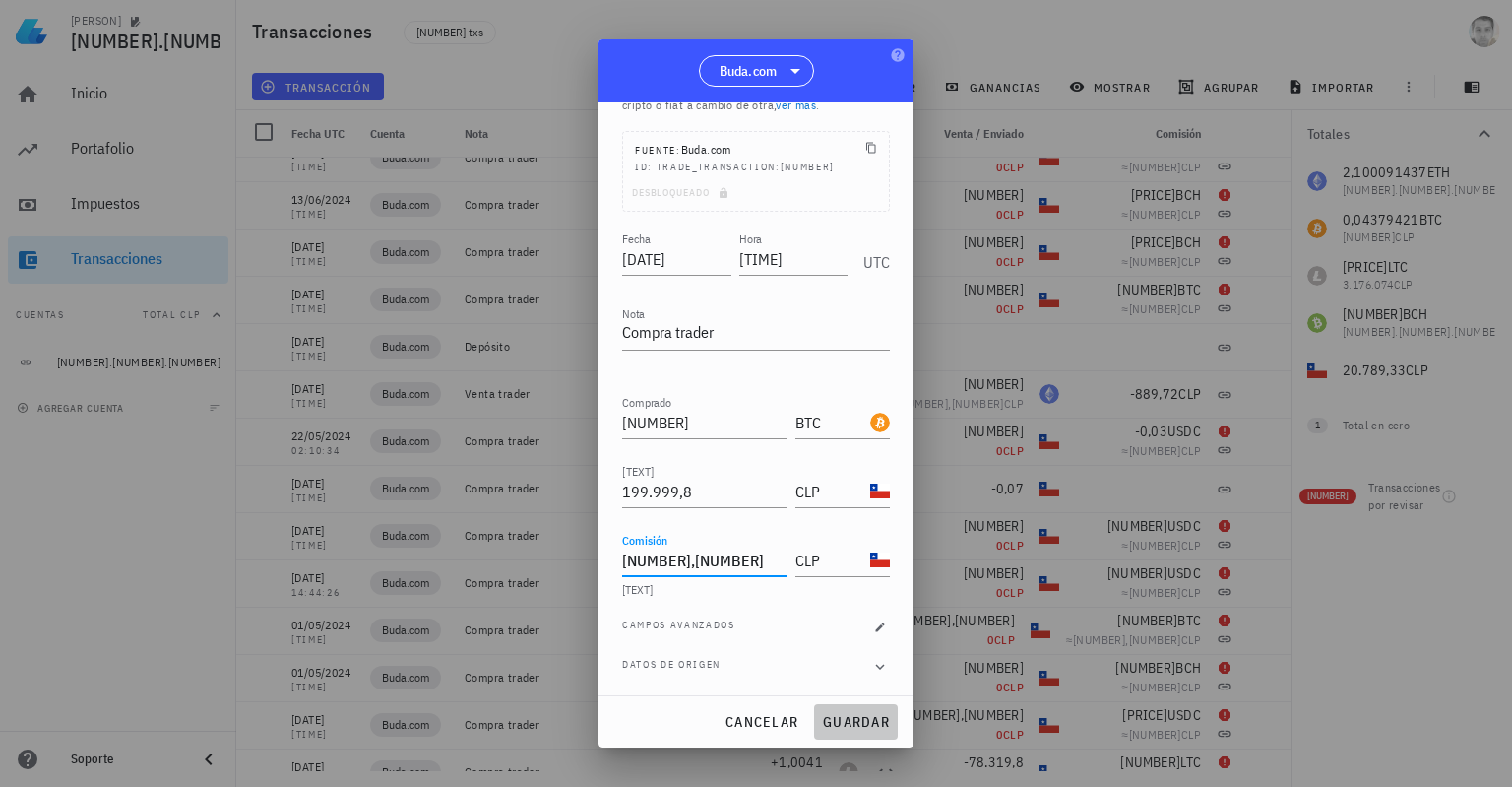 click on "guardar" at bounding box center [855, 722] 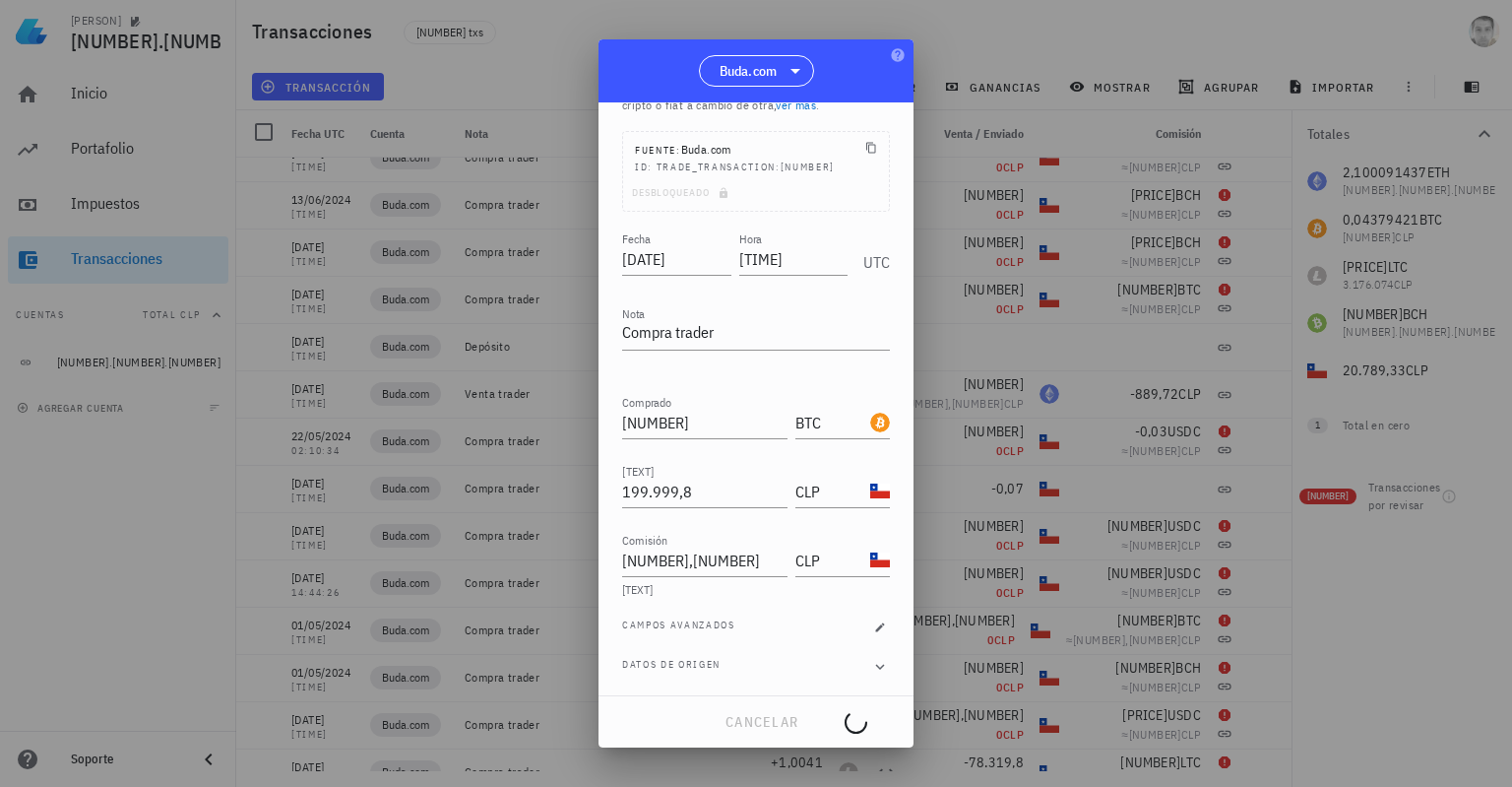 type on "0,00001454" 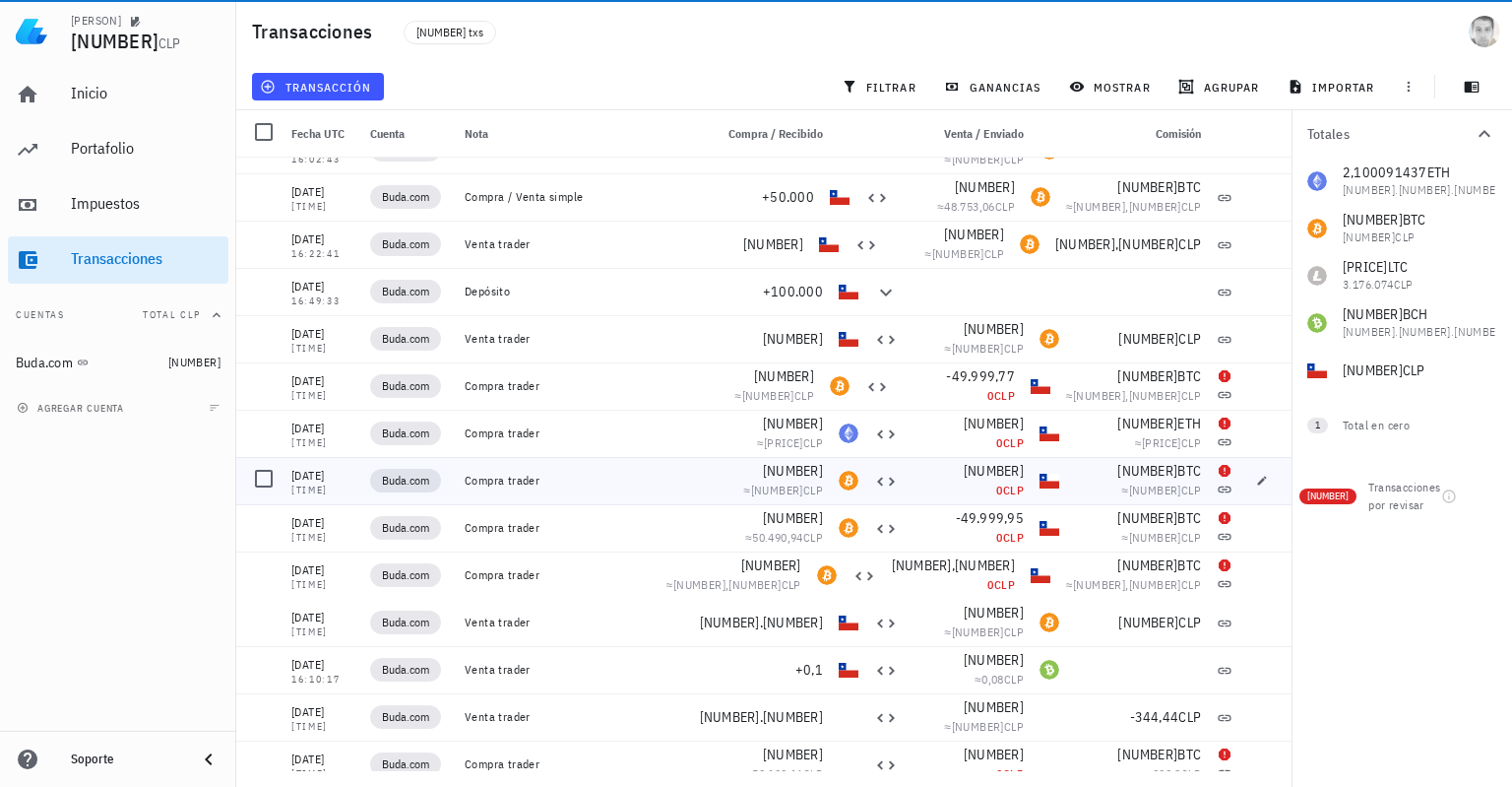 scroll, scrollTop: 5713, scrollLeft: 0, axis: vertical 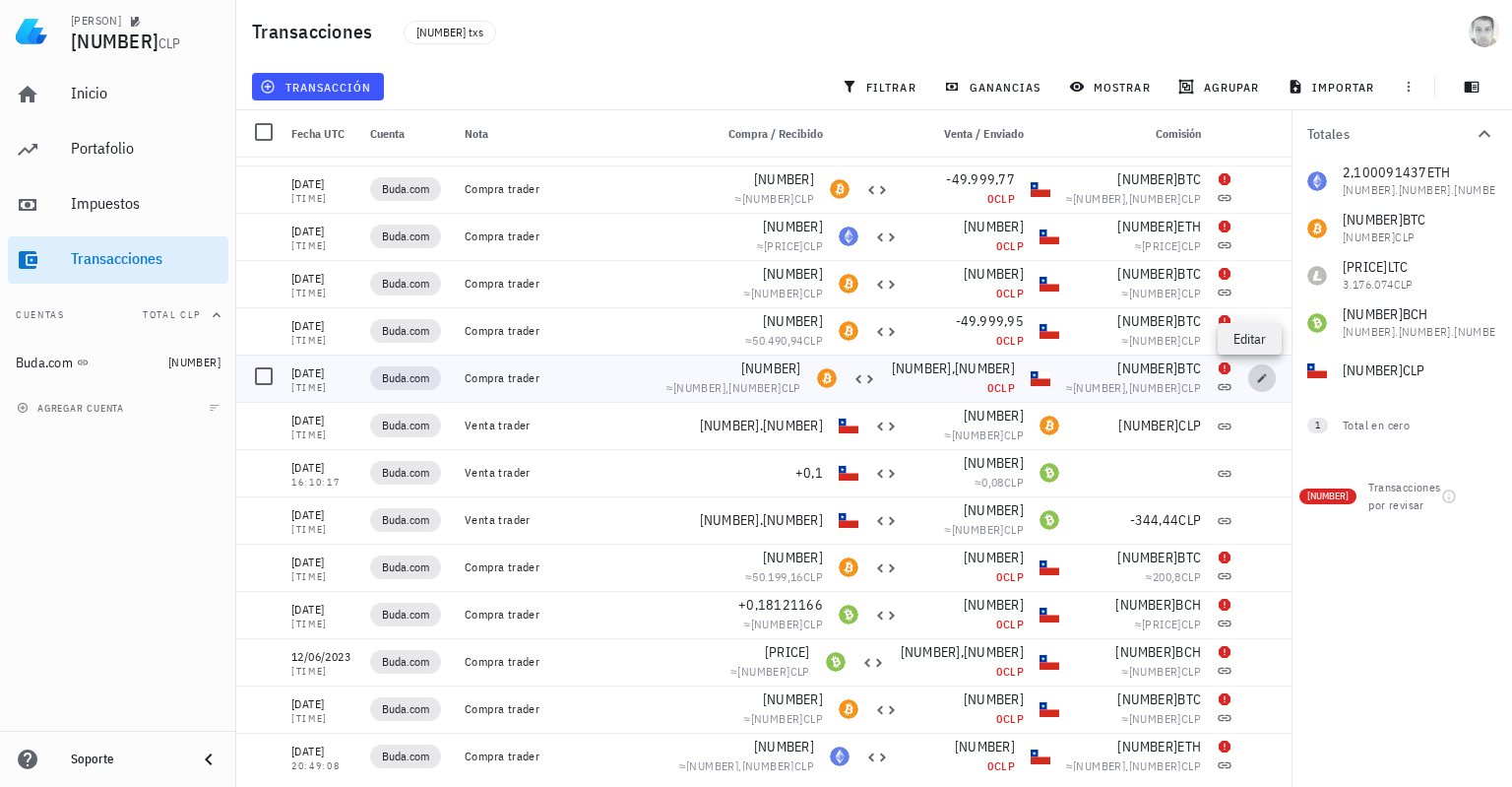 click 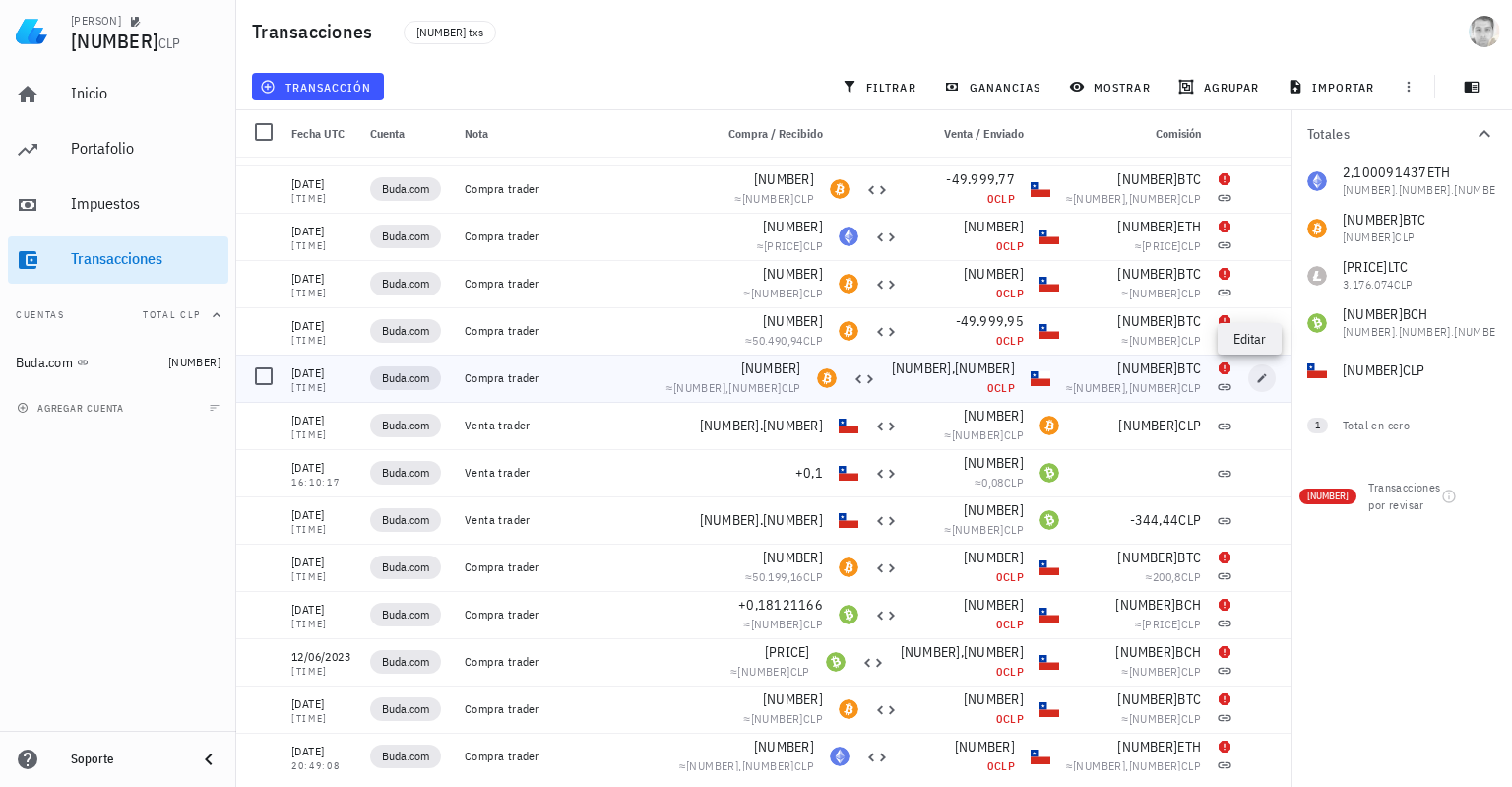 type on "2023-08-17" 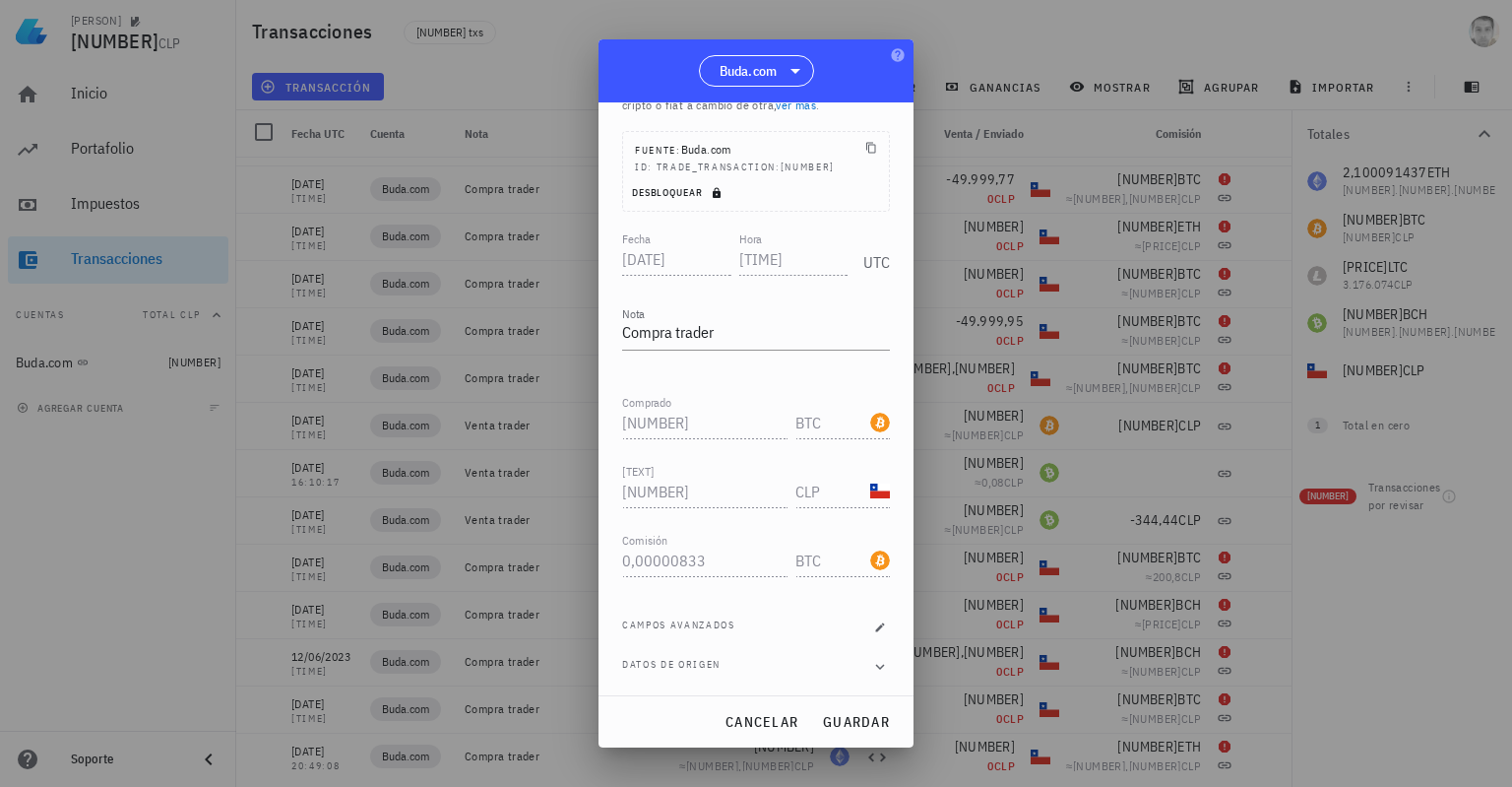 click on "Desbloquear" at bounding box center (678, 192) 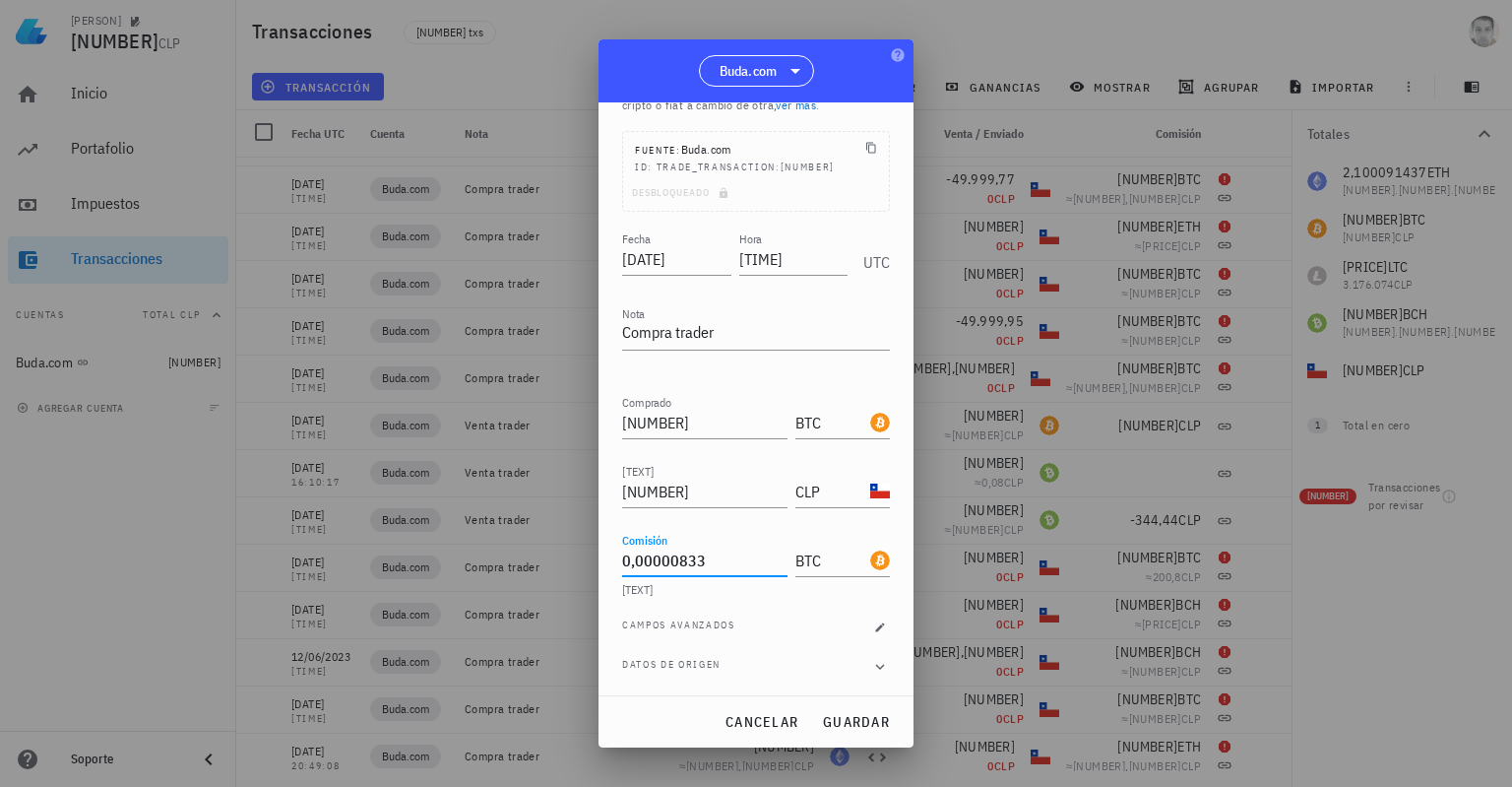 click on "0,00000833" at bounding box center (705, 560) 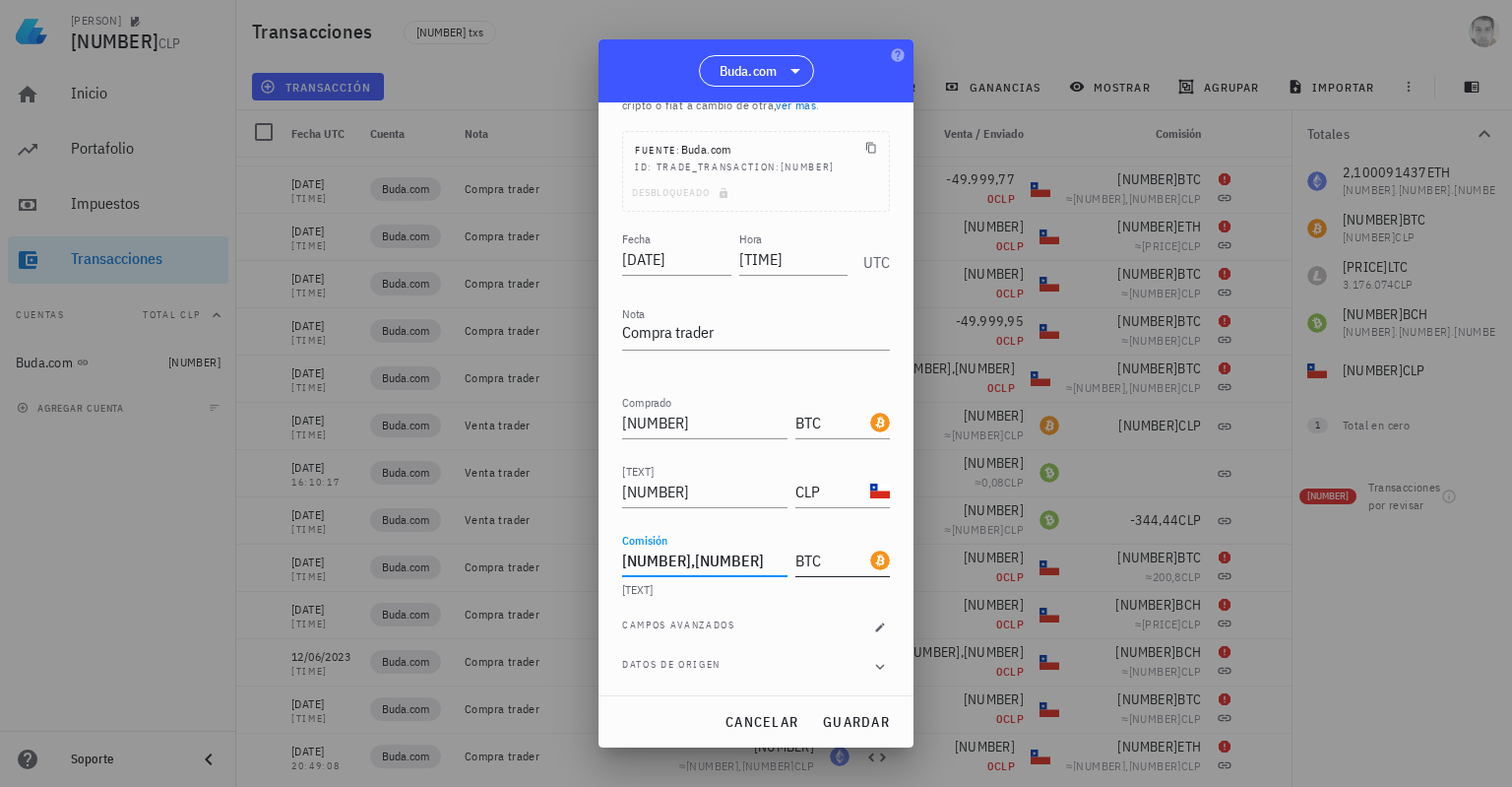 type on "205,57" 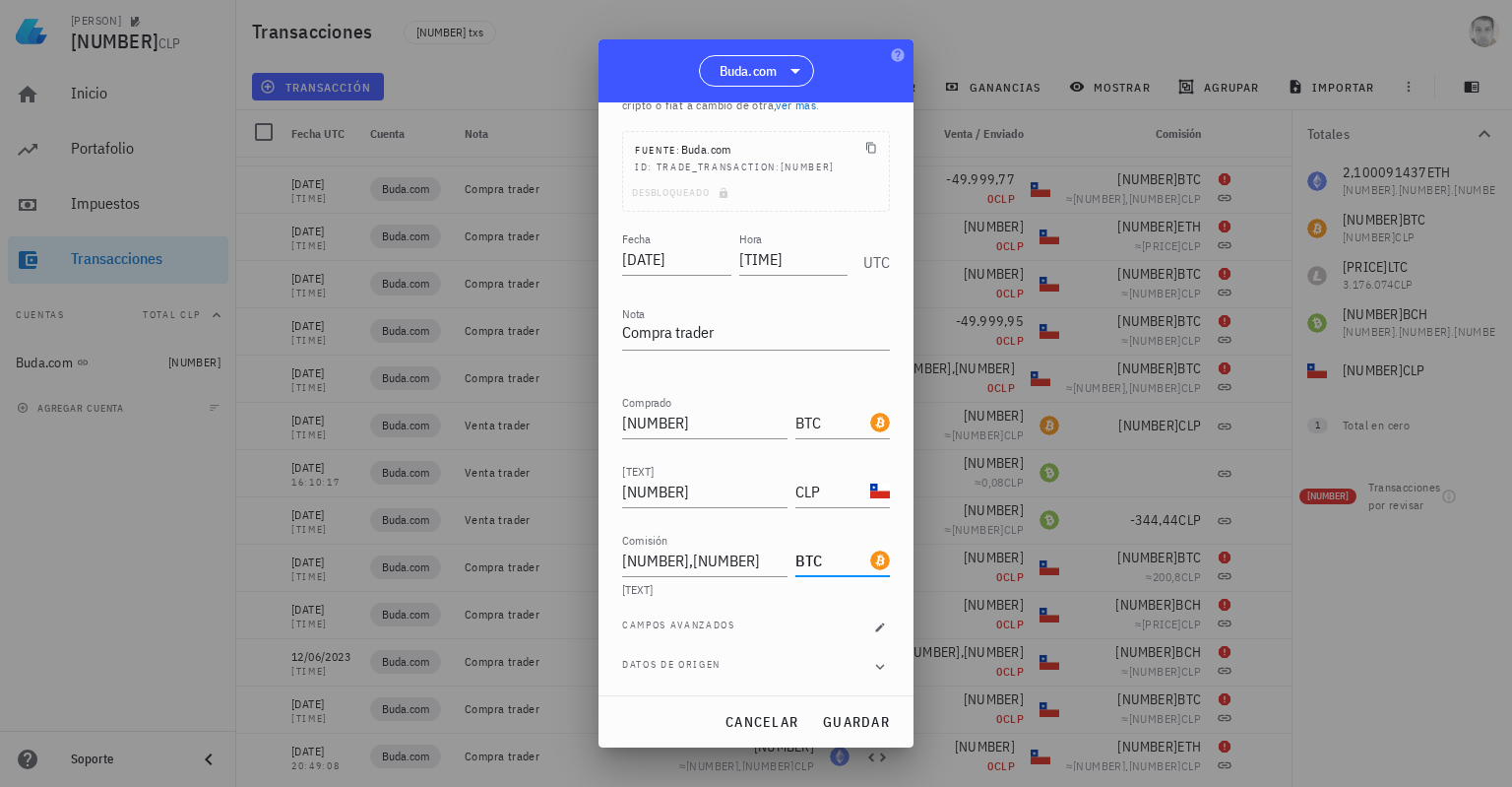 click on "BTC" at bounding box center [831, 560] 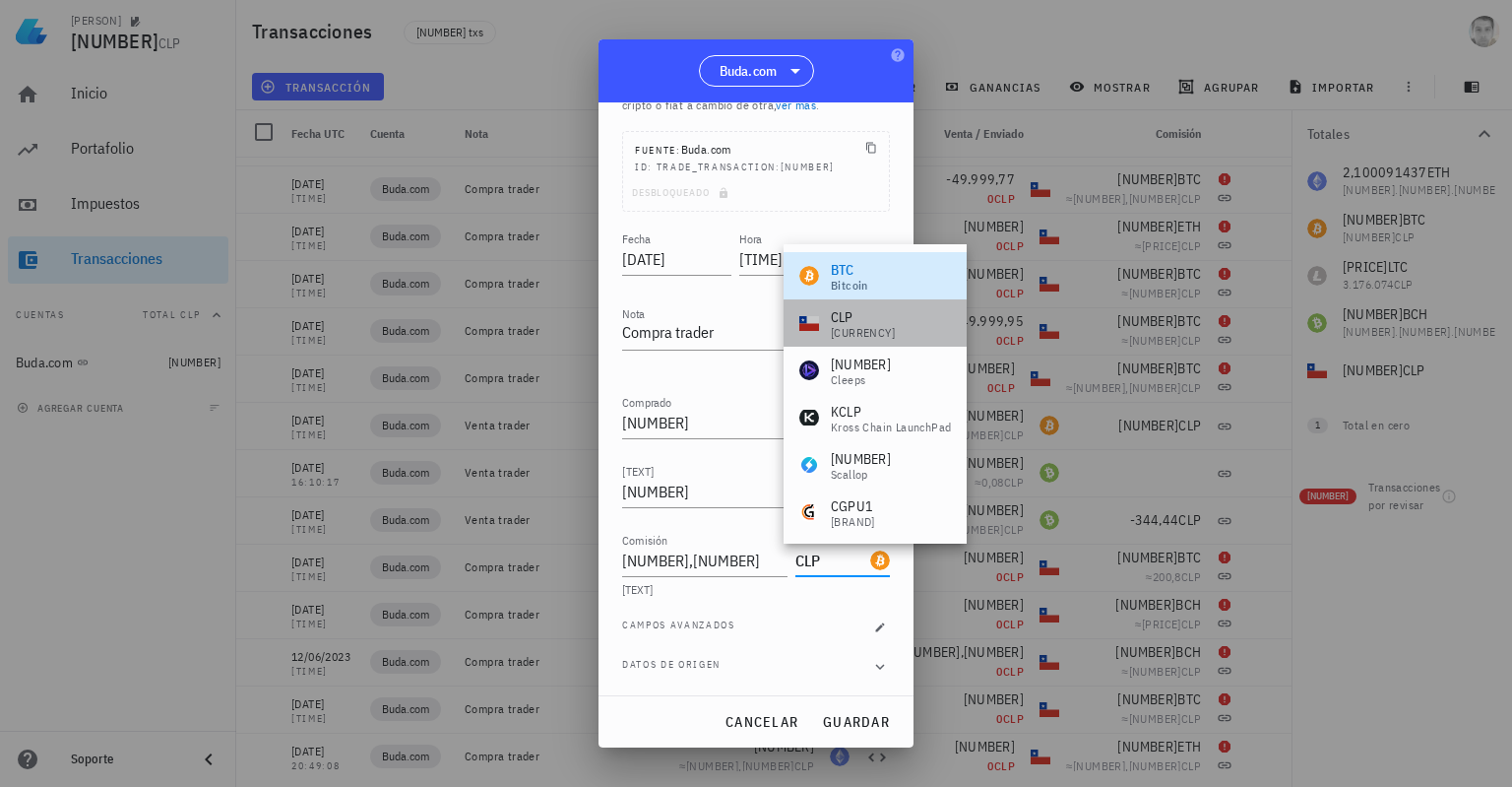 click on "CLP   peso chileno" at bounding box center (875, 323) 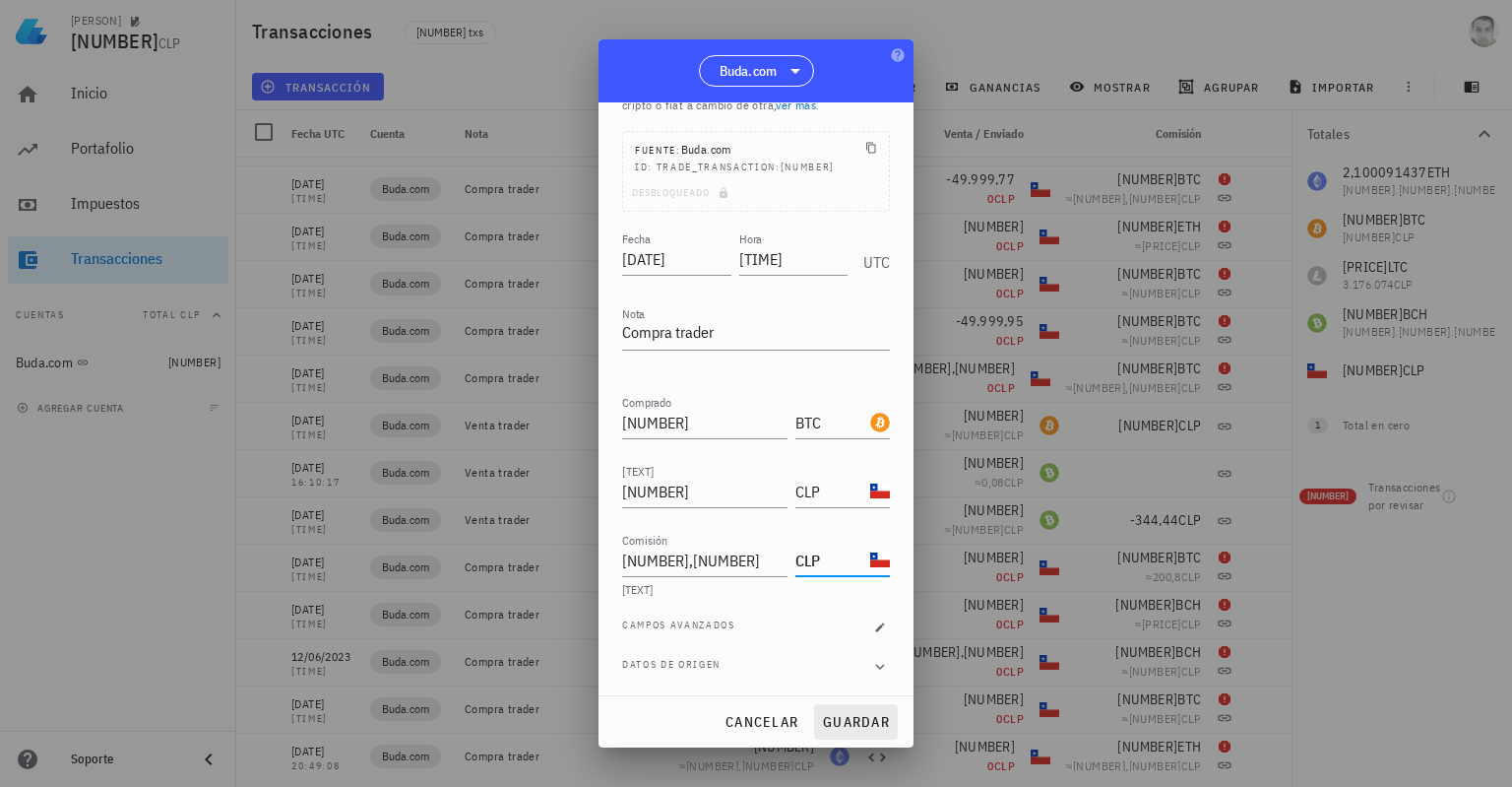 type on "CLP" 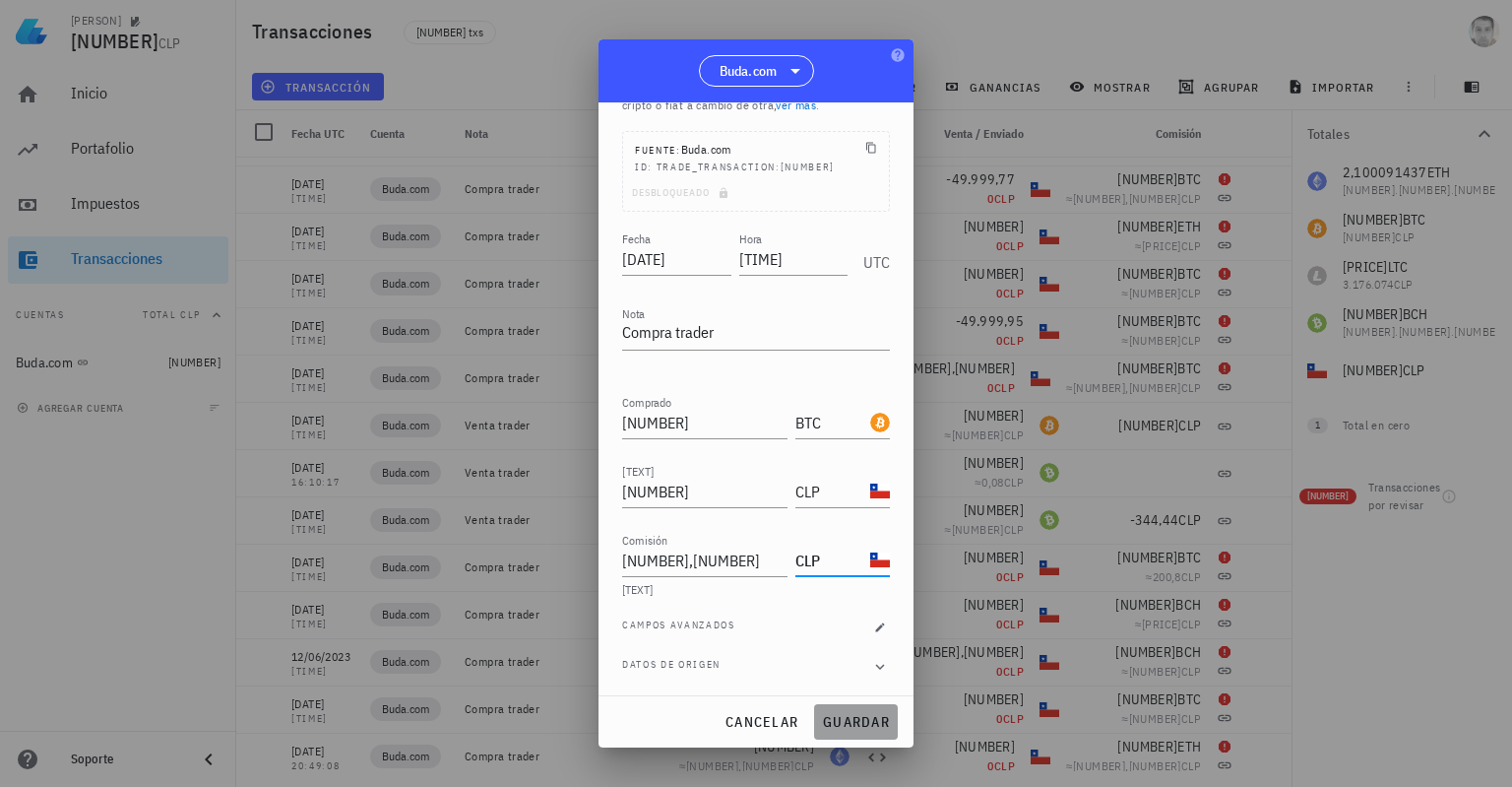 click on "guardar" at bounding box center [855, 722] 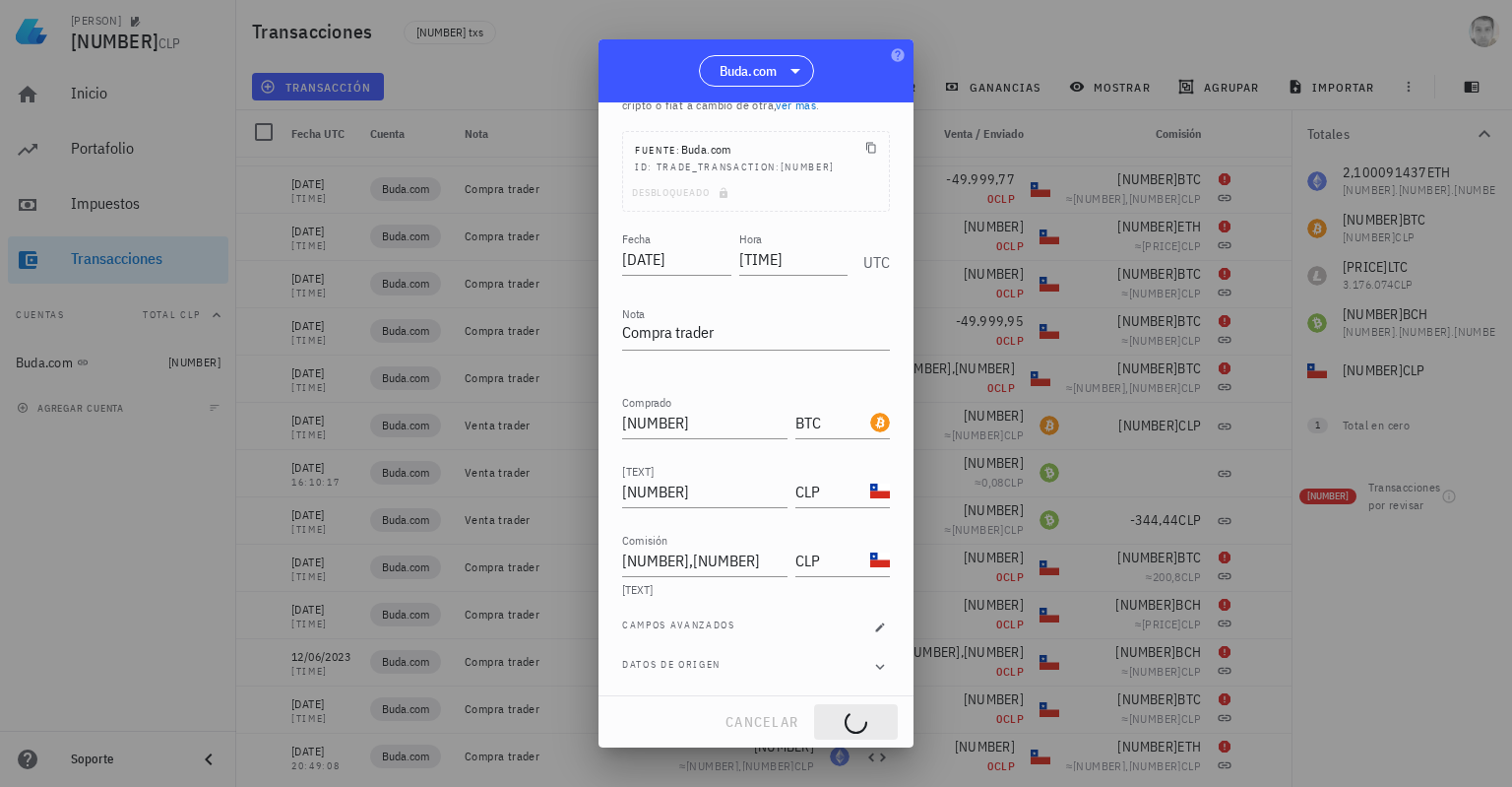 type on "0,00000833" 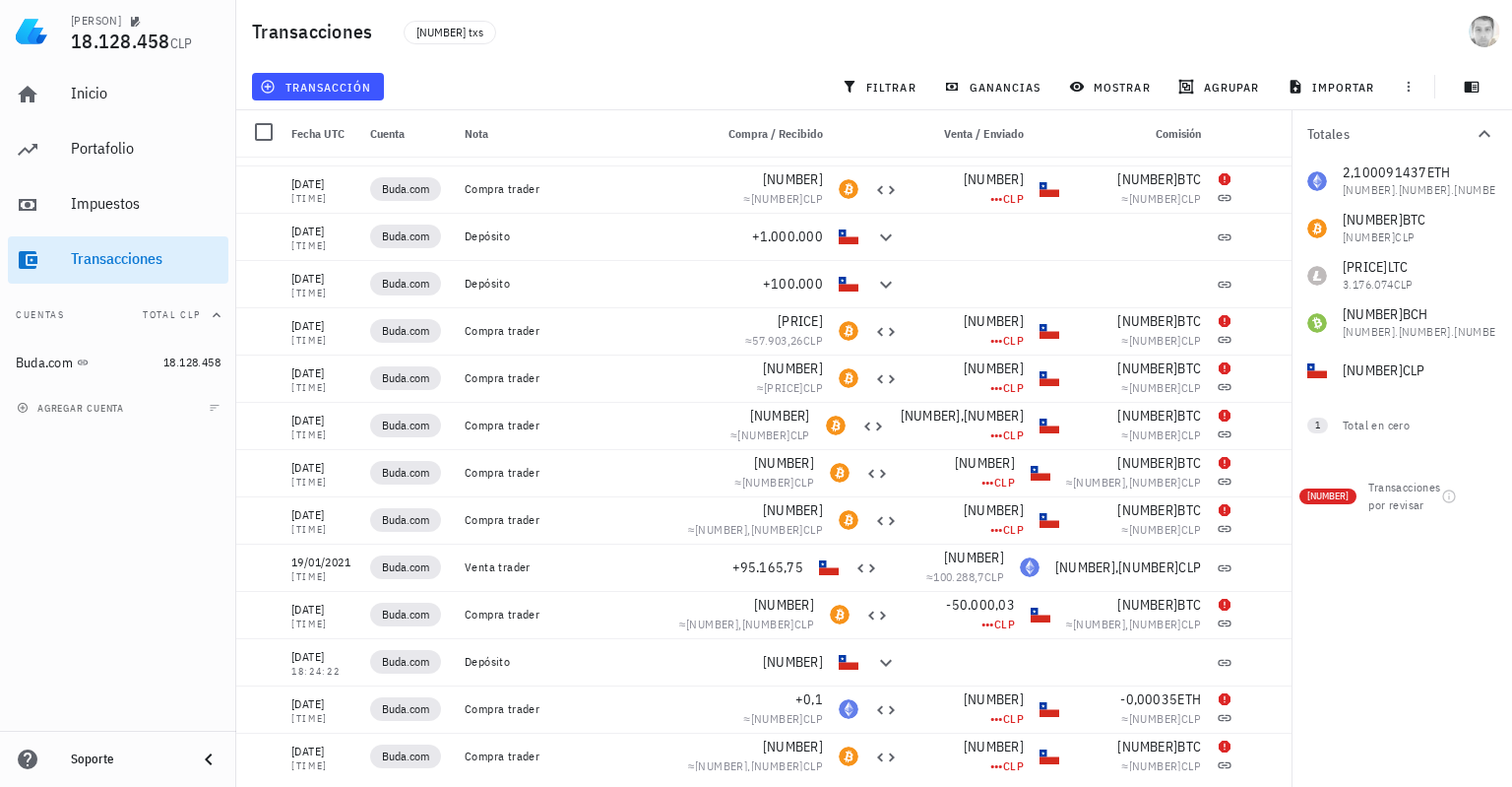 scroll, scrollTop: 14676, scrollLeft: 0, axis: vertical 